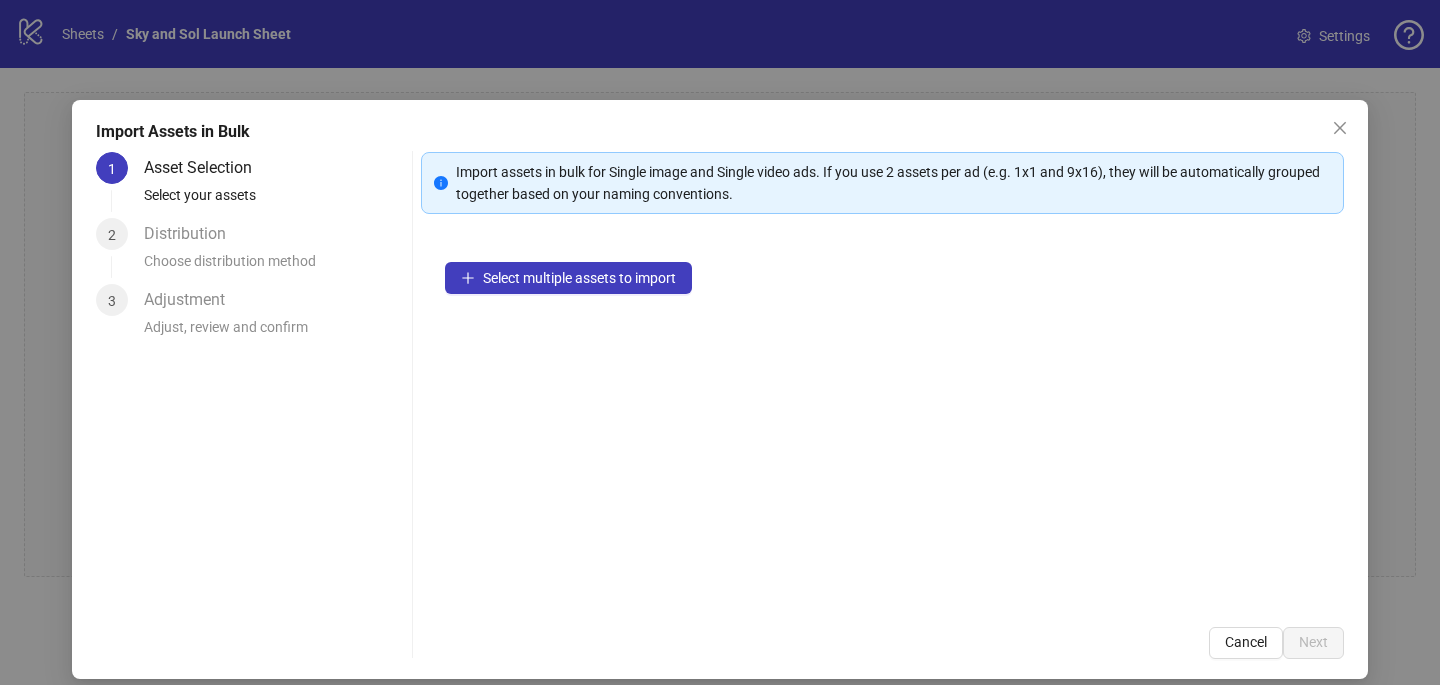 scroll, scrollTop: 0, scrollLeft: 0, axis: both 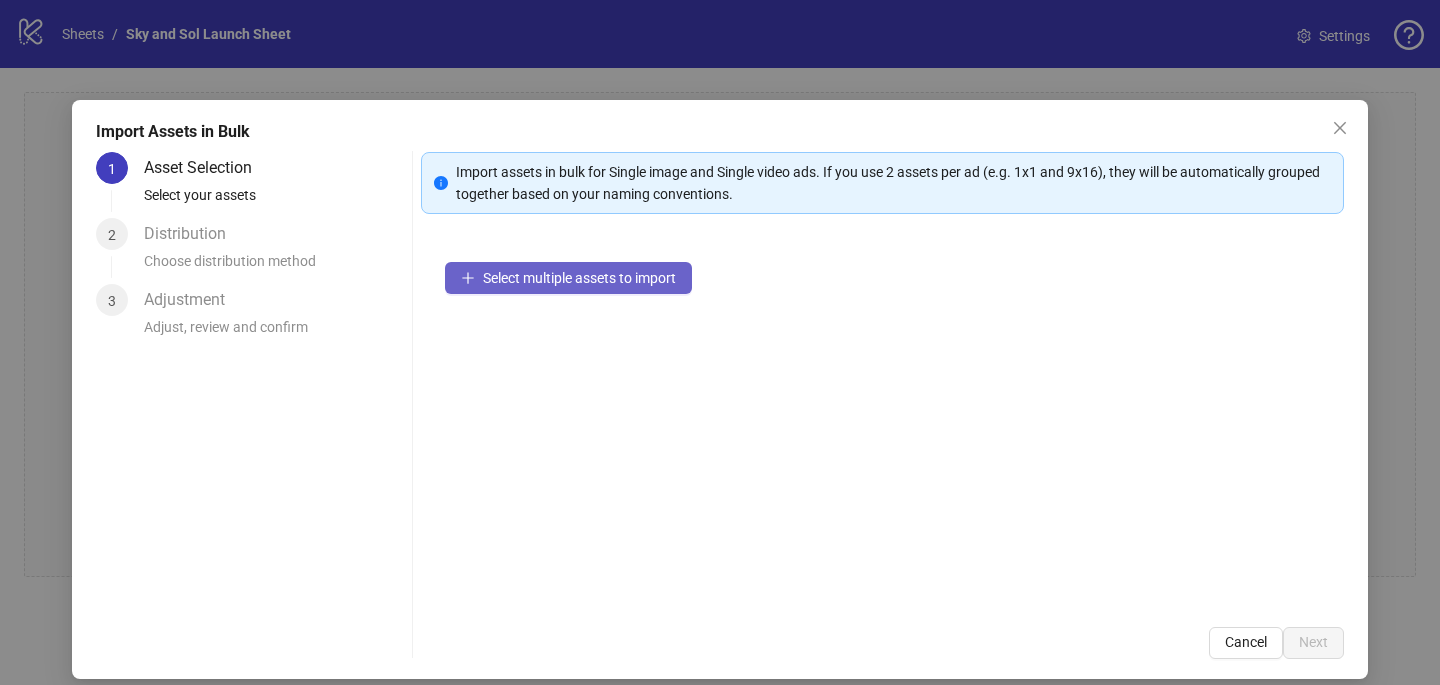 click on "Select multiple assets to import" at bounding box center (579, 278) 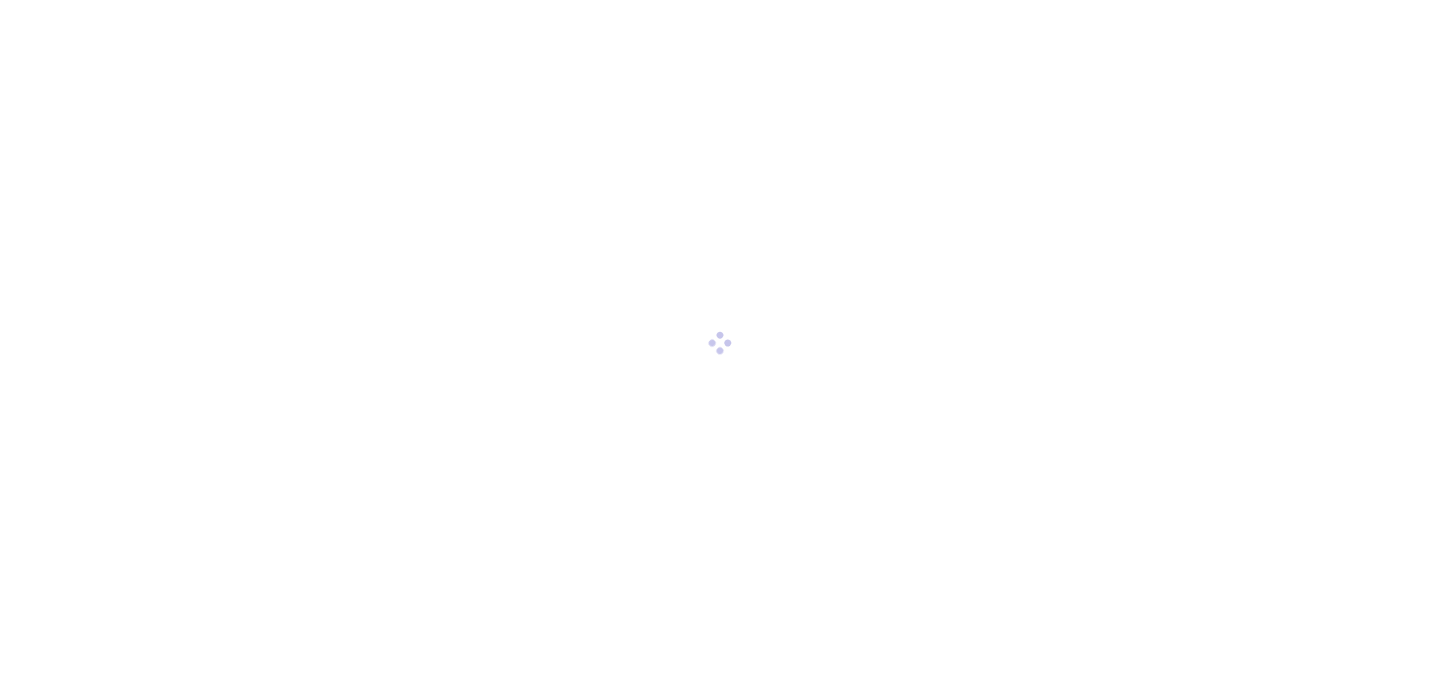 scroll, scrollTop: 0, scrollLeft: 0, axis: both 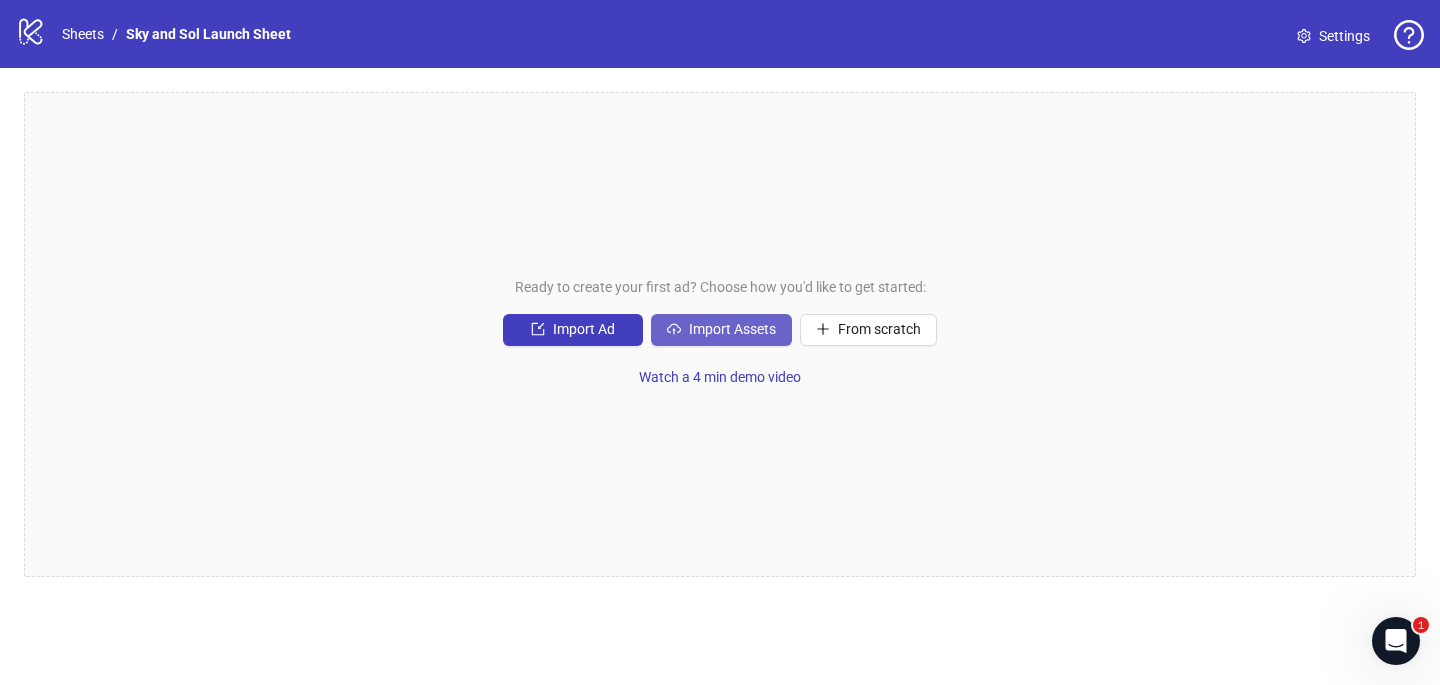 click on "Import Assets" at bounding box center (584, 329) 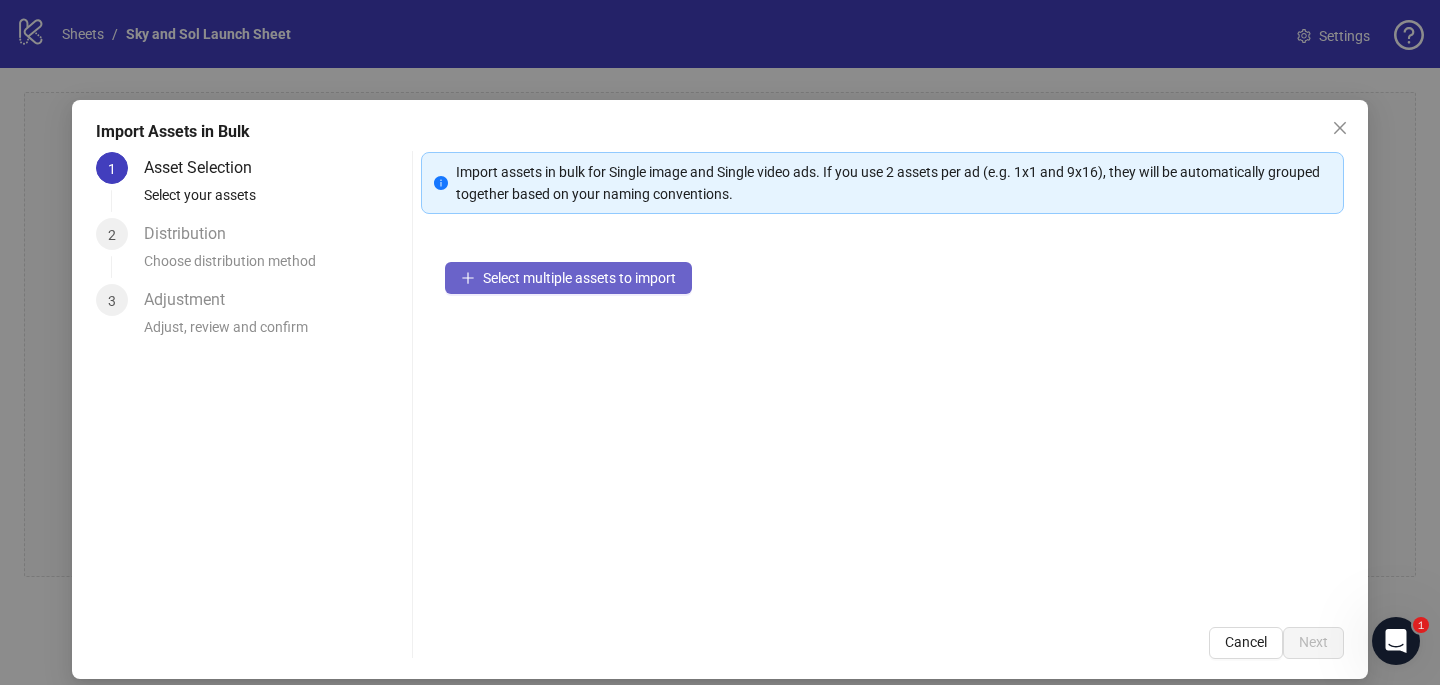 click on "Select multiple assets to import" at bounding box center (579, 278) 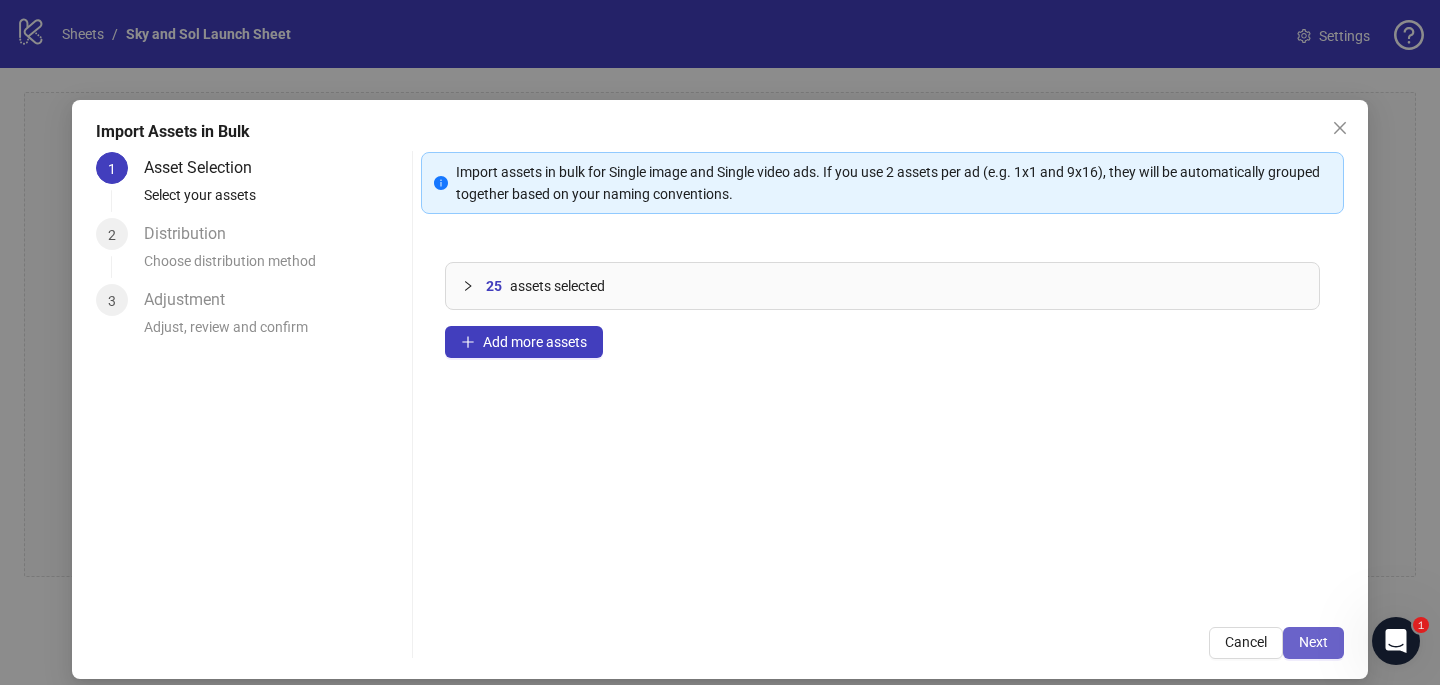 click on "Next" at bounding box center (1313, 642) 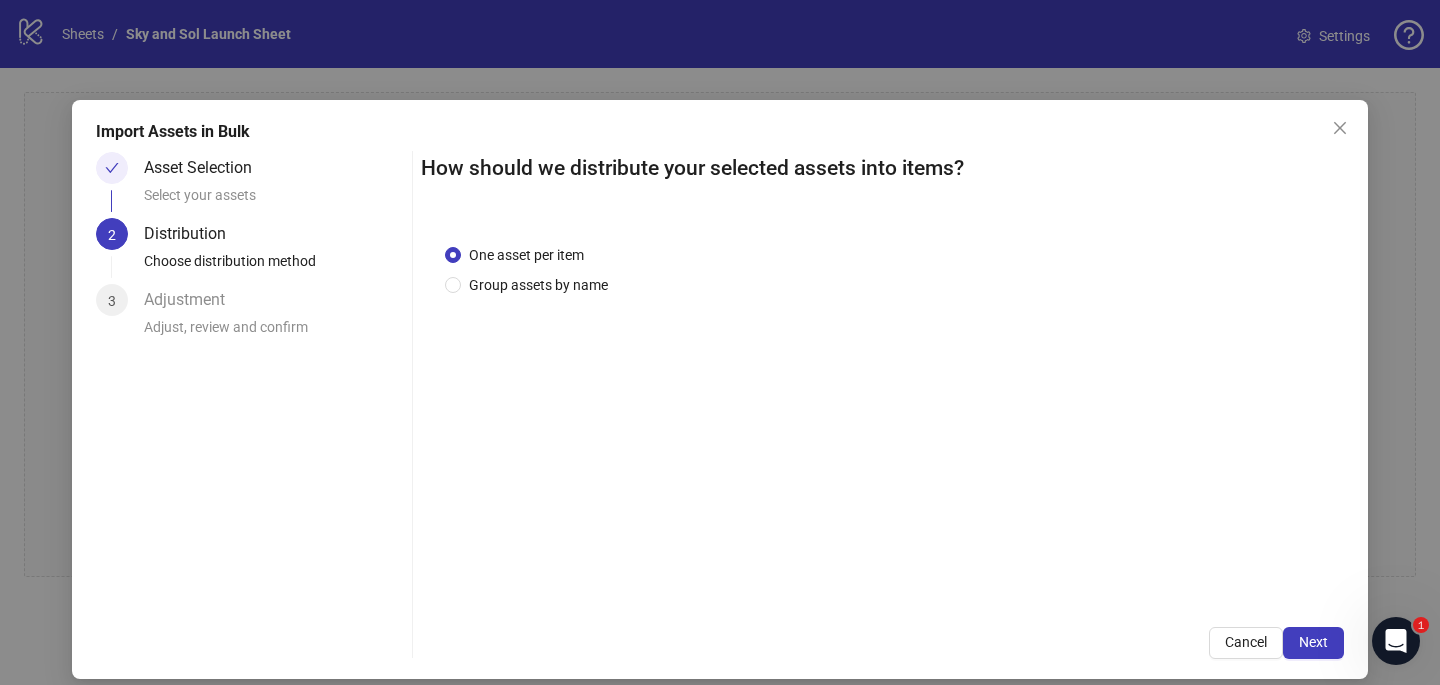 click on "Next" at bounding box center [1313, 642] 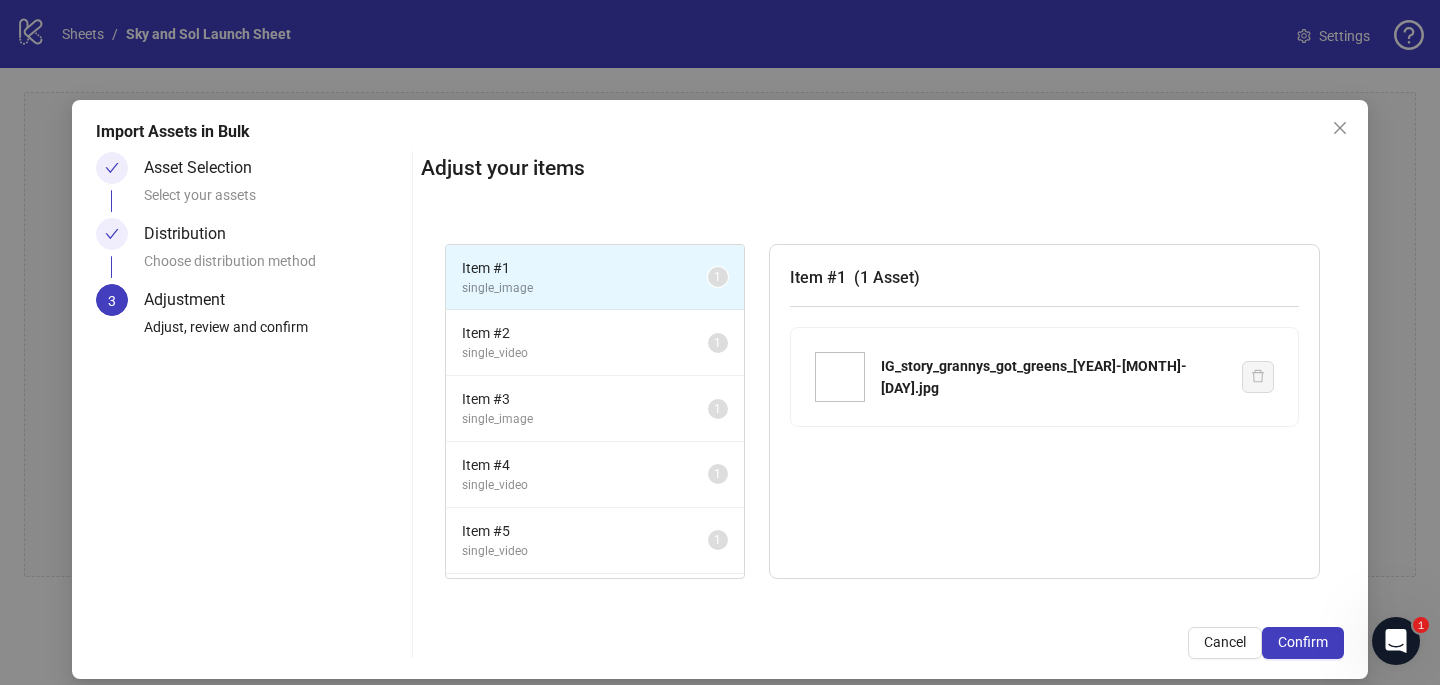click on "Confirm" at bounding box center (1303, 642) 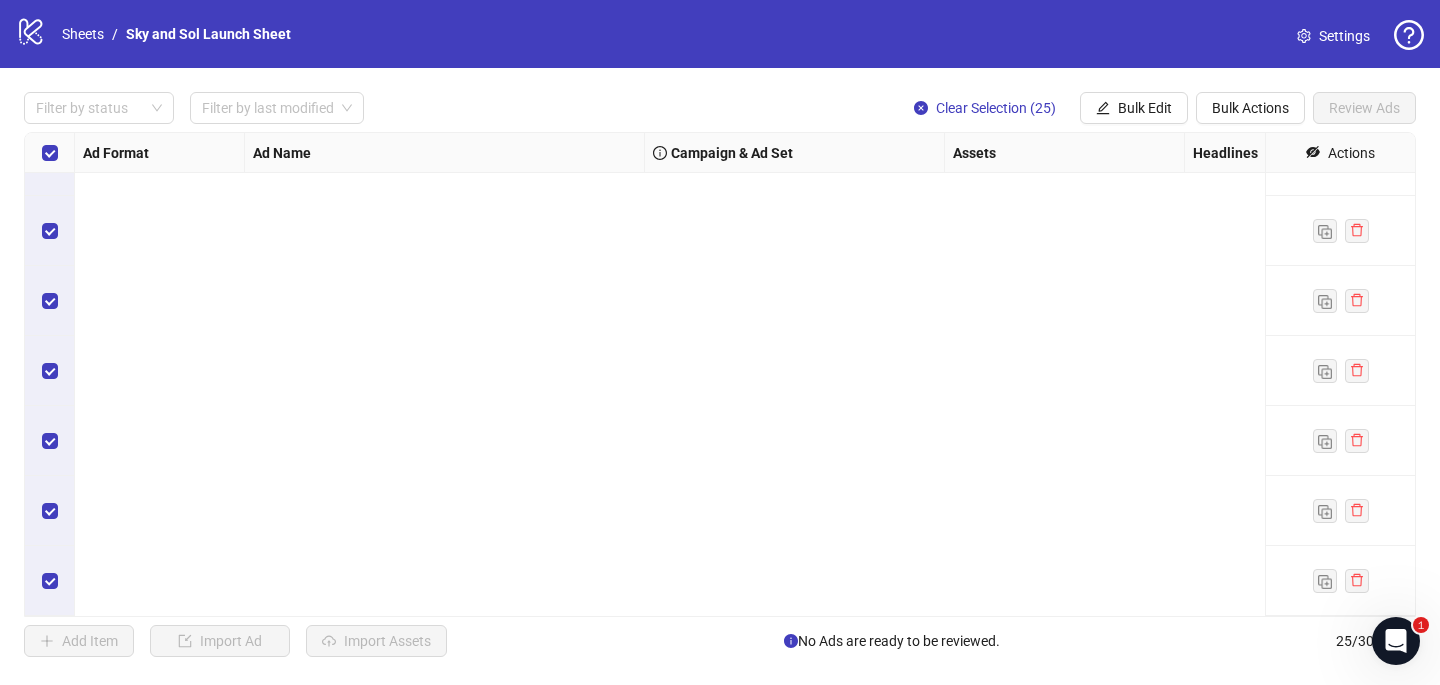 scroll, scrollTop: 0, scrollLeft: 0, axis: both 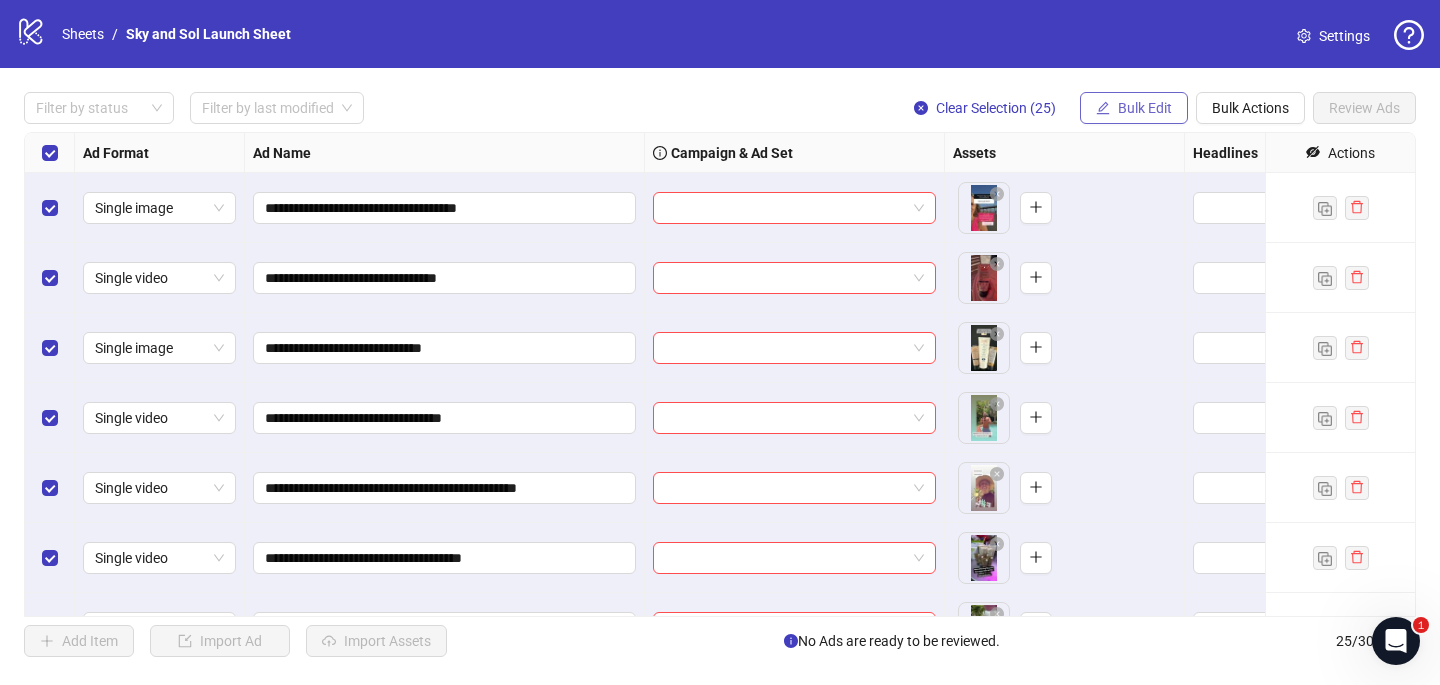 click on "Bulk Edit" at bounding box center (1145, 108) 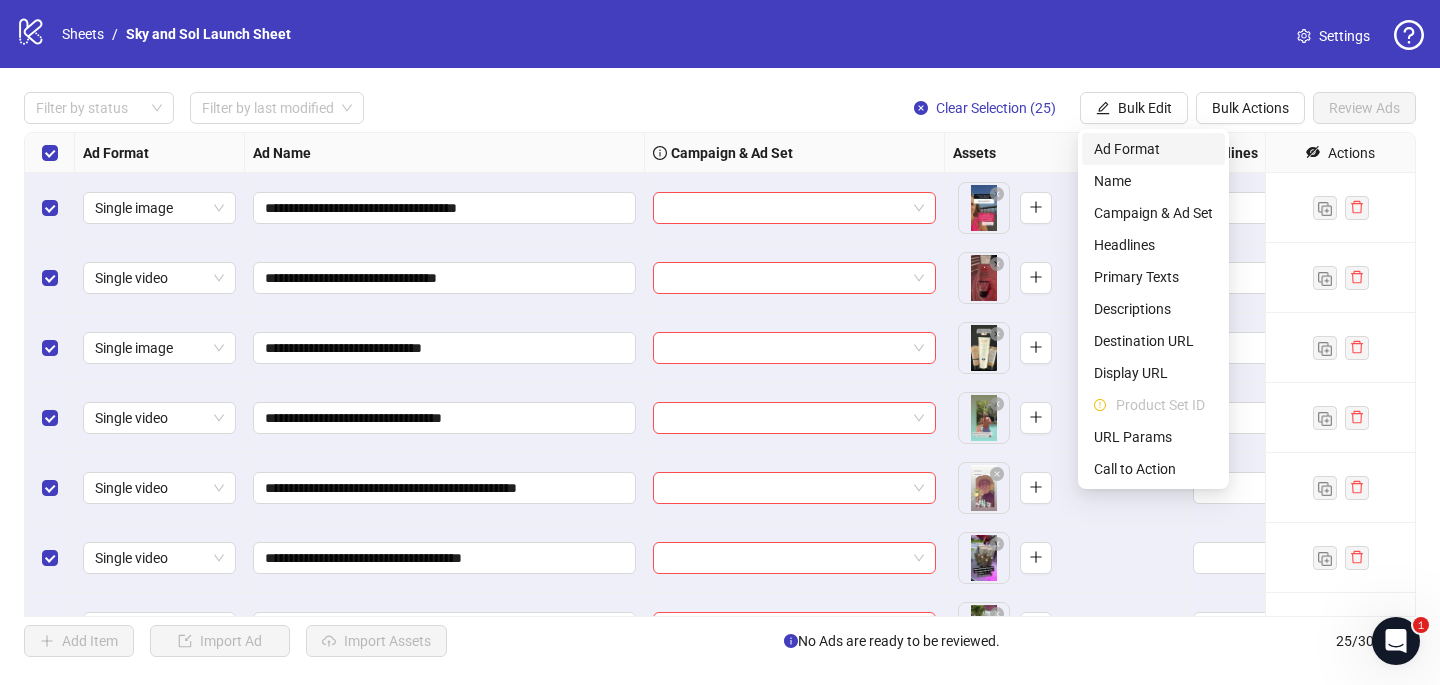 click on "Ad Format" at bounding box center [1153, 149] 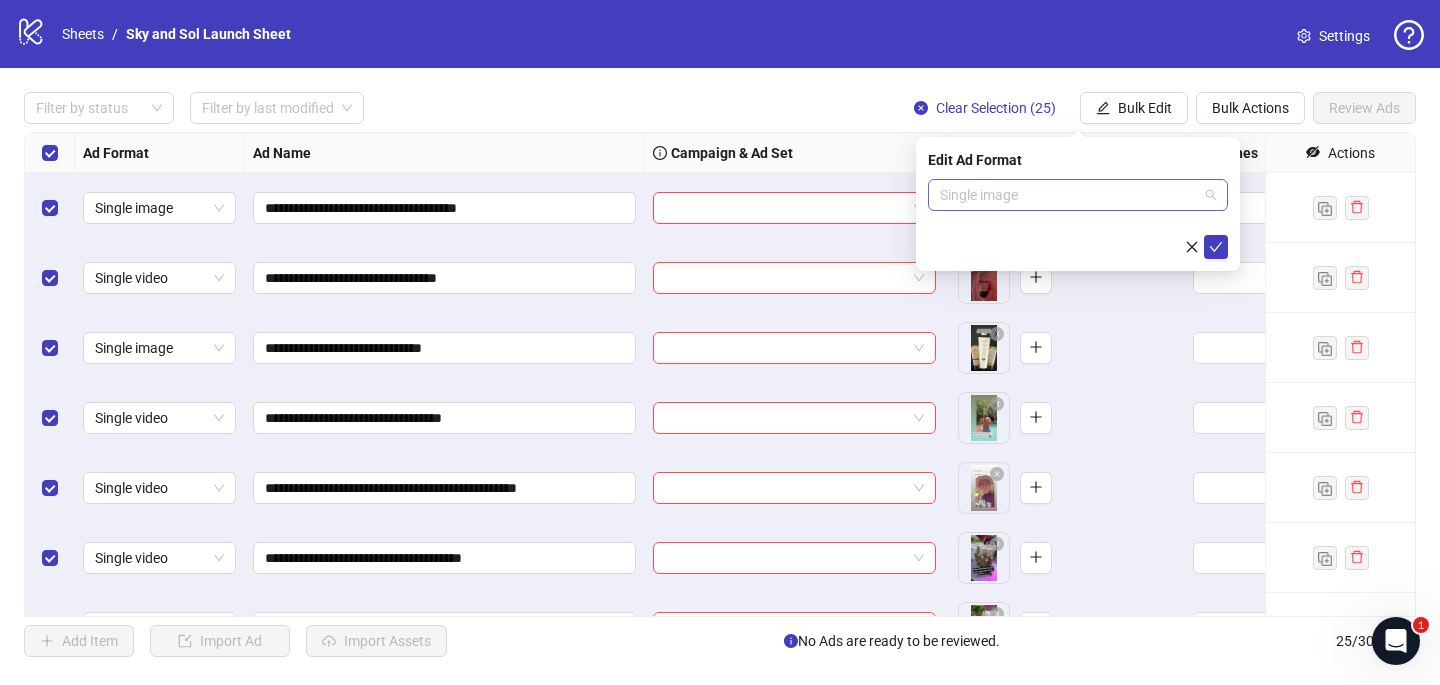 click on "Single image" at bounding box center (1078, 195) 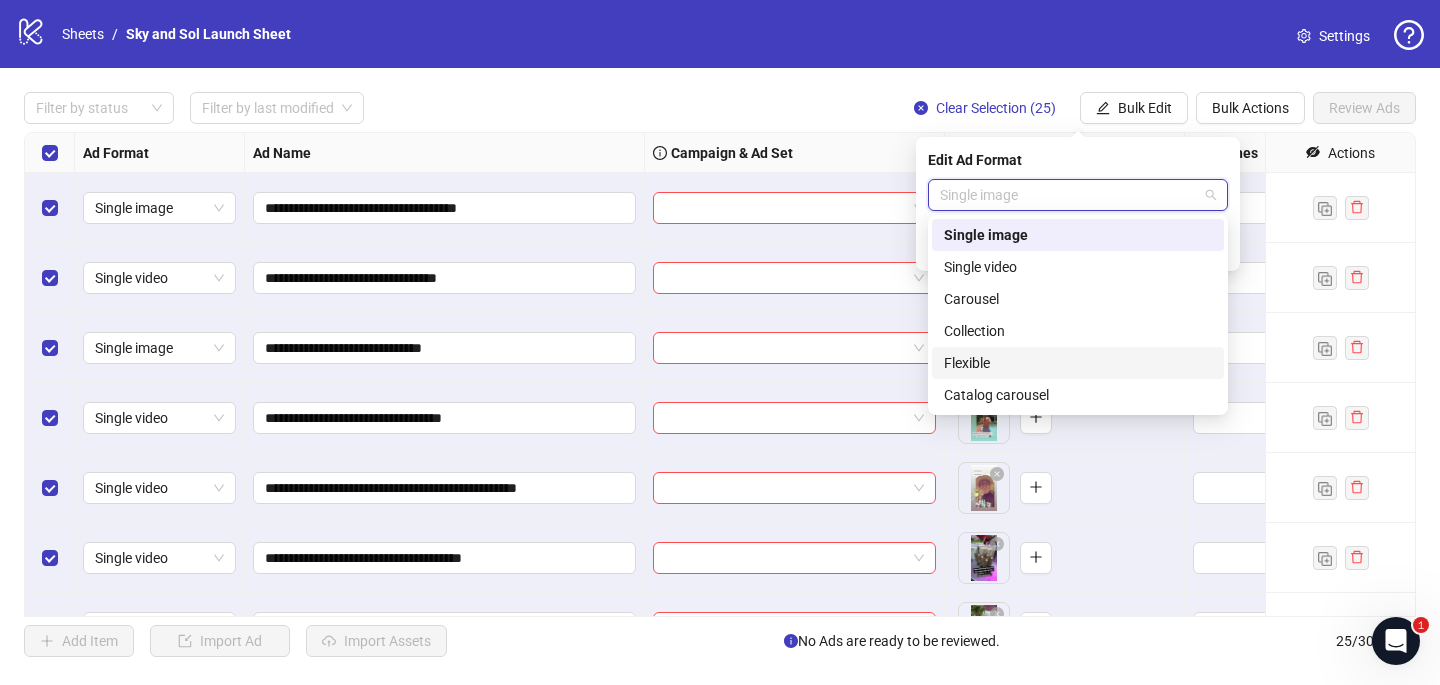 click on "Flexible" at bounding box center [1078, 363] 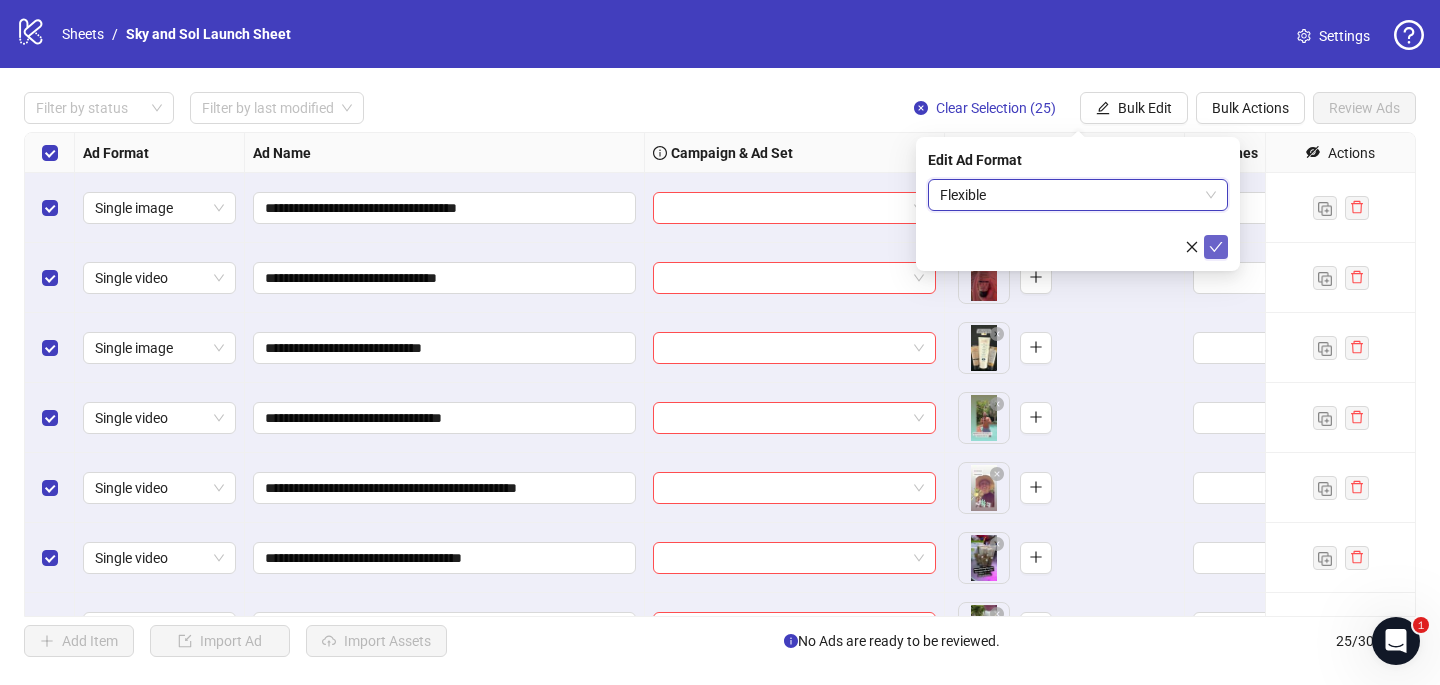 click at bounding box center [1216, 247] 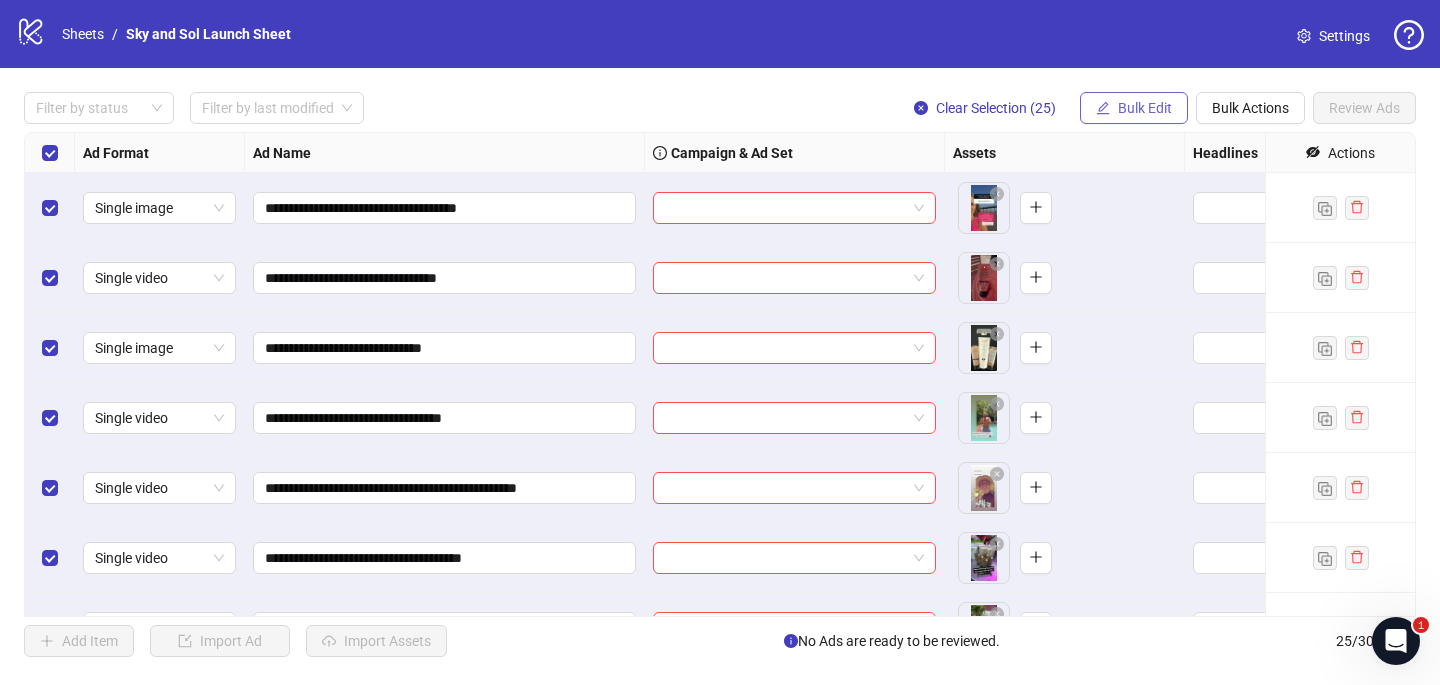 click on "Bulk Edit" at bounding box center (1134, 108) 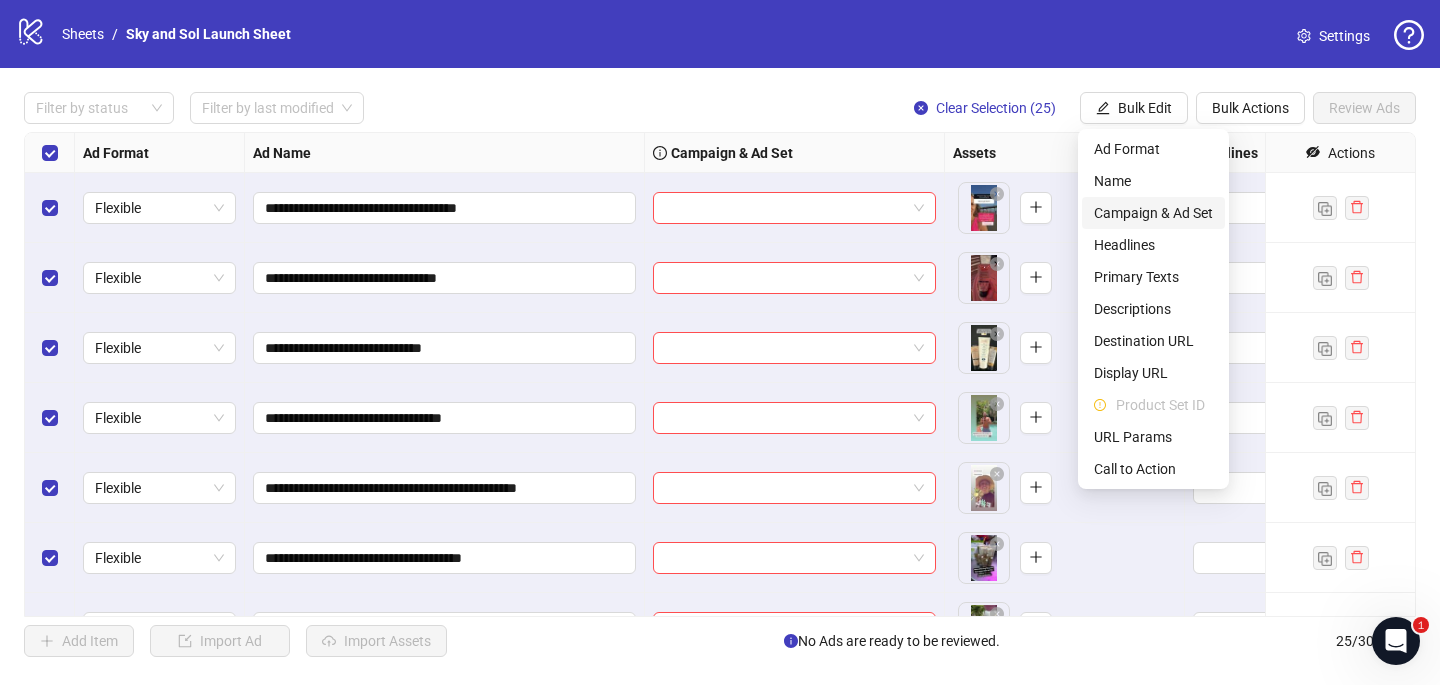 click on "Campaign & Ad Set" at bounding box center (1153, 213) 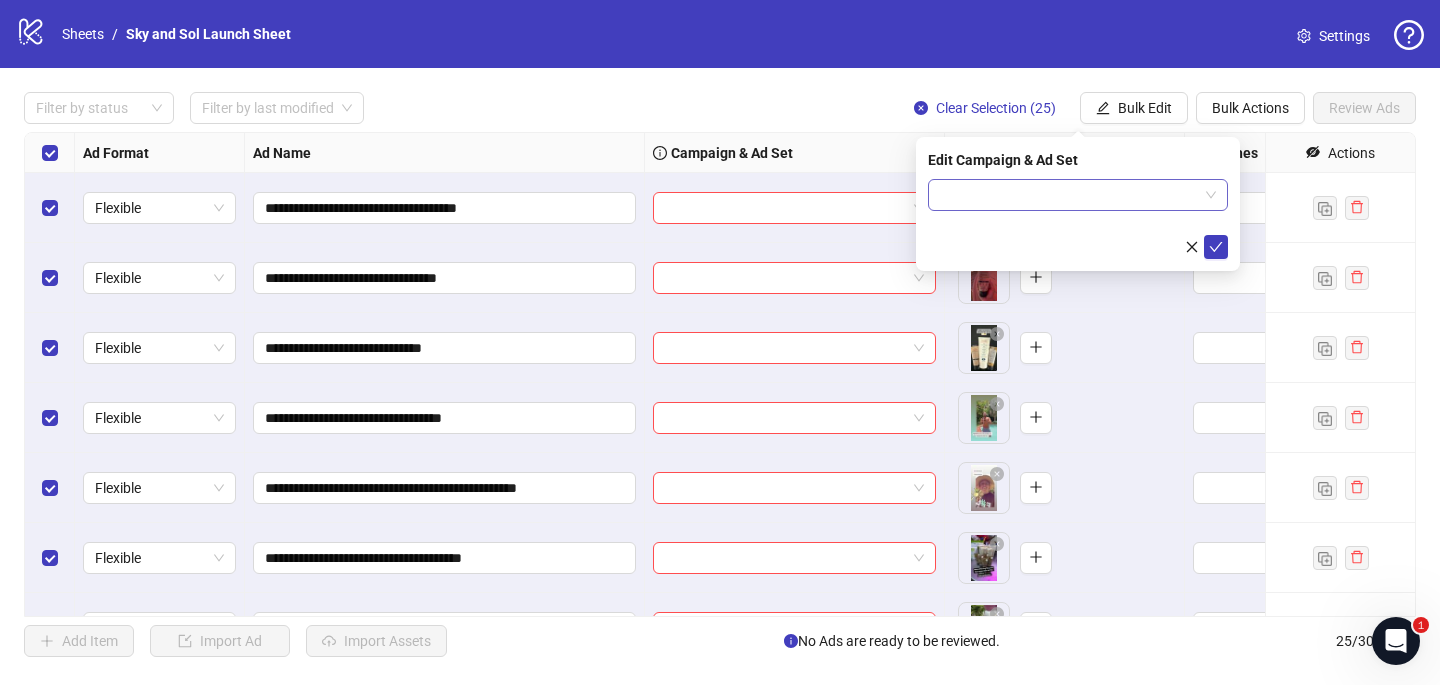 click at bounding box center (1069, 195) 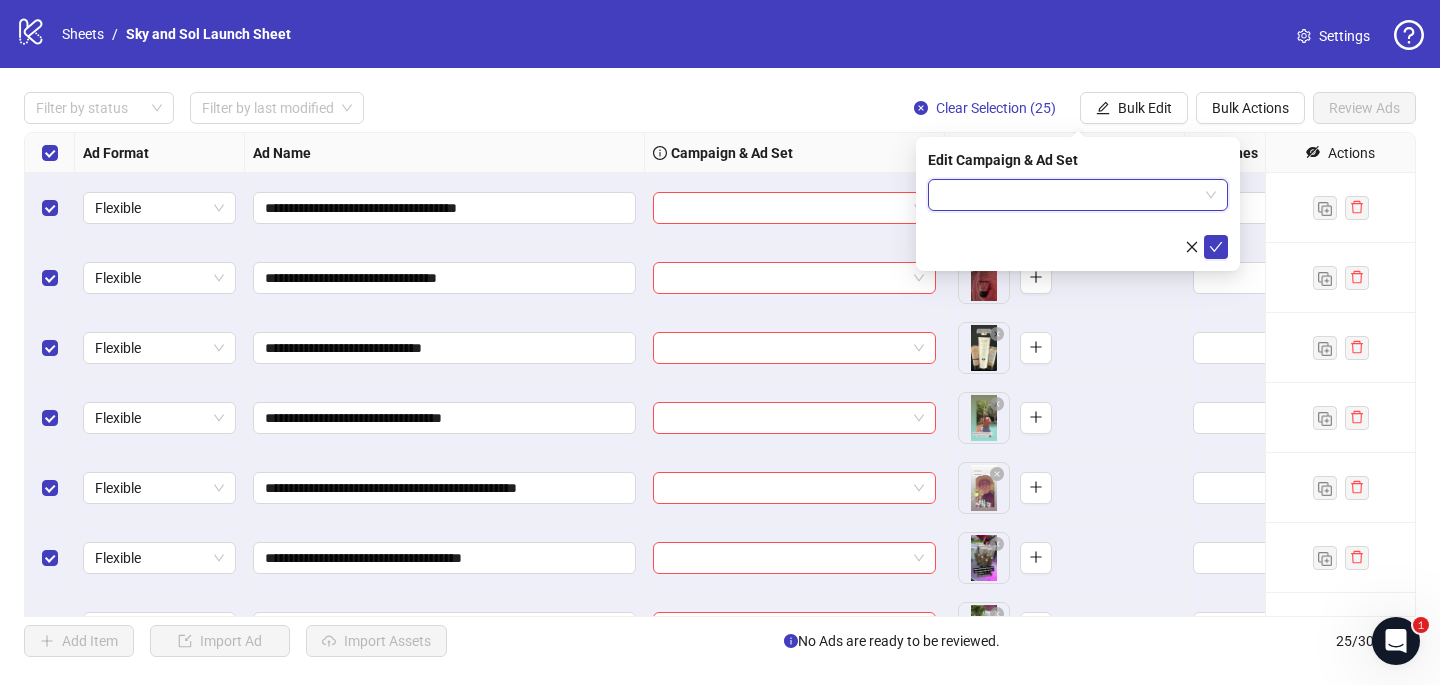 click at bounding box center (1069, 195) 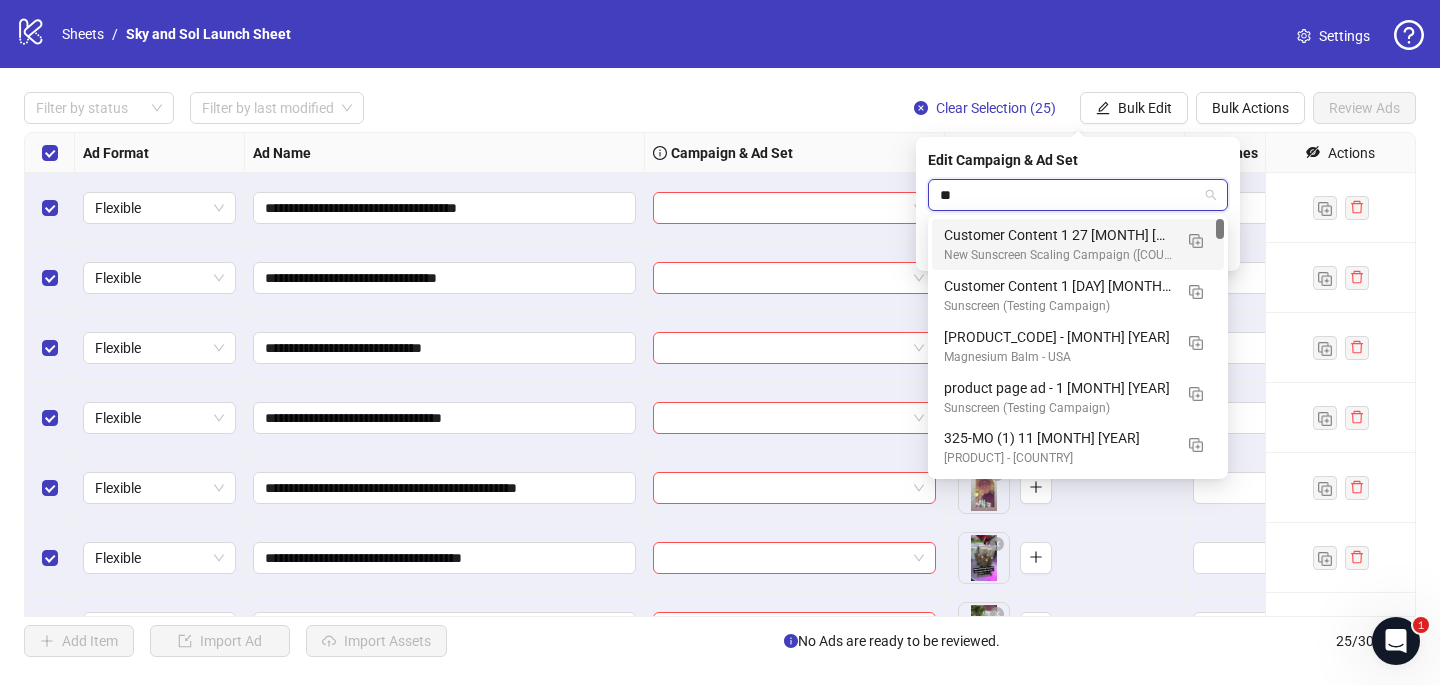 type on "***" 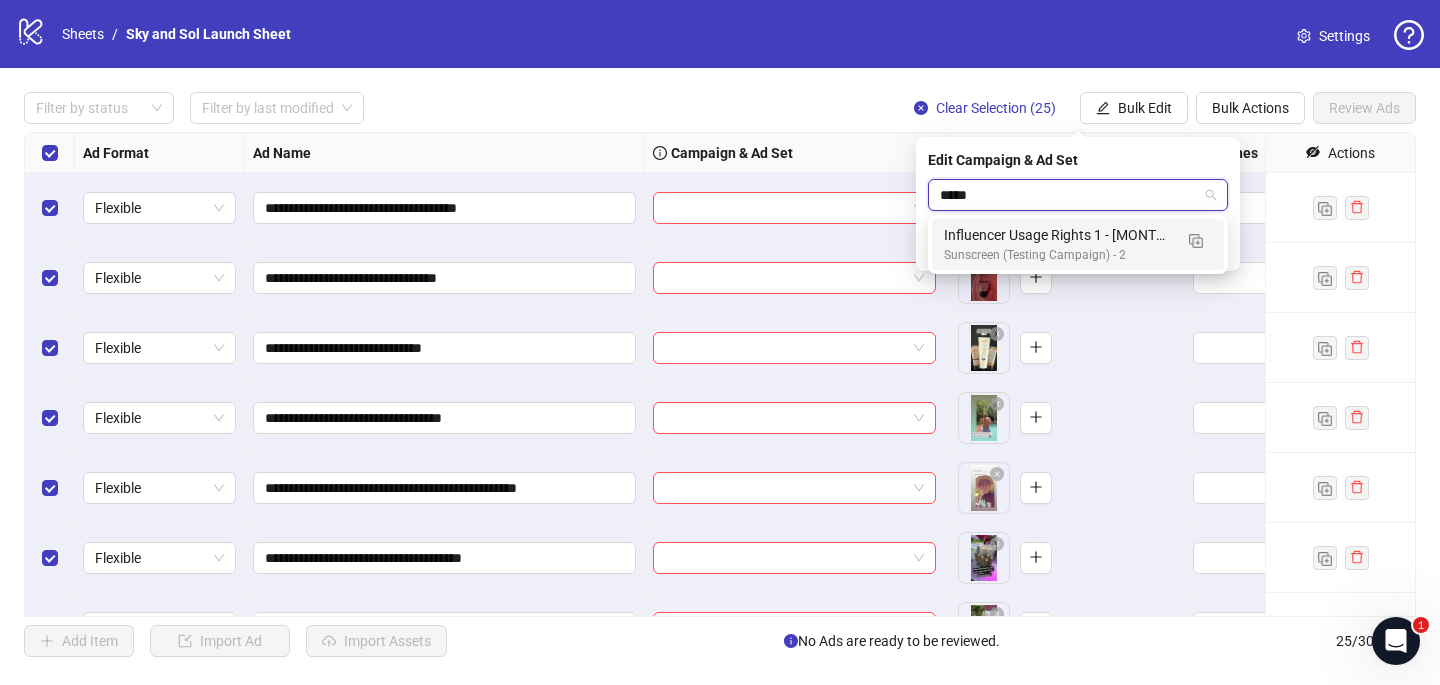 click on "Influencer Usage Rights 1 - [MONTH] [YEAR]" at bounding box center (1058, 235) 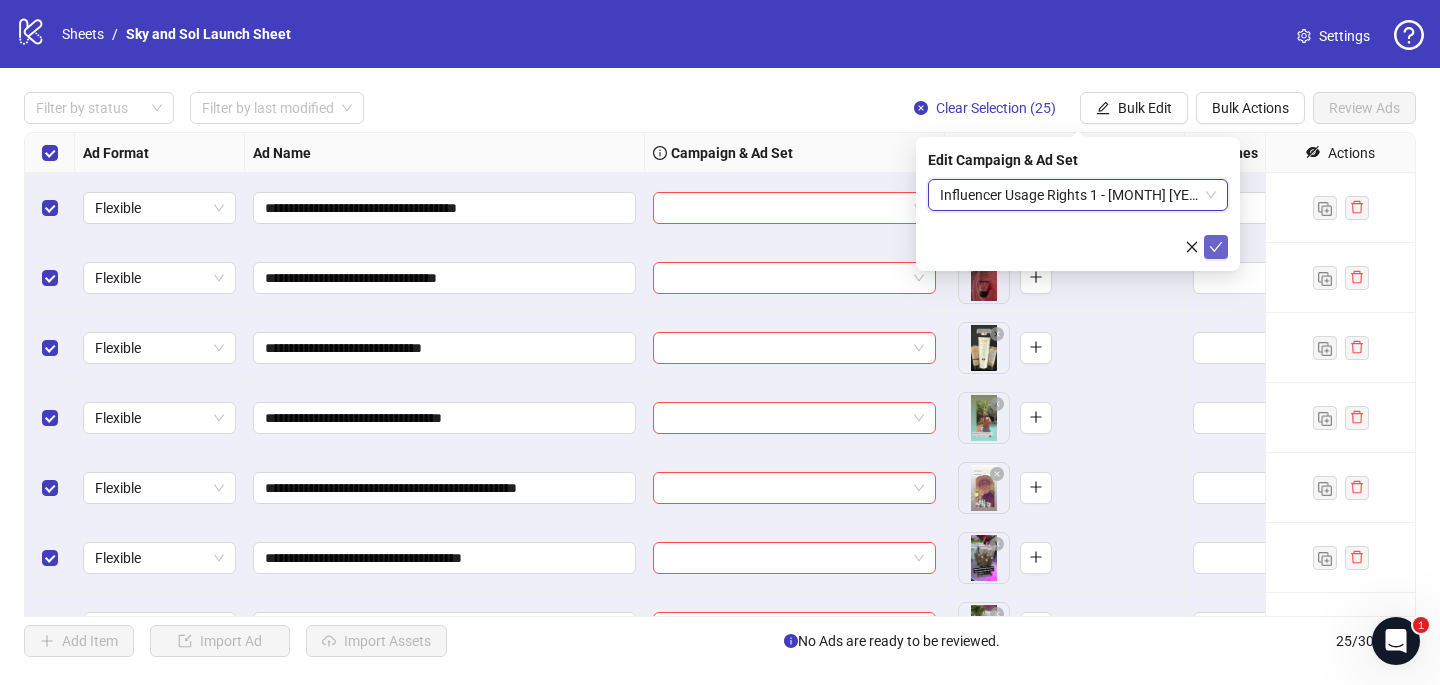 click at bounding box center (1216, 247) 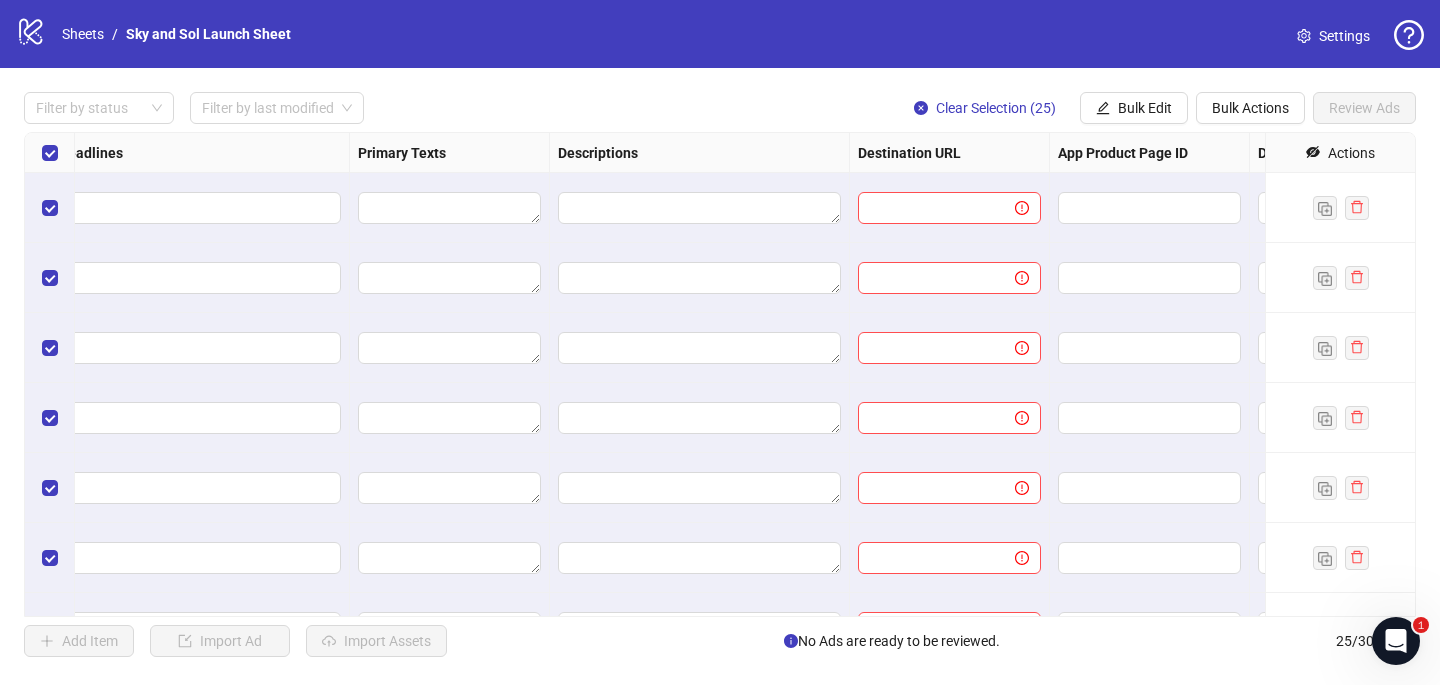 scroll, scrollTop: 0, scrollLeft: 1146, axis: horizontal 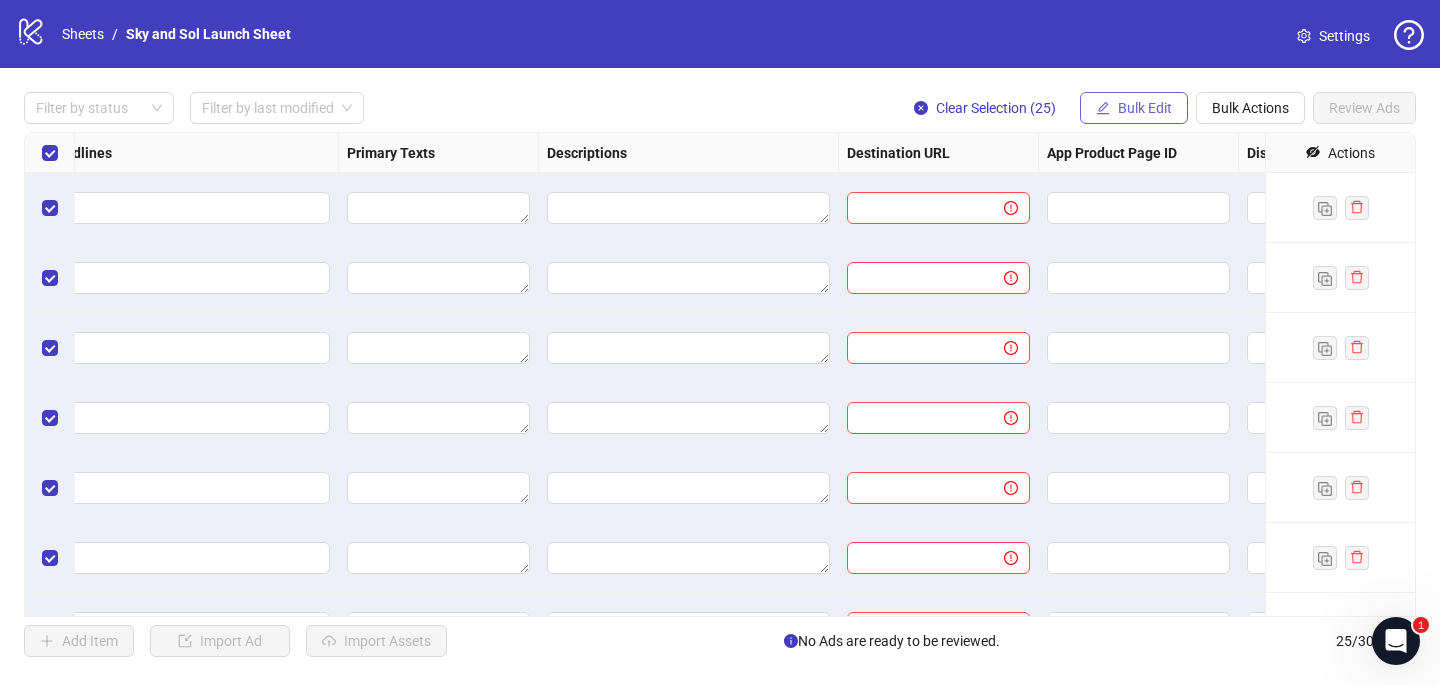 click on "Bulk Edit" at bounding box center (1145, 108) 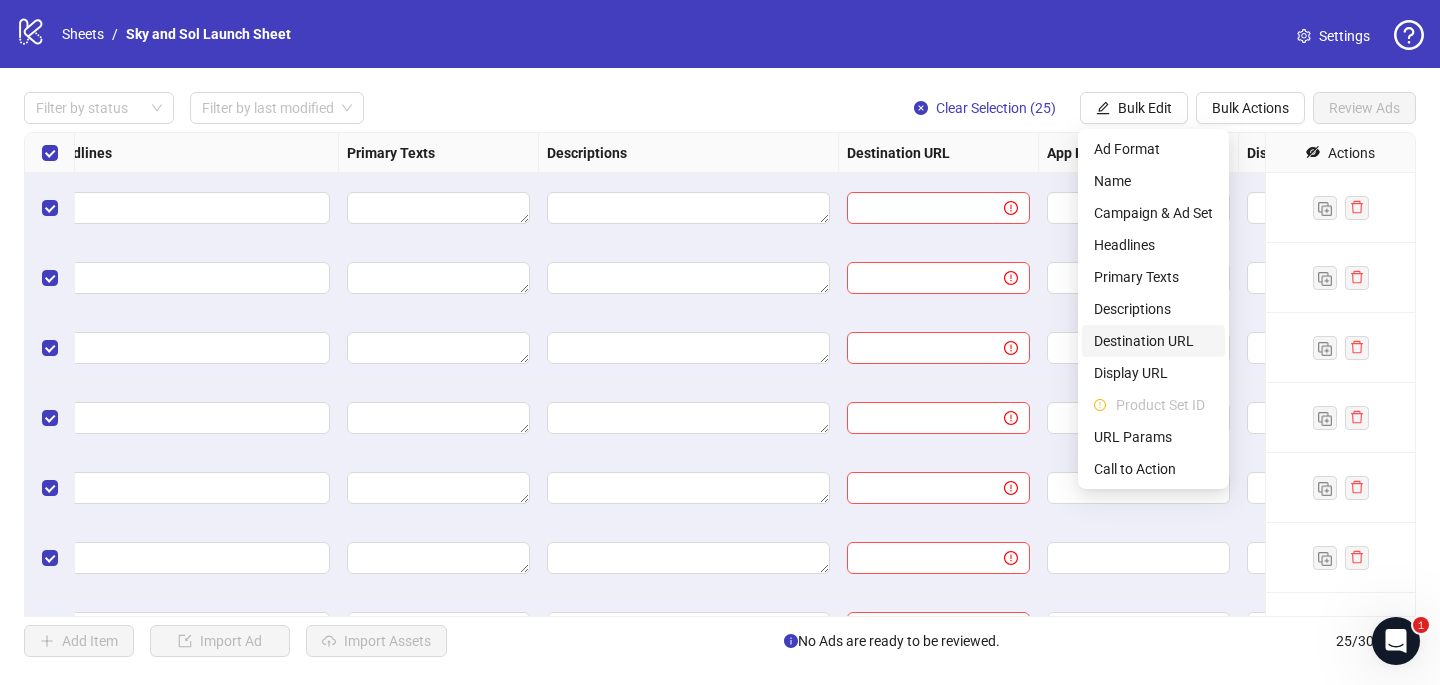 click on "Destination URL" at bounding box center [1153, 341] 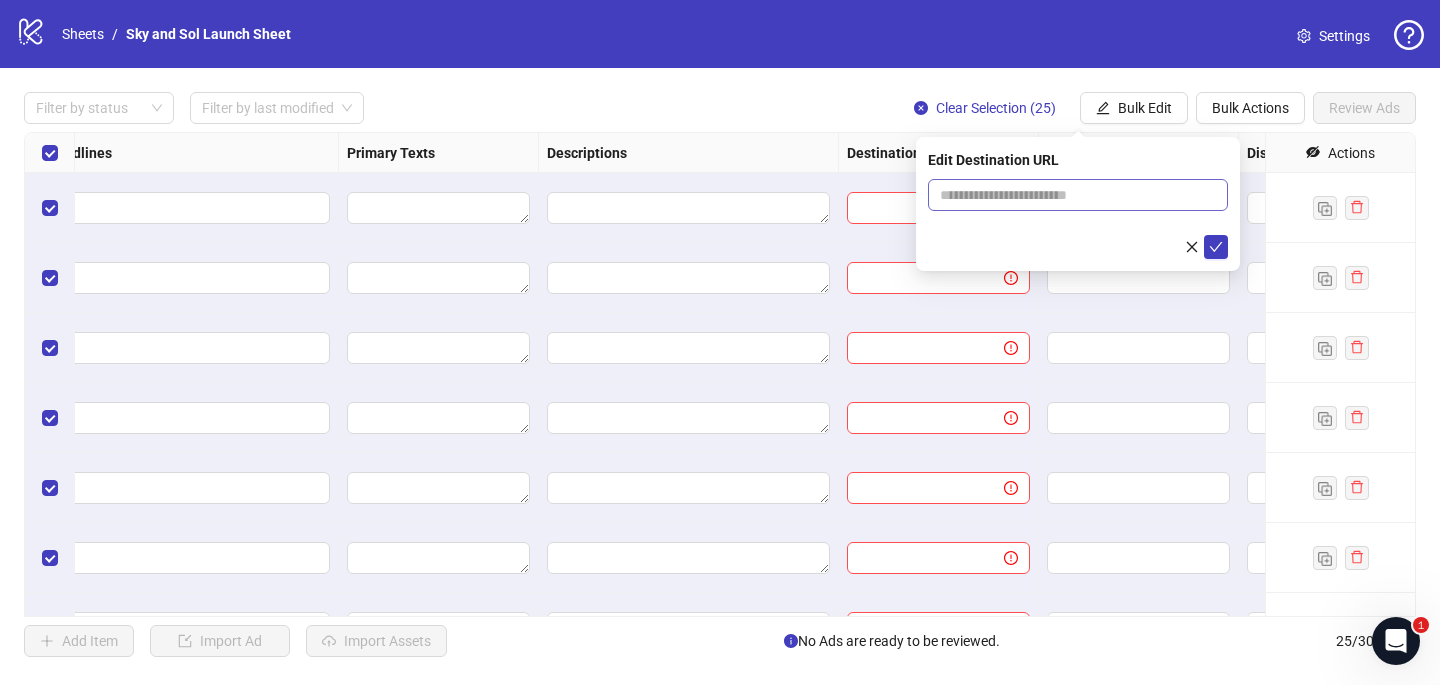 click at bounding box center [1078, 195] 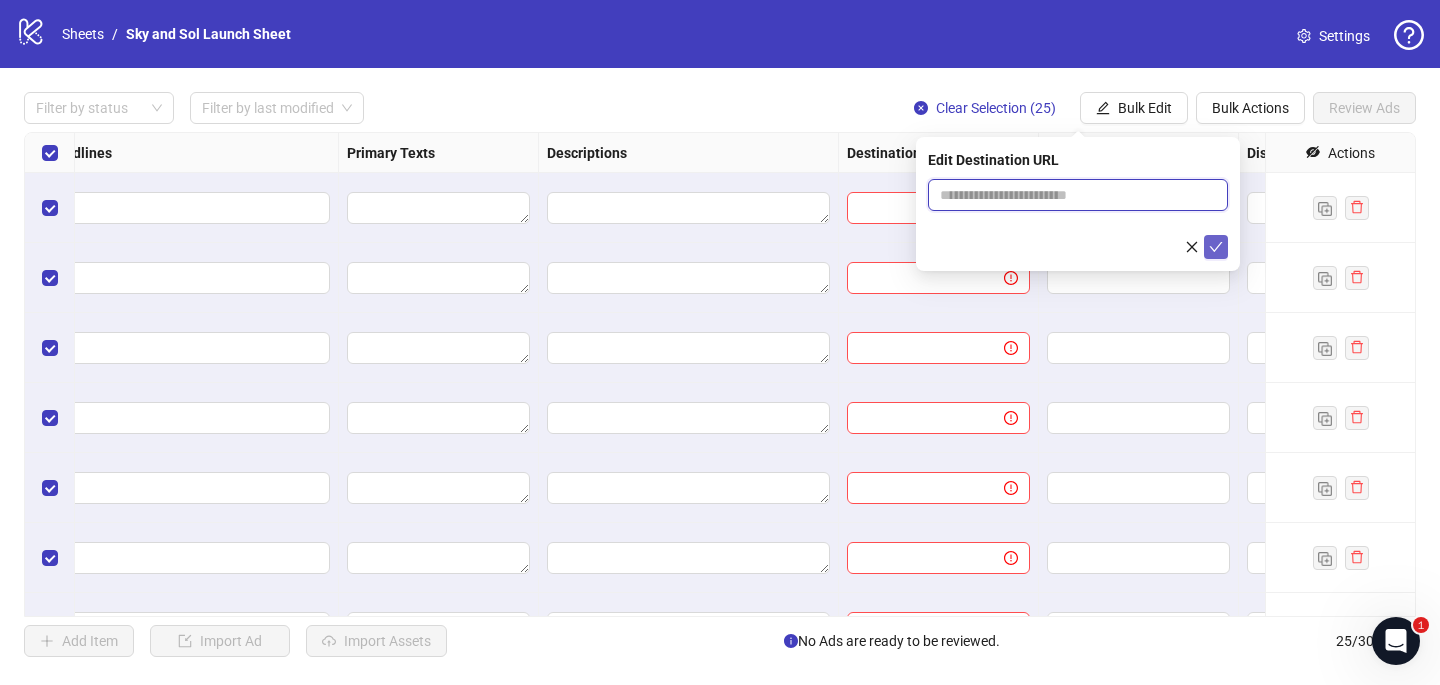 paste on "**********" 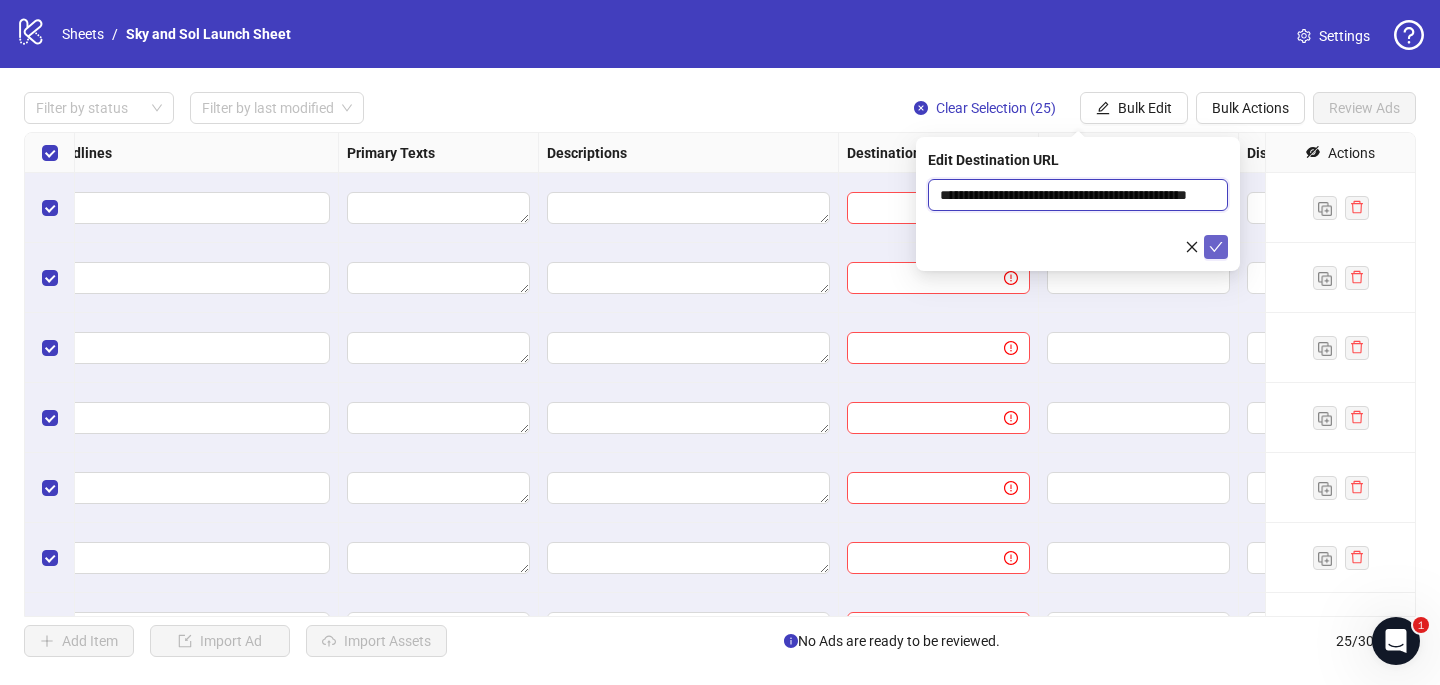 scroll, scrollTop: 0, scrollLeft: 72, axis: horizontal 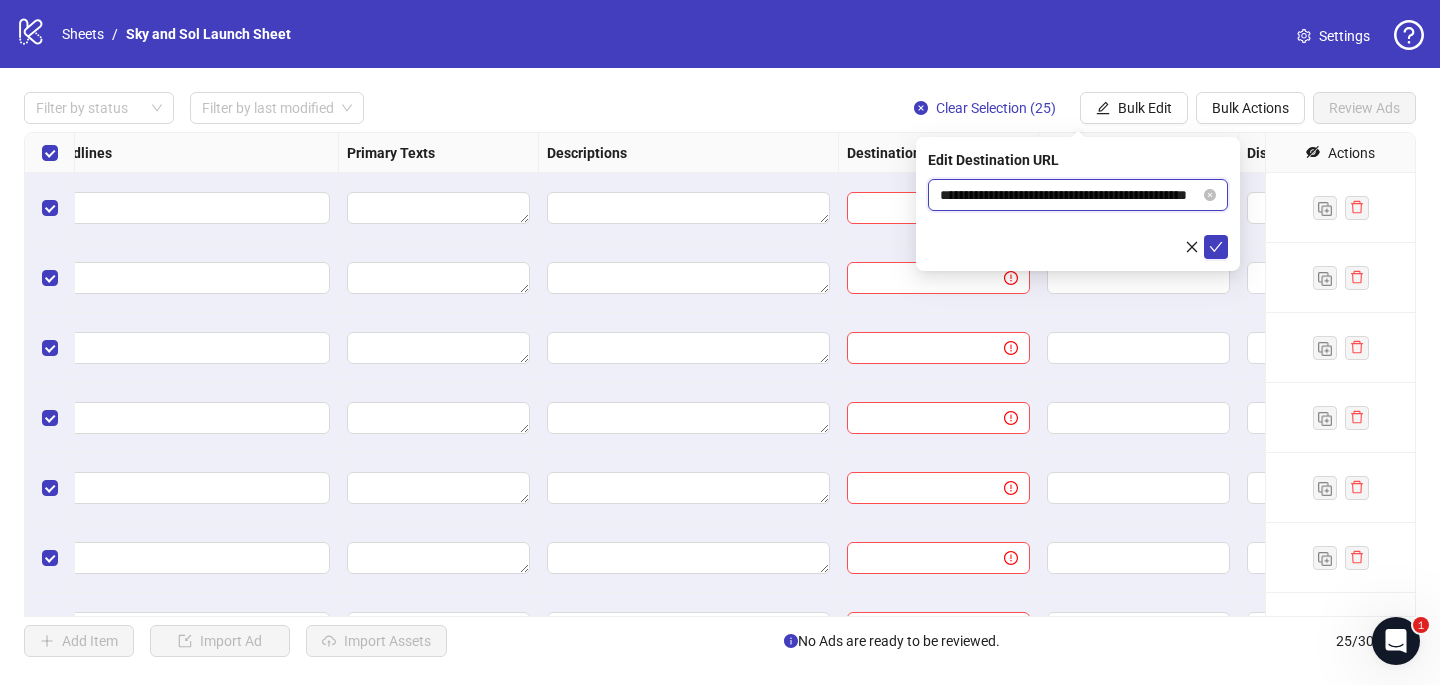 type on "**********" 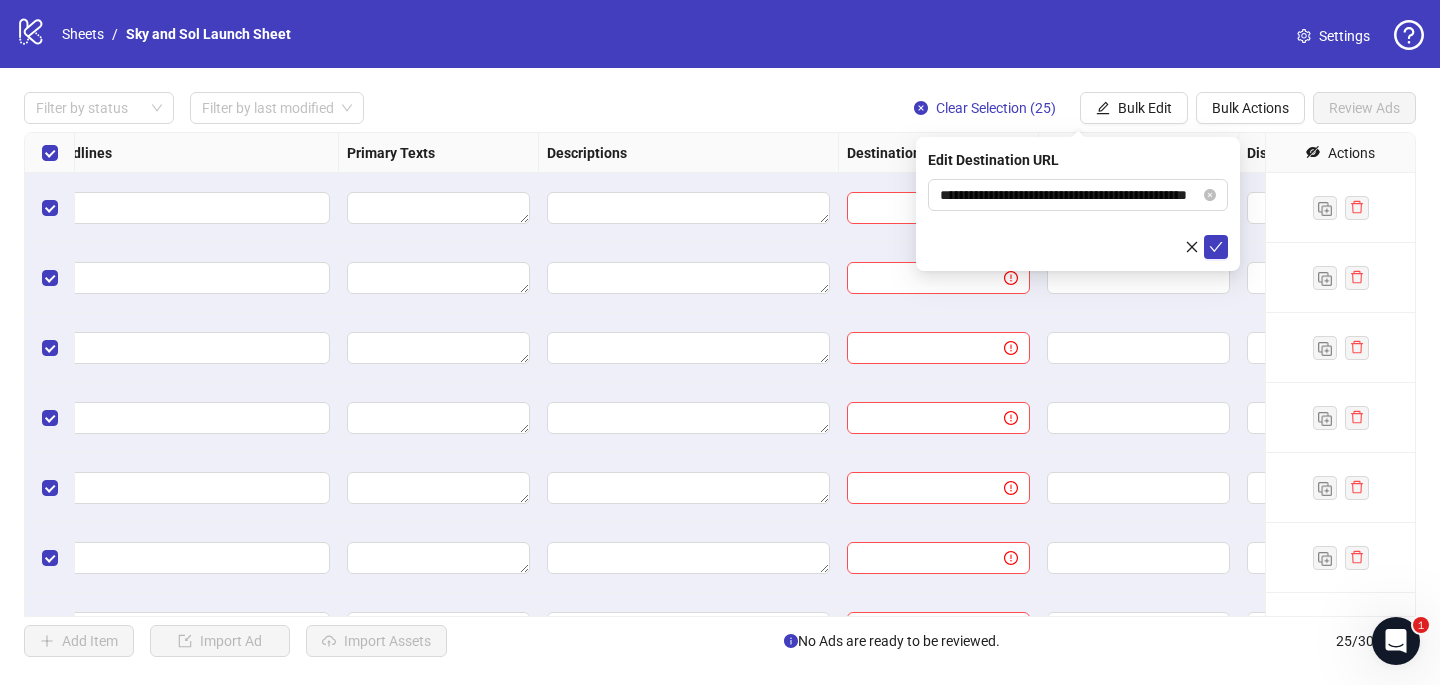 click on "**********" at bounding box center [1078, 204] 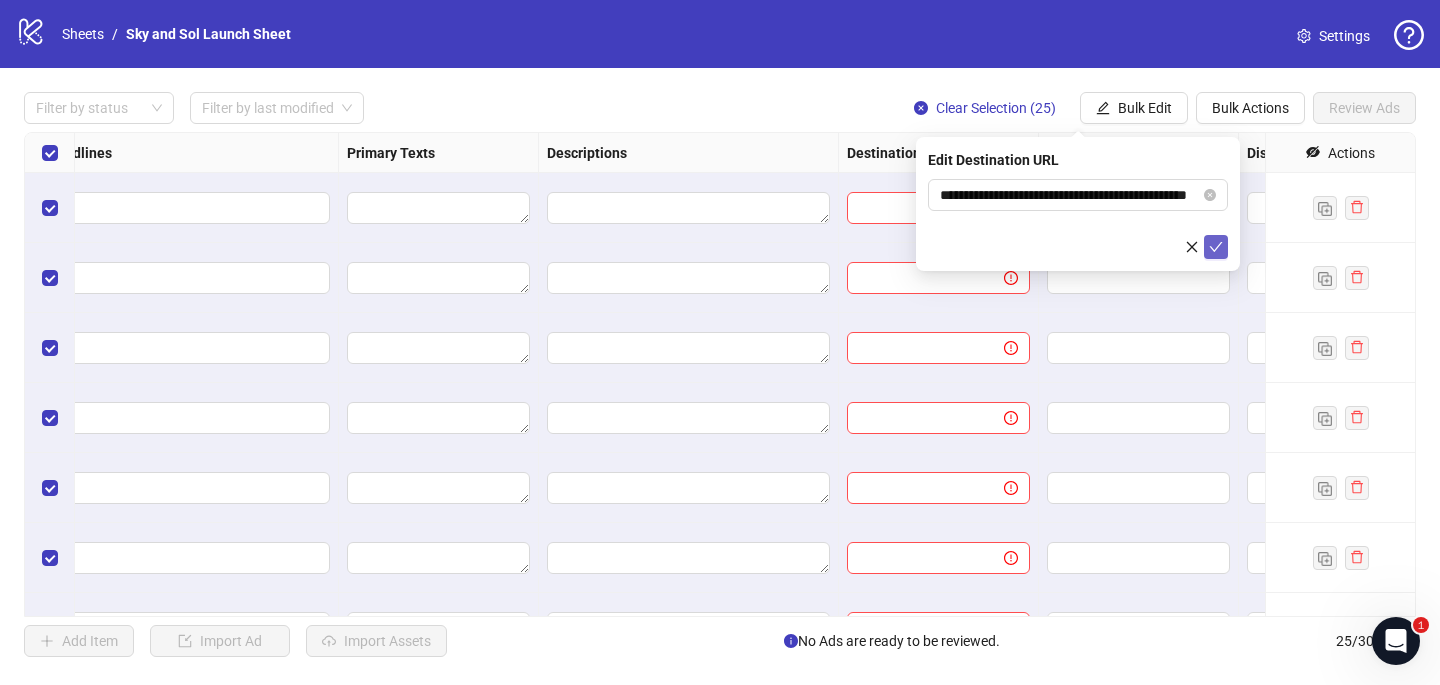 click at bounding box center [1216, 247] 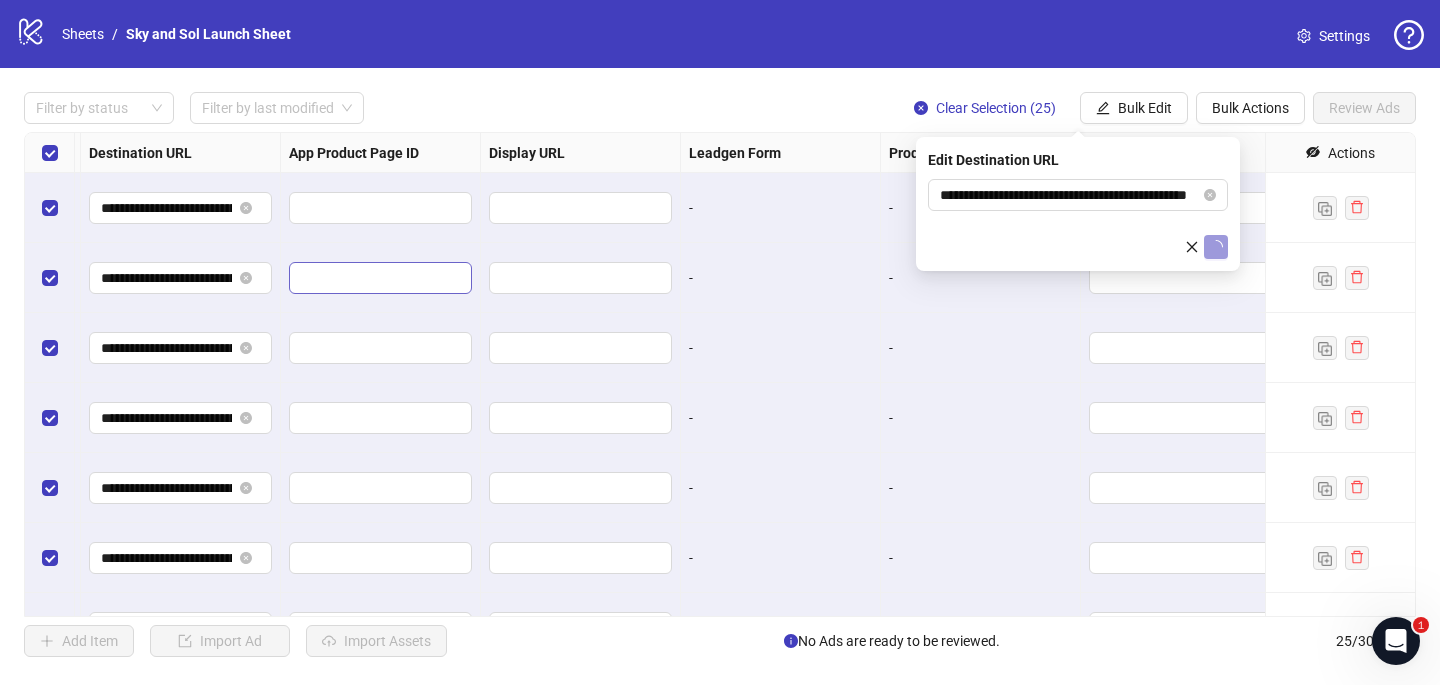 scroll, scrollTop: 0, scrollLeft: 2080, axis: horizontal 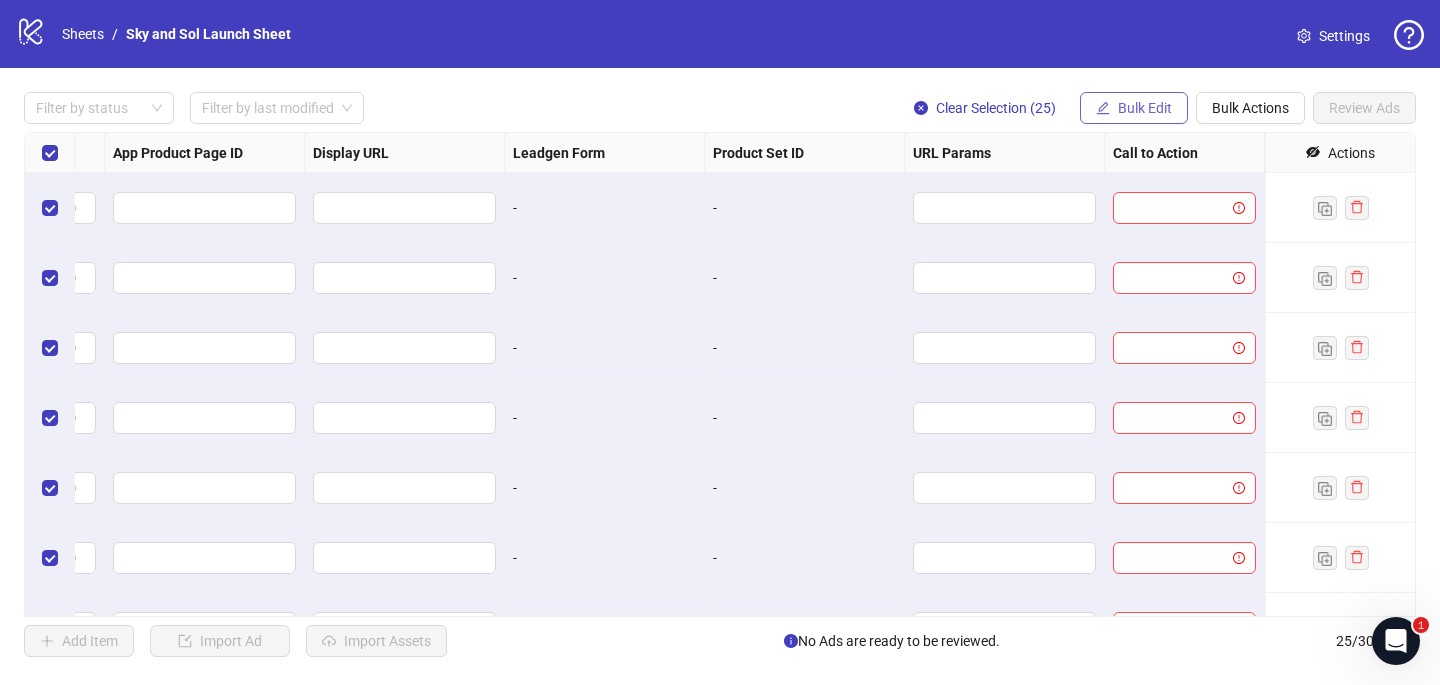 click on "Bulk Edit" at bounding box center (1145, 108) 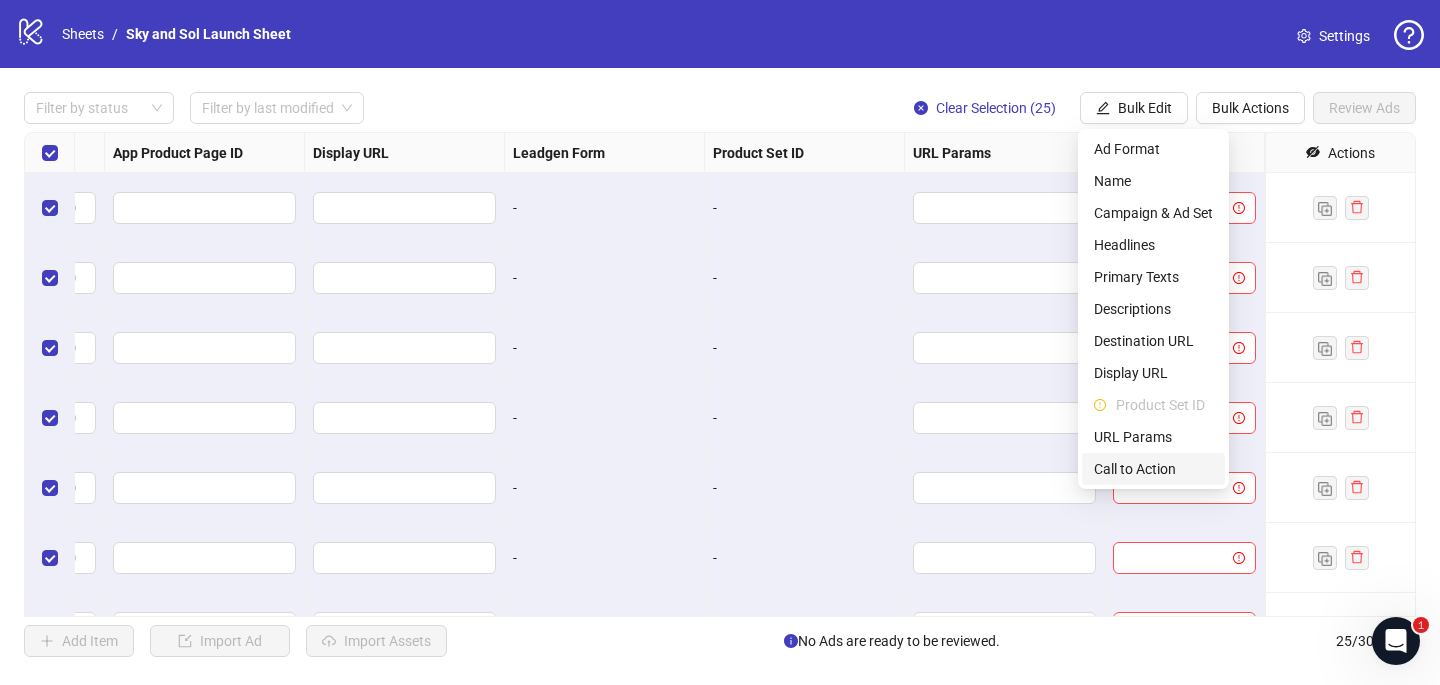 click on "Call to Action" at bounding box center [1153, 469] 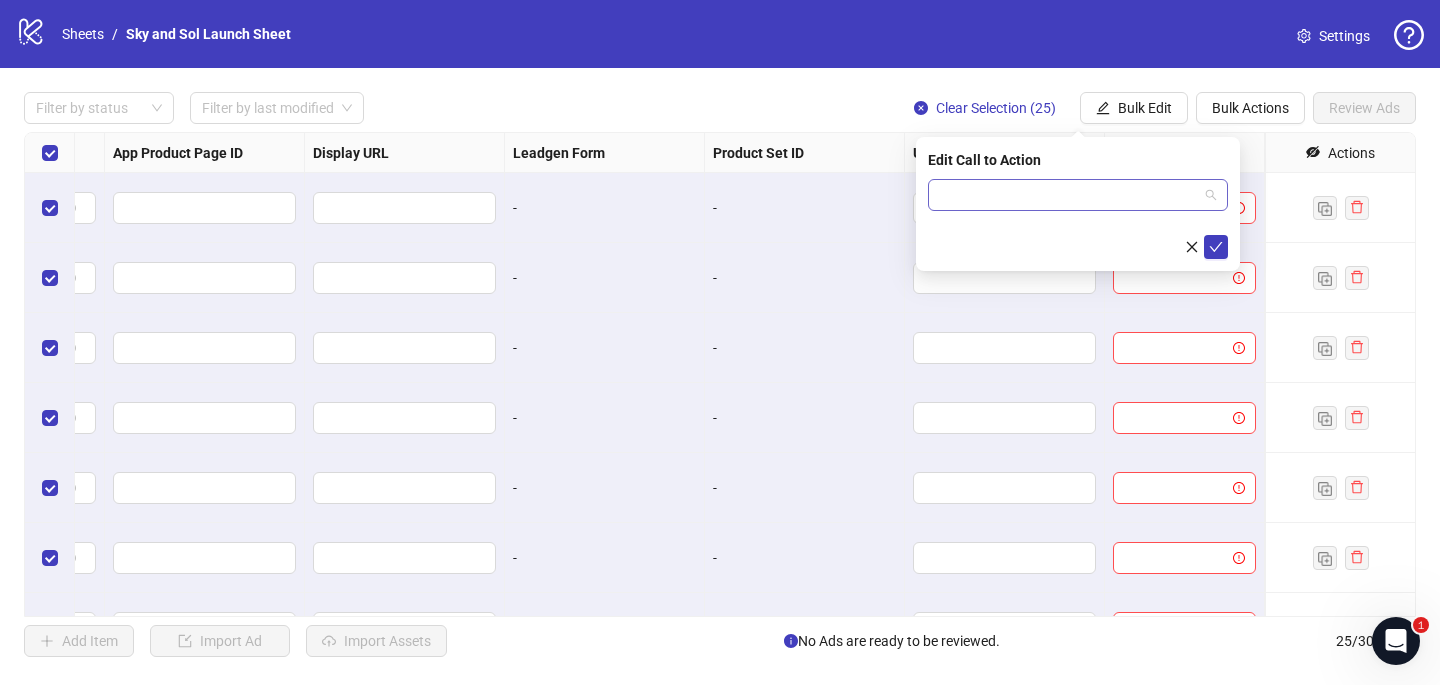 click at bounding box center [1069, 195] 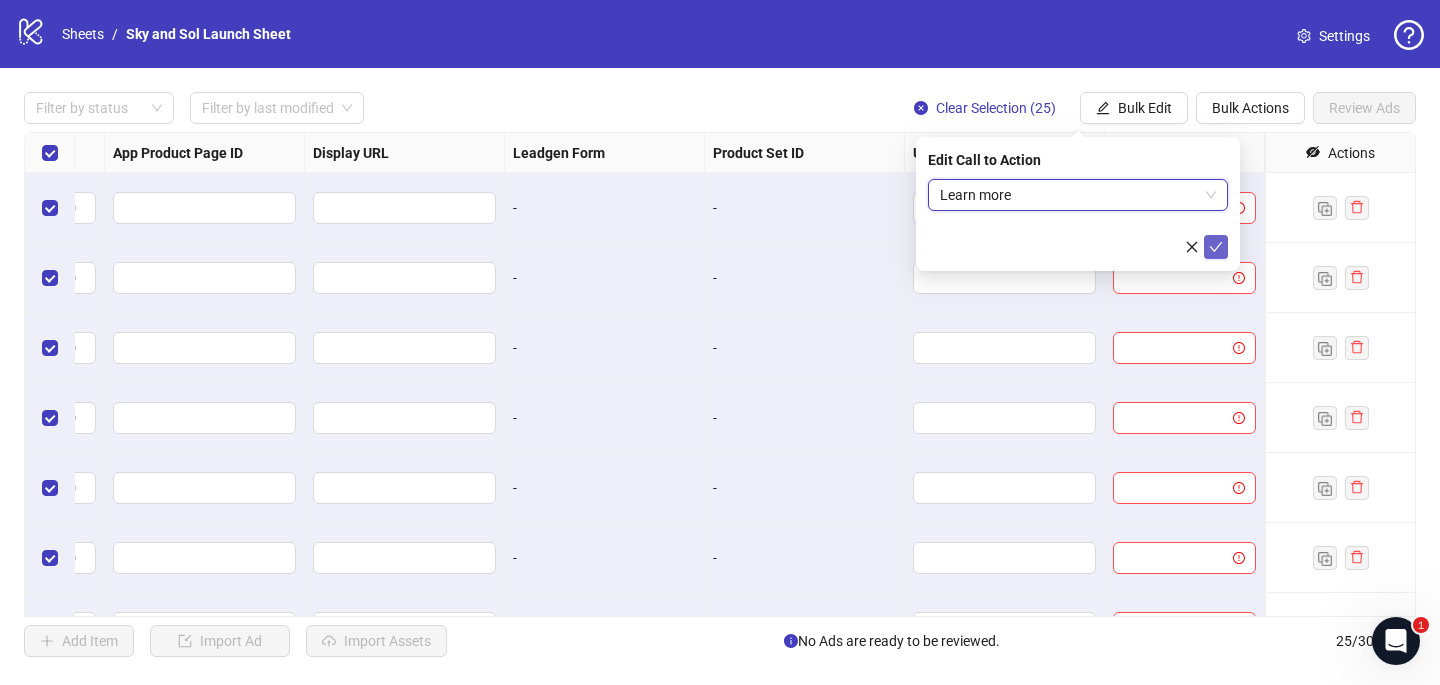 click at bounding box center (1216, 247) 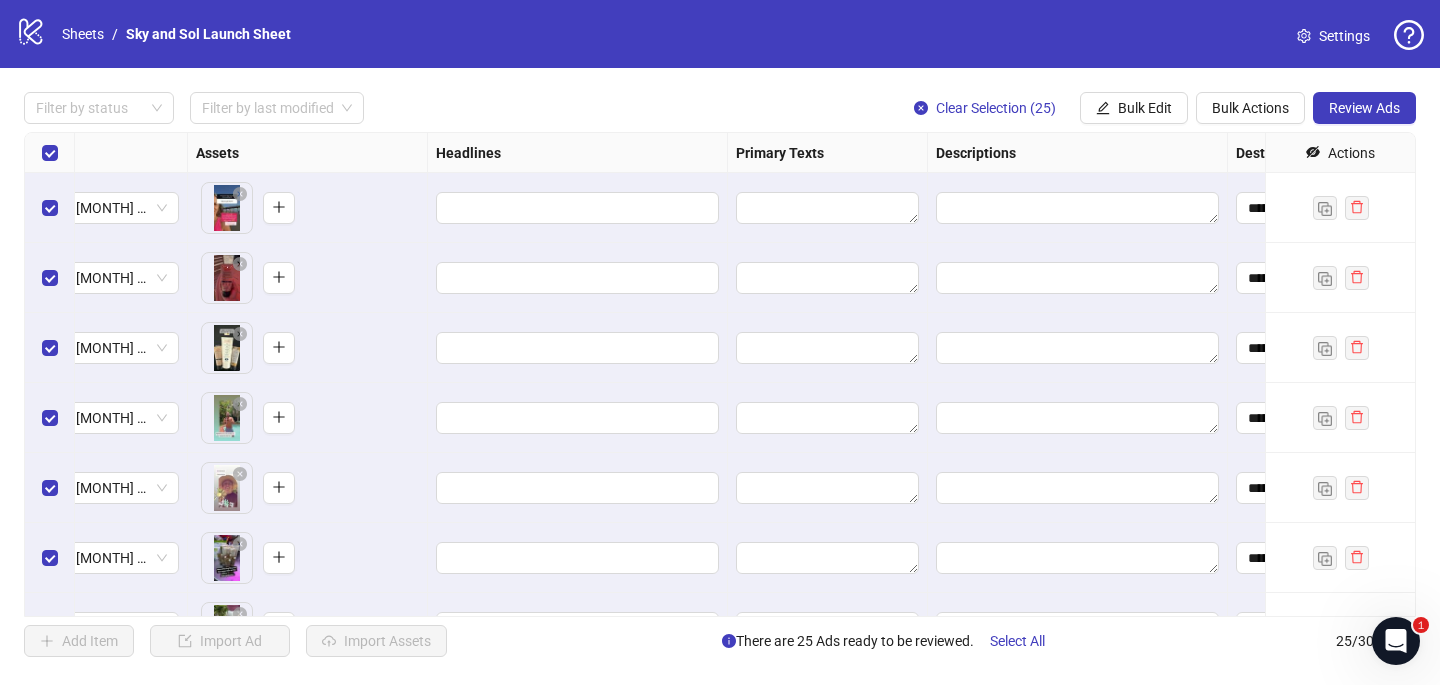 scroll, scrollTop: 0, scrollLeft: 722, axis: horizontal 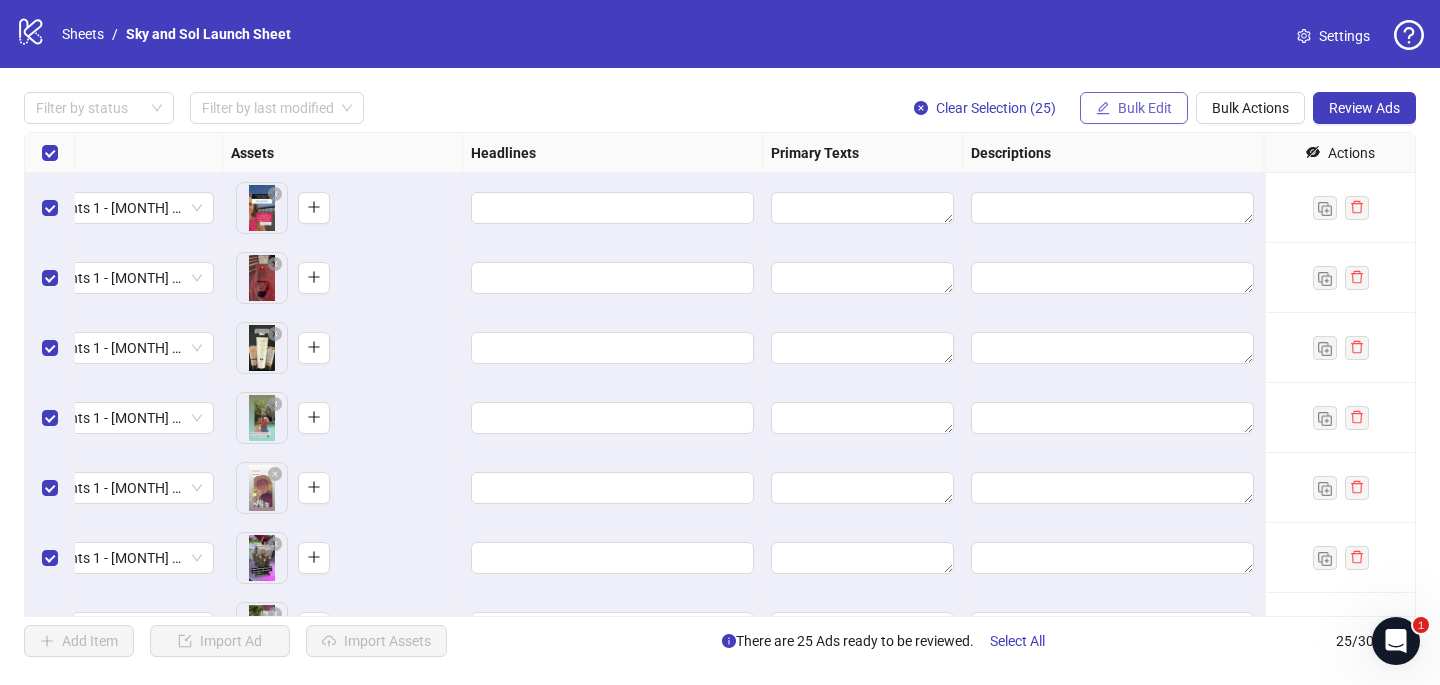 click on "Bulk Edit" at bounding box center (1134, 108) 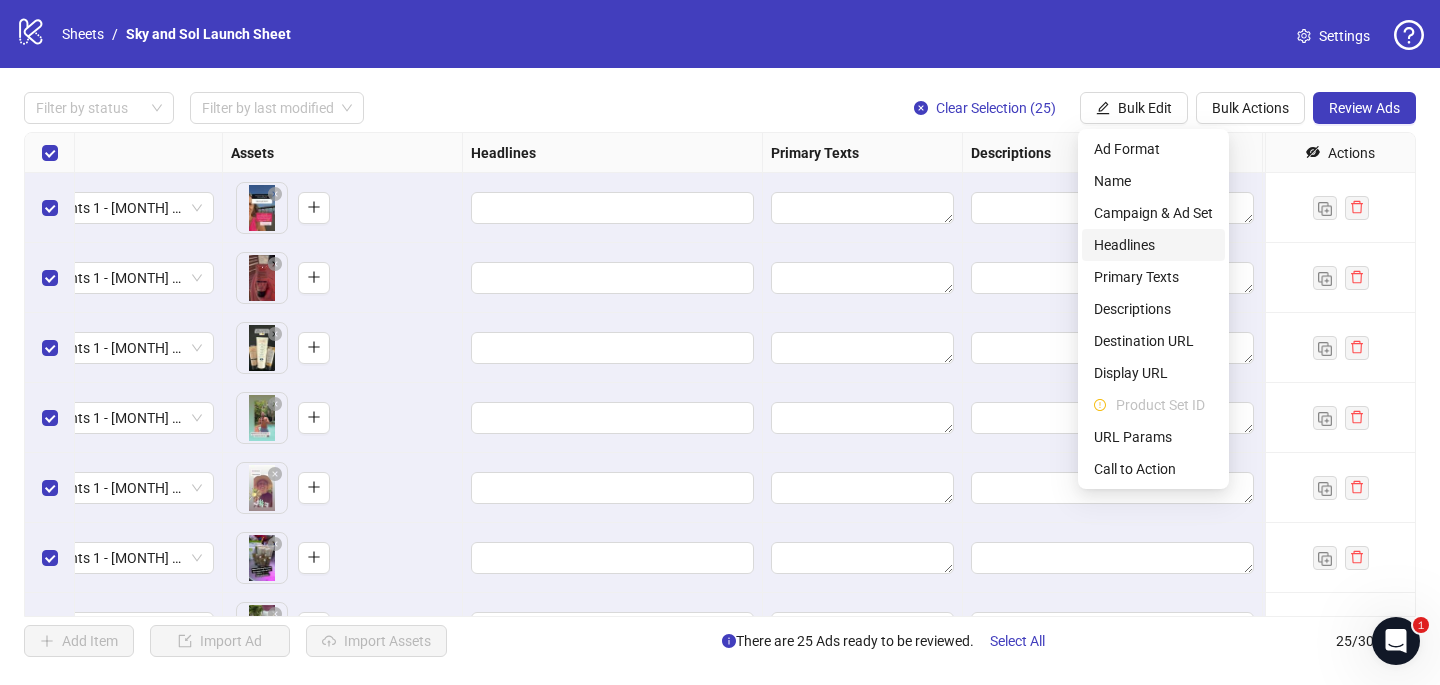 click on "Headlines" at bounding box center [1153, 245] 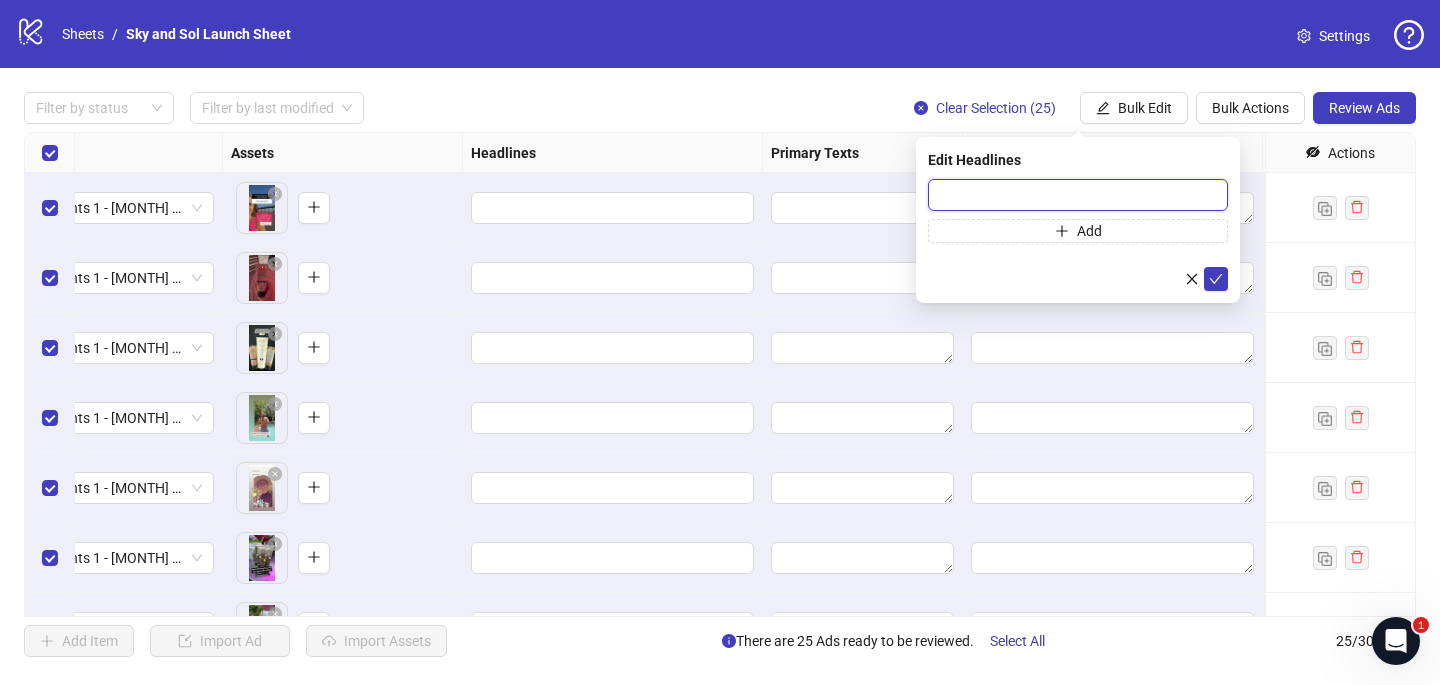 click at bounding box center (1078, 195) 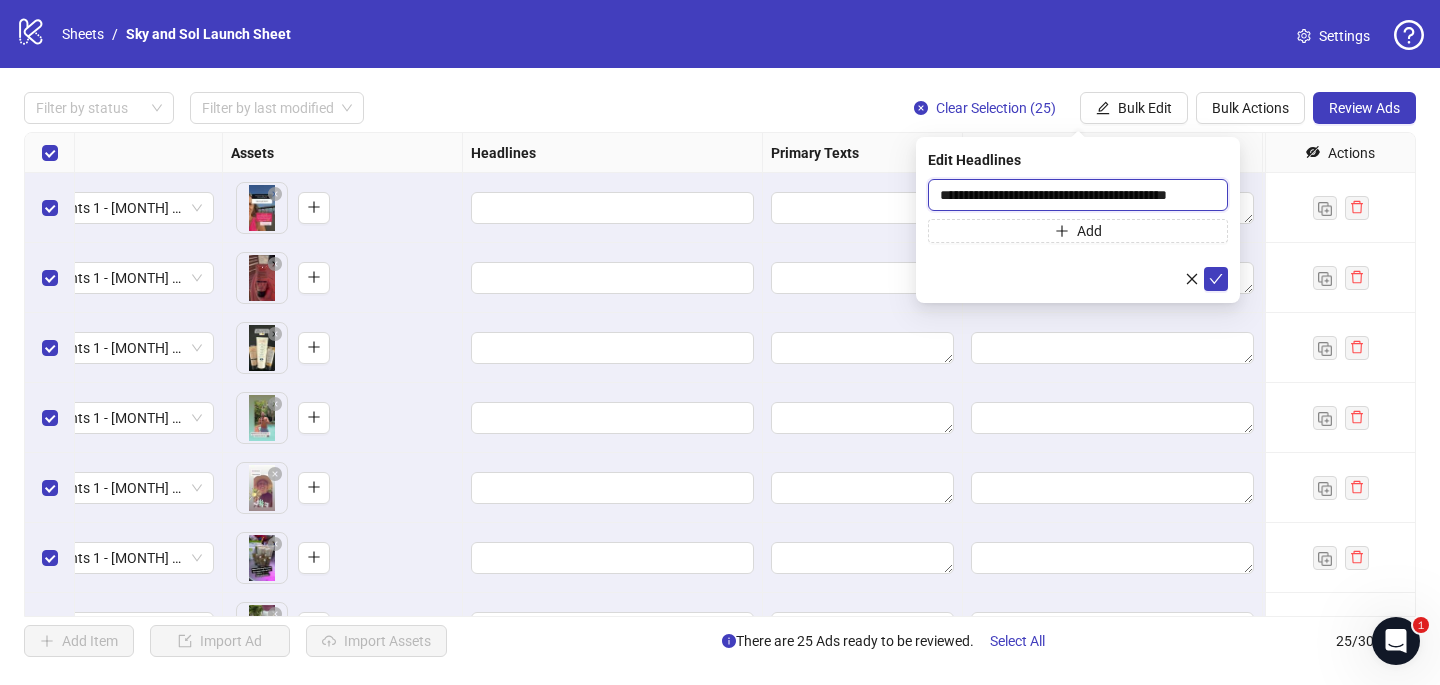 scroll, scrollTop: 0, scrollLeft: 14, axis: horizontal 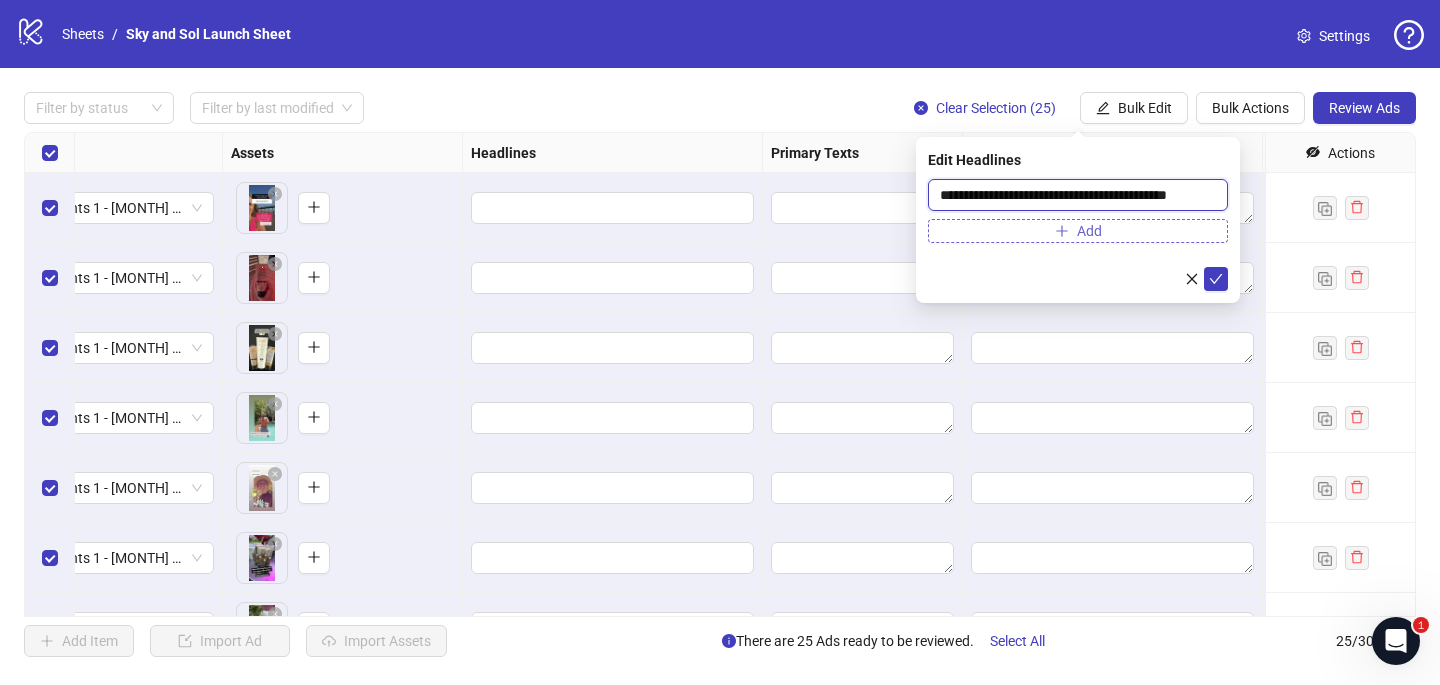type on "**********" 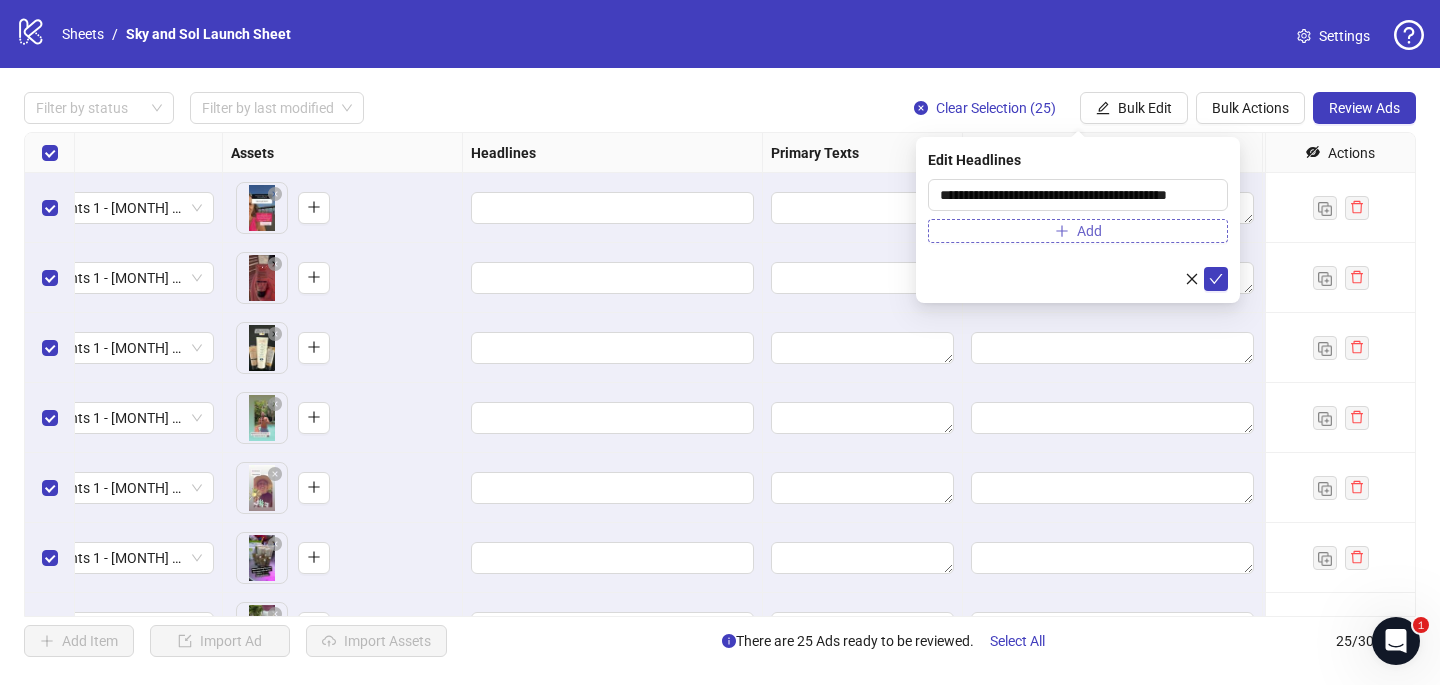 click on "Add" at bounding box center [1078, 231] 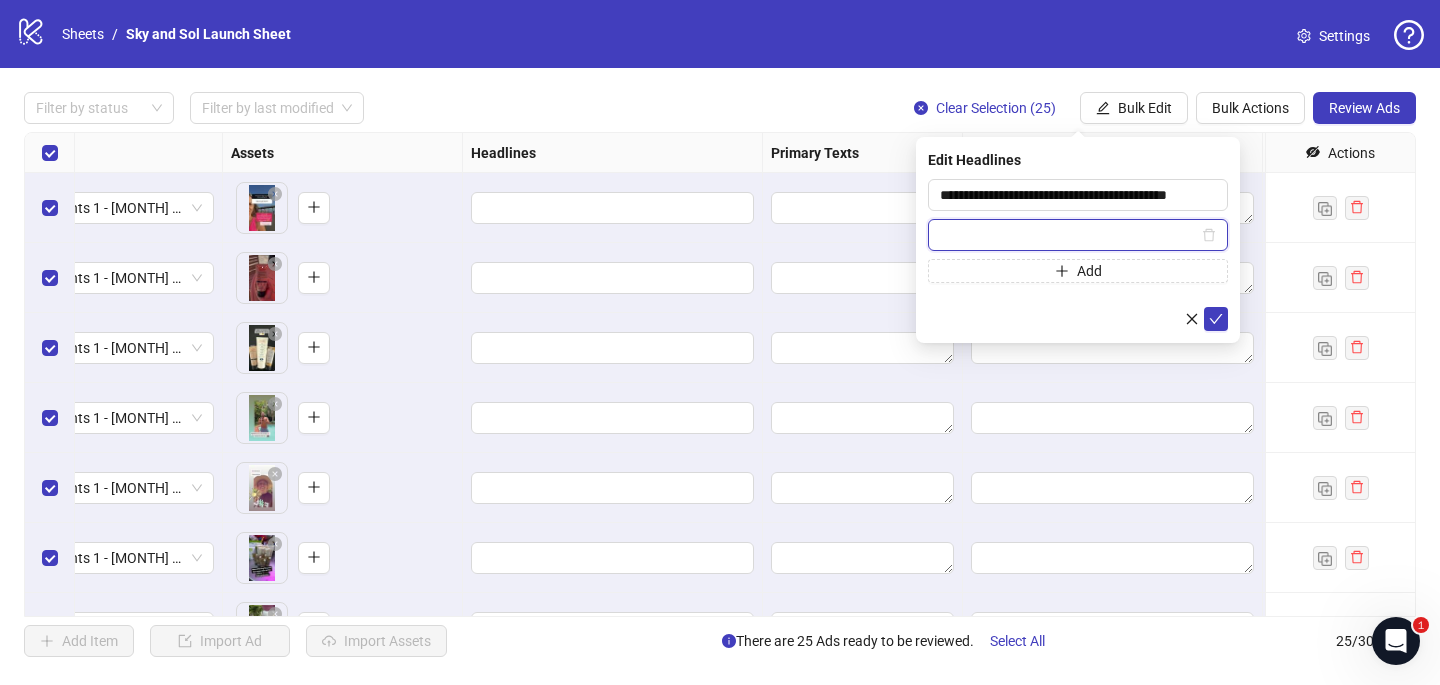 paste on "**********" 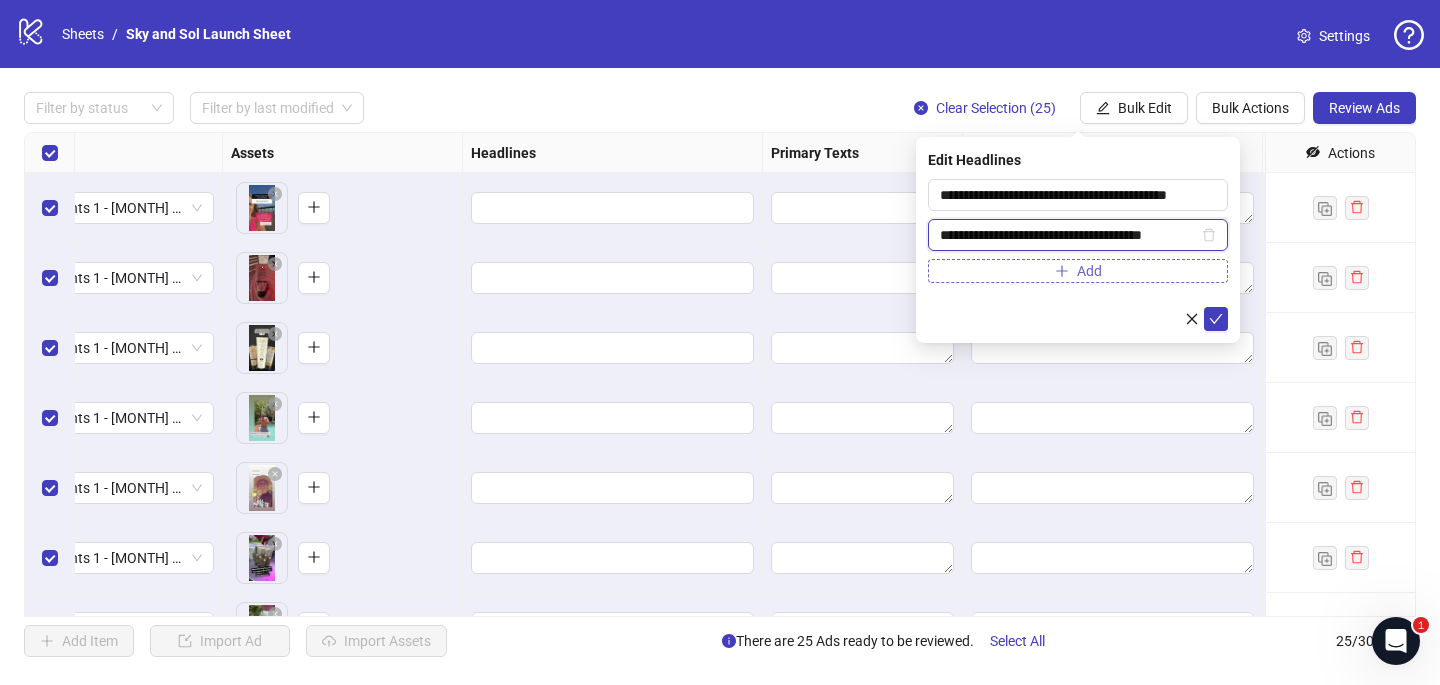 scroll, scrollTop: 0, scrollLeft: 4, axis: horizontal 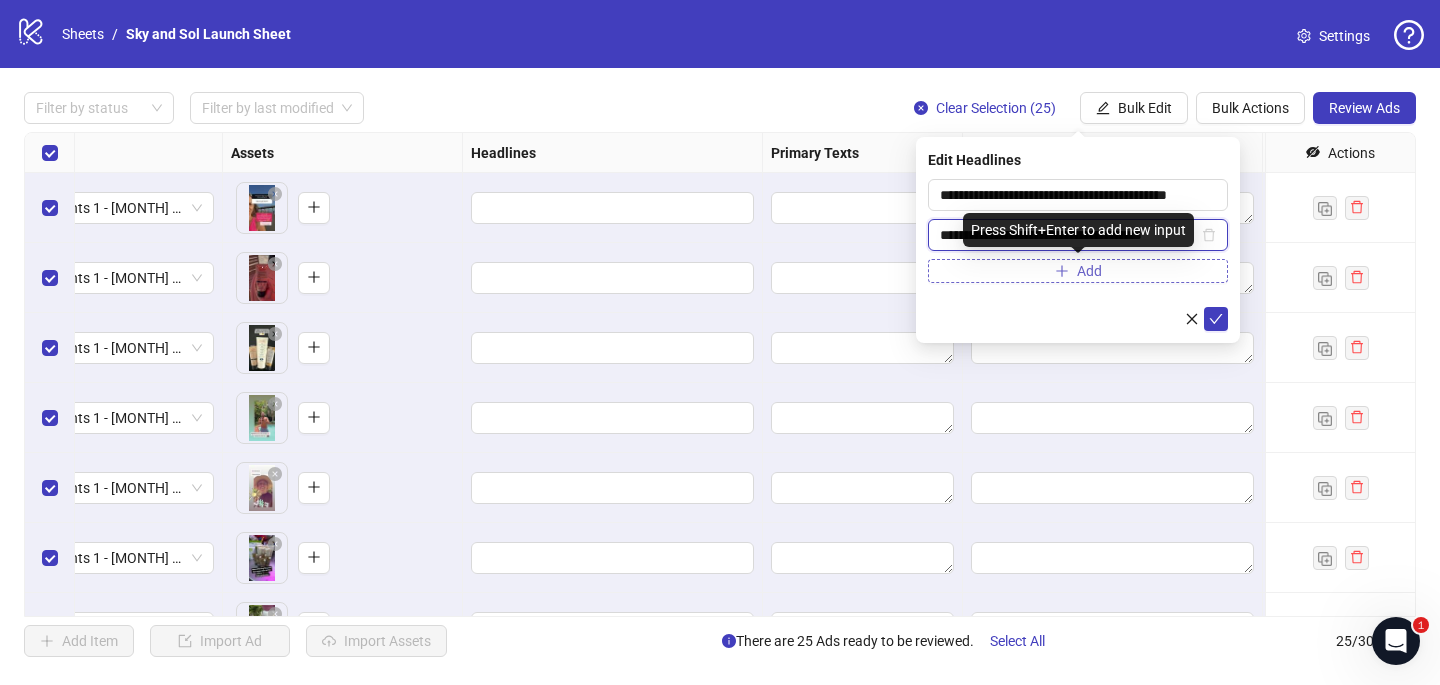 type on "**********" 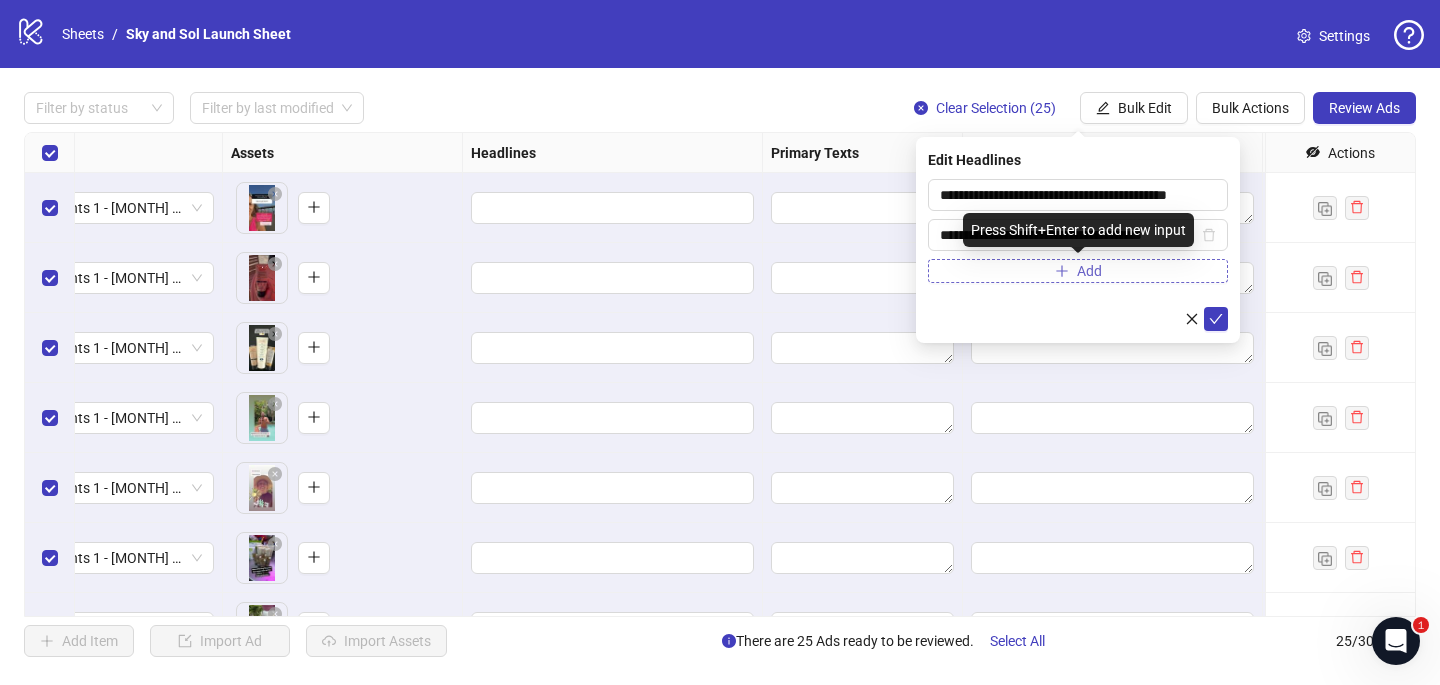 click on "Add" at bounding box center (1078, 271) 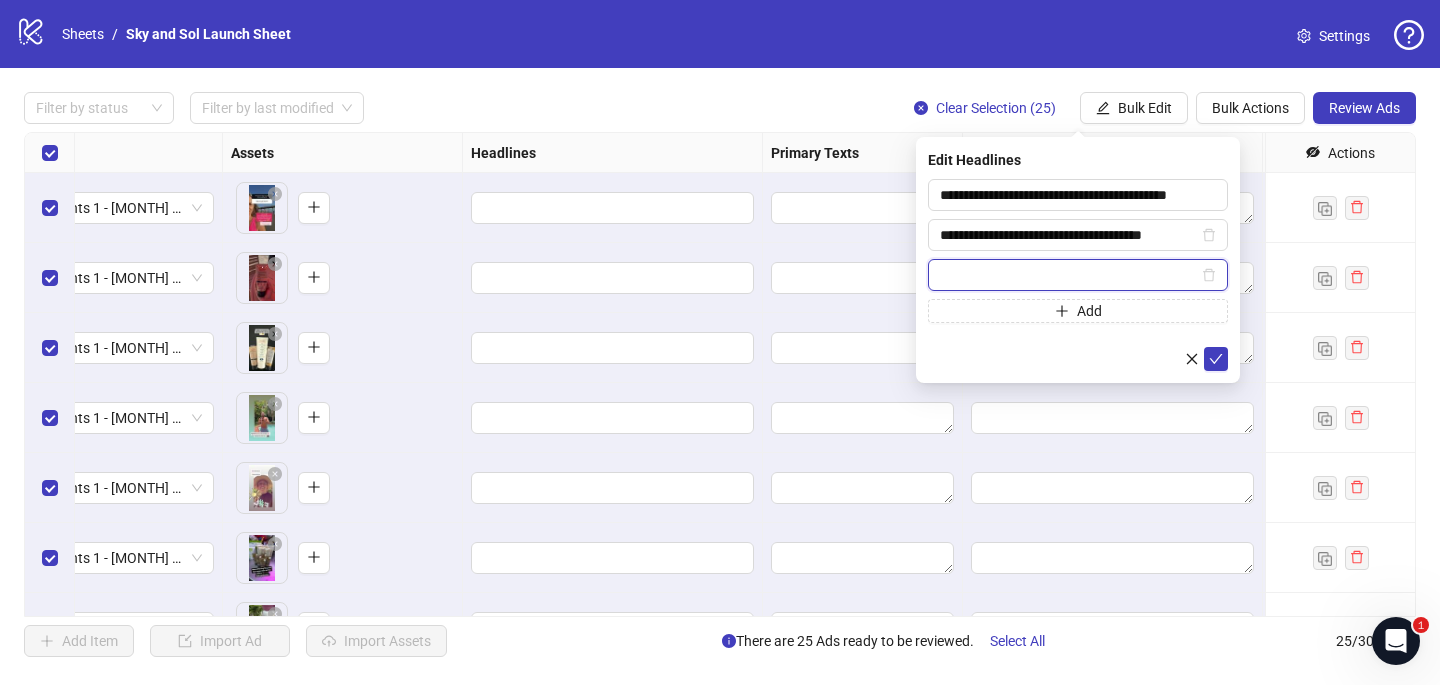 paste on "**********" 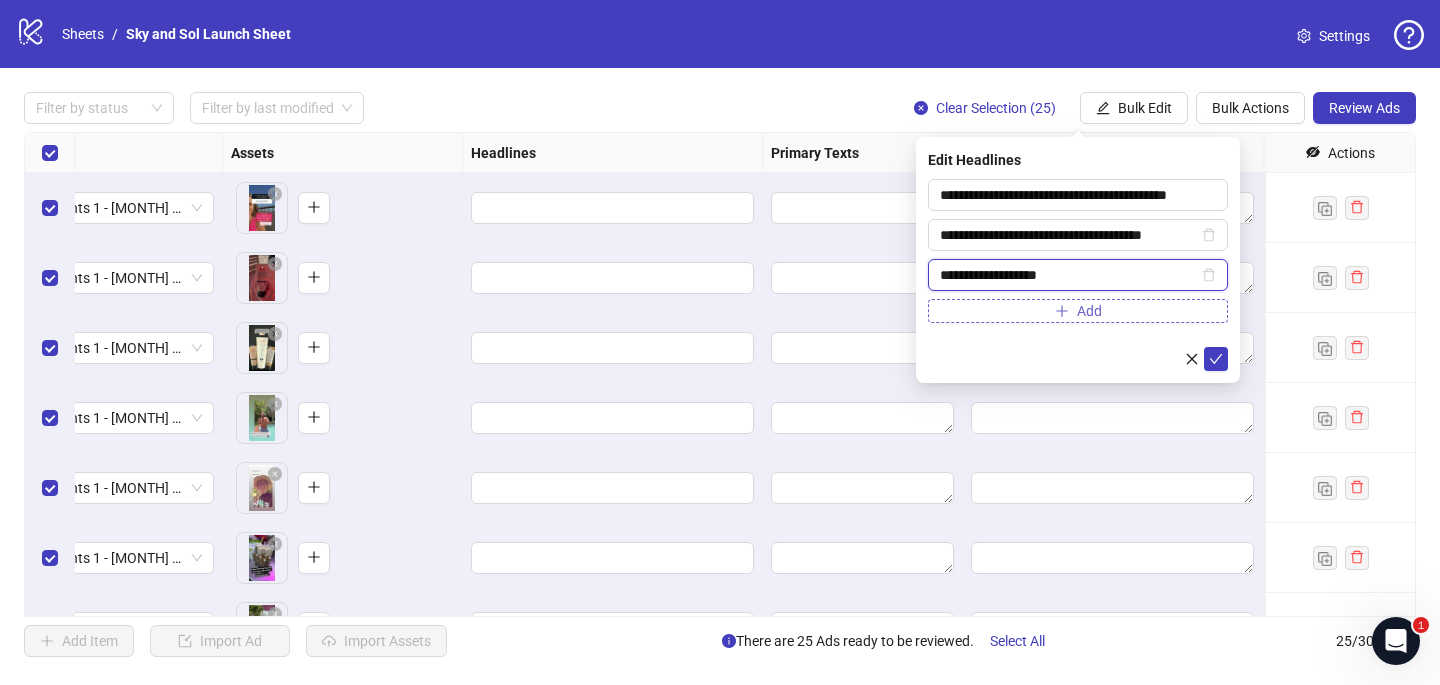 type on "**********" 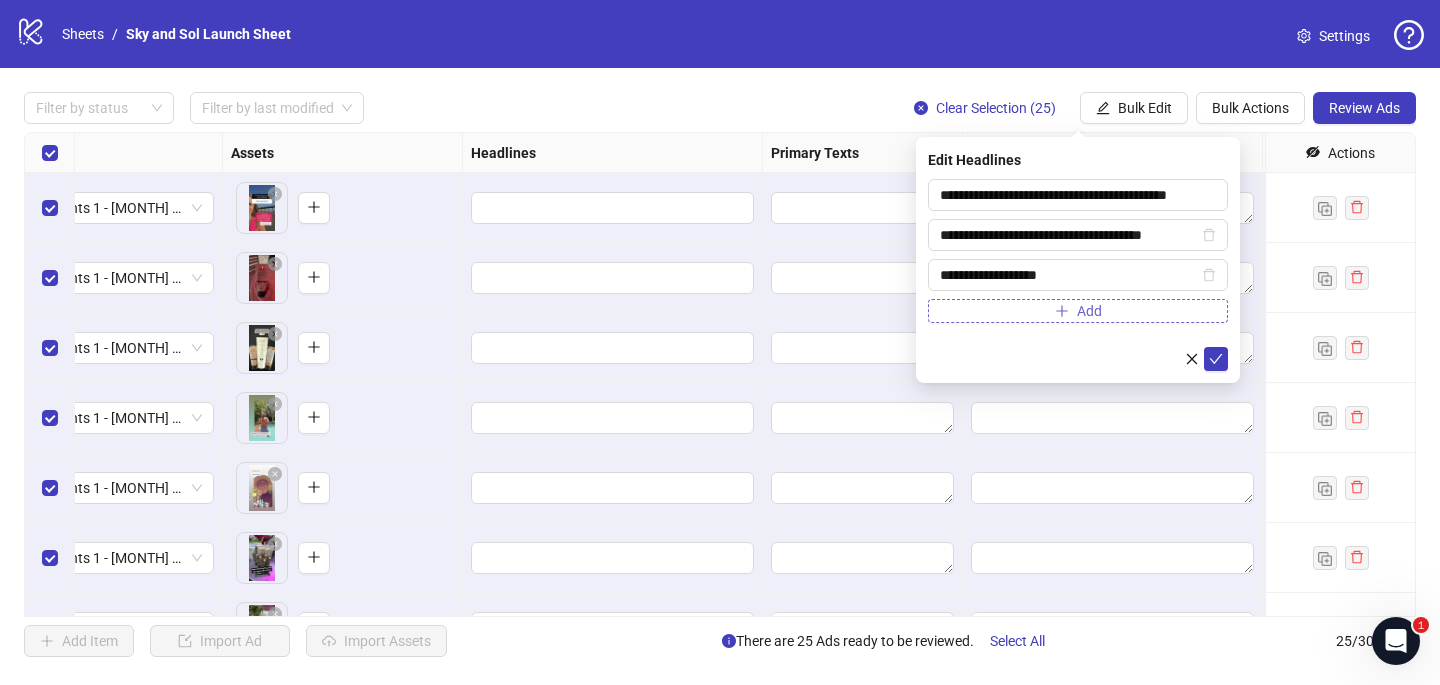 click on "Add" at bounding box center [1078, 311] 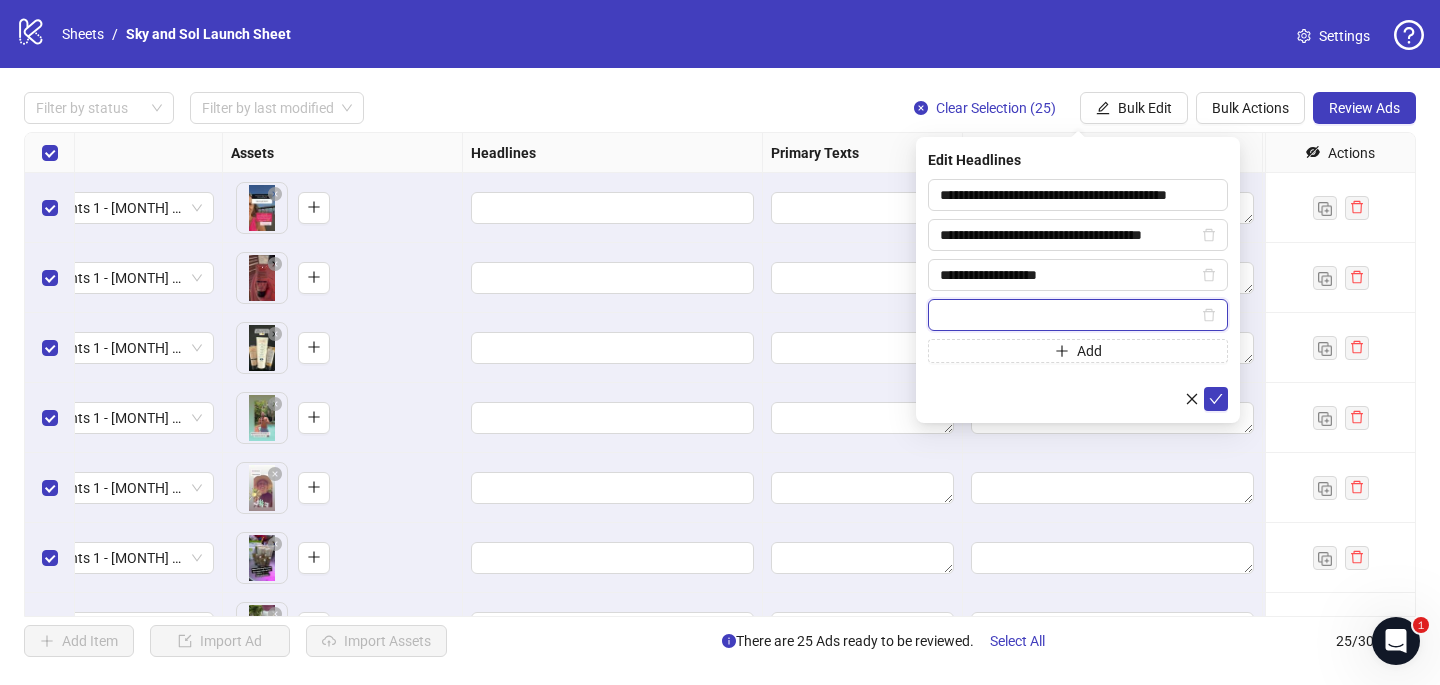 paste on "**********" 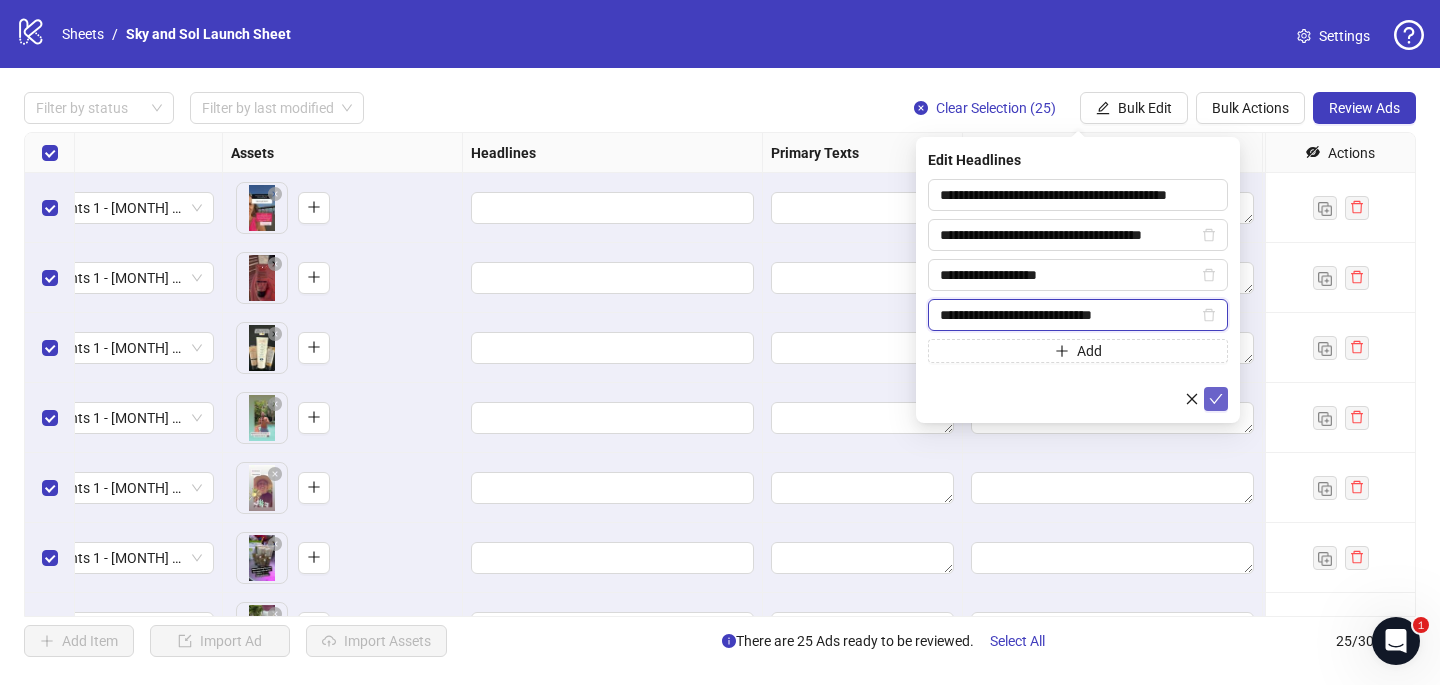 type on "**********" 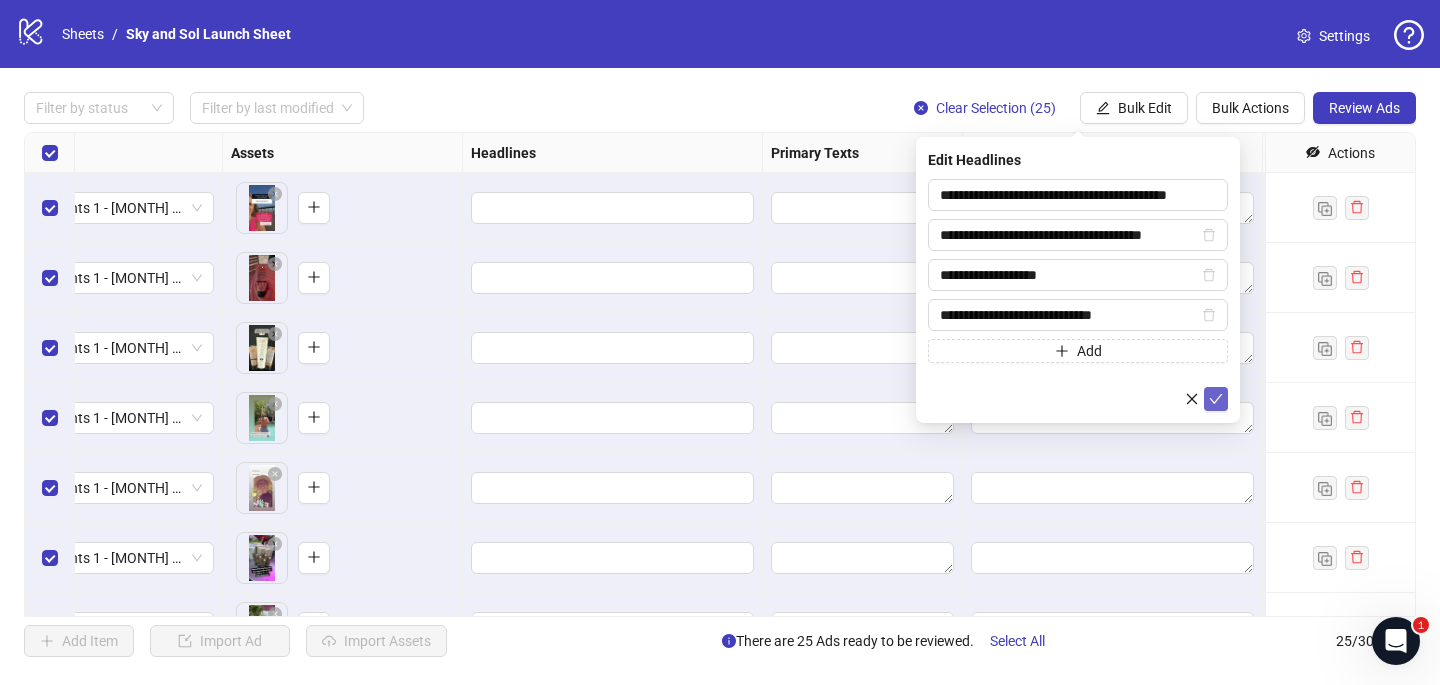 click at bounding box center [1216, 399] 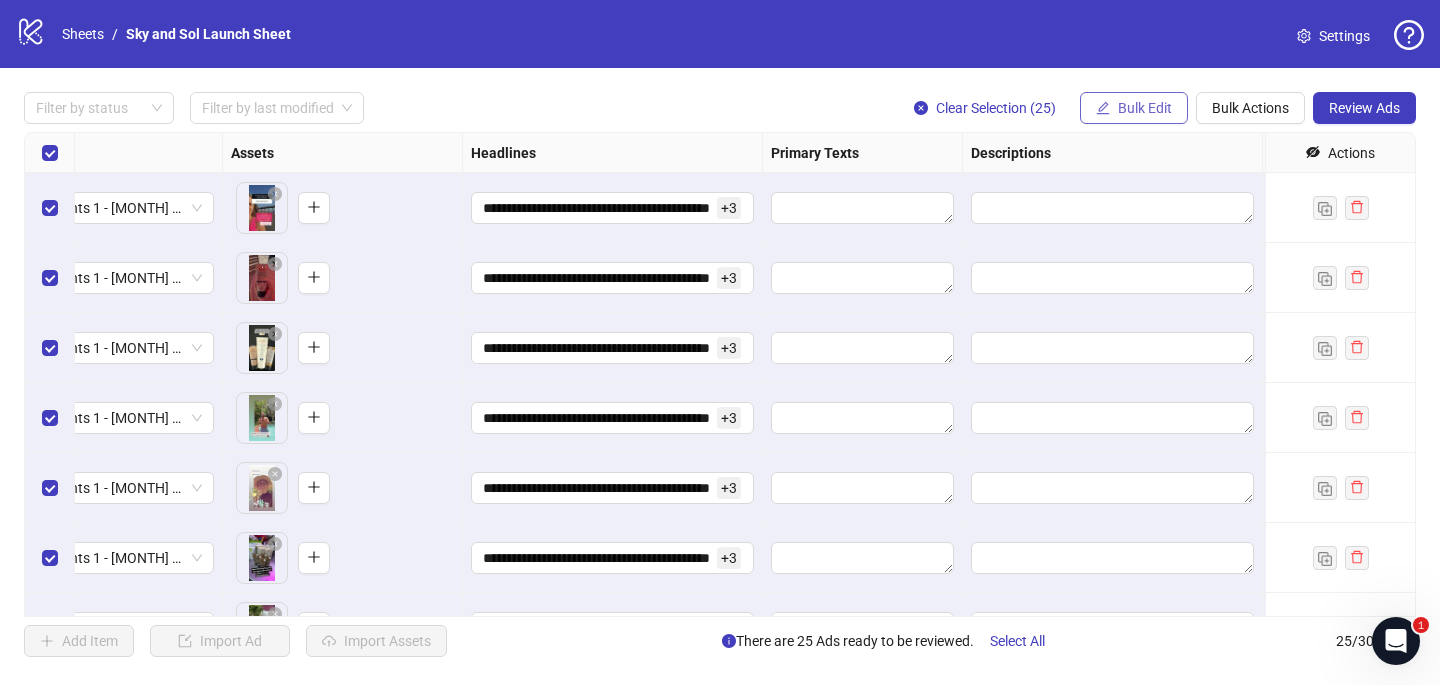 click on "Bulk Edit" at bounding box center (1145, 108) 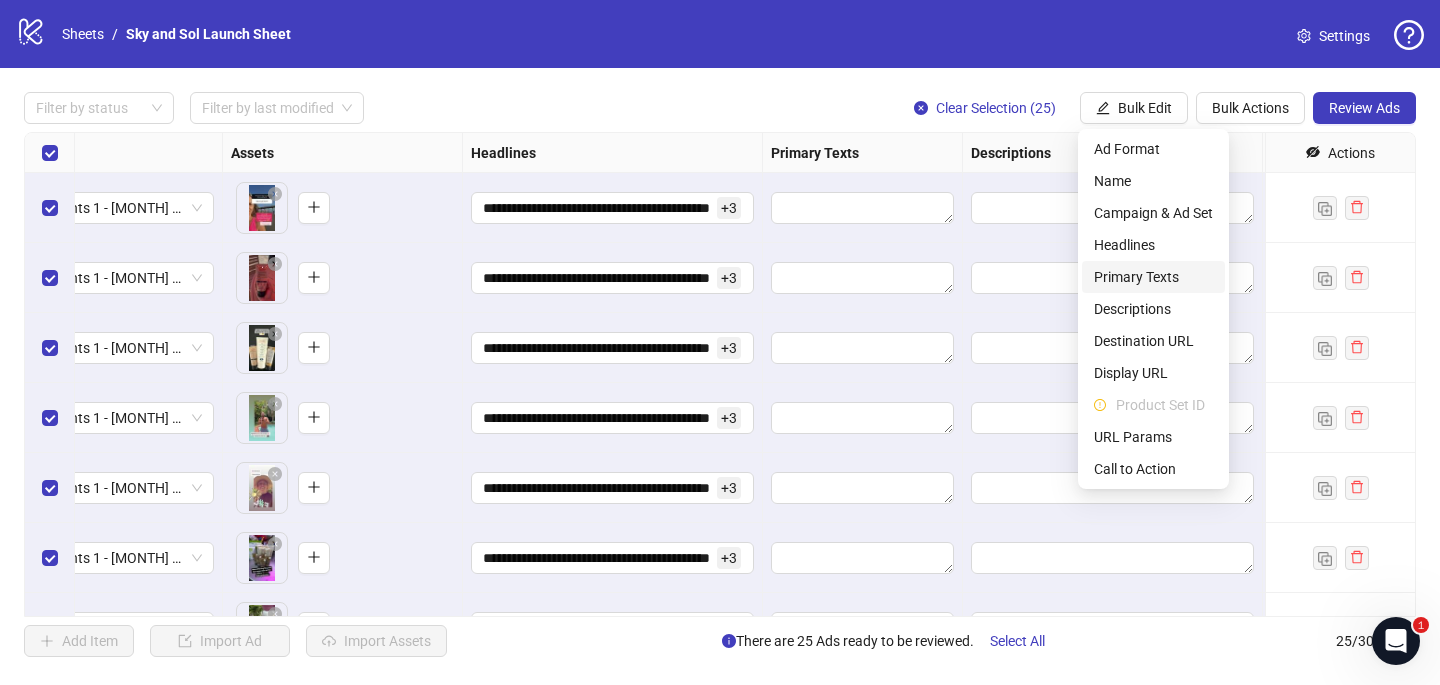 click on "Primary Texts" at bounding box center [1153, 277] 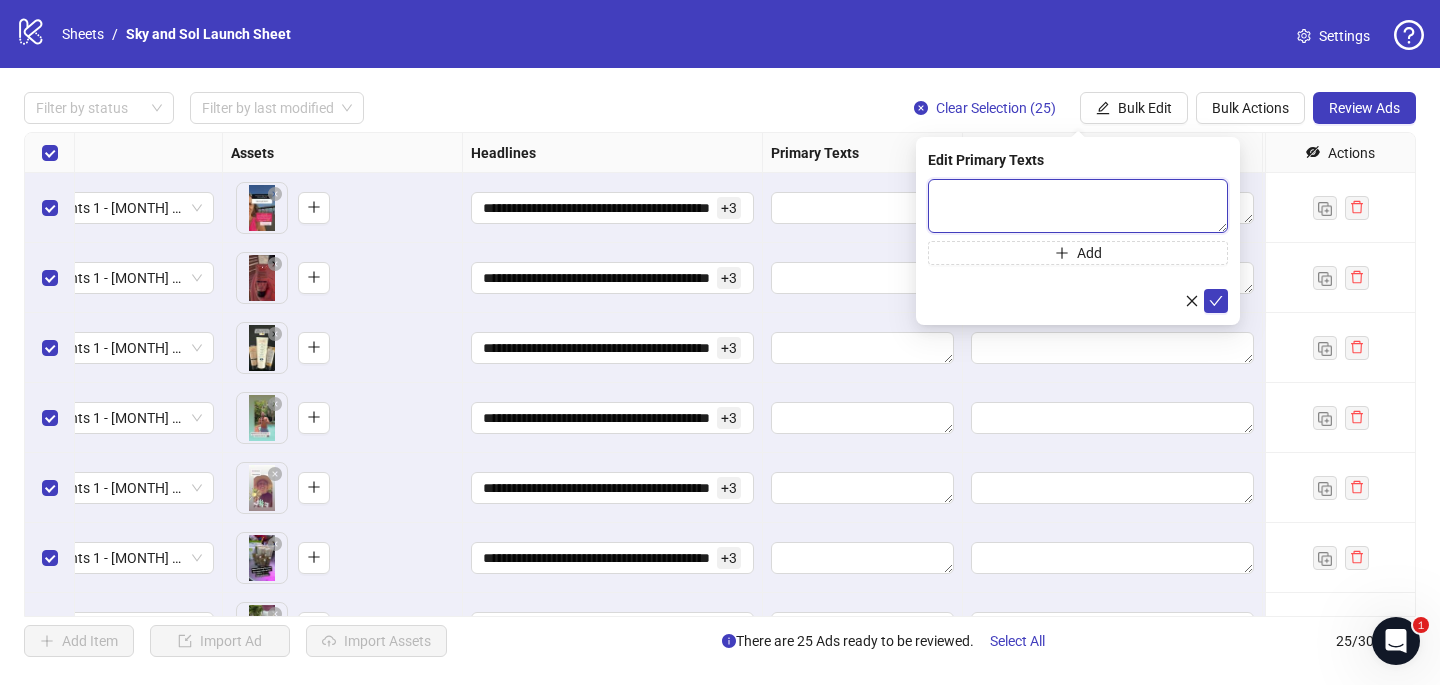 click at bounding box center (1078, 206) 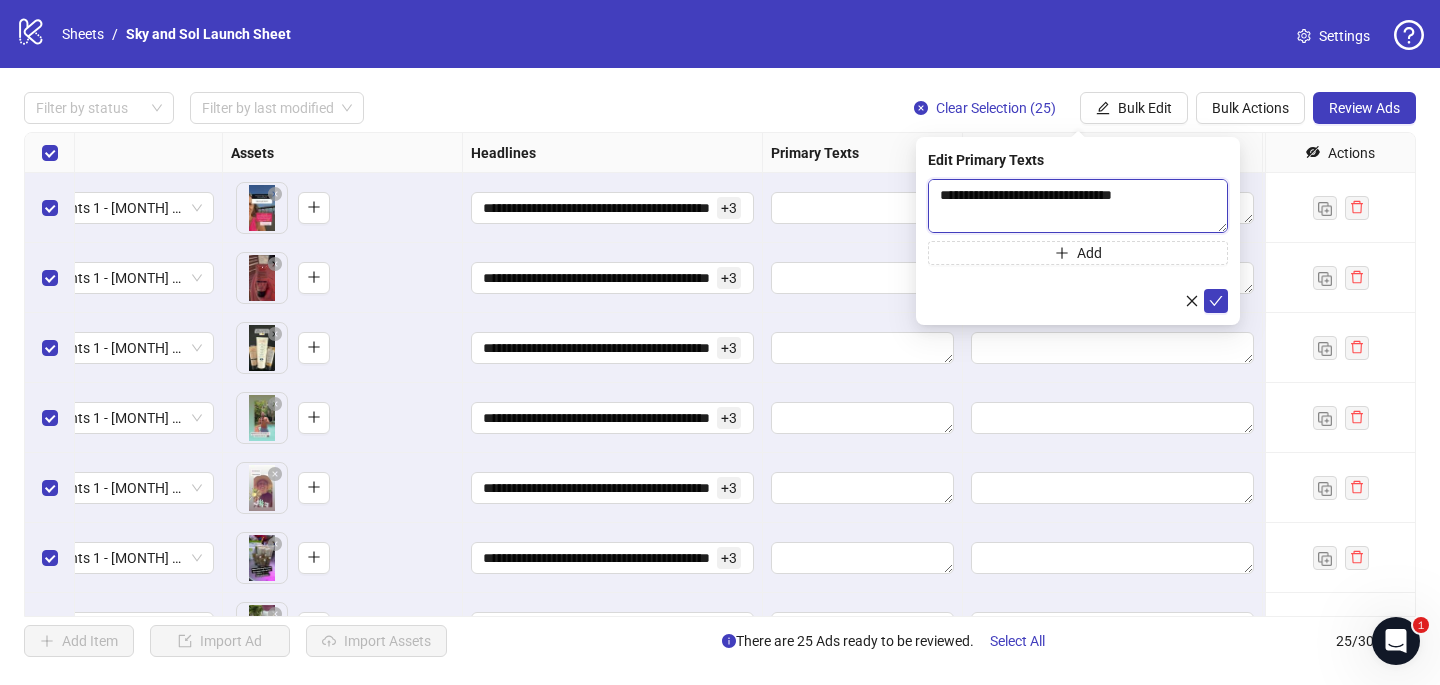 scroll, scrollTop: 257, scrollLeft: 0, axis: vertical 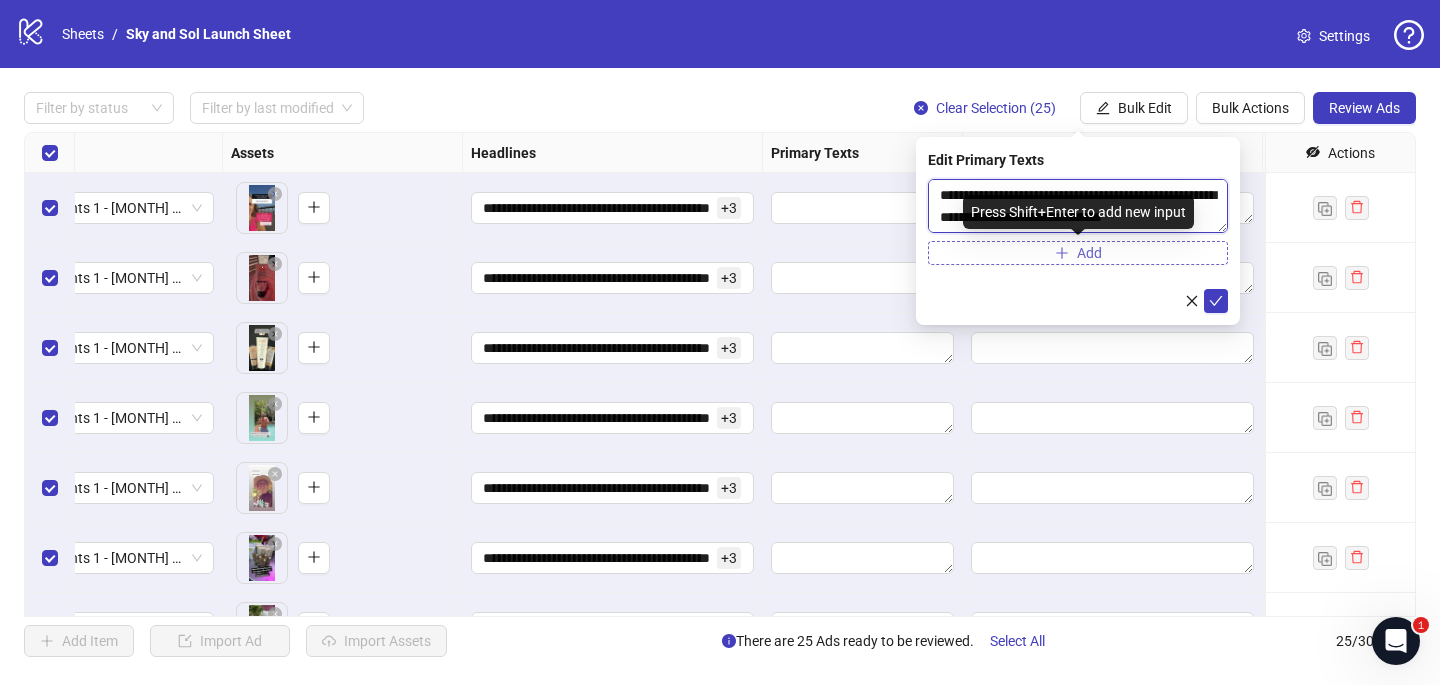 type on "**********" 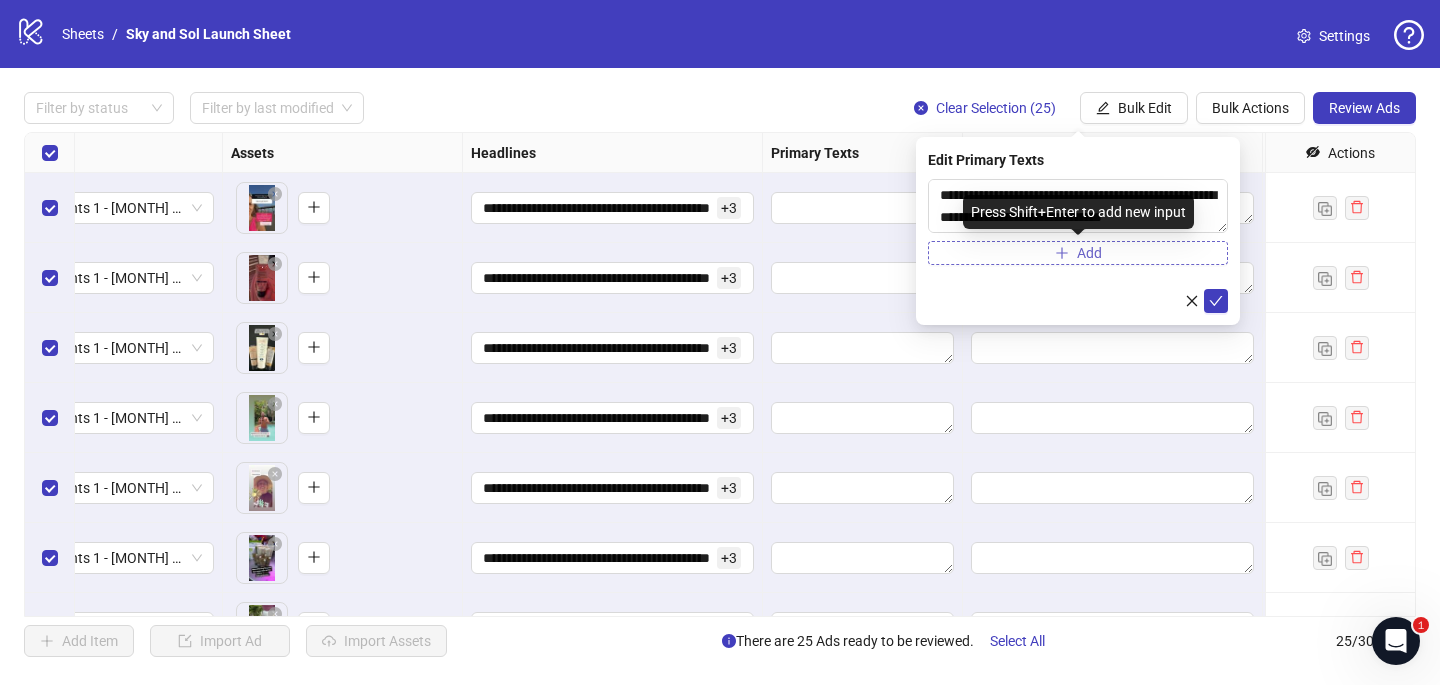 click on "Add" at bounding box center (1078, 253) 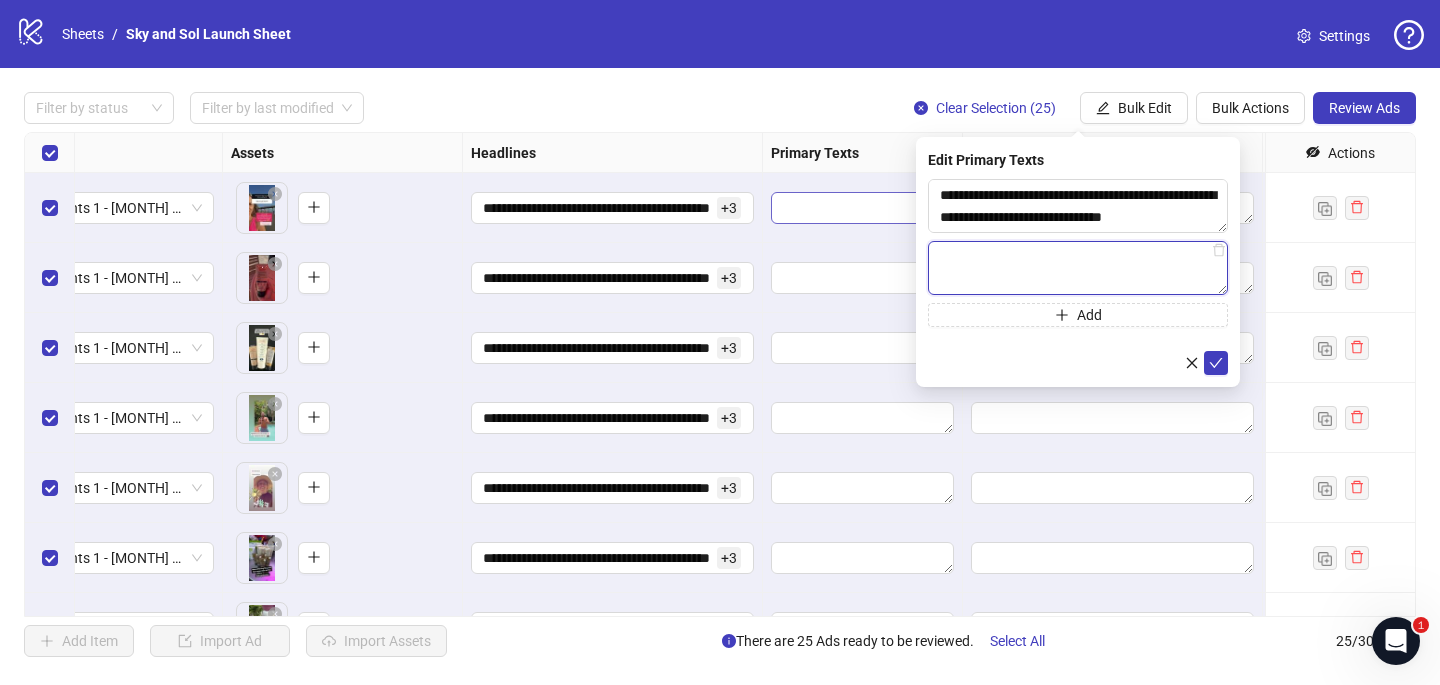 paste on "**********" 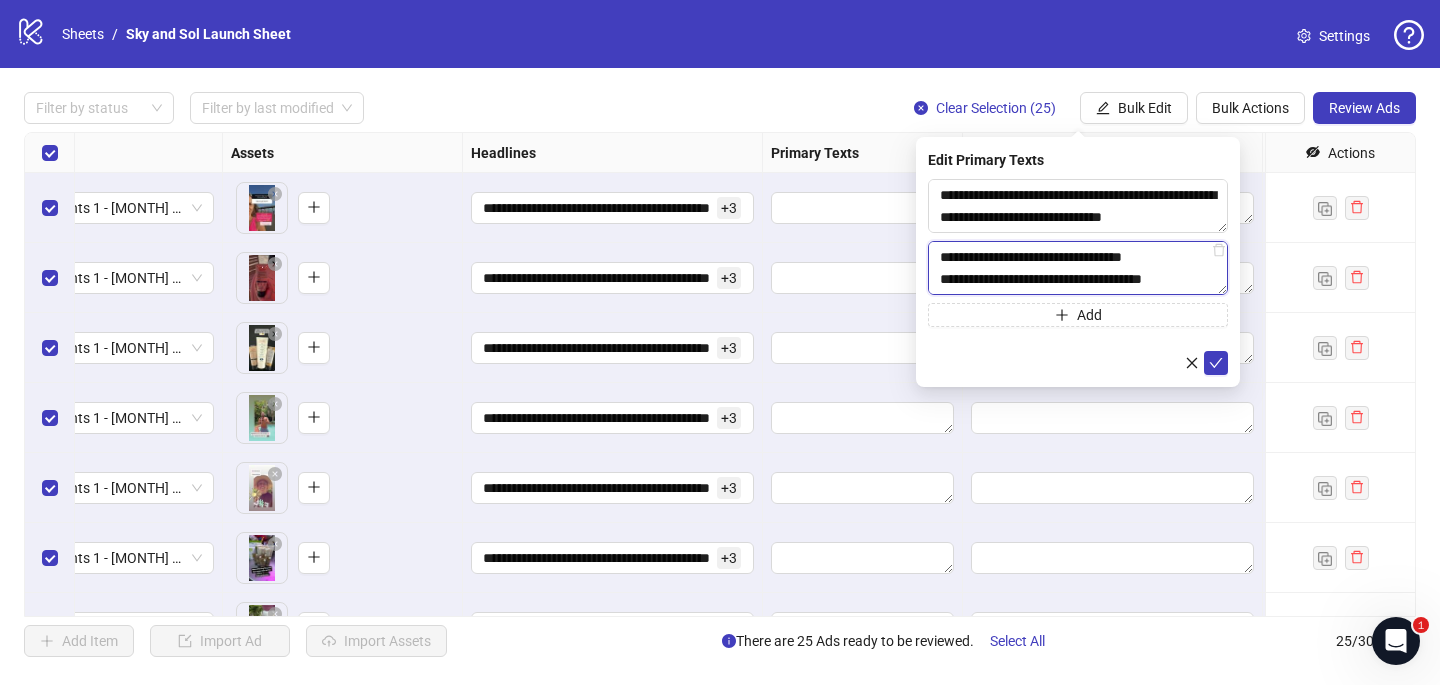 scroll, scrollTop: 374, scrollLeft: 0, axis: vertical 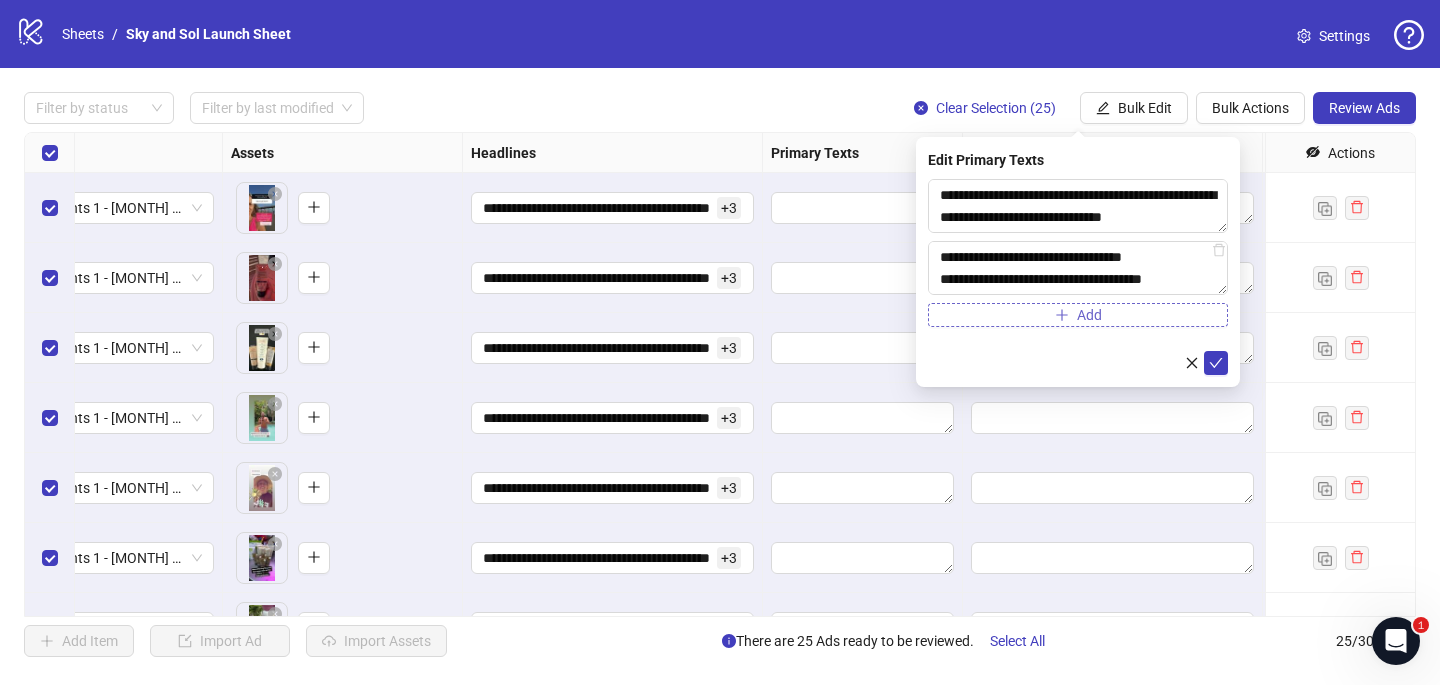 click on "Add" at bounding box center [1078, 315] 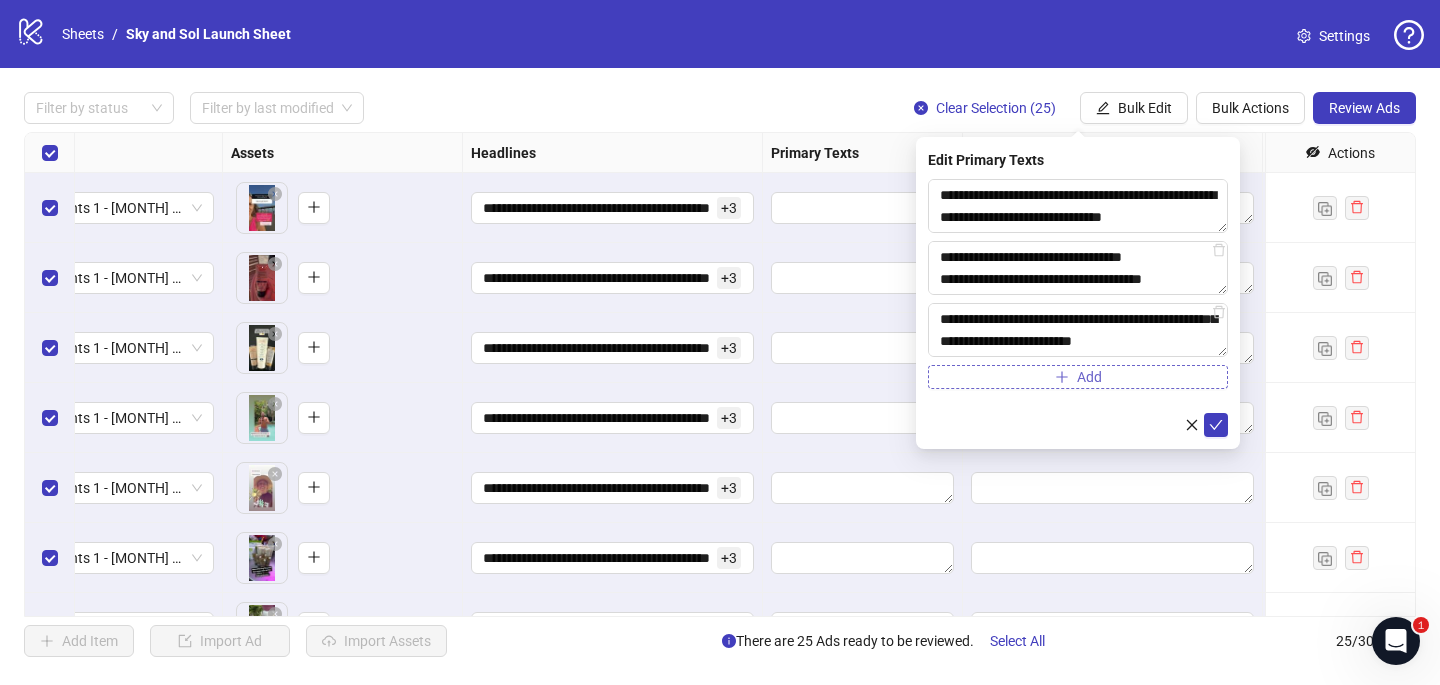 scroll, scrollTop: 594, scrollLeft: 0, axis: vertical 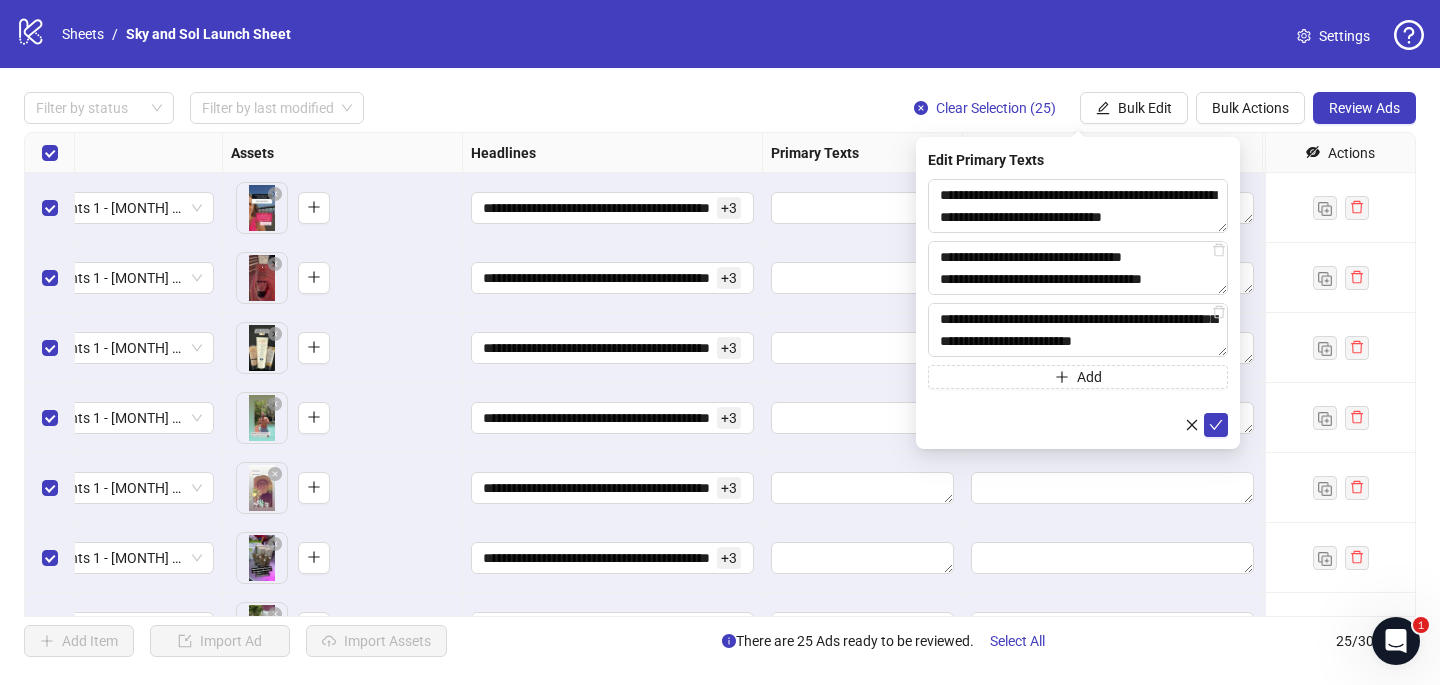 type on "**********" 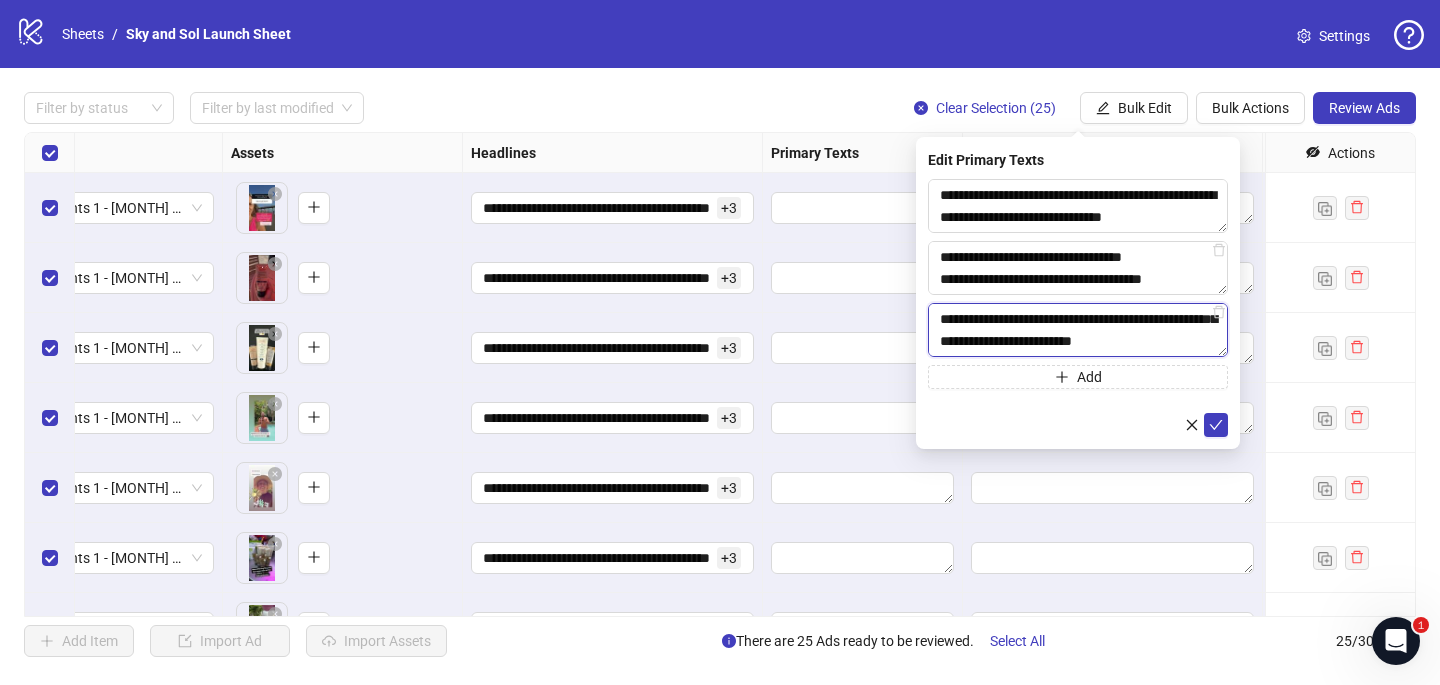 paste on "**********" 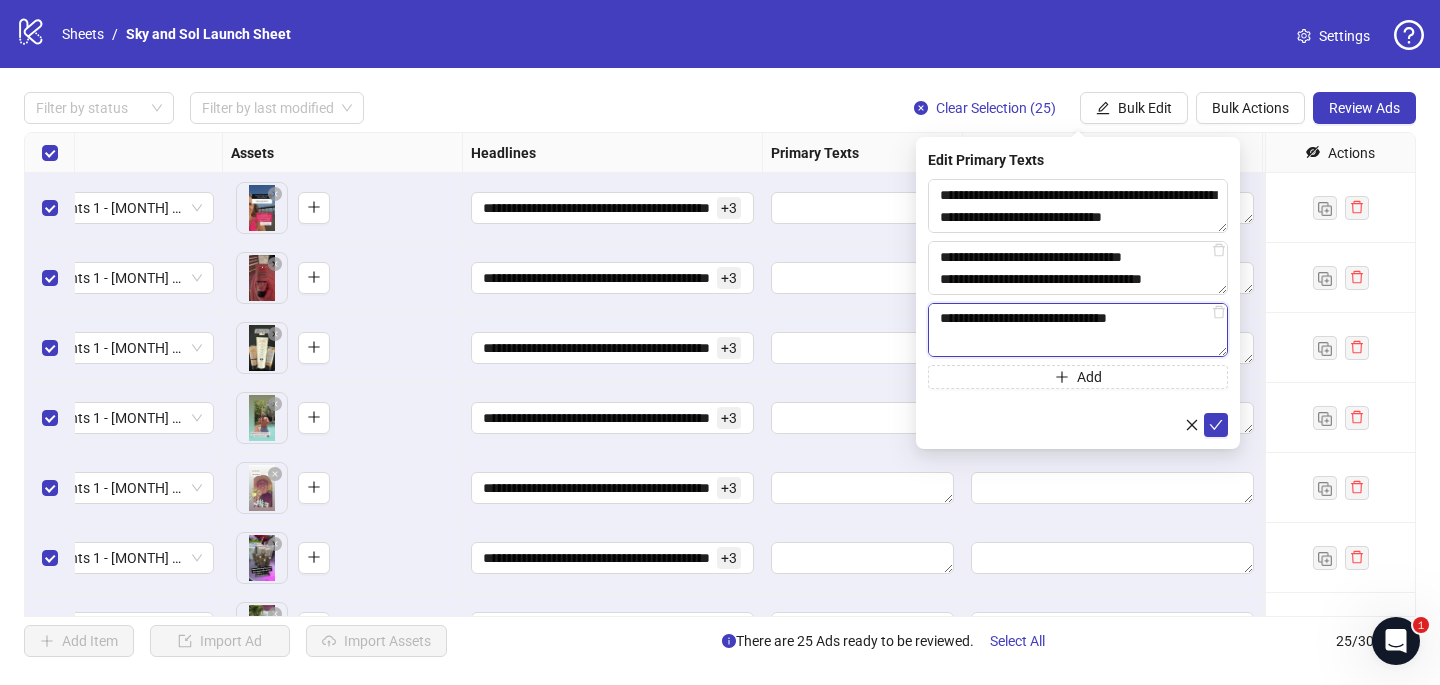 scroll, scrollTop: 594, scrollLeft: 0, axis: vertical 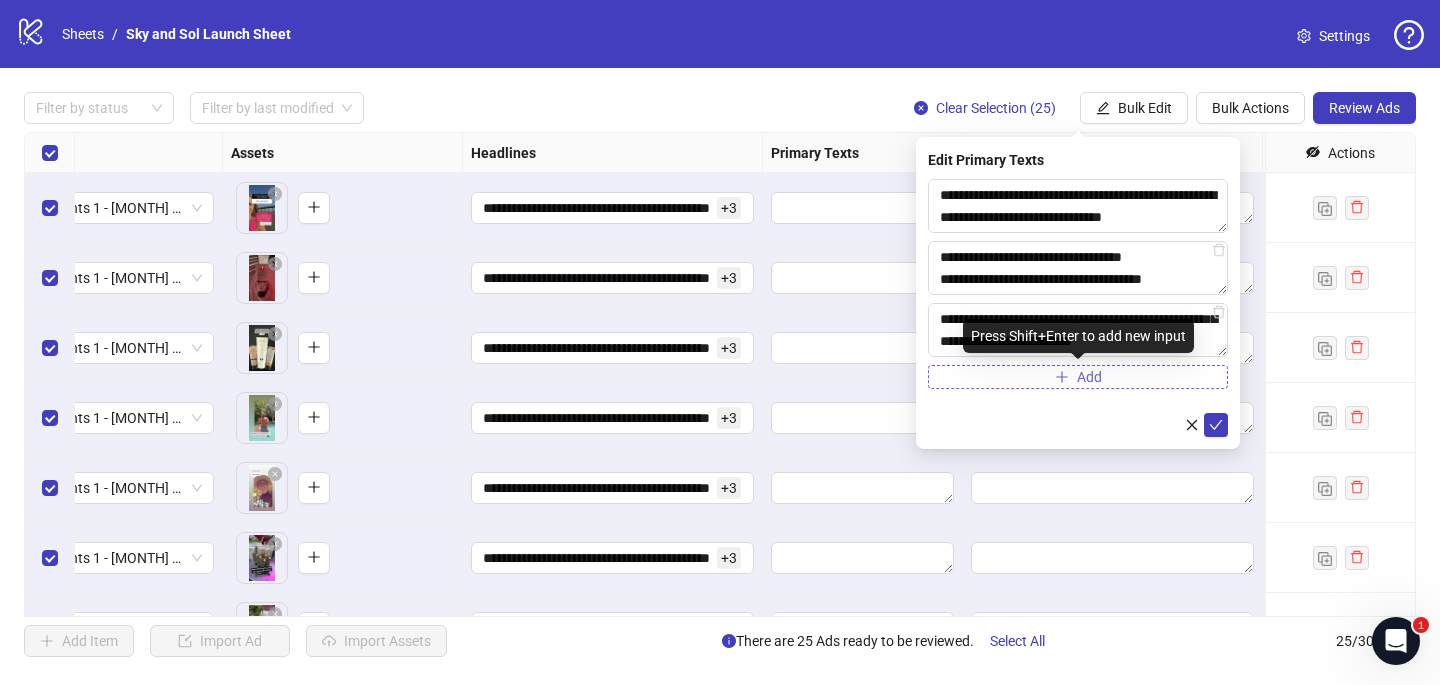 click on "Add" at bounding box center (1078, 377) 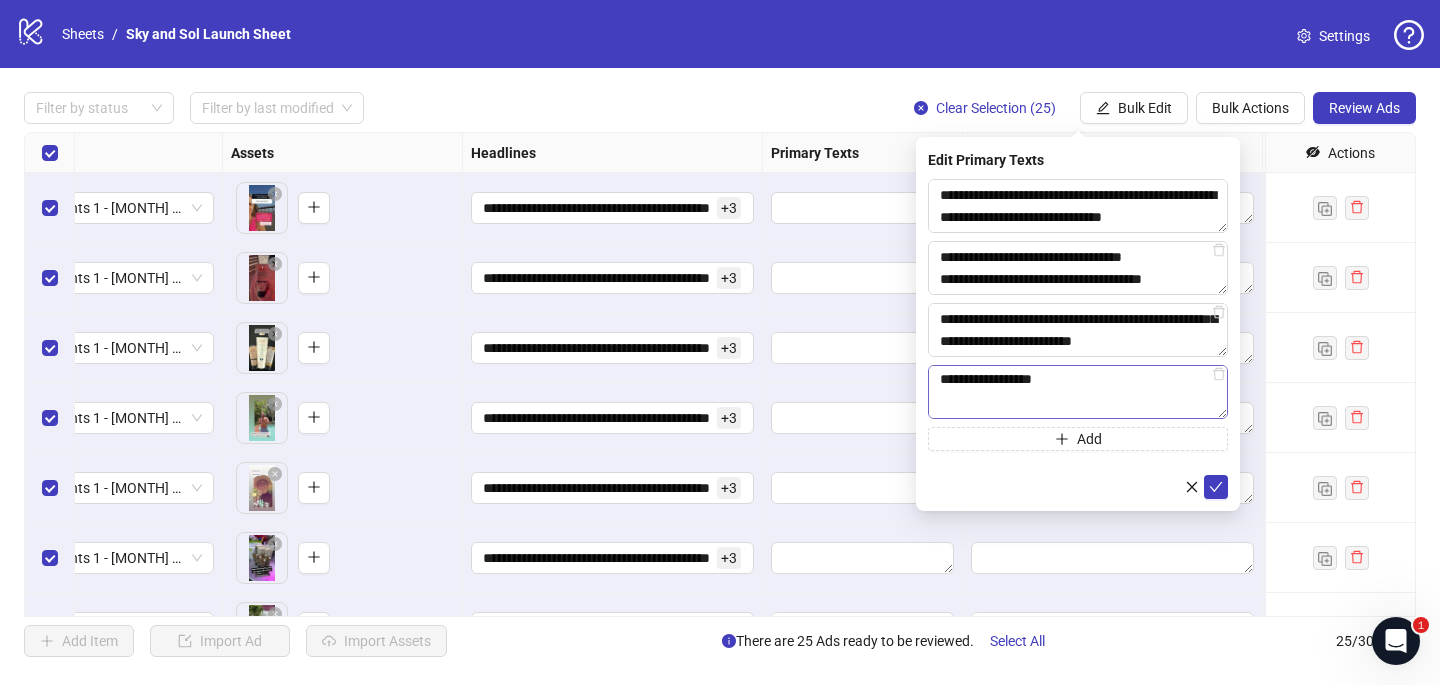 scroll, scrollTop: 353, scrollLeft: 0, axis: vertical 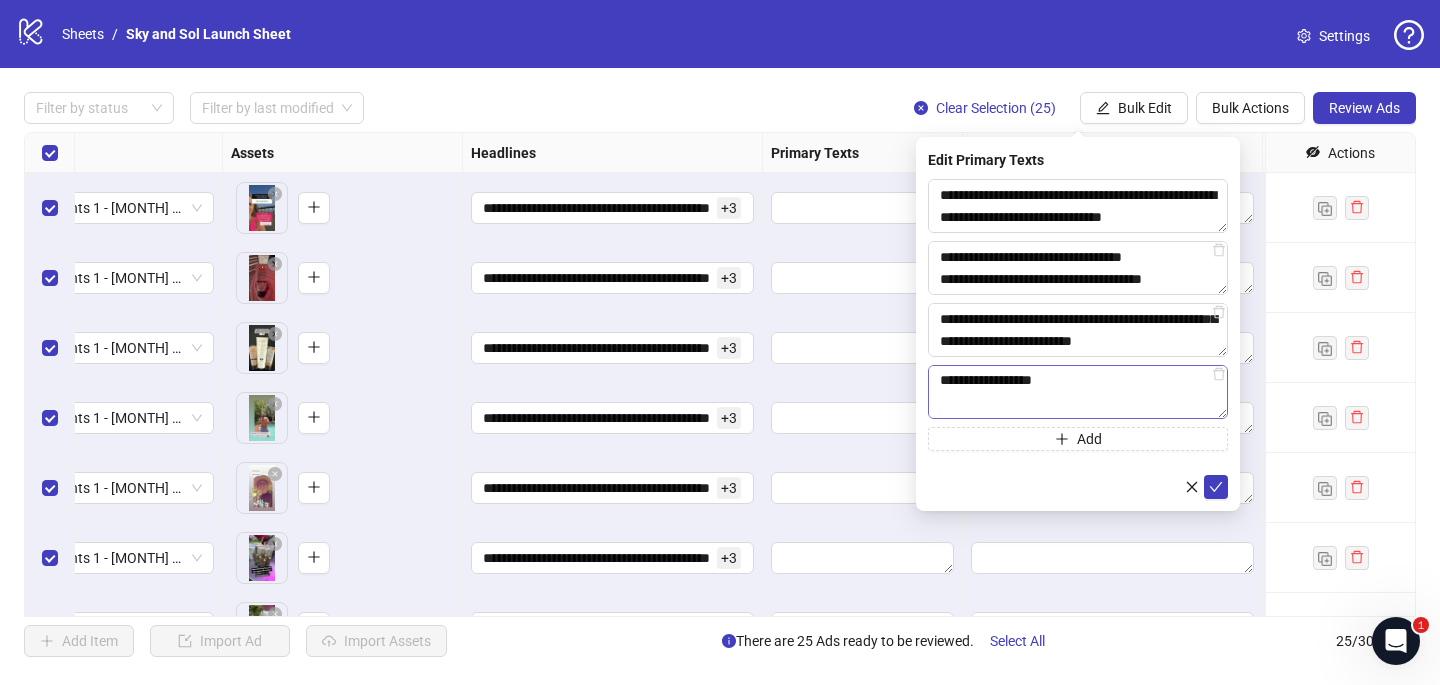 click on "**********" at bounding box center (1078, 206) 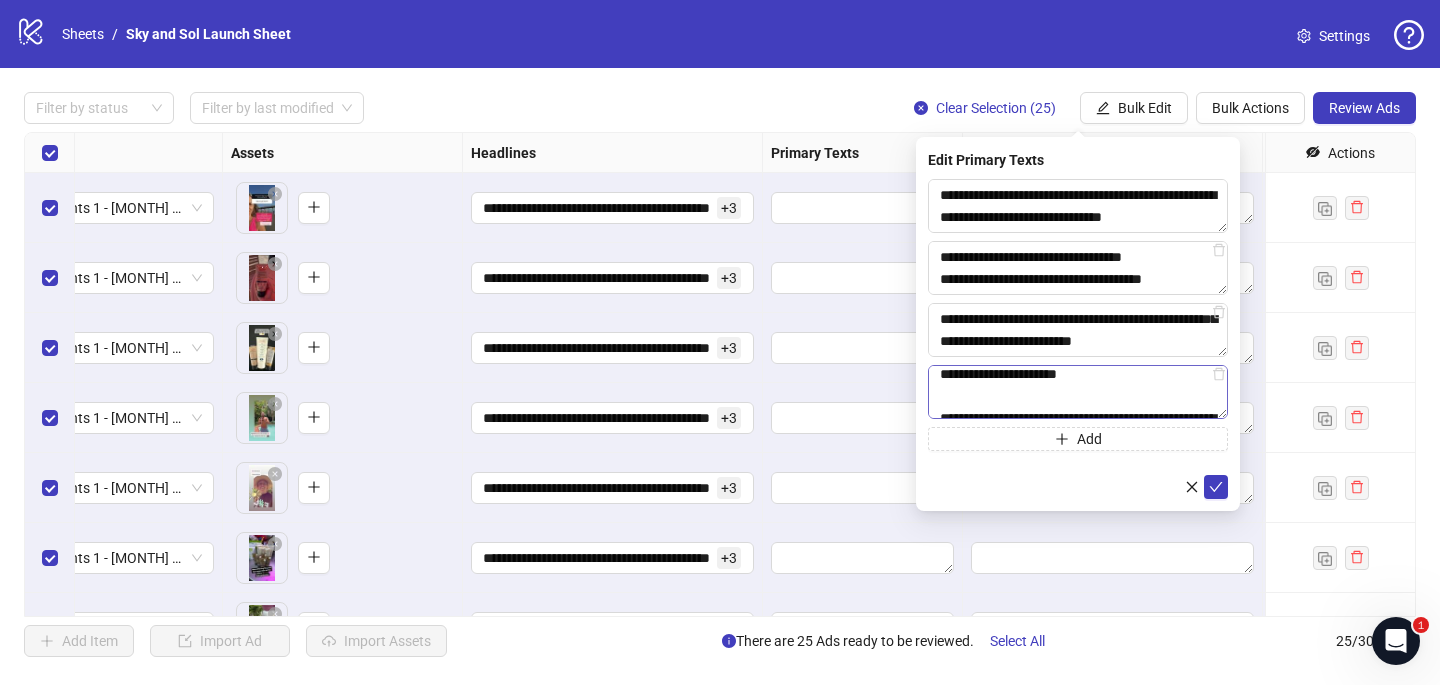 click on "**********" at bounding box center [1078, 206] 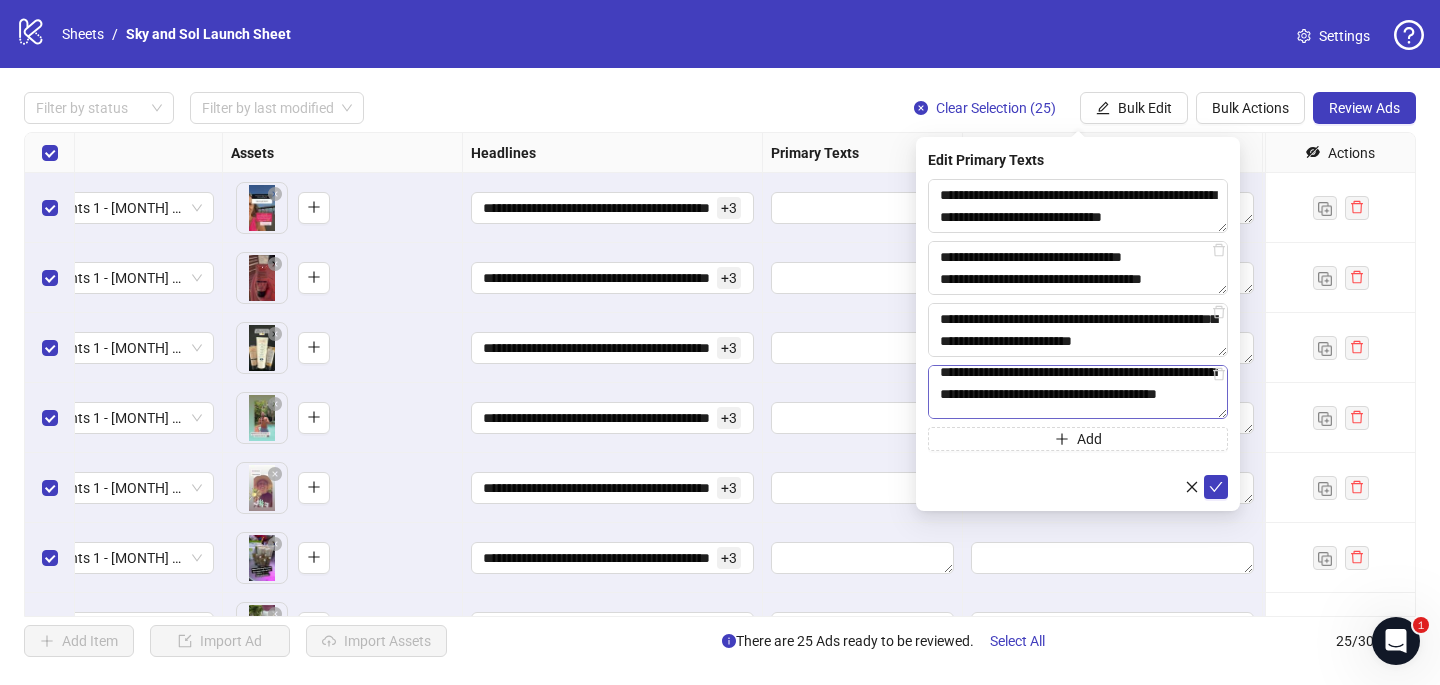 scroll, scrollTop: 409, scrollLeft: 0, axis: vertical 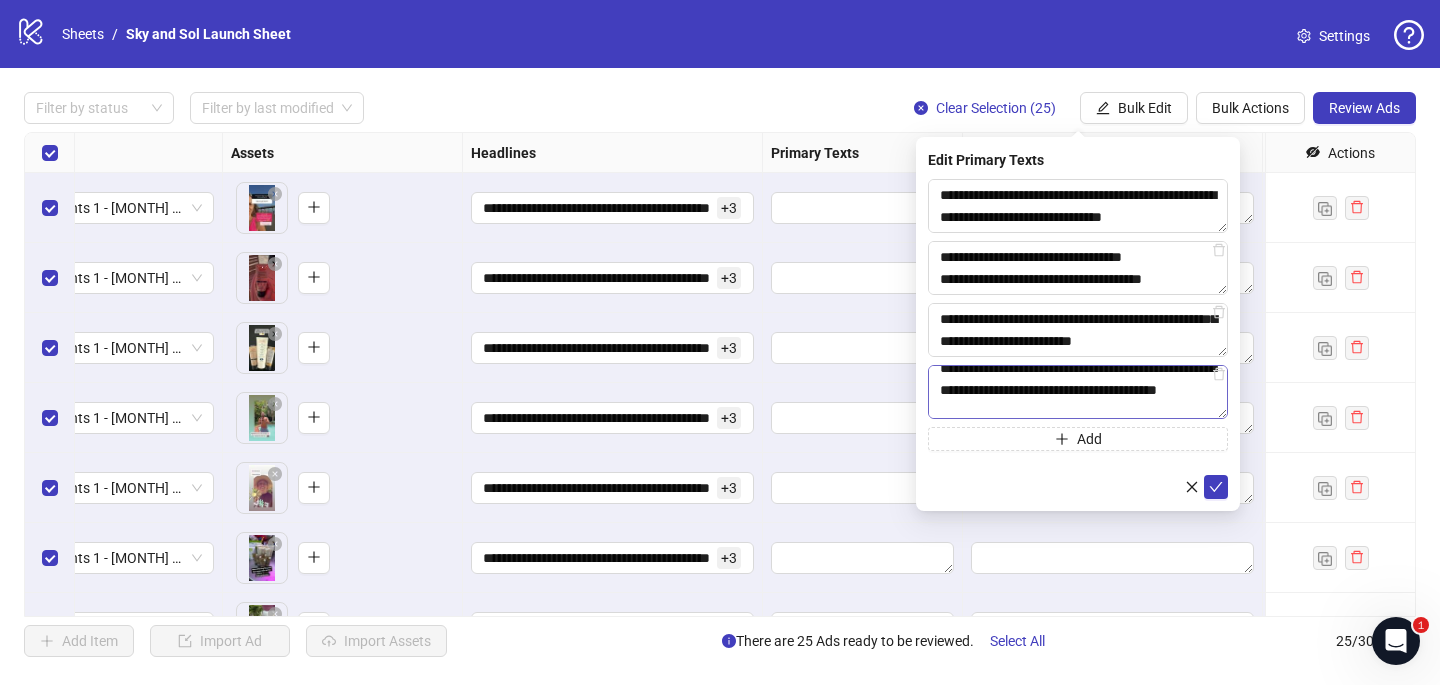 click on "**********" at bounding box center [1078, 206] 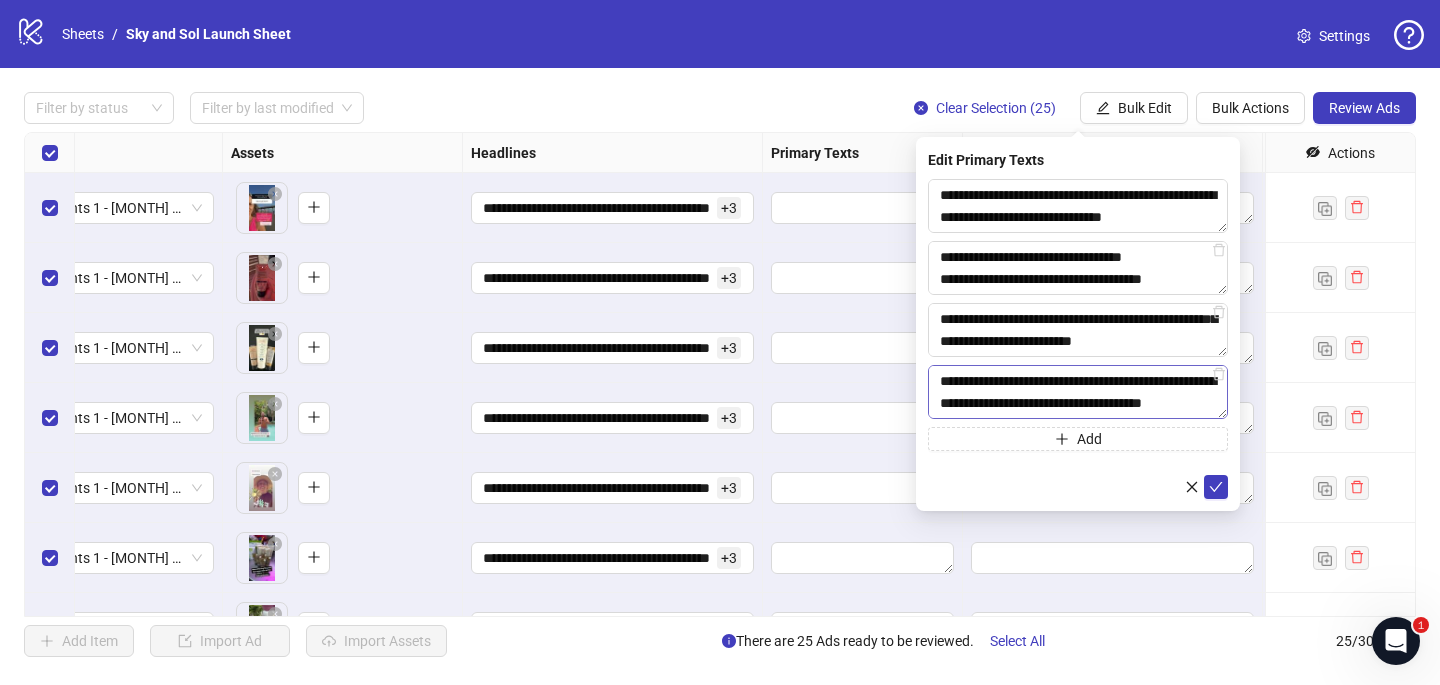 scroll, scrollTop: 616, scrollLeft: 0, axis: vertical 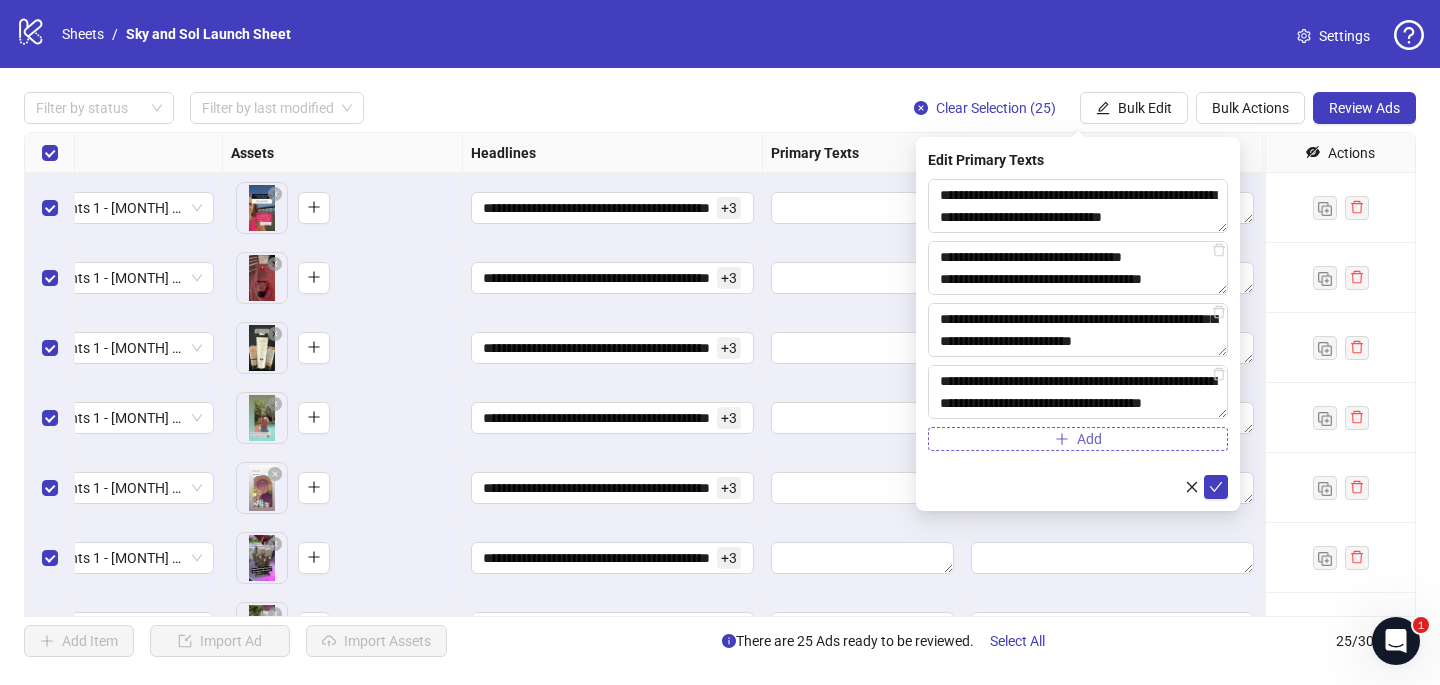 type on "**********" 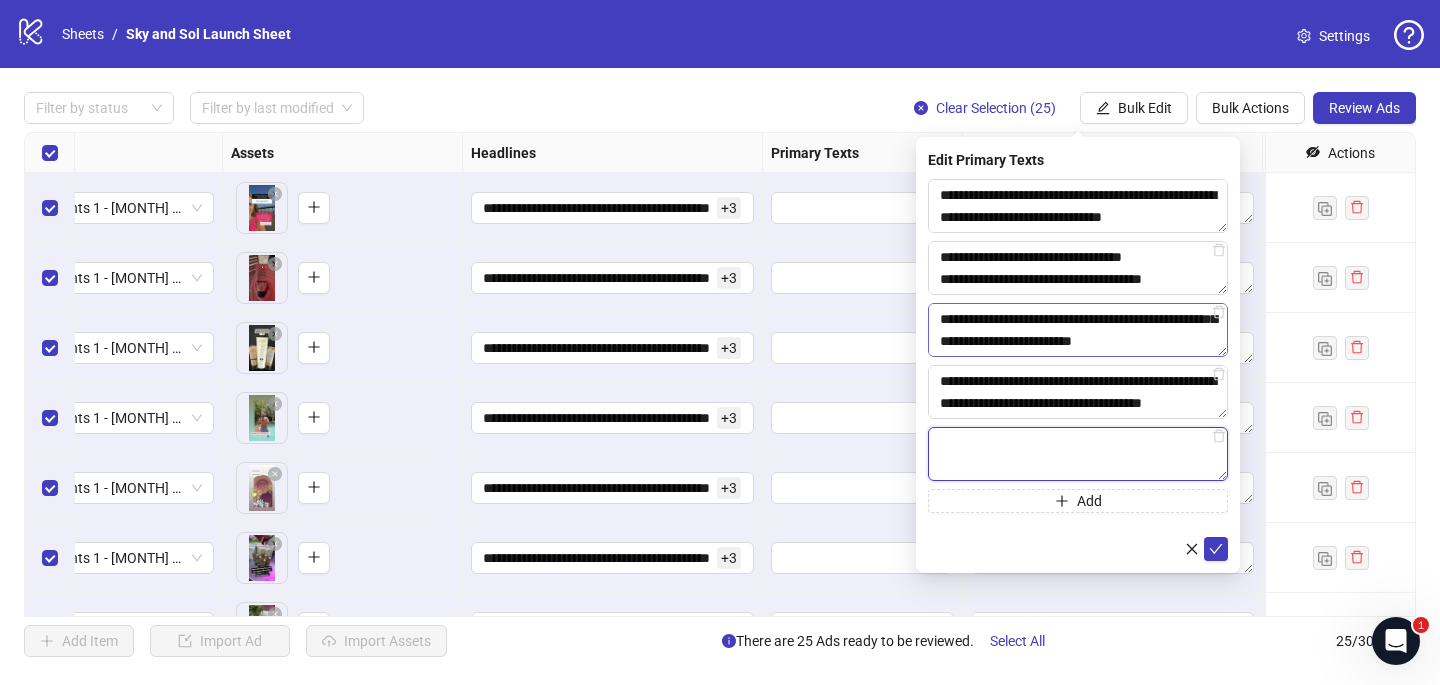paste on "**********" 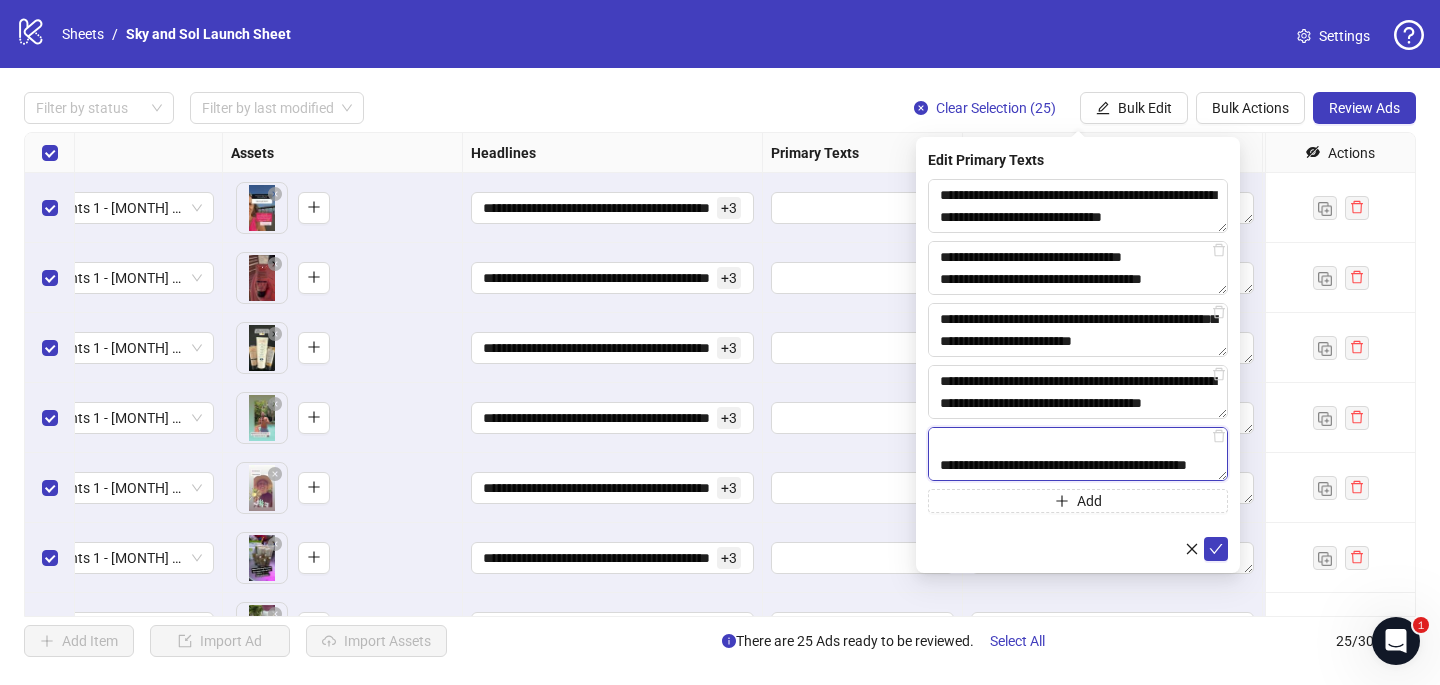 scroll, scrollTop: 352, scrollLeft: 0, axis: vertical 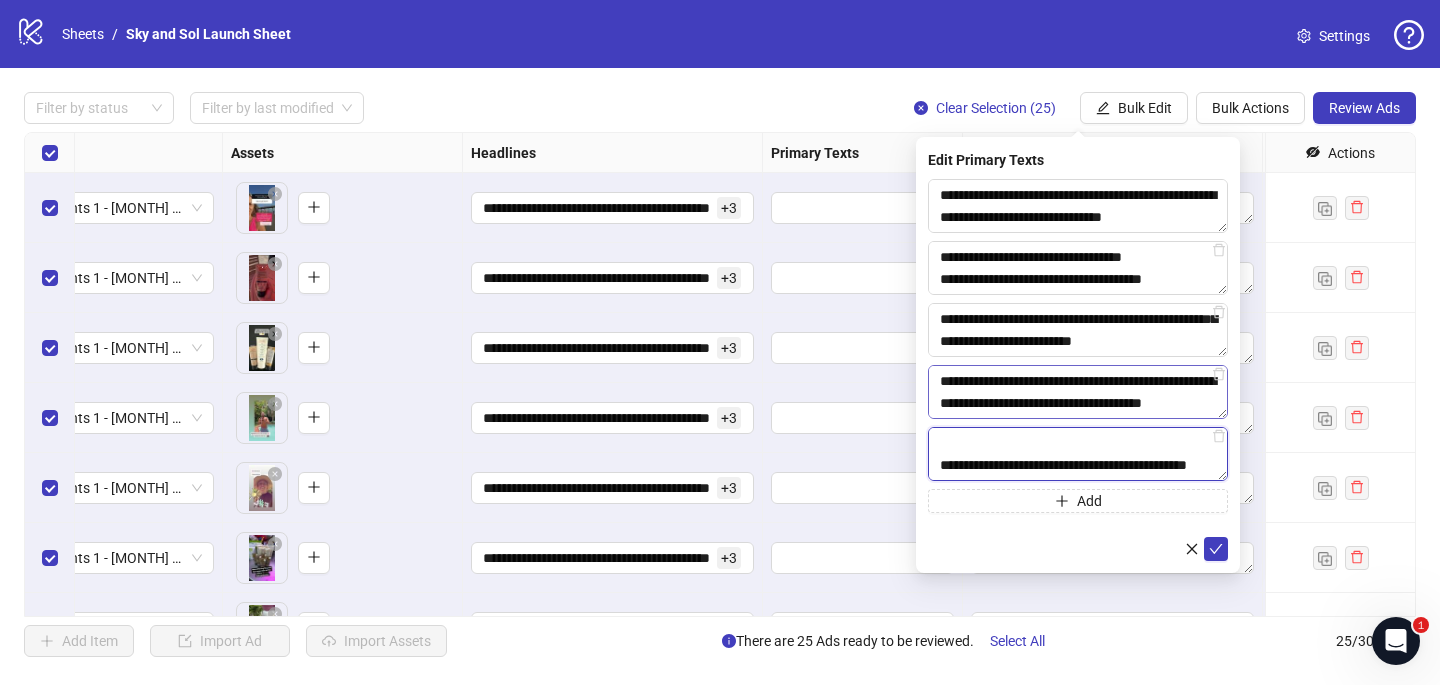 type on "**********" 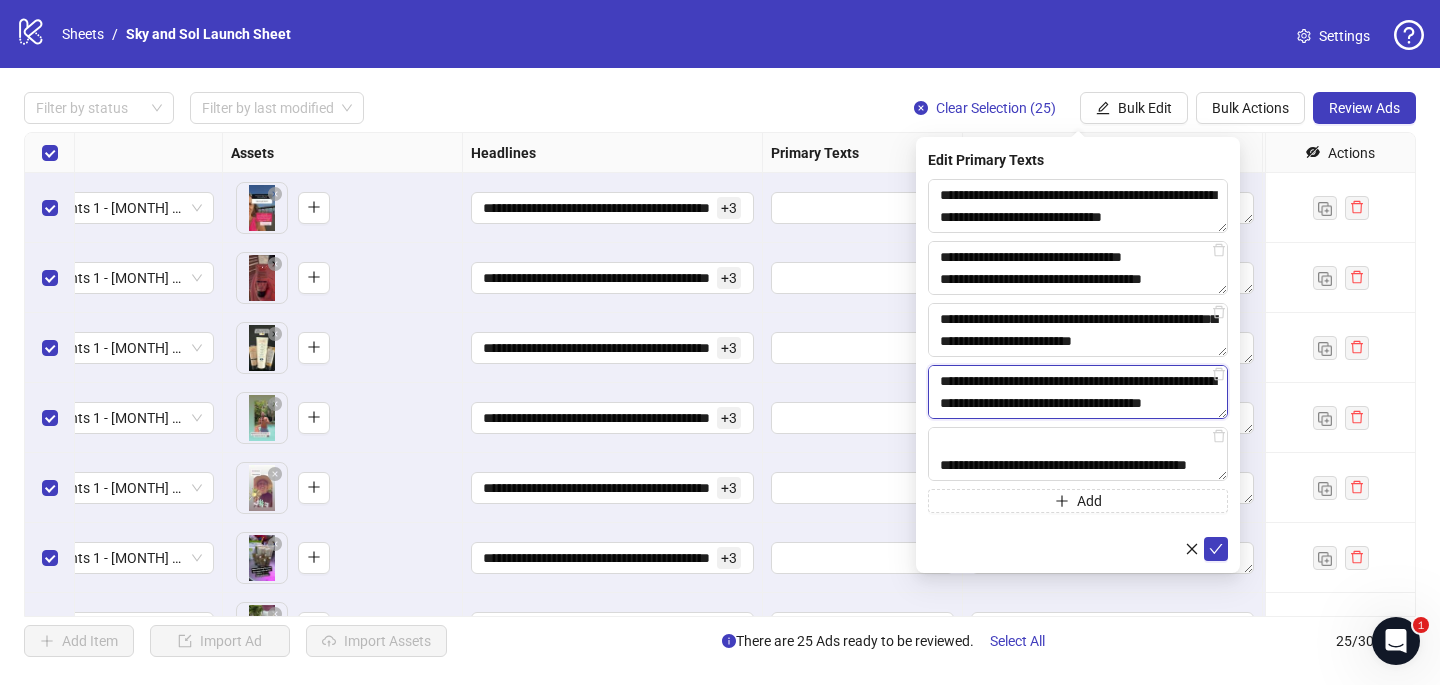 drag, startPoint x: 1204, startPoint y: 406, endPoint x: 930, endPoint y: 403, distance: 274.01642 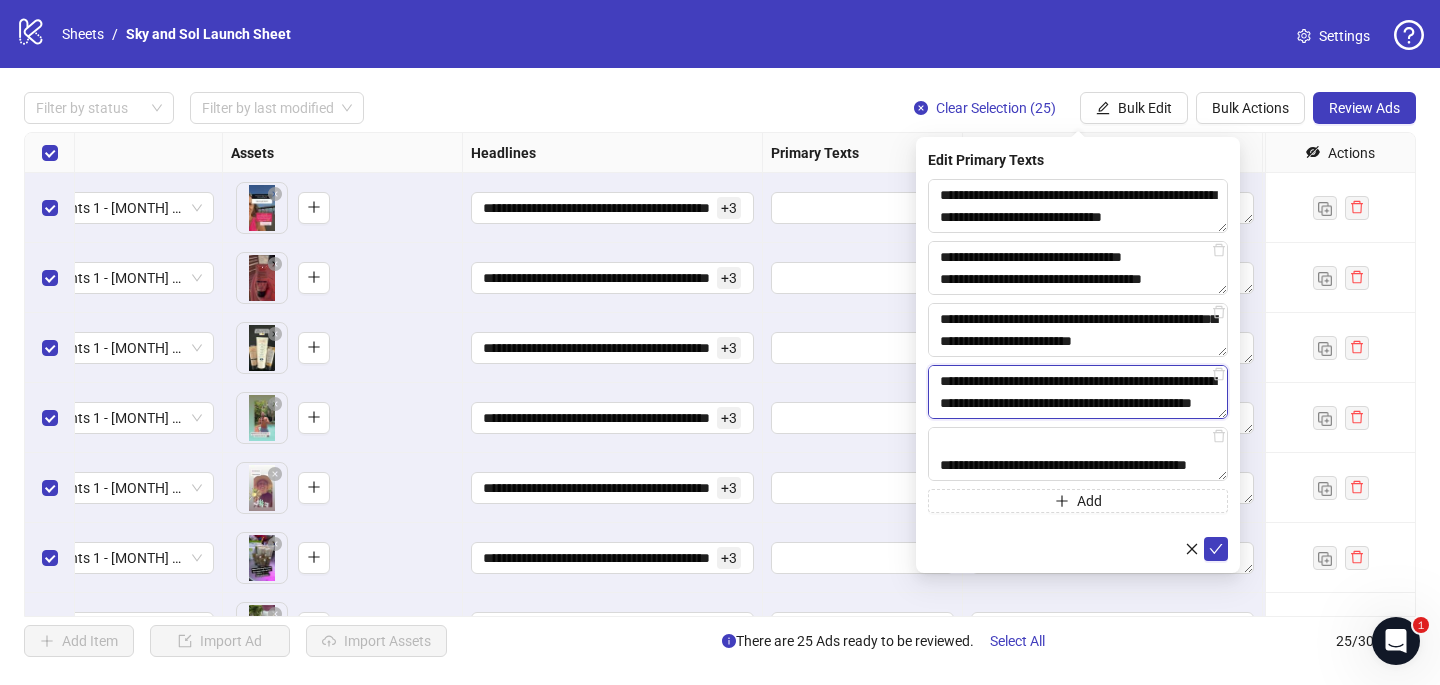 scroll, scrollTop: 631, scrollLeft: 0, axis: vertical 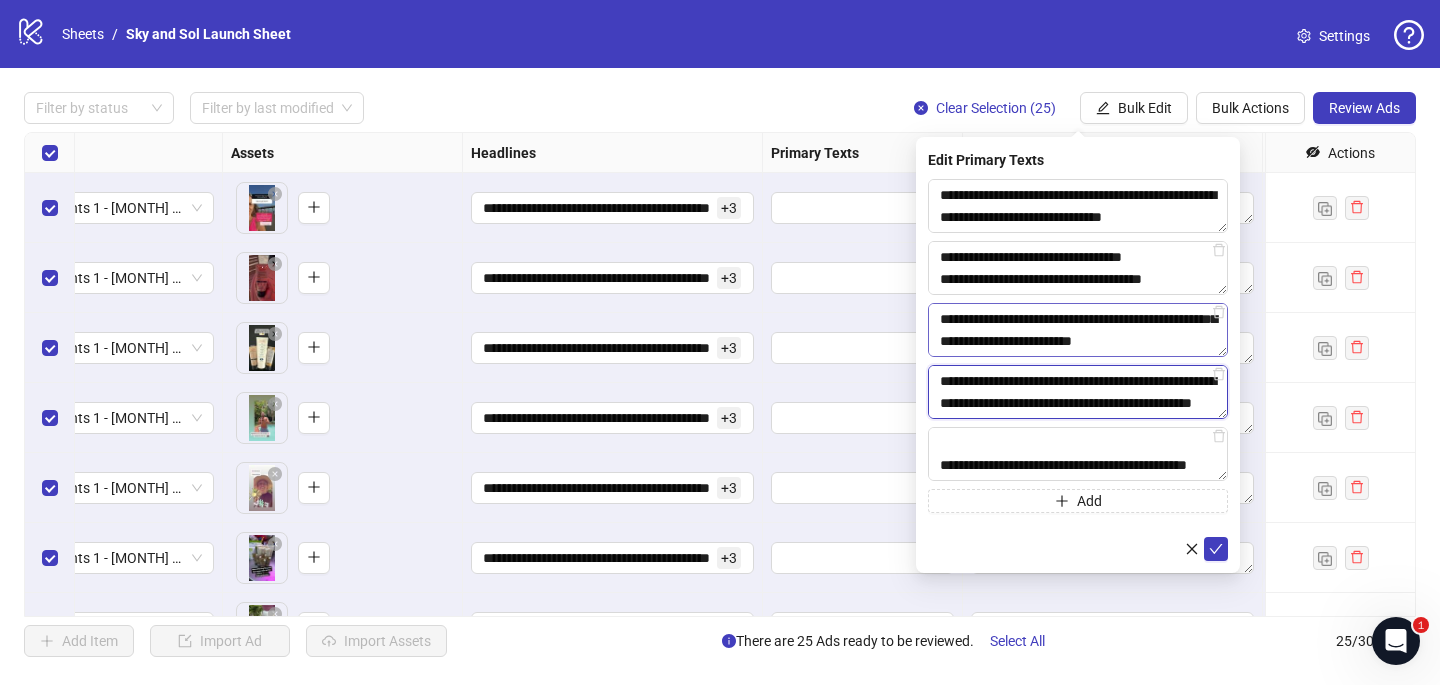type on "**********" 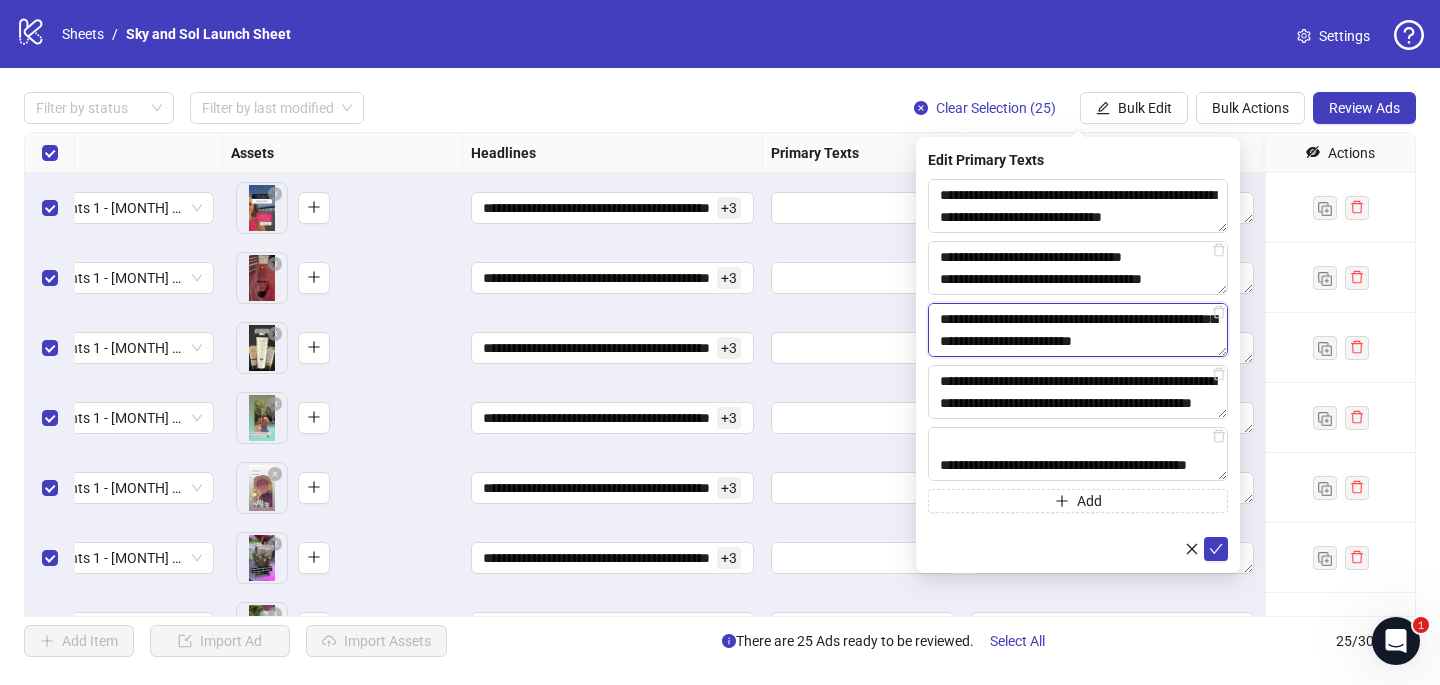 drag, startPoint x: 1210, startPoint y: 344, endPoint x: 936, endPoint y: 346, distance: 274.0073 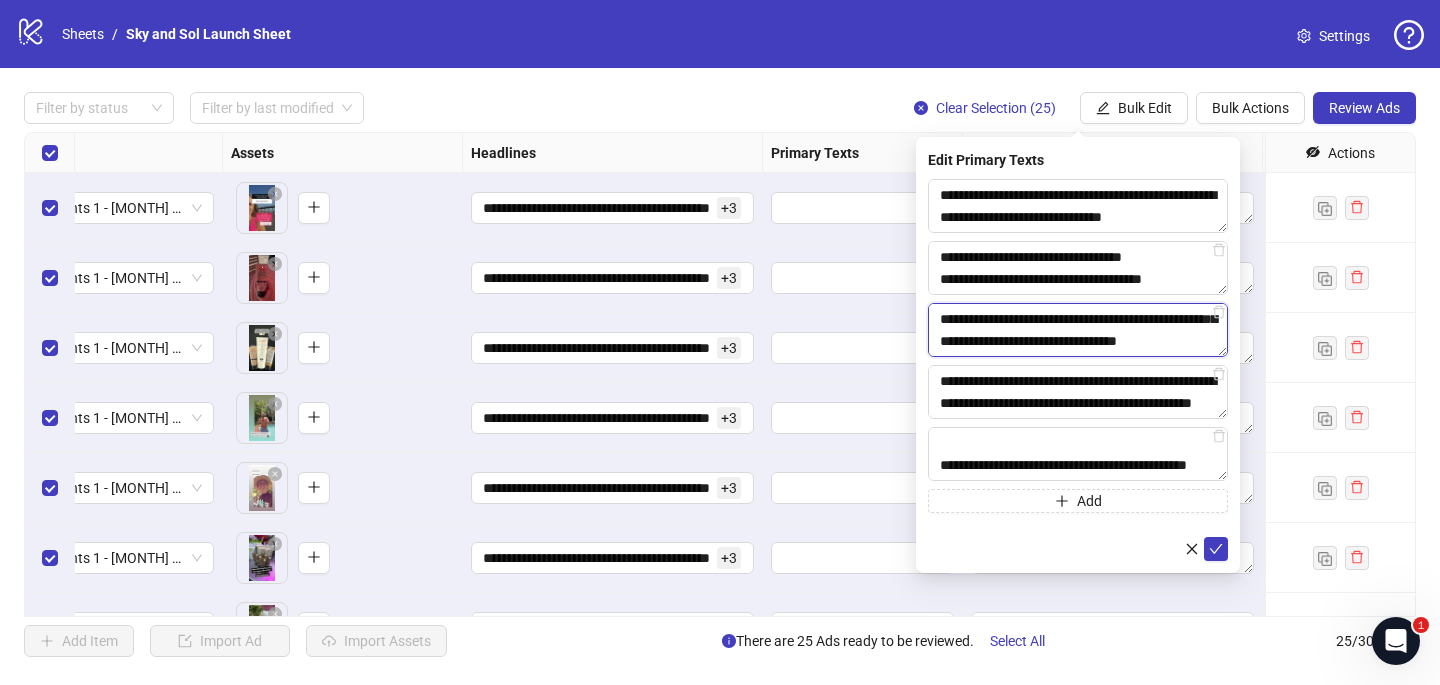 scroll, scrollTop: 609, scrollLeft: 0, axis: vertical 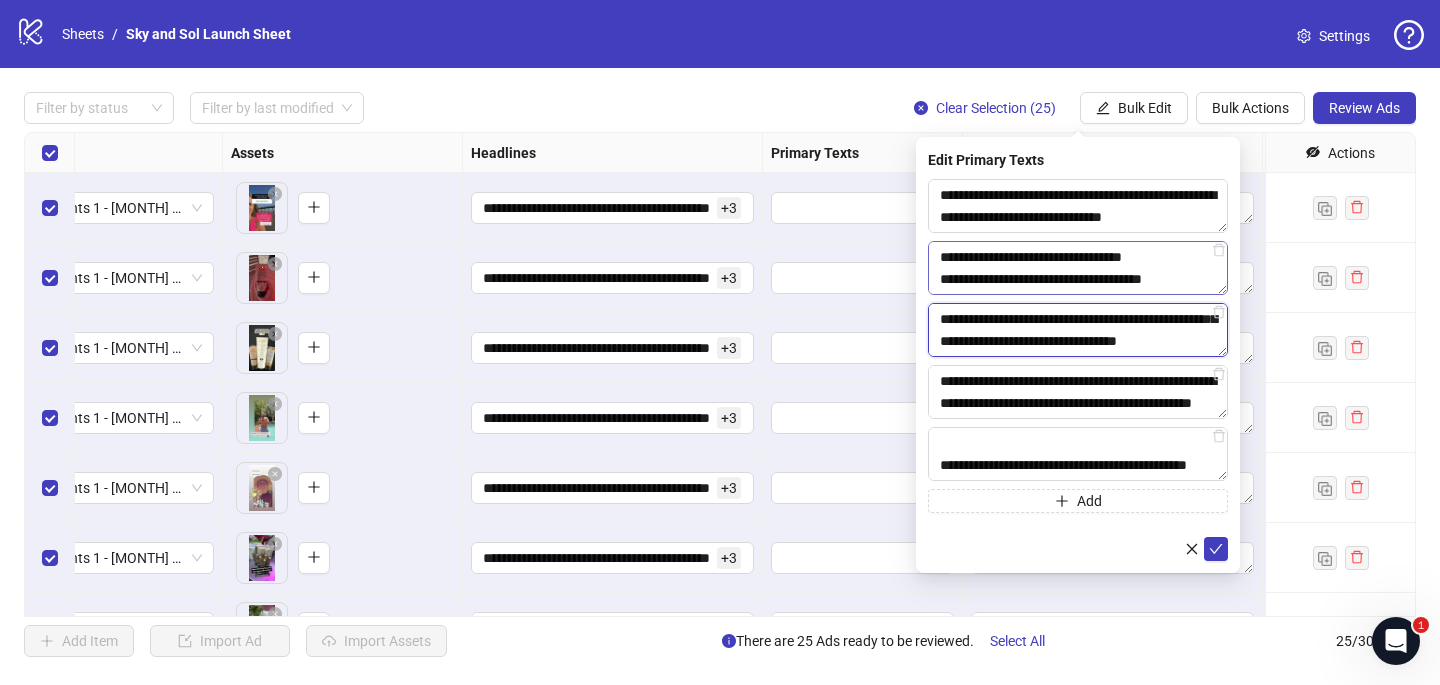 type on "**********" 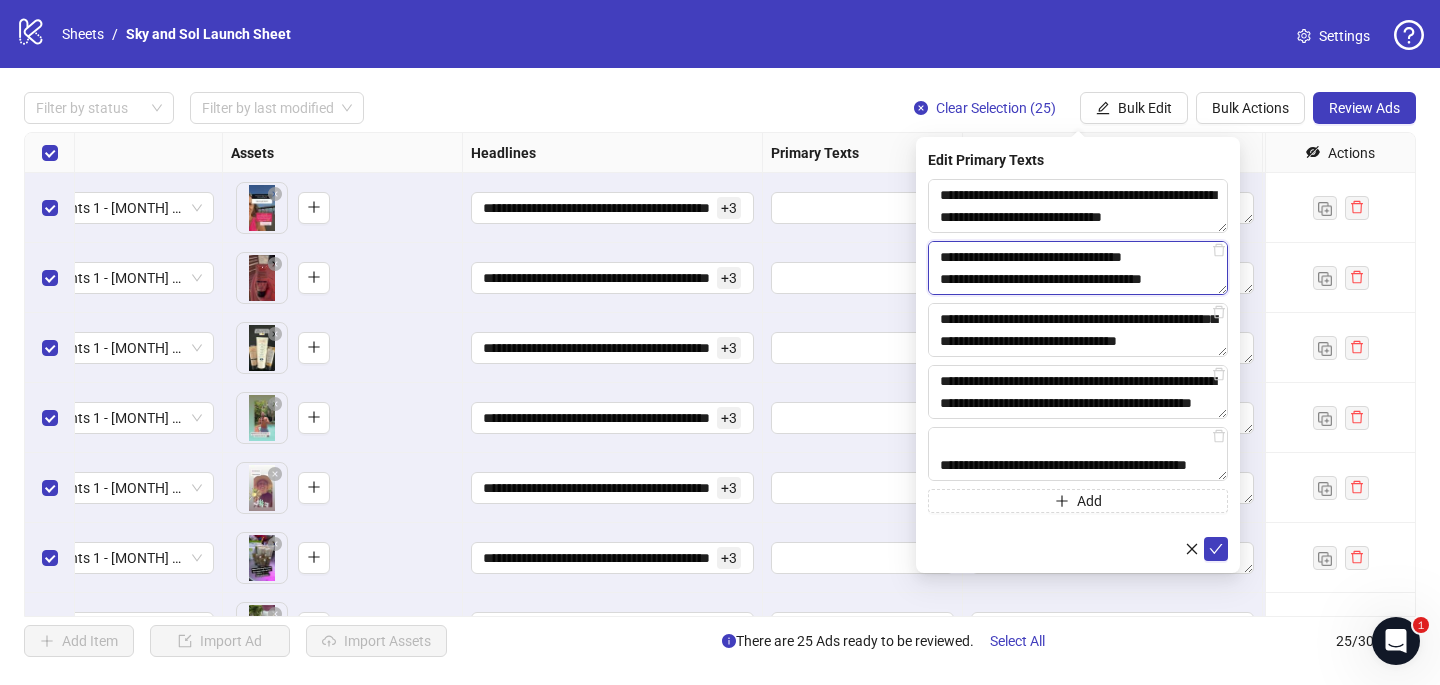 drag, startPoint x: 1208, startPoint y: 276, endPoint x: 916, endPoint y: 274, distance: 292.00684 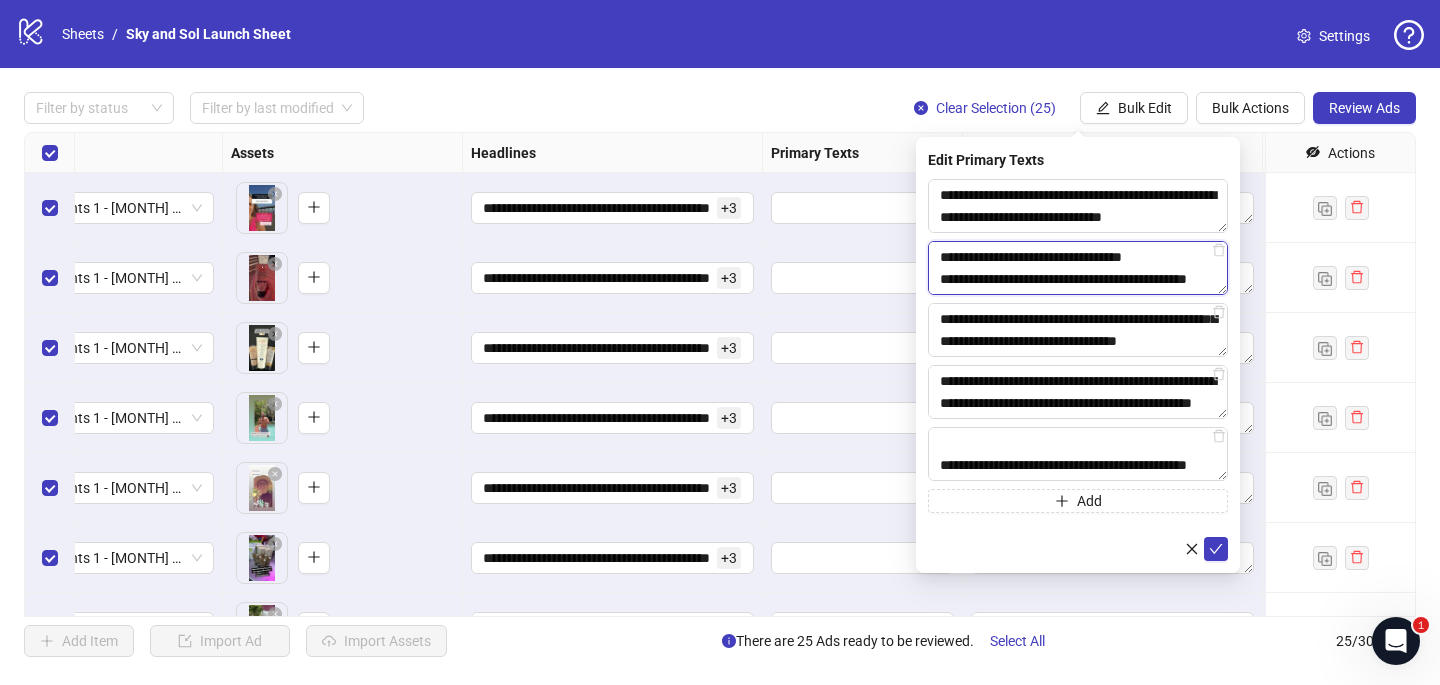 scroll, scrollTop: 389, scrollLeft: 0, axis: vertical 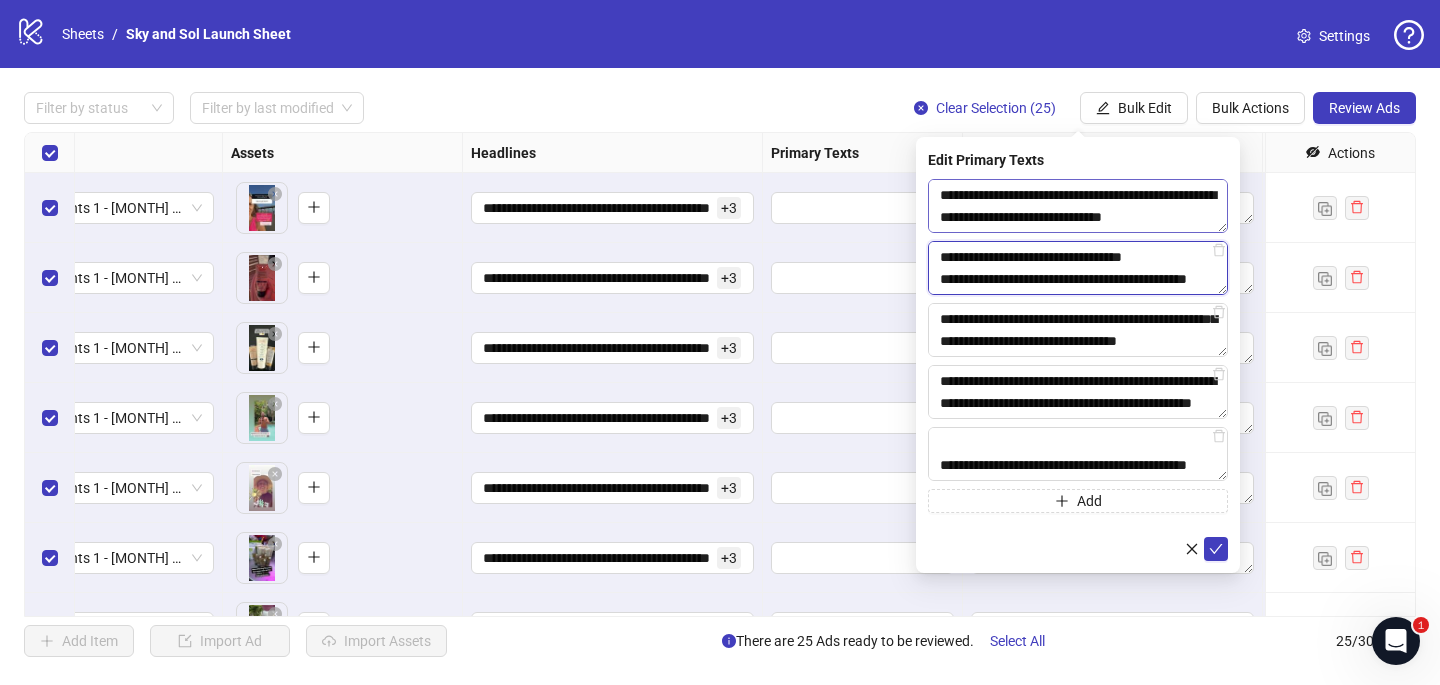 drag, startPoint x: 1212, startPoint y: 225, endPoint x: 1054, endPoint y: 225, distance: 158 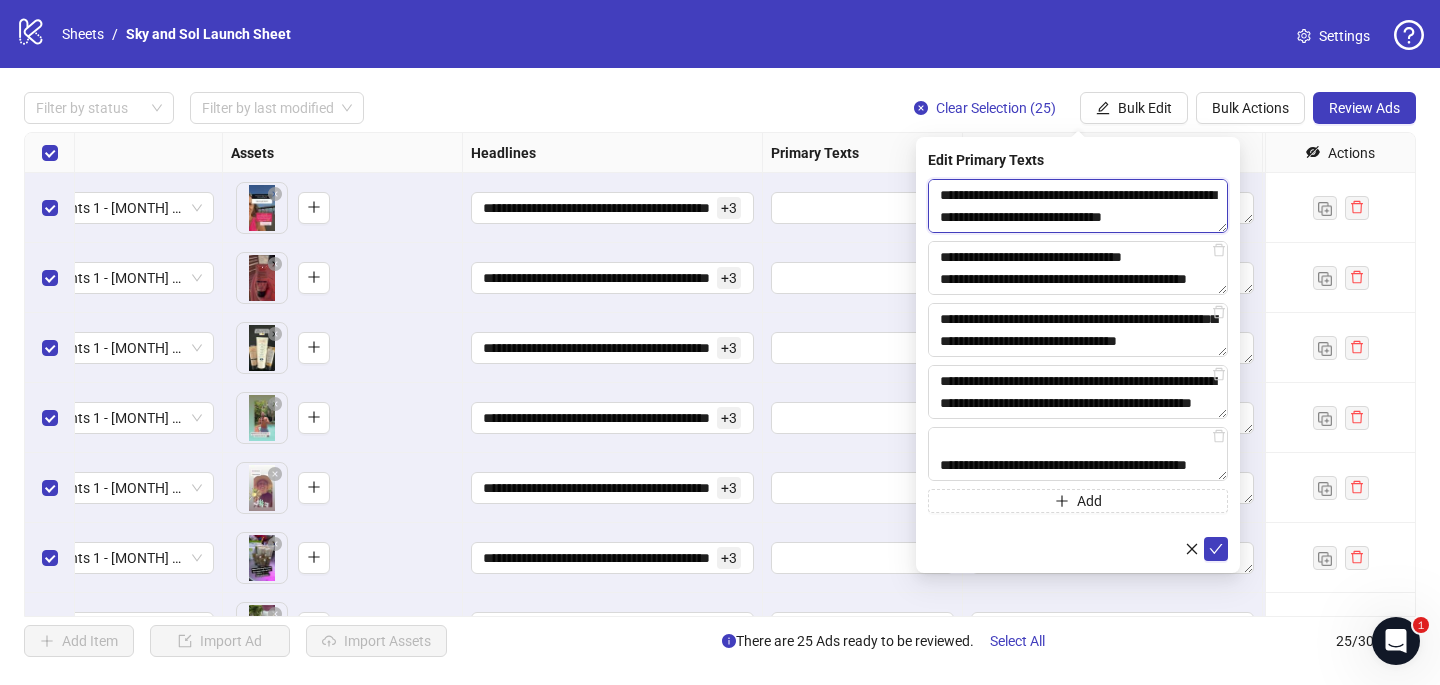 drag, startPoint x: 1209, startPoint y: 225, endPoint x: 926, endPoint y: 216, distance: 283.14307 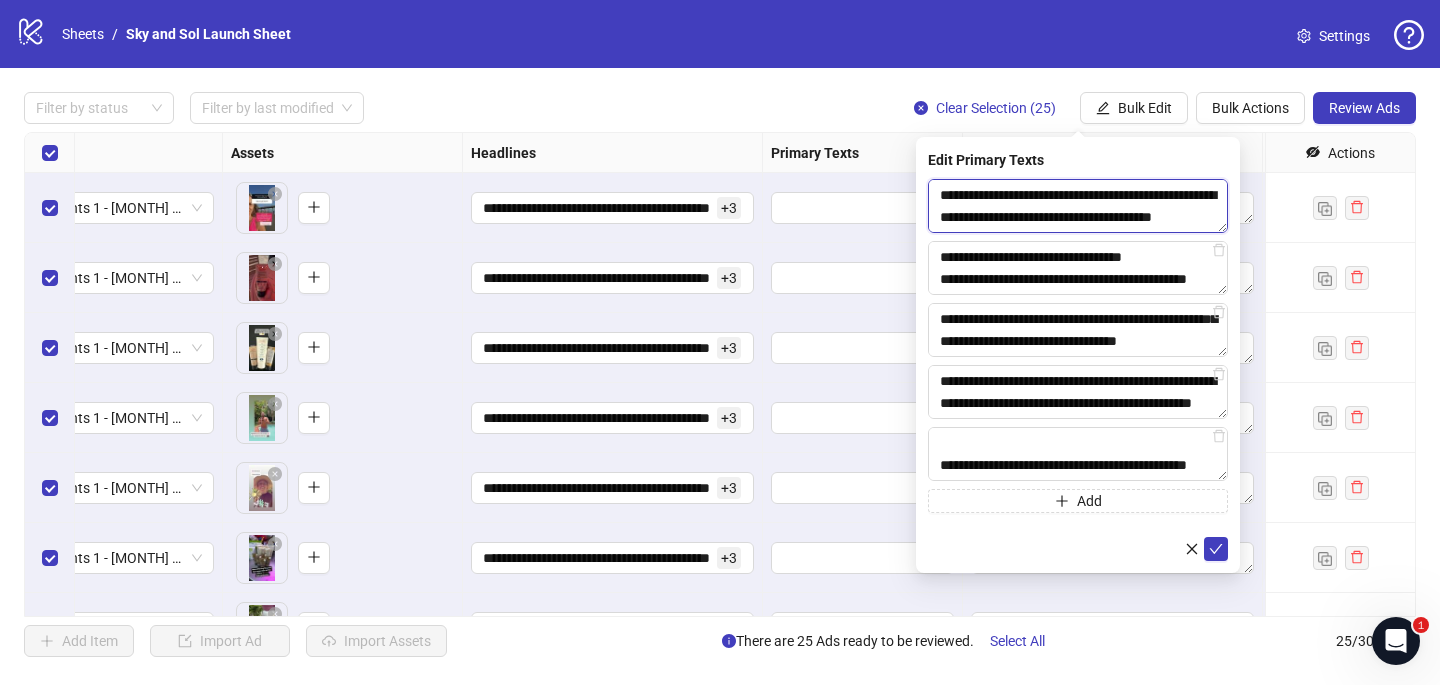 scroll, scrollTop: 279, scrollLeft: 0, axis: vertical 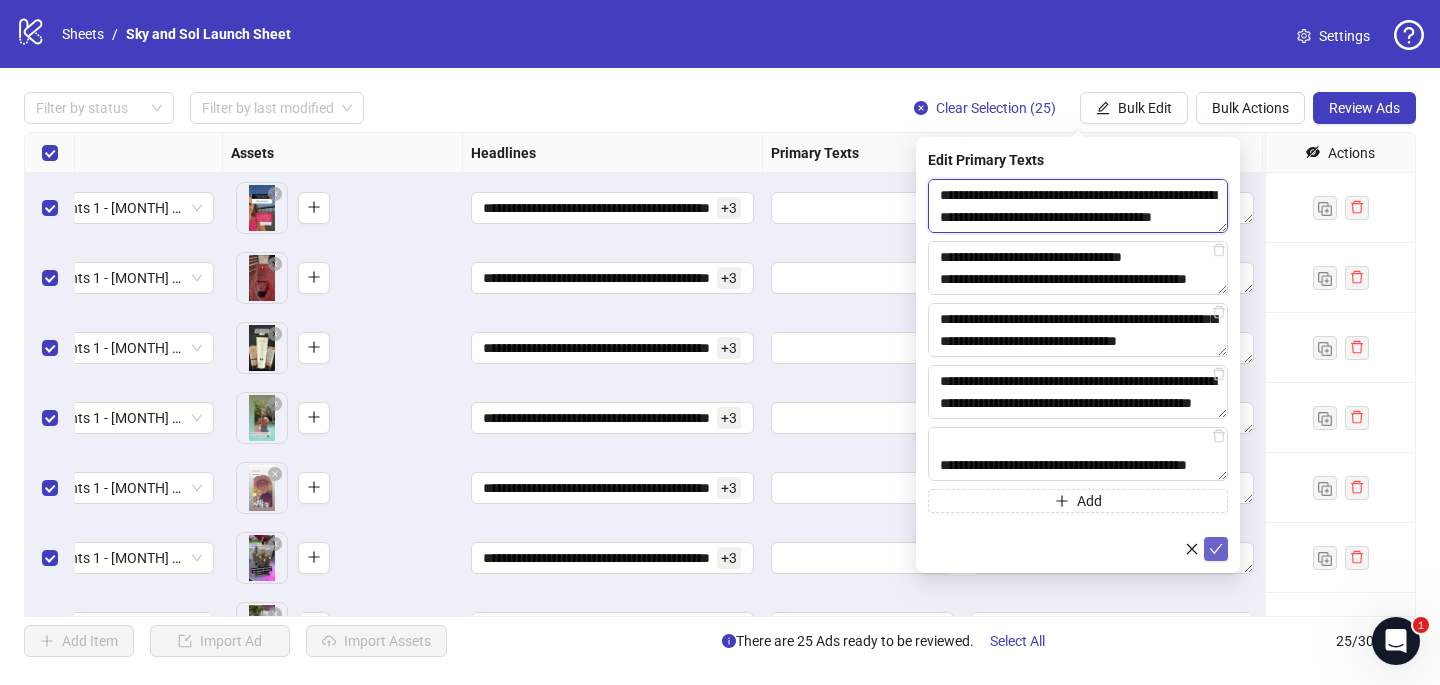 type on "**********" 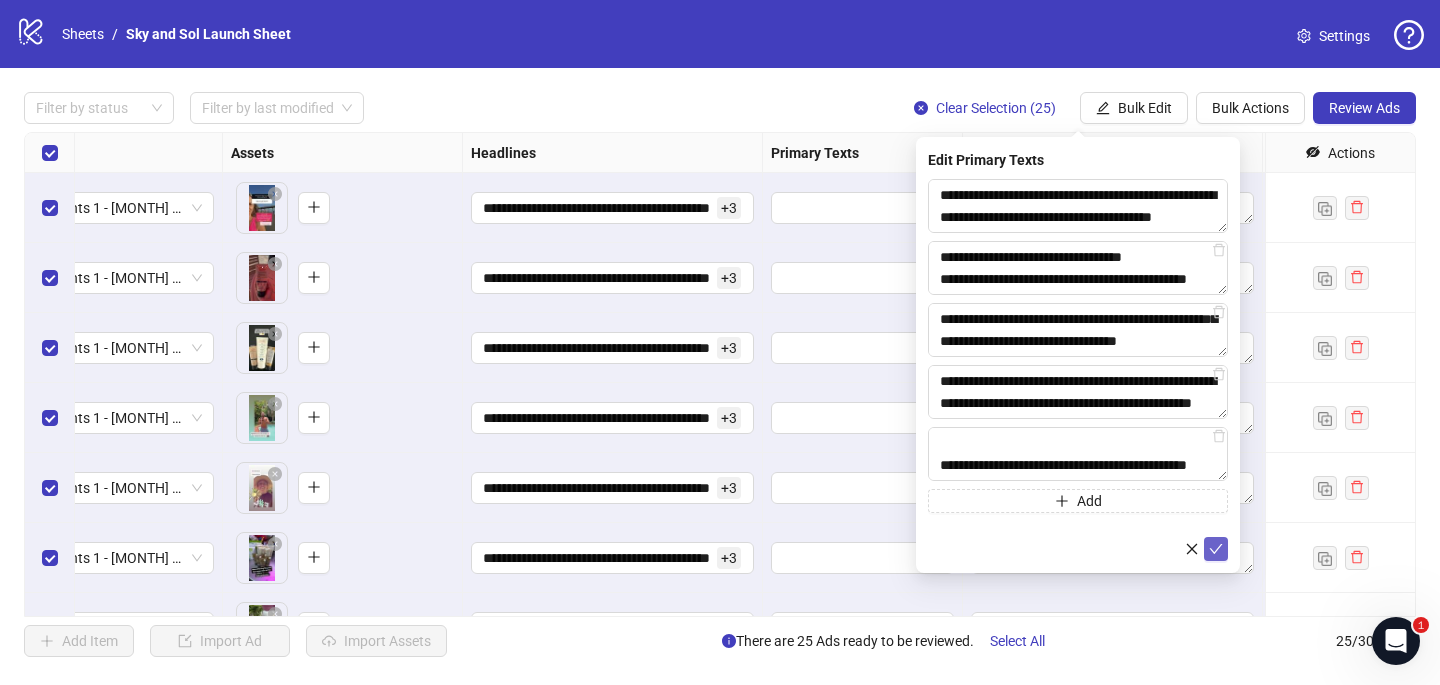 click at bounding box center (1216, 549) 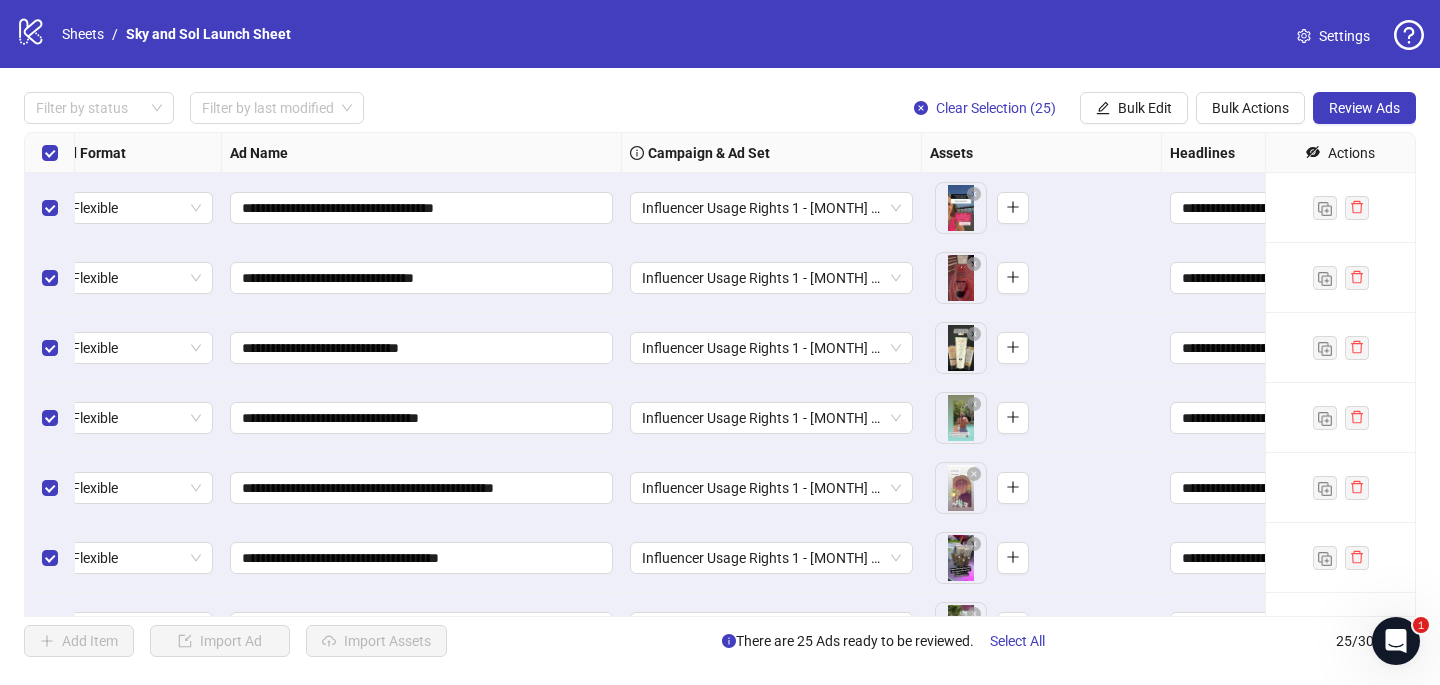 scroll, scrollTop: 0, scrollLeft: 0, axis: both 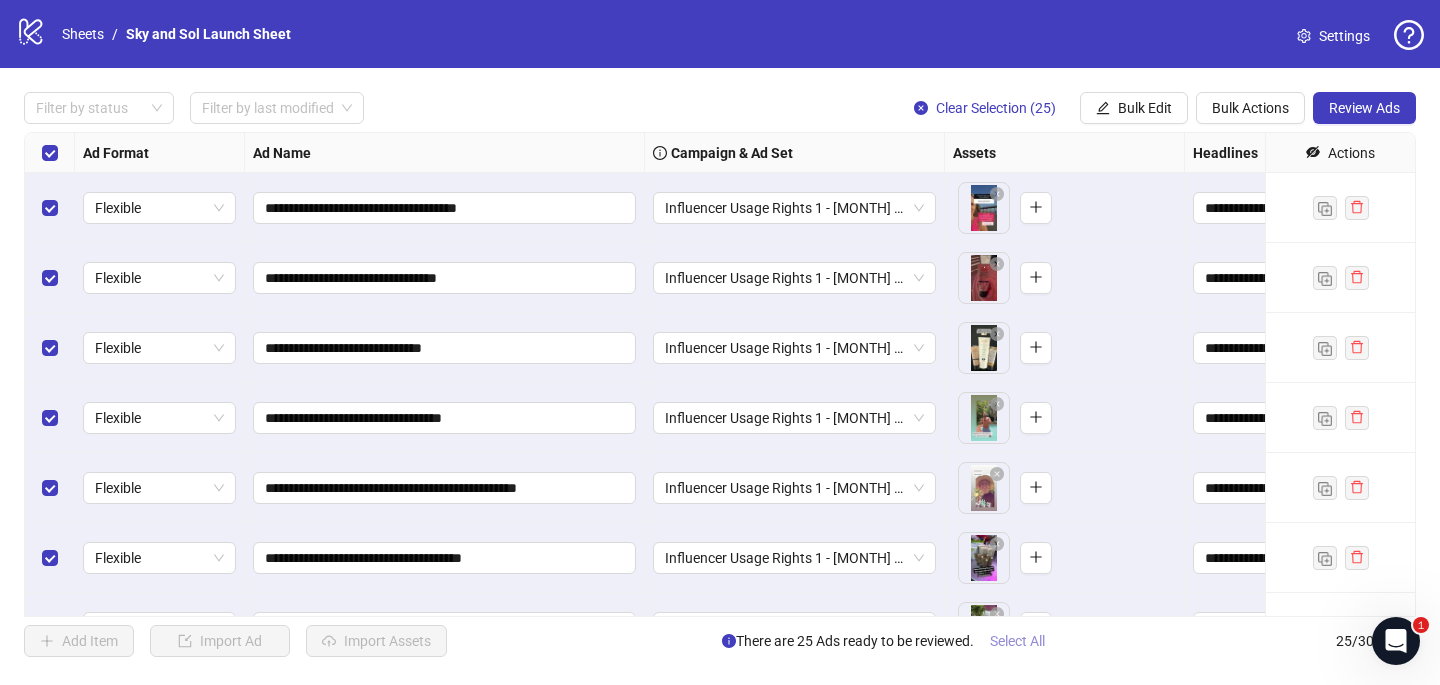 click on "Select All" at bounding box center [1017, 641] 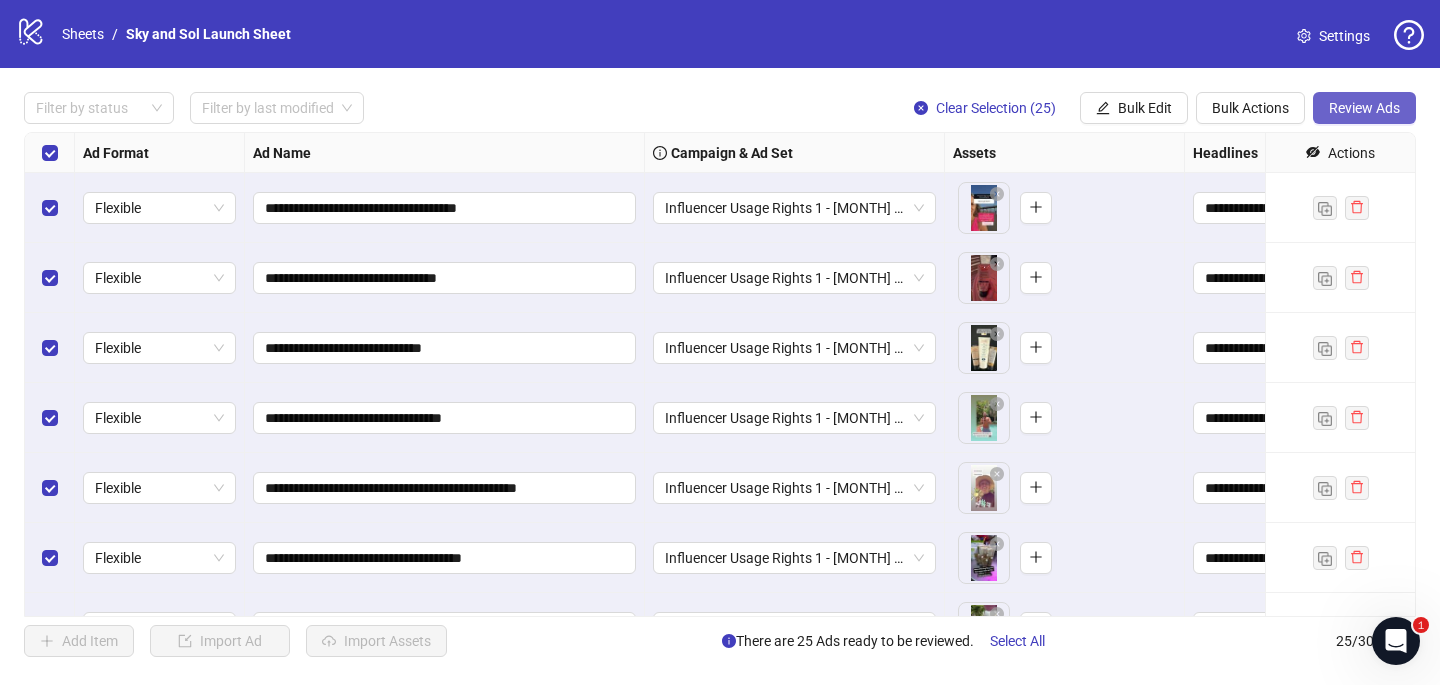 click on "Review Ads" at bounding box center [1364, 108] 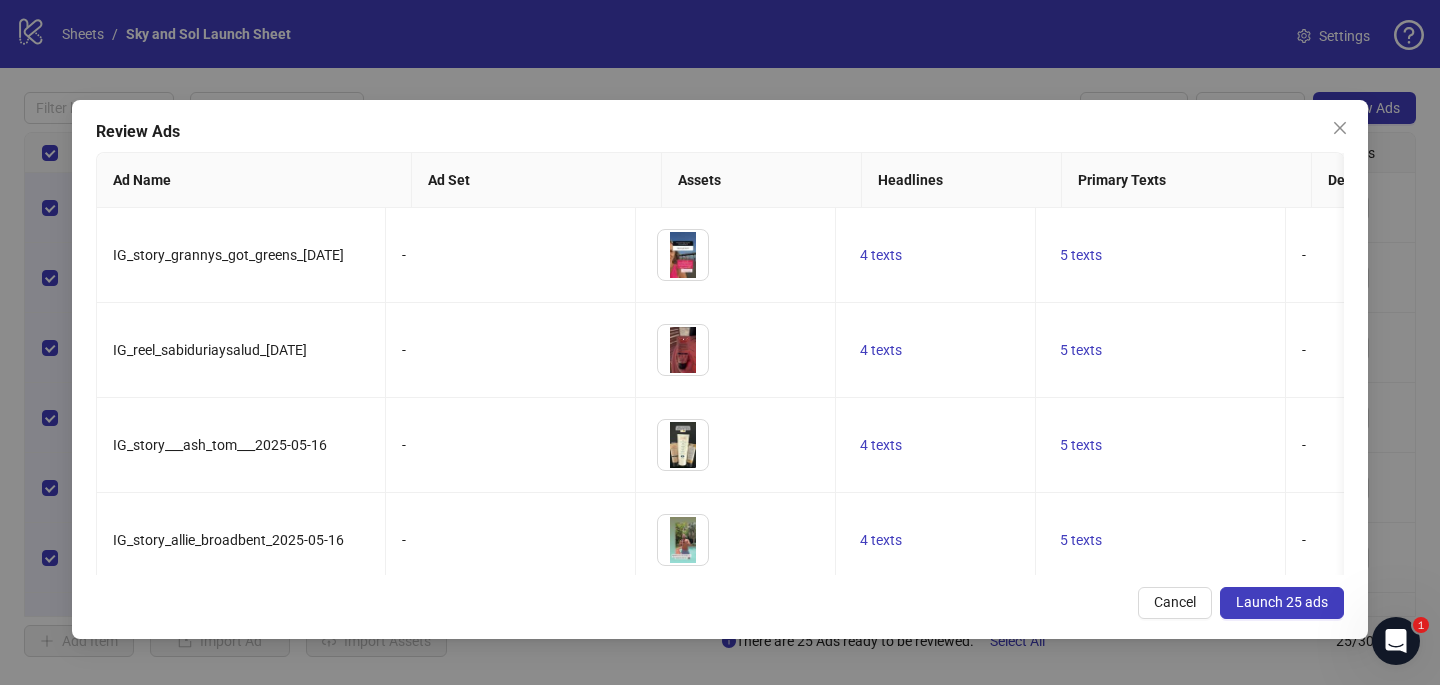 click on "Launch 25 ads" at bounding box center (1282, 602) 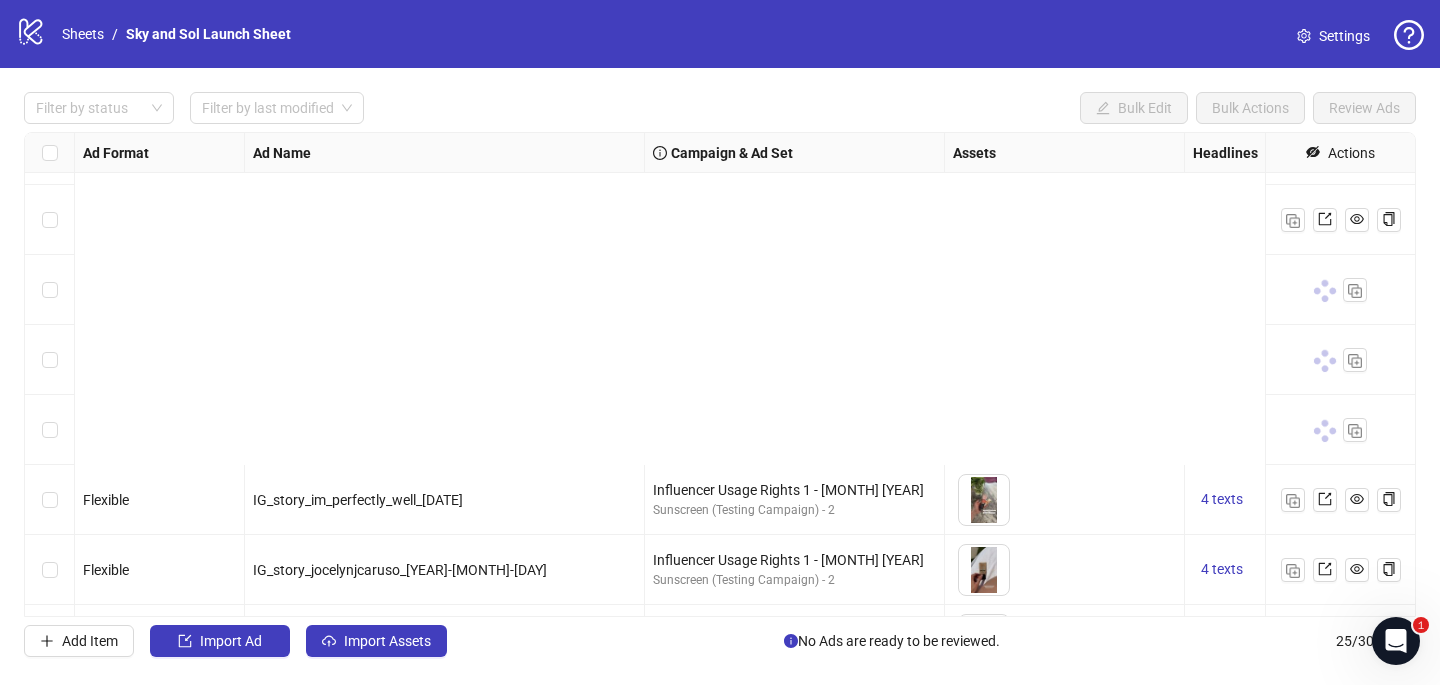 scroll, scrollTop: 0, scrollLeft: 0, axis: both 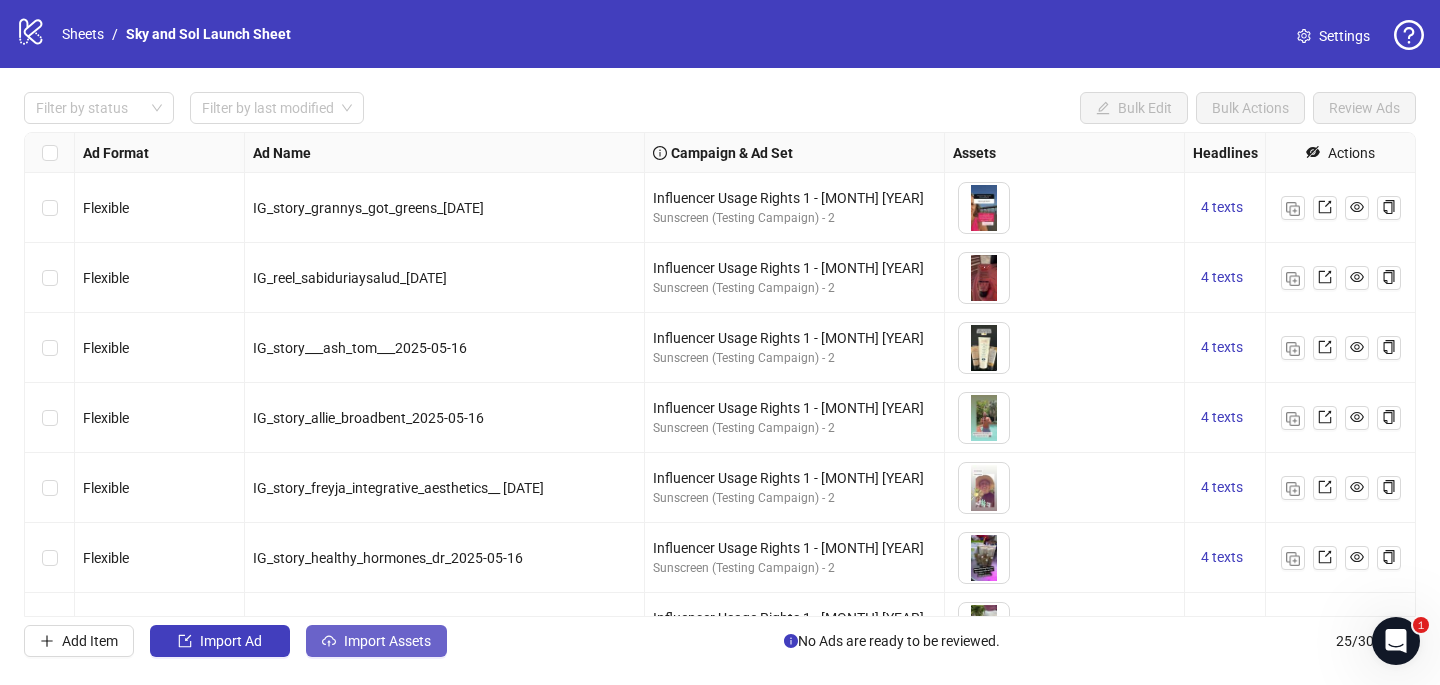 click on "Import Assets" at bounding box center [231, 641] 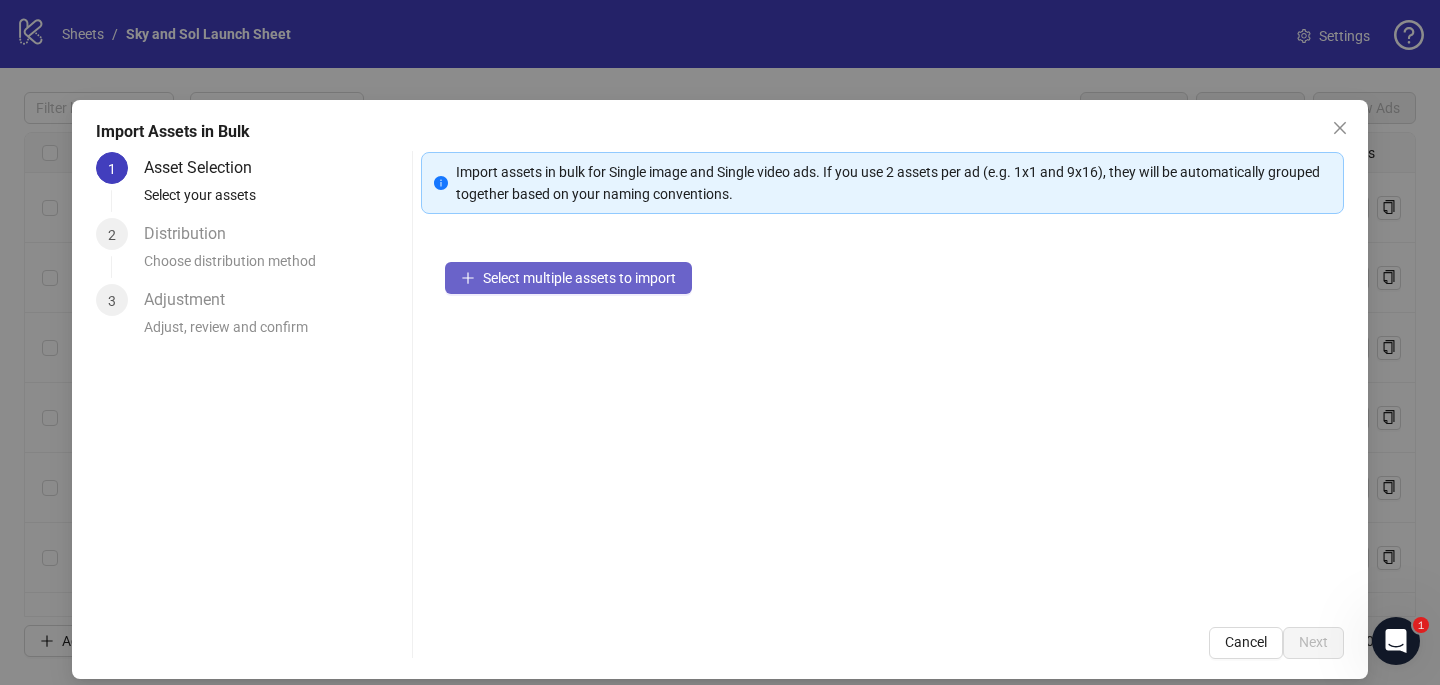 click on "Select multiple assets to import" at bounding box center (568, 278) 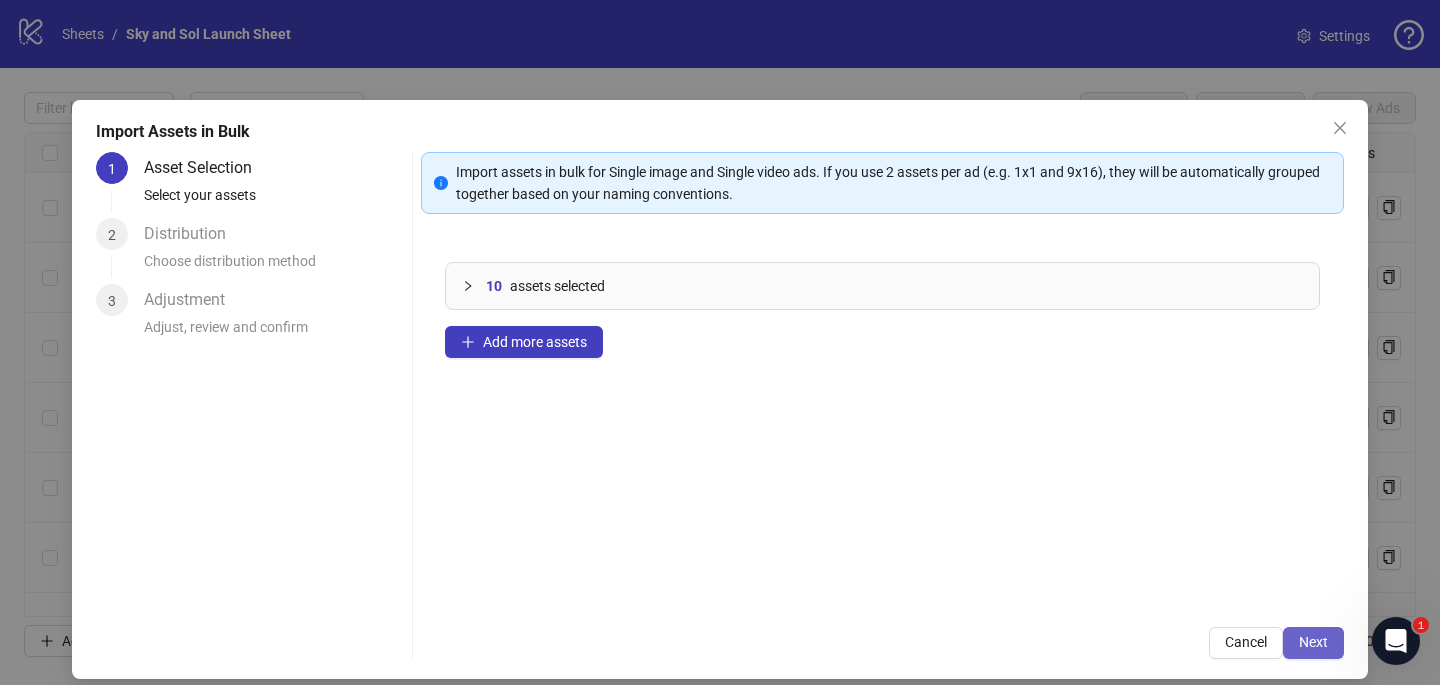 click on "Next" at bounding box center [1313, 643] 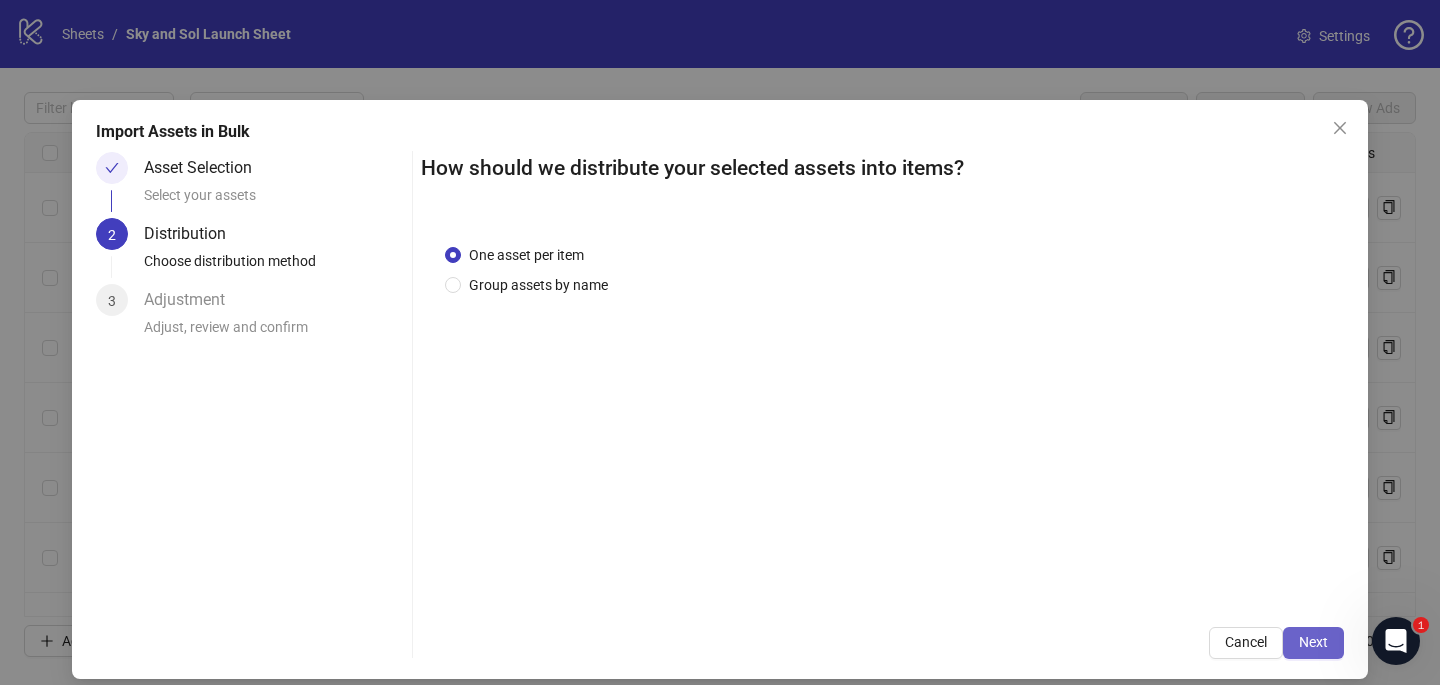 click on "Next" at bounding box center (1313, 643) 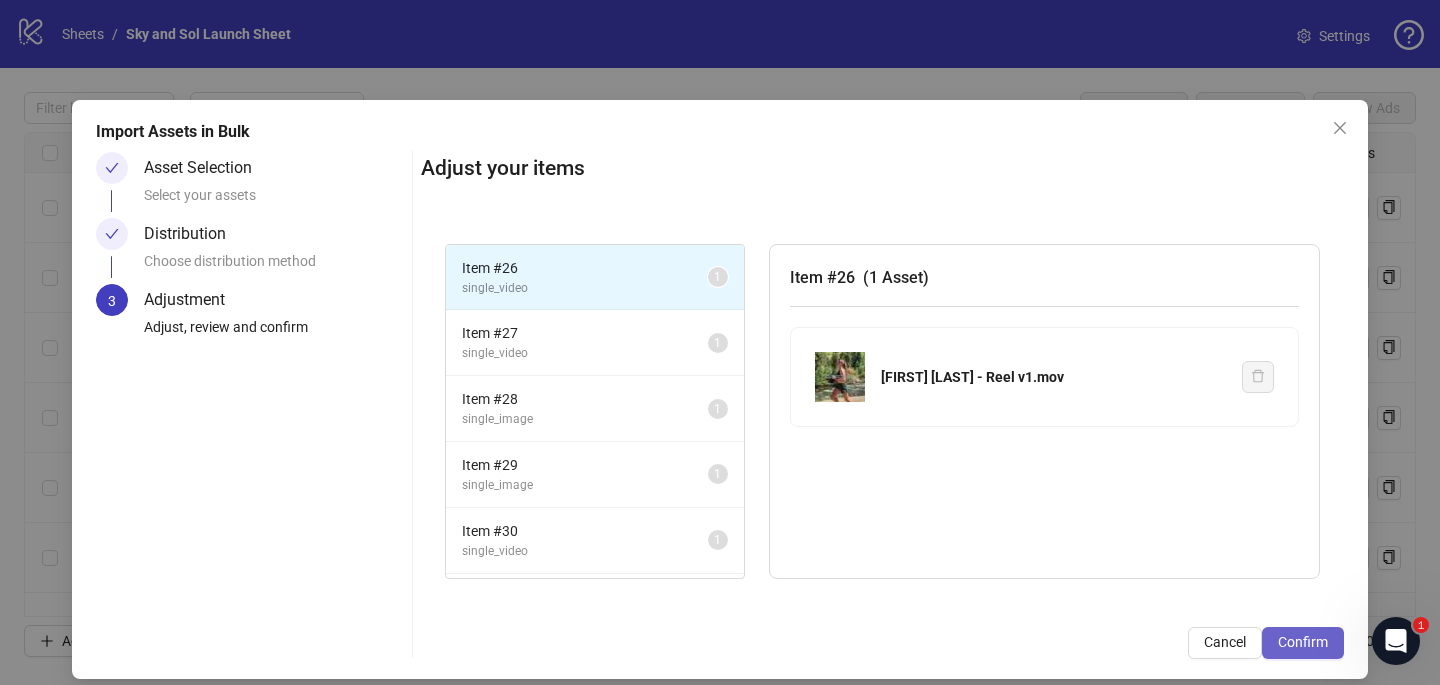 click on "Confirm" at bounding box center [1303, 642] 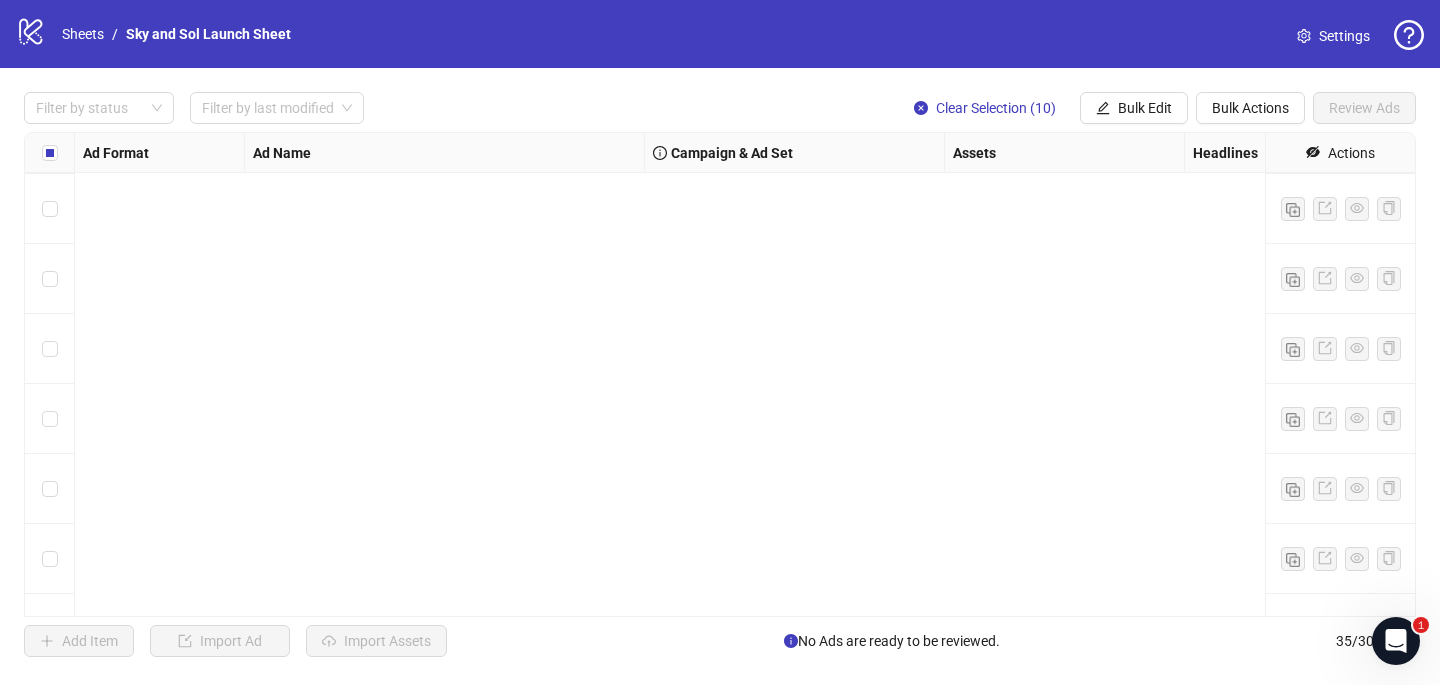 scroll, scrollTop: 2007, scrollLeft: 0, axis: vertical 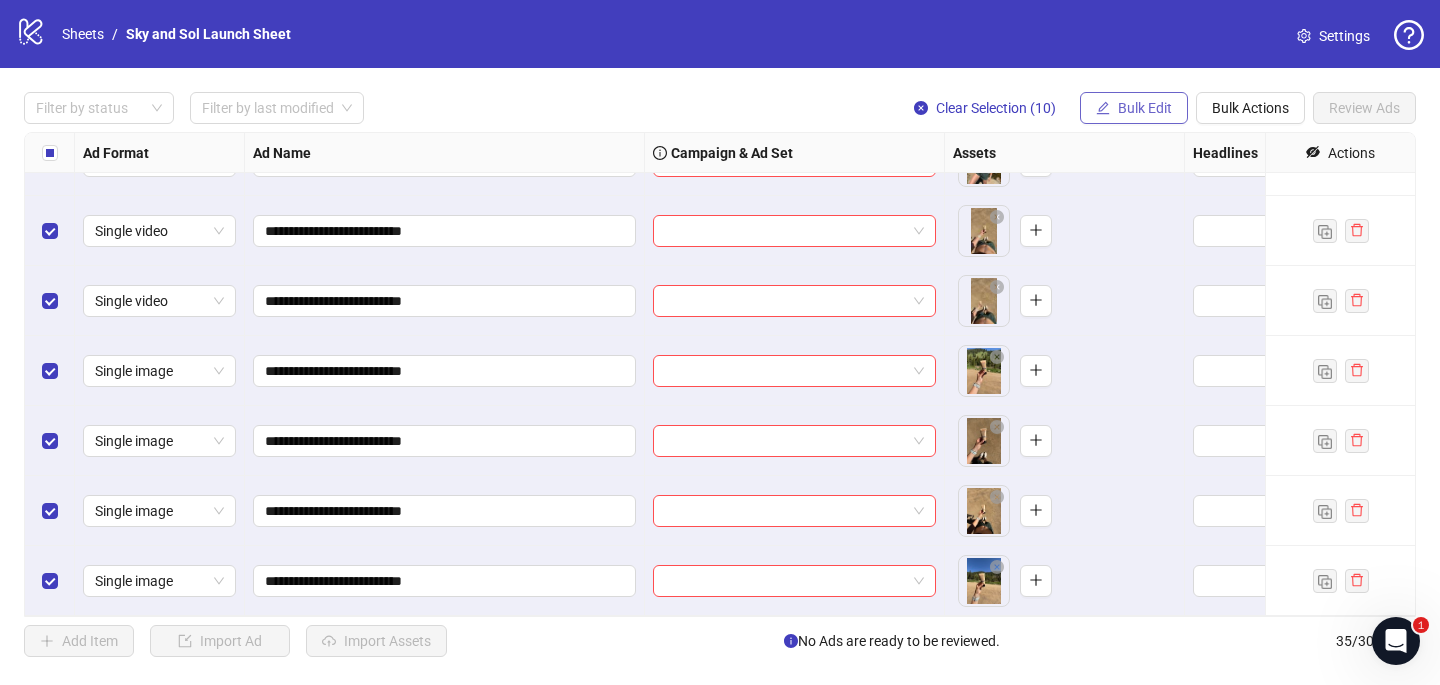 click on "Bulk Edit" at bounding box center (1145, 108) 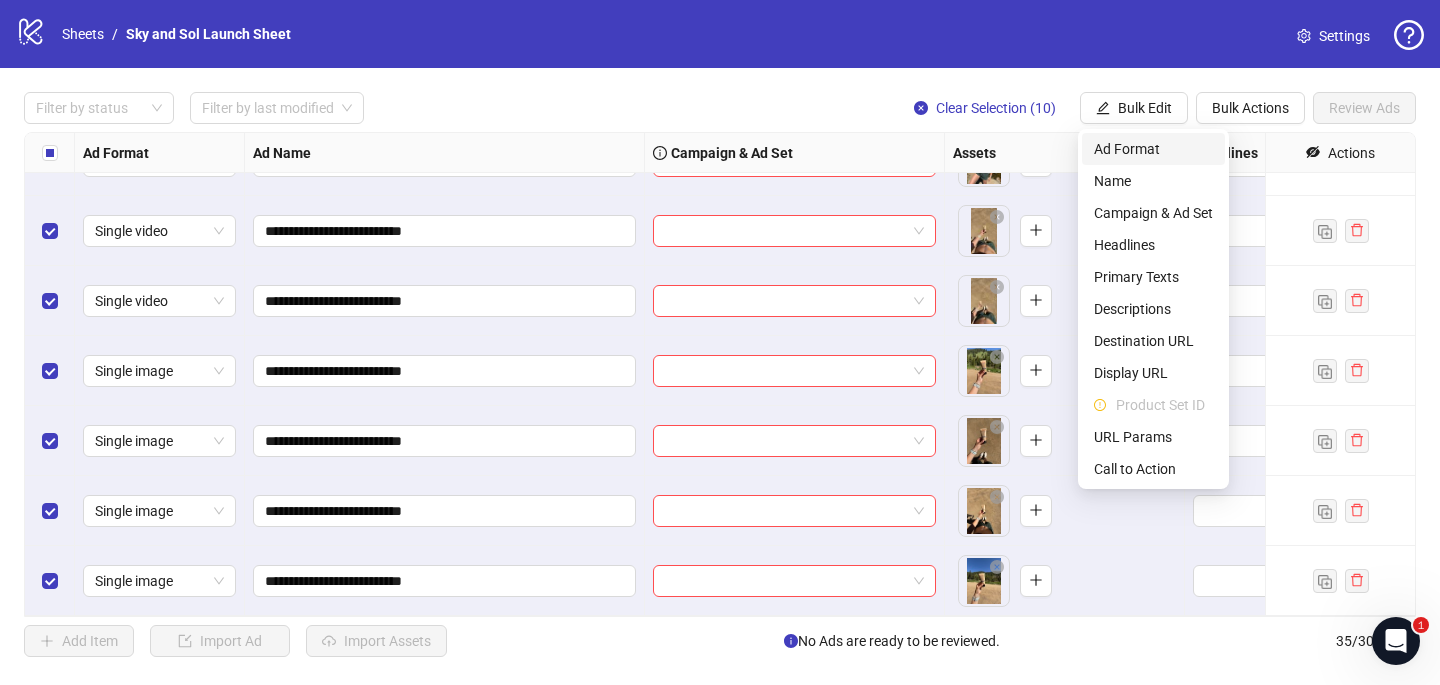 click on "Ad Format" at bounding box center [1153, 149] 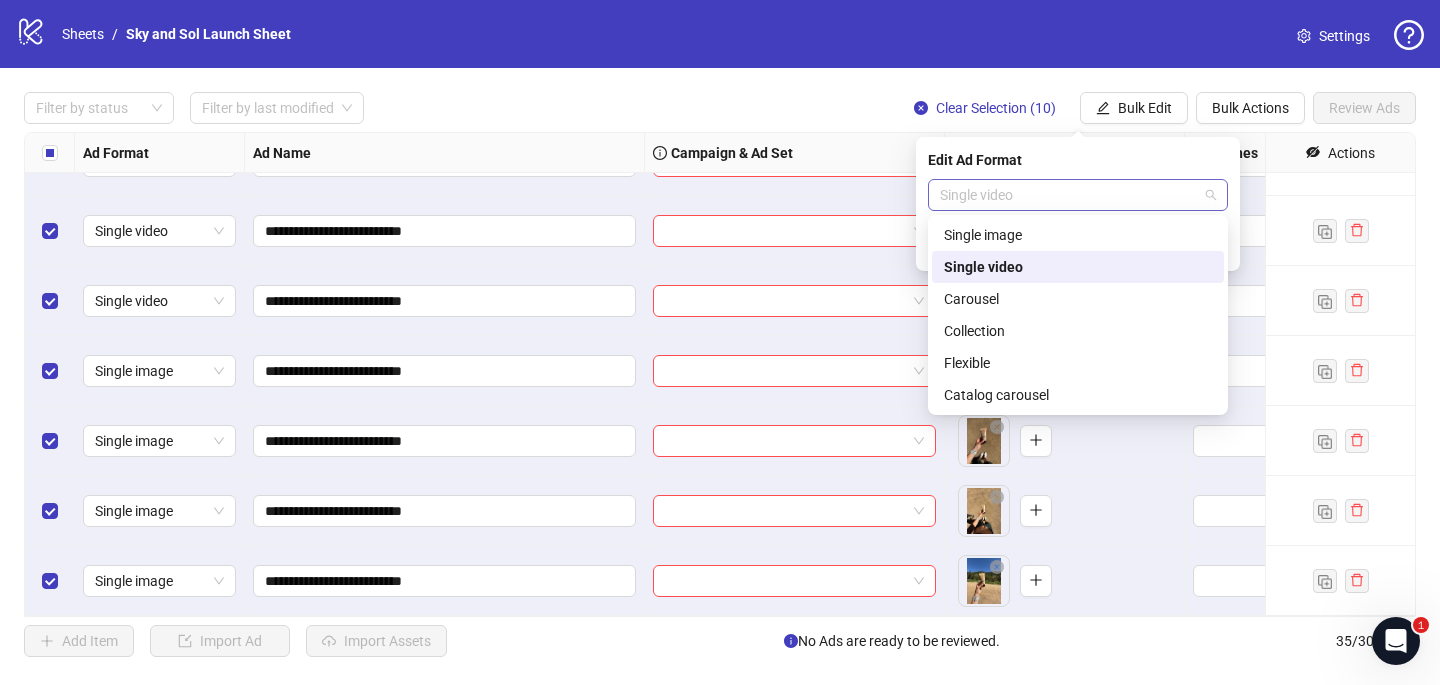 click on "Single video" at bounding box center (1078, 195) 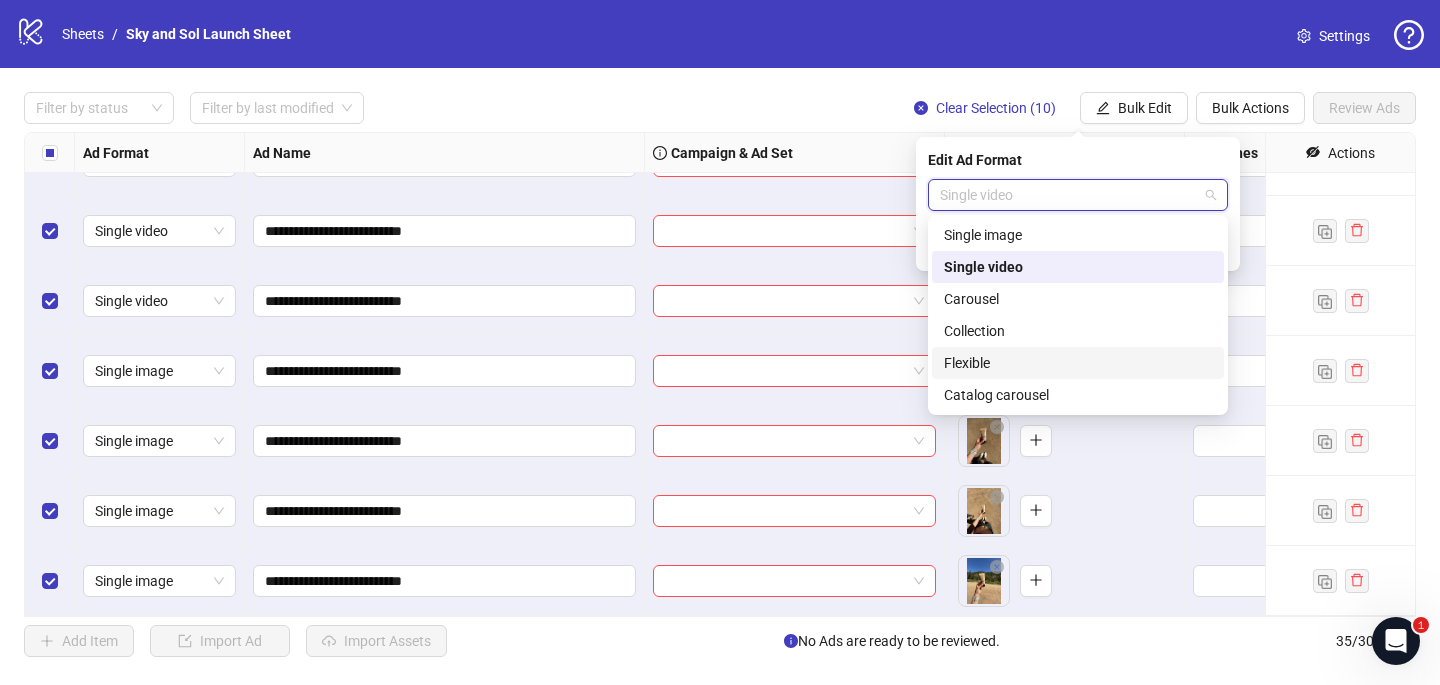 click on "Flexible" at bounding box center (1078, 363) 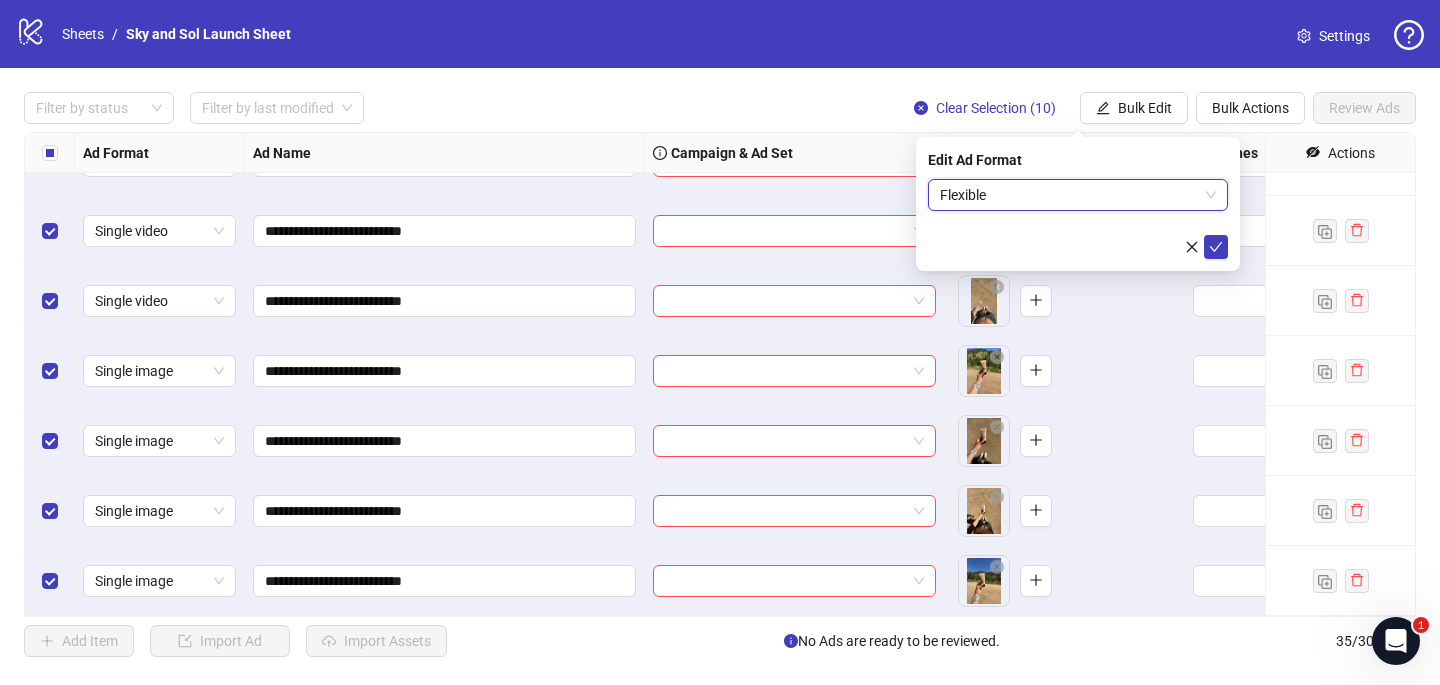 drag, startPoint x: 1225, startPoint y: 244, endPoint x: 1187, endPoint y: 224, distance: 42.941822 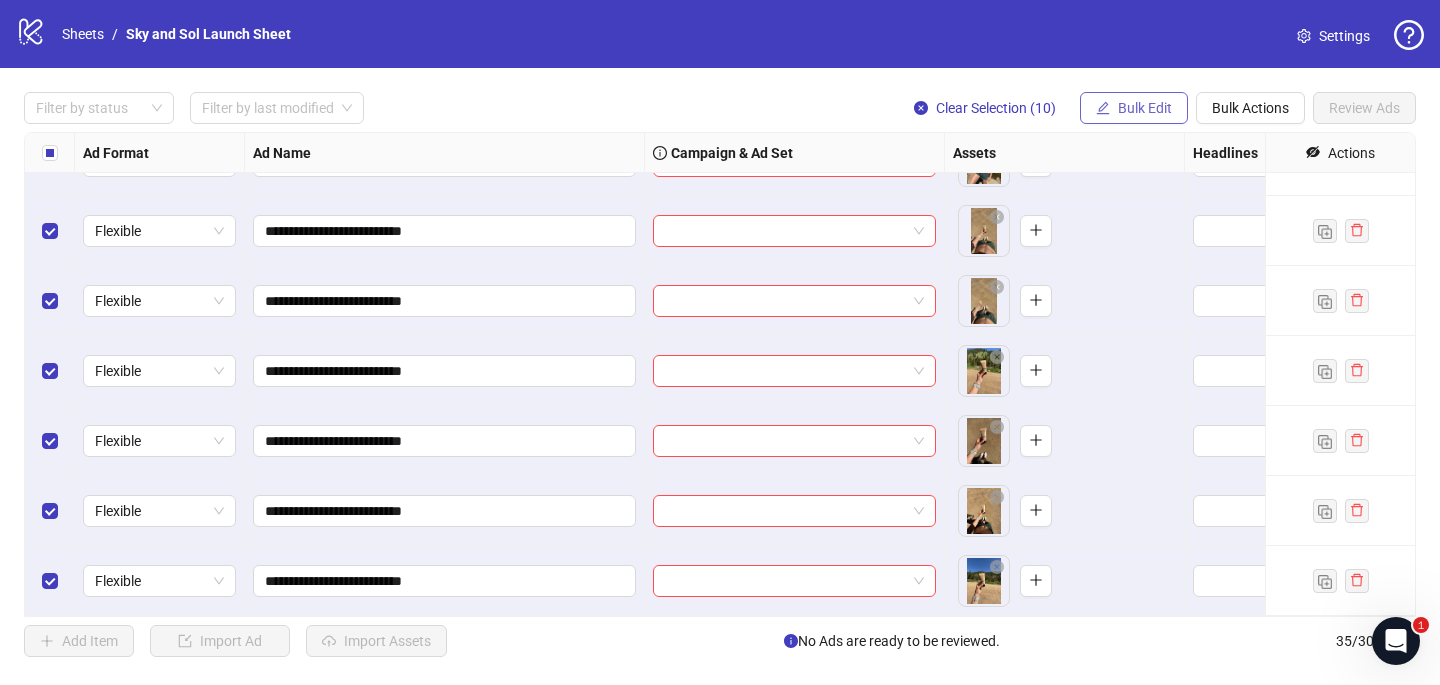 click on "Bulk Edit" at bounding box center [1145, 108] 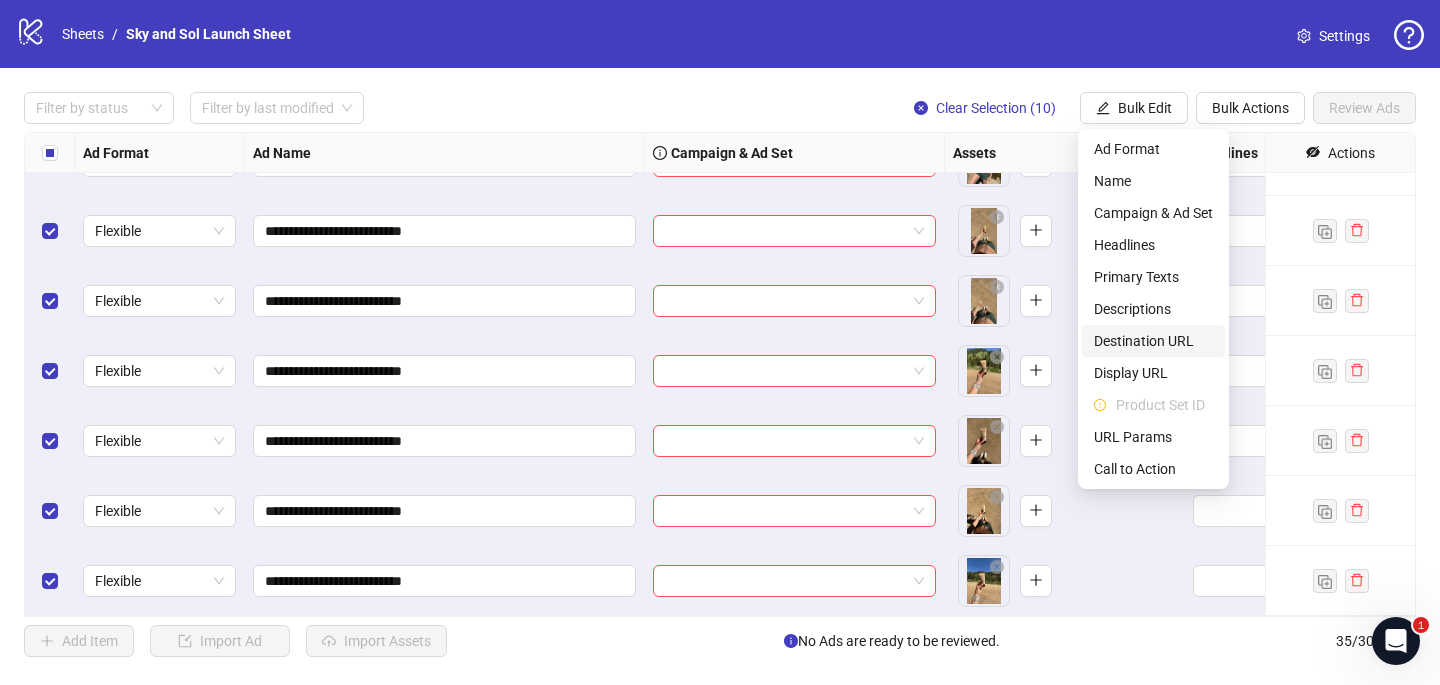 click on "Destination URL" at bounding box center (1153, 341) 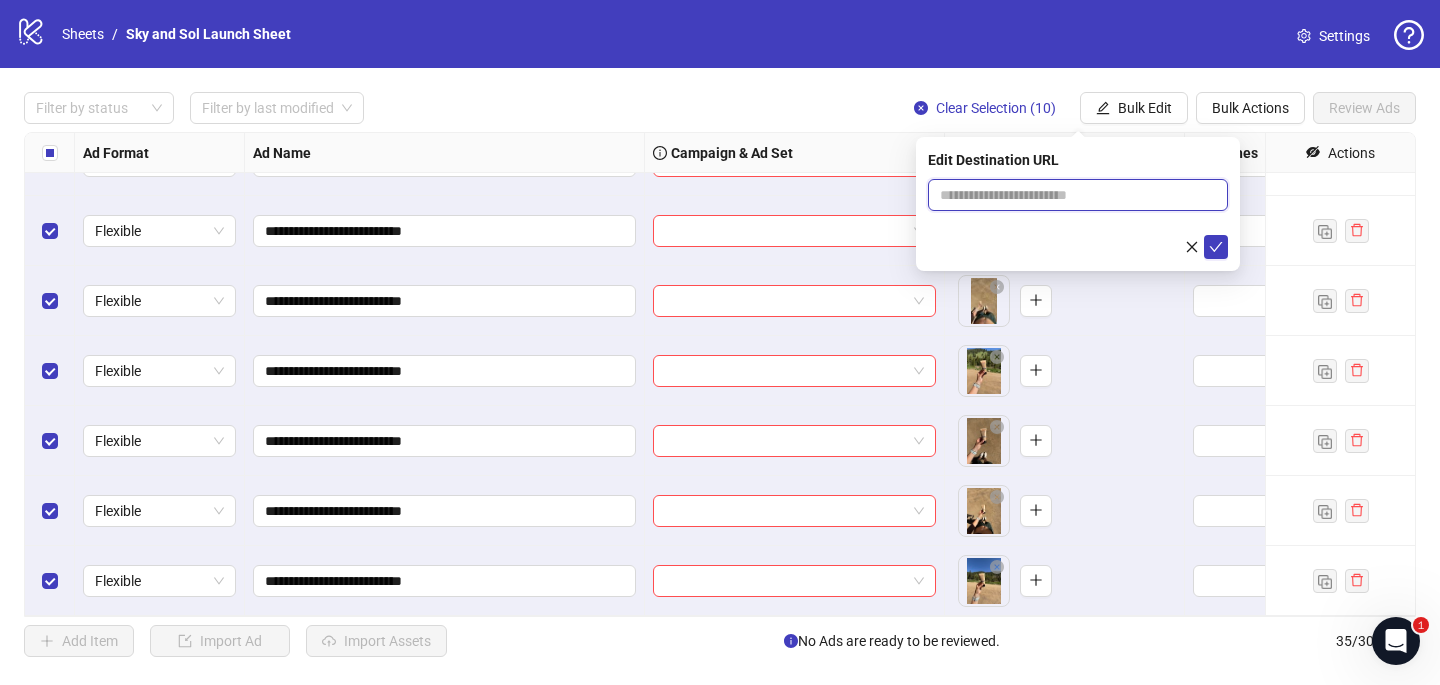 click at bounding box center (1070, 195) 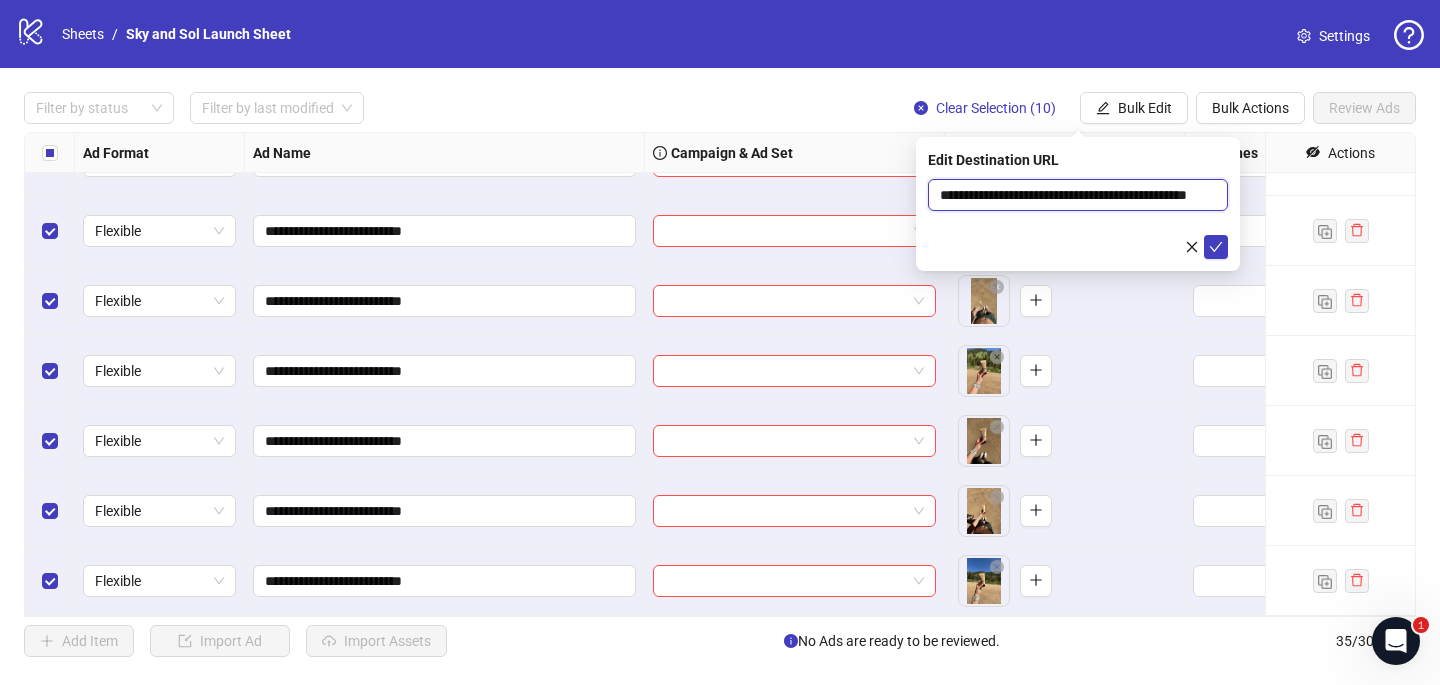 scroll, scrollTop: 0, scrollLeft: 72, axis: horizontal 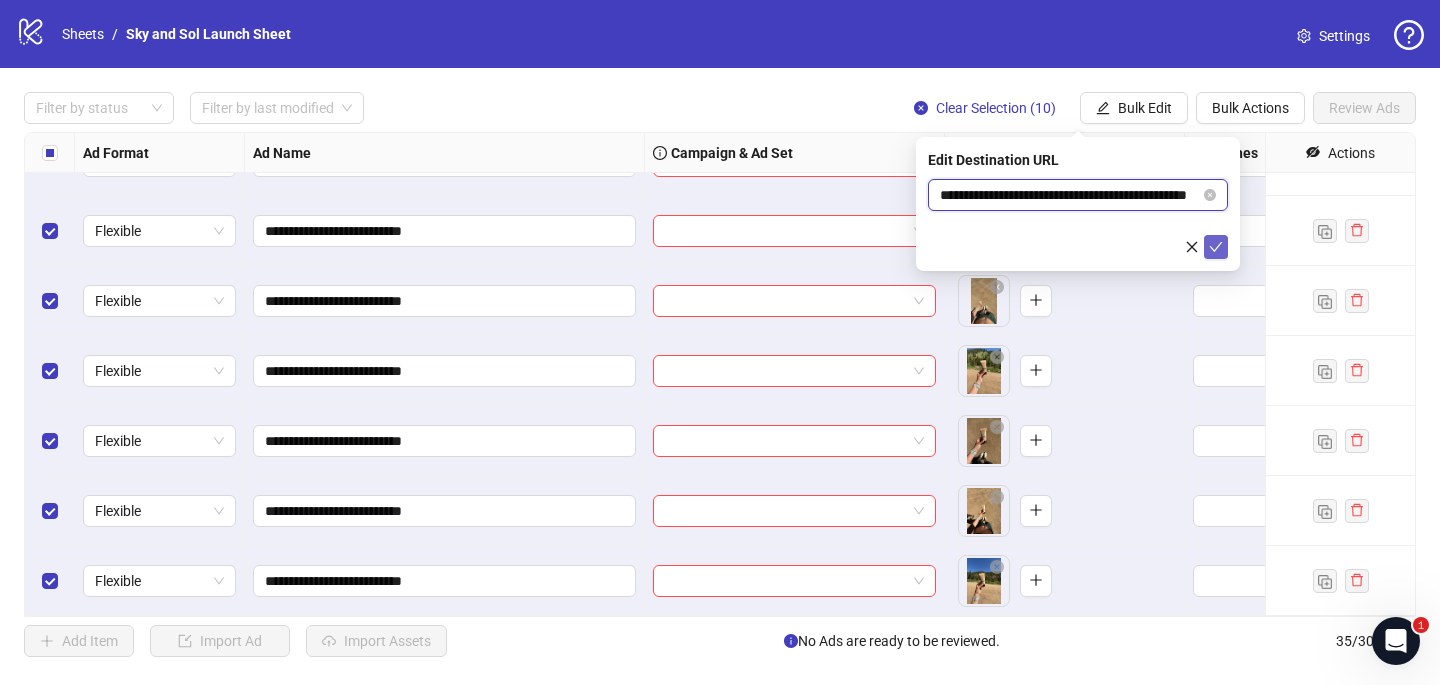 type on "**********" 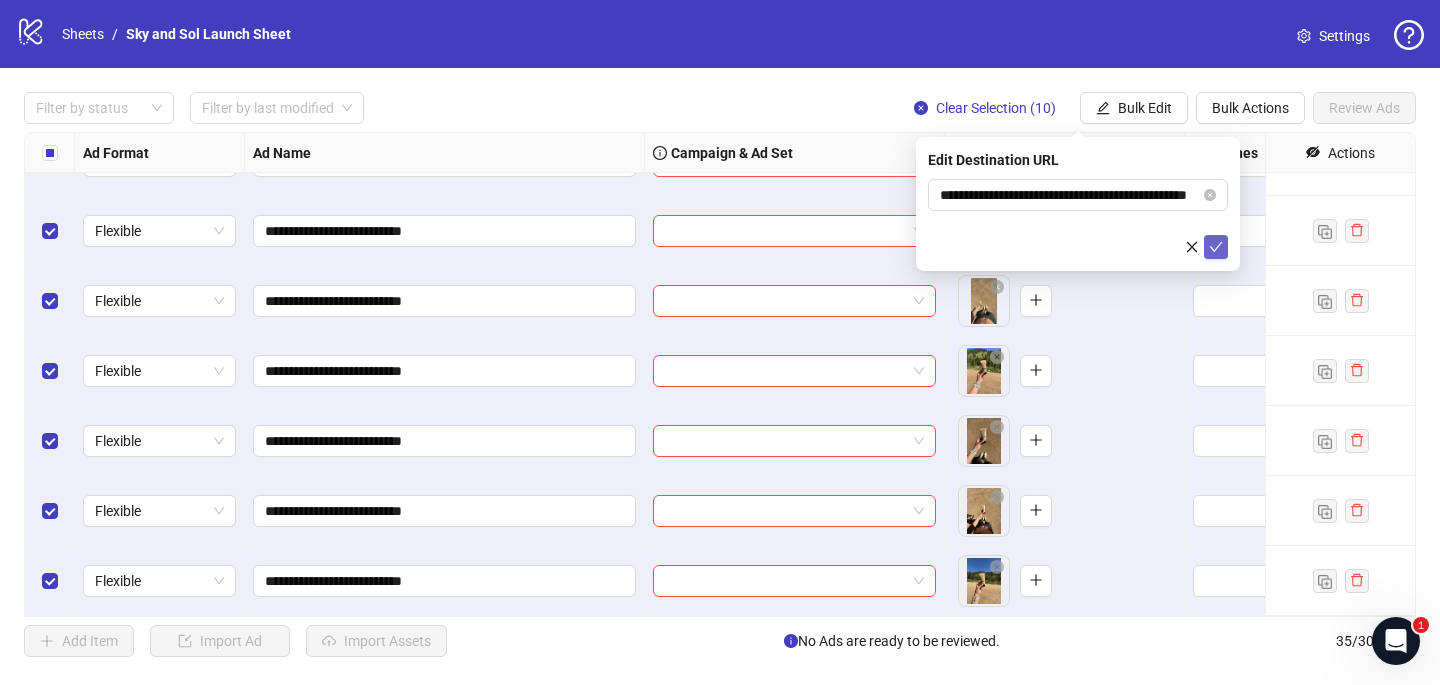 click at bounding box center [1216, 247] 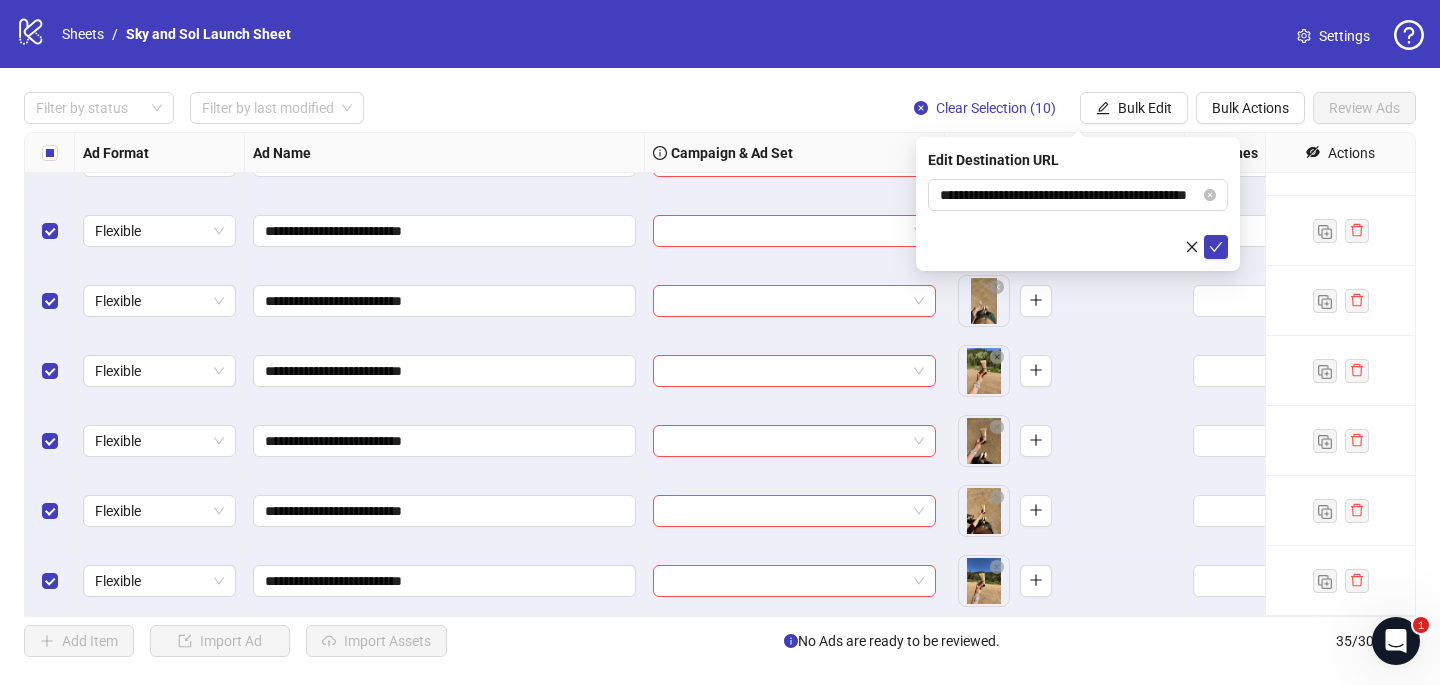 scroll, scrollTop: 0, scrollLeft: 0, axis: both 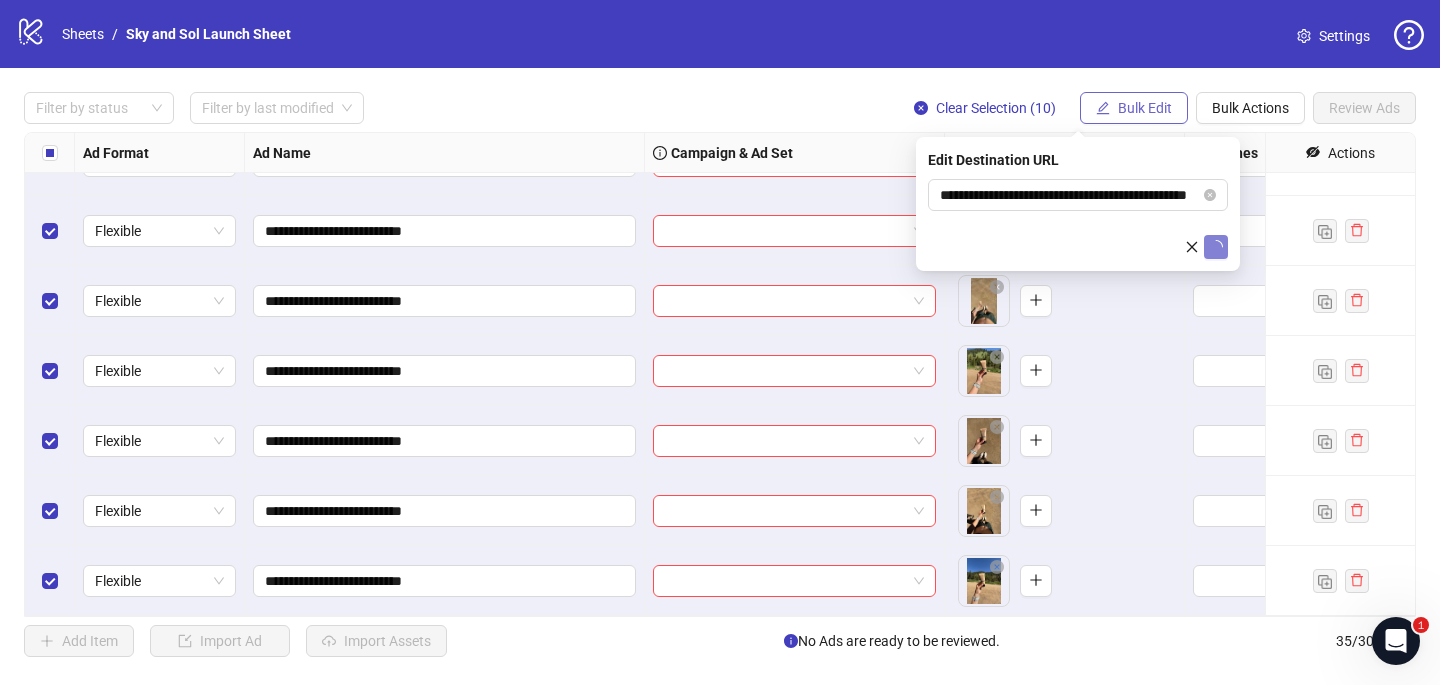 click on "Bulk Edit" at bounding box center (1145, 108) 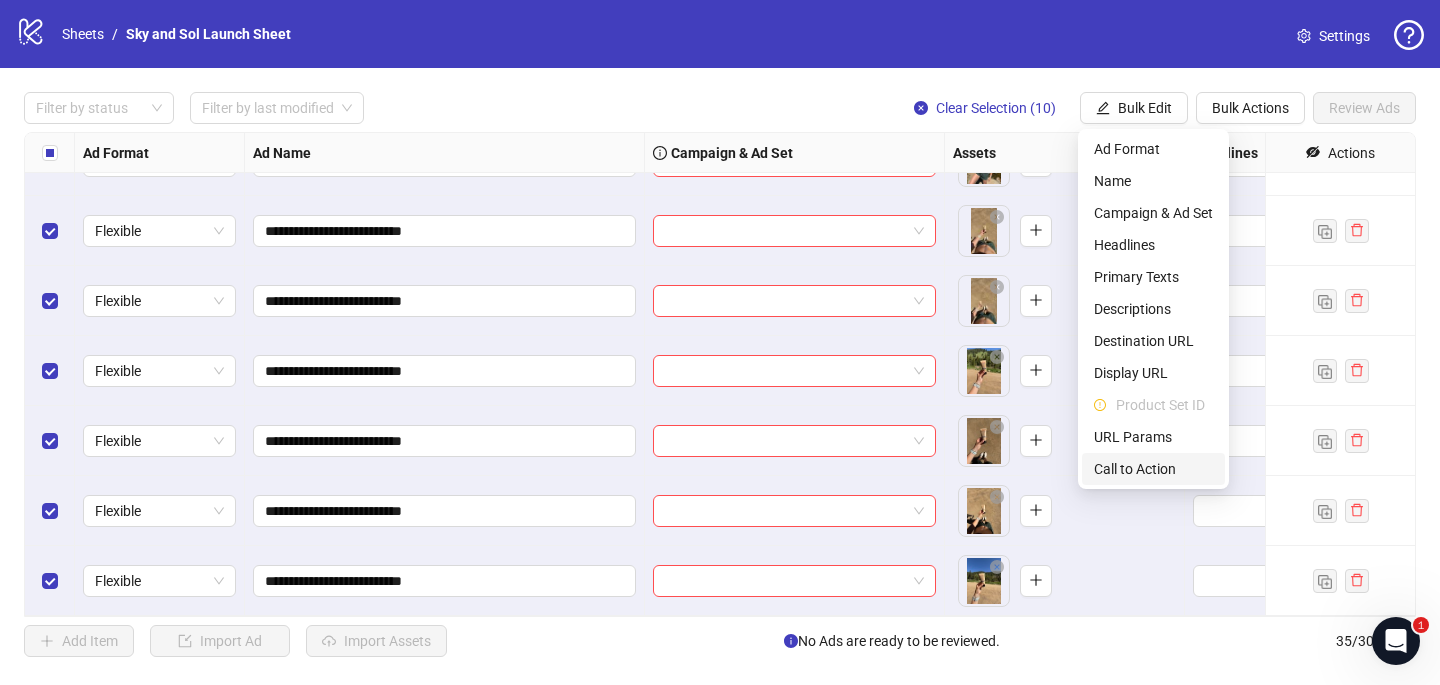 click on "Call to Action" at bounding box center (1153, 469) 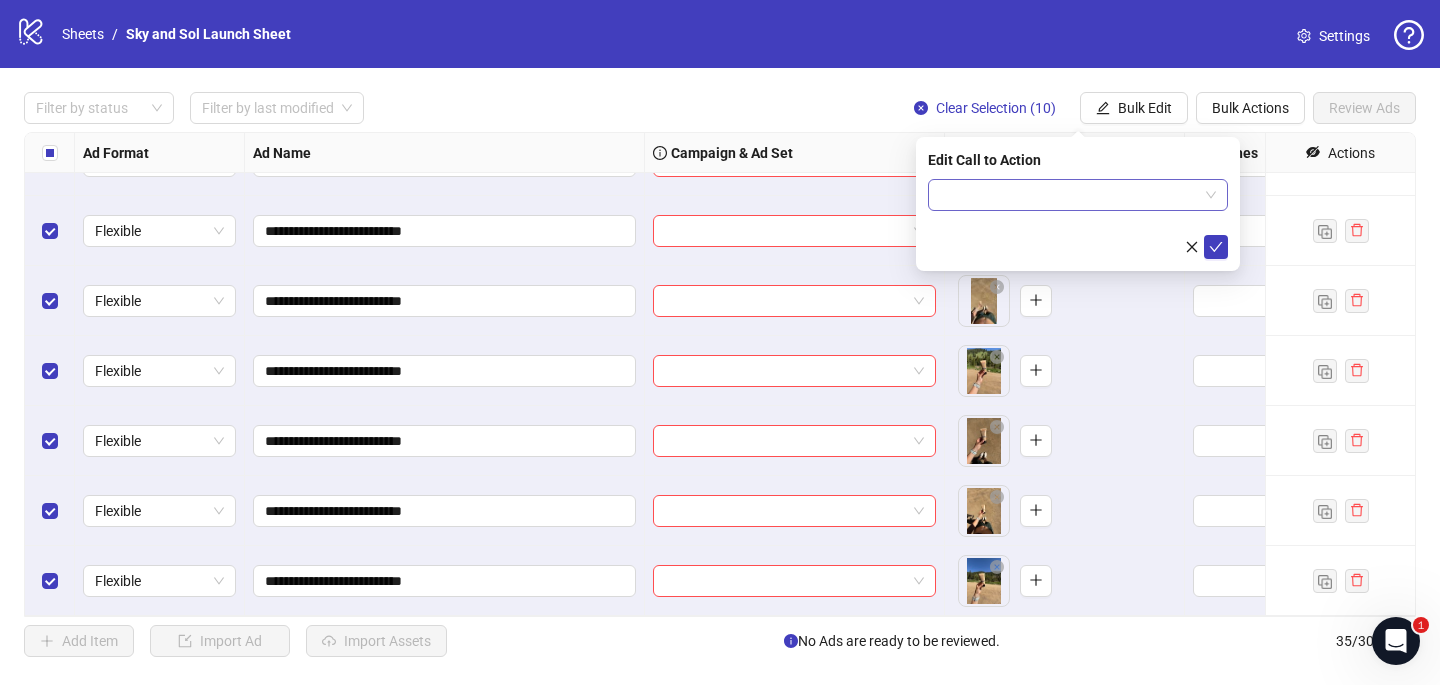 click at bounding box center (1069, 195) 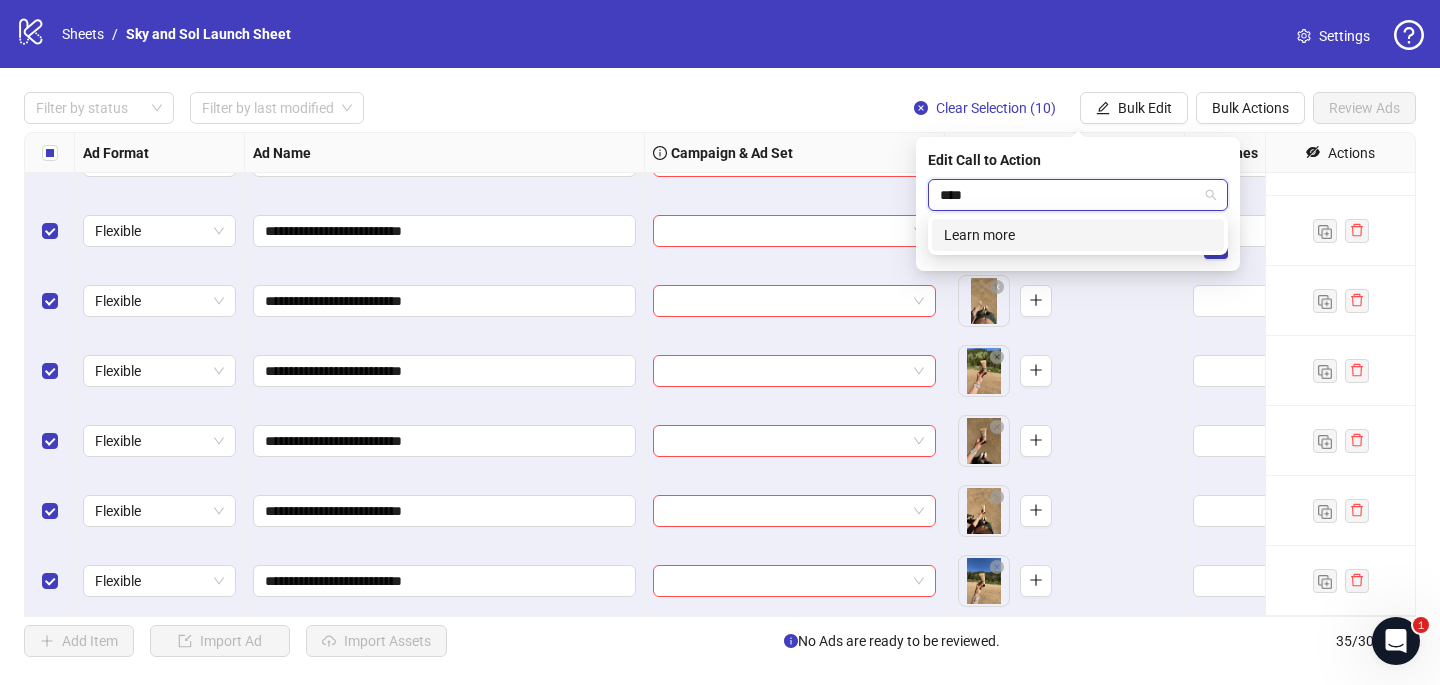 type on "*****" 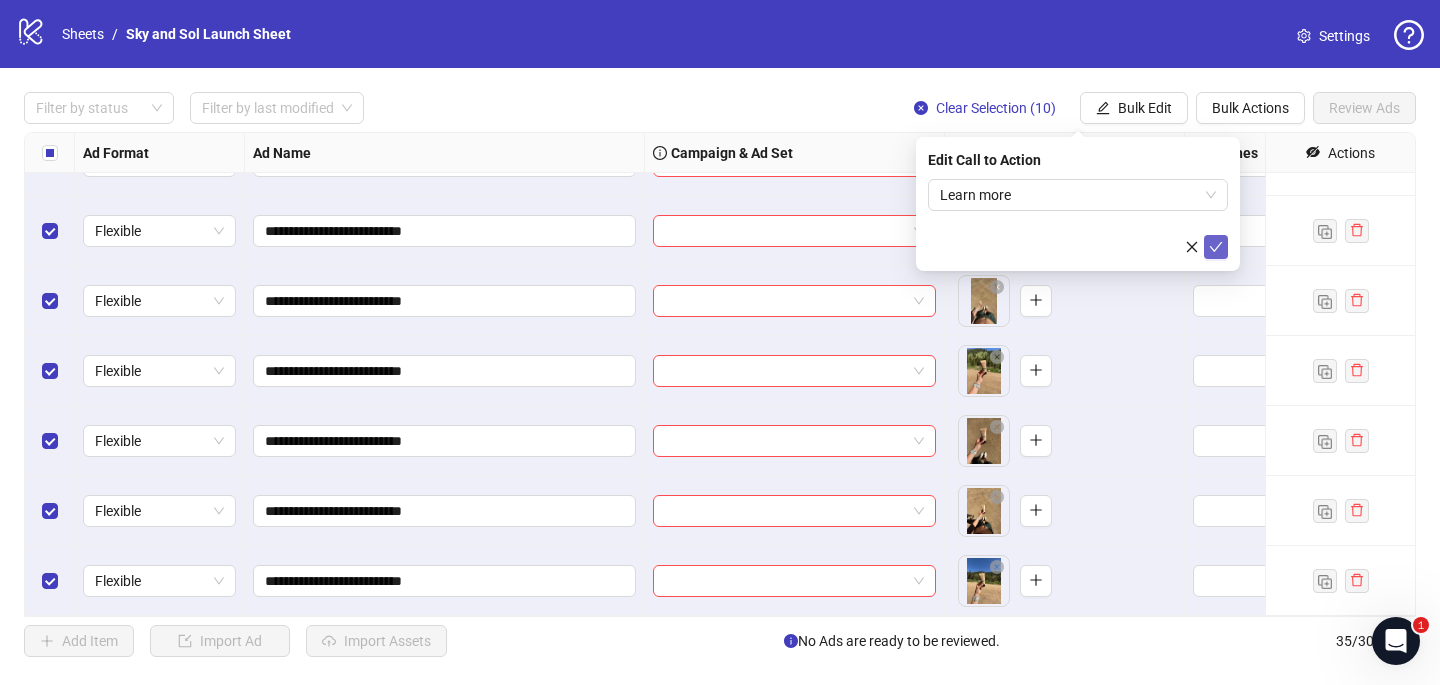 click at bounding box center [1216, 247] 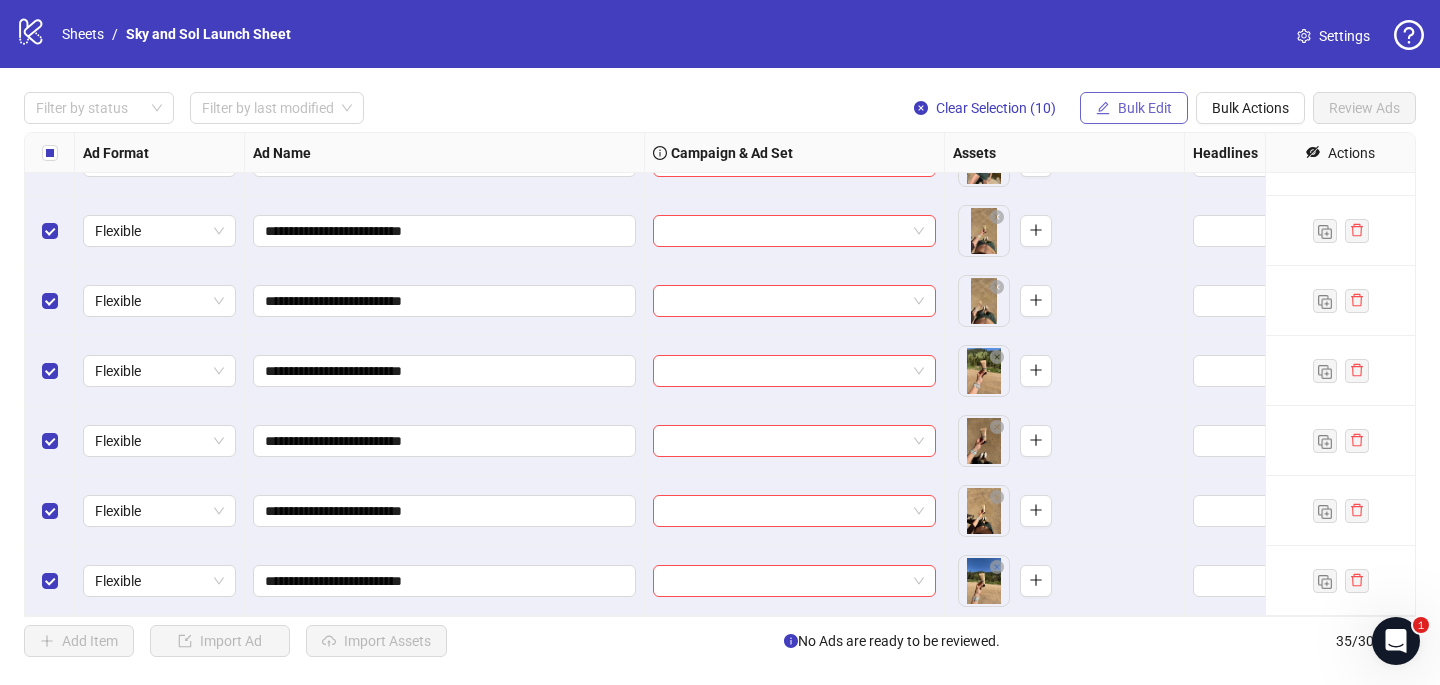click on "Bulk Edit" at bounding box center (1134, 108) 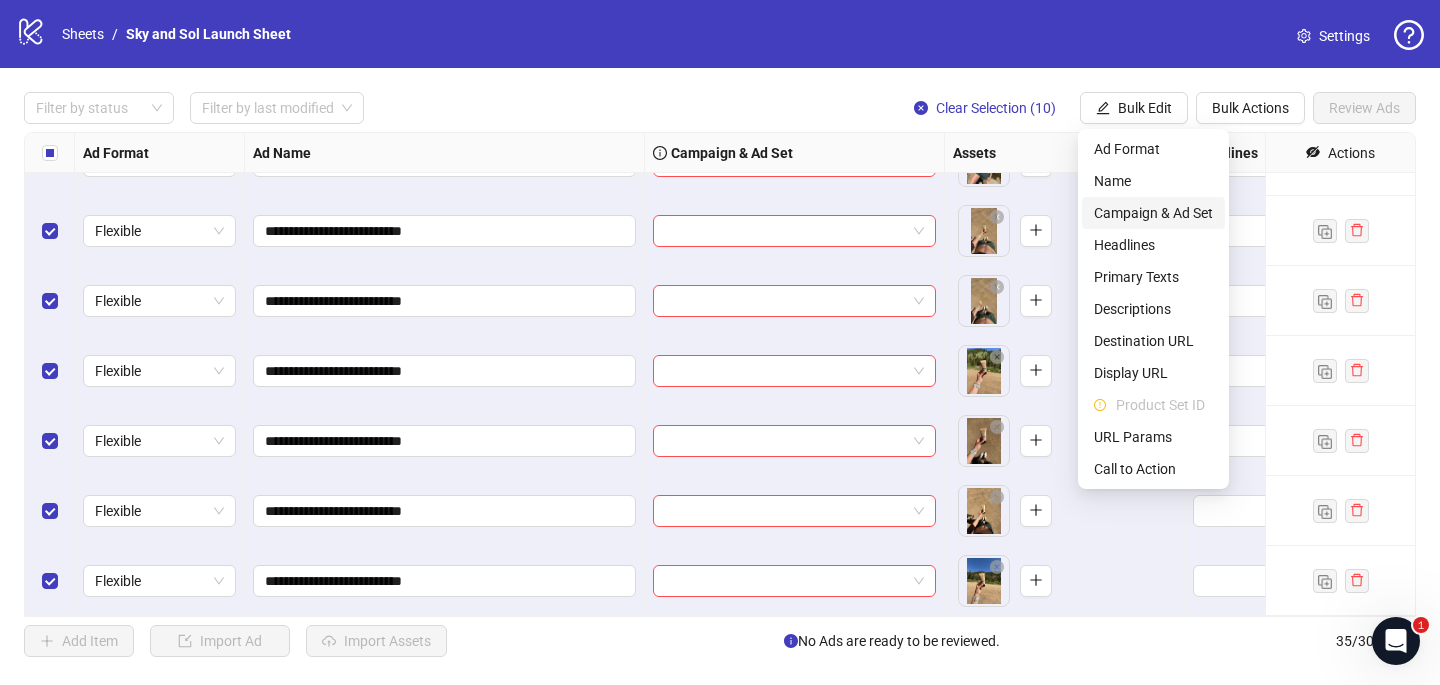 click on "Campaign & Ad Set" at bounding box center (1153, 213) 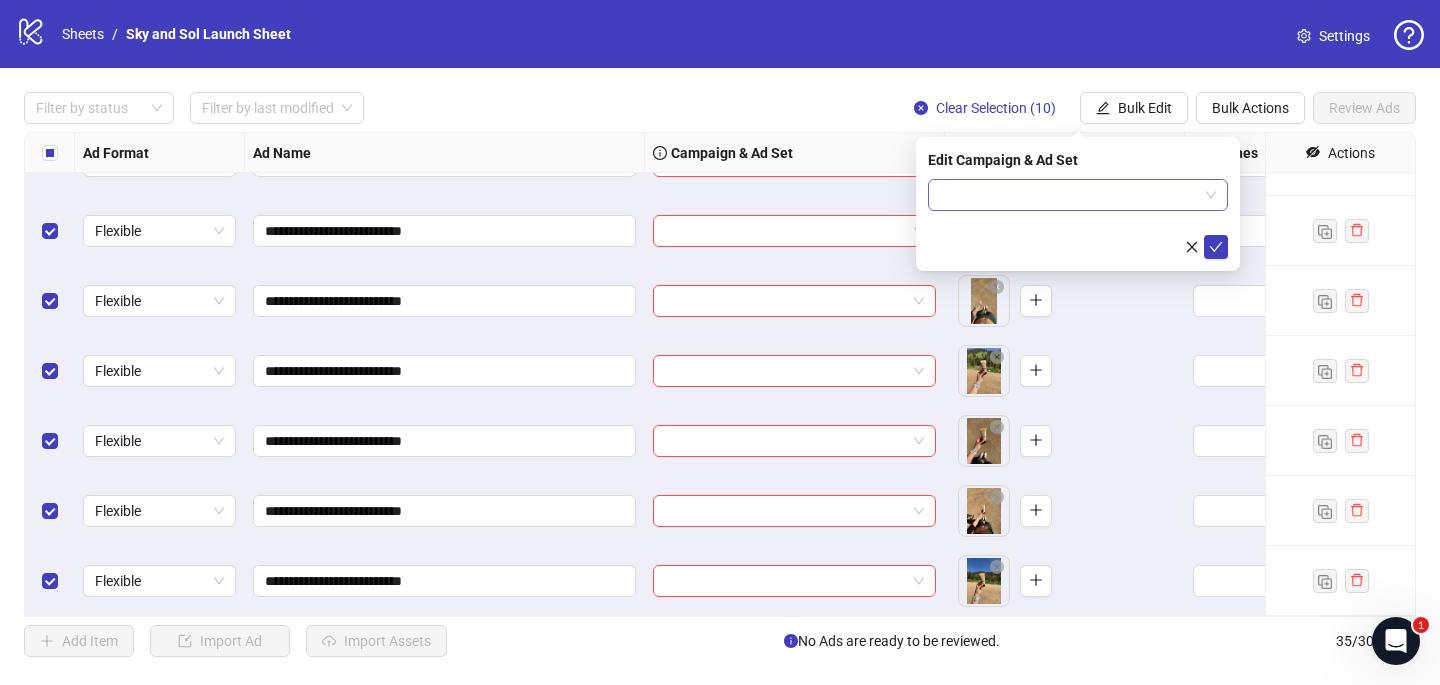 click at bounding box center (1069, 195) 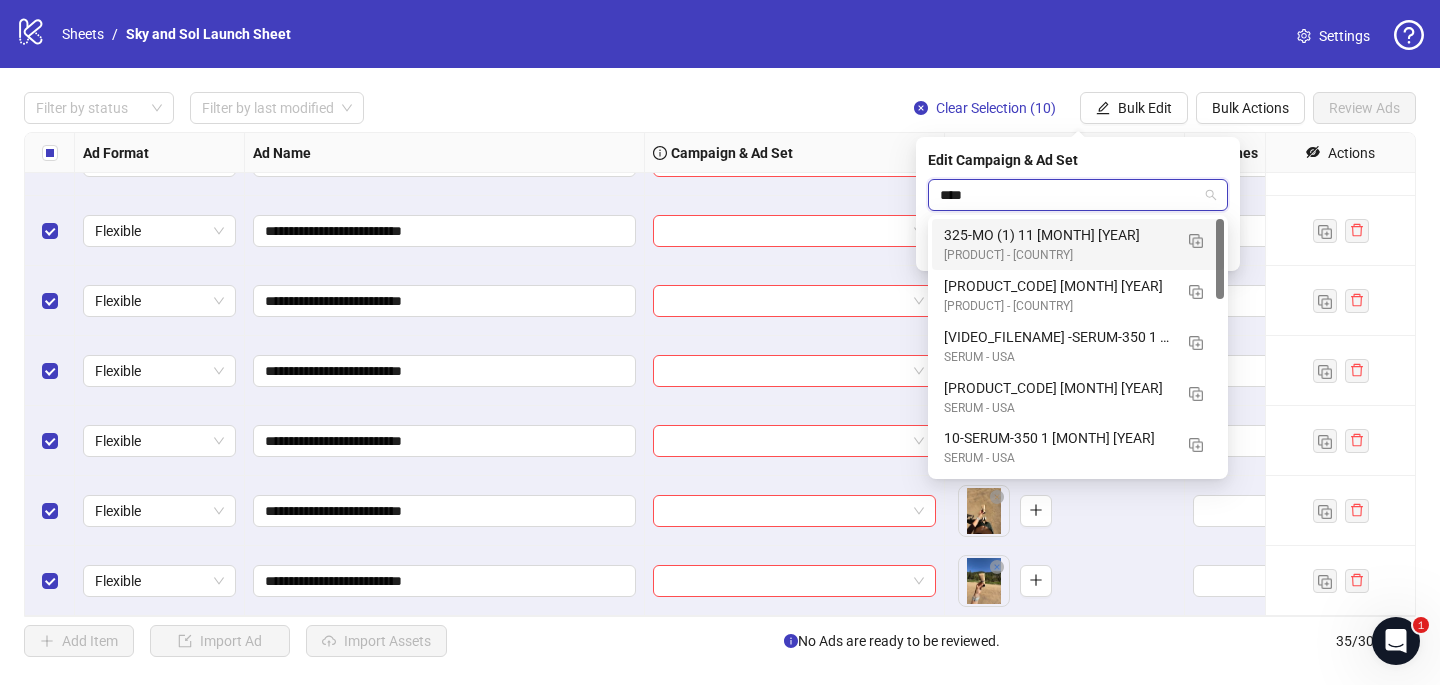 type on "*****" 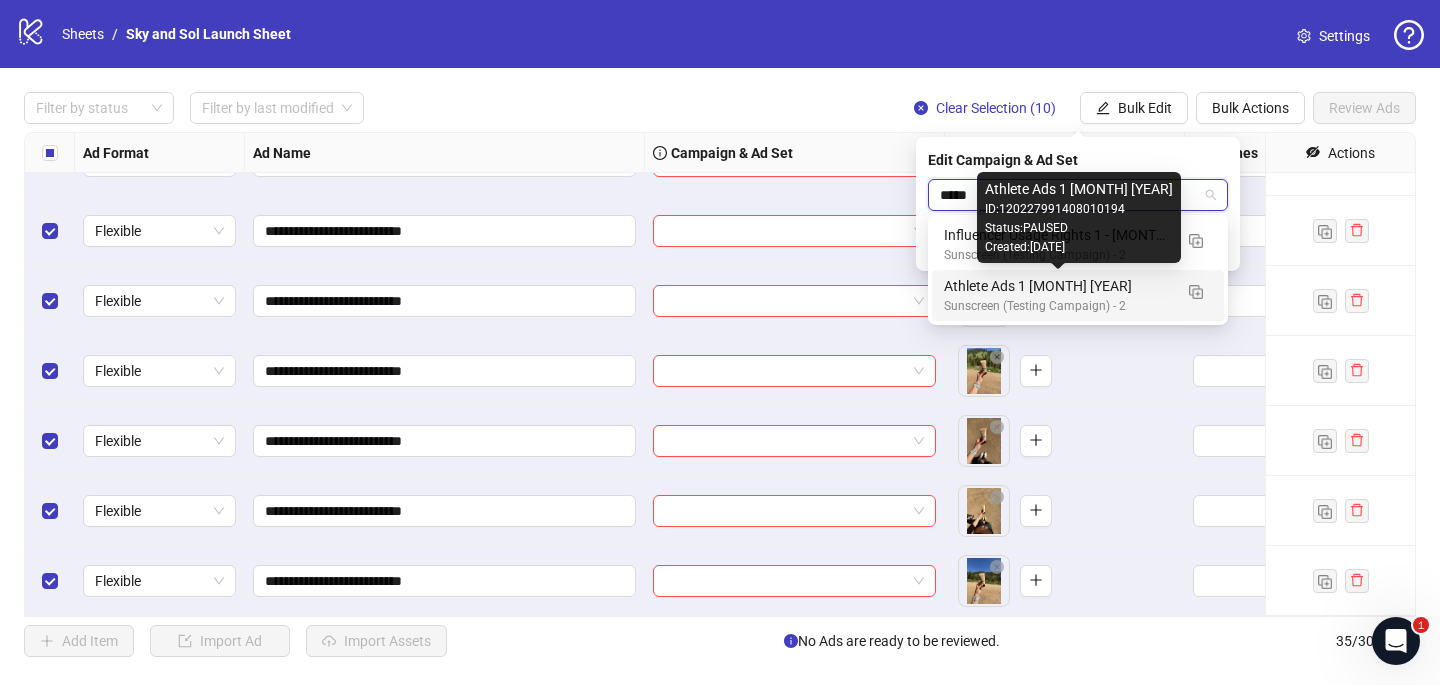 click on "Athlete Ads 1 [MONTH] [YEAR]" at bounding box center (1058, 286) 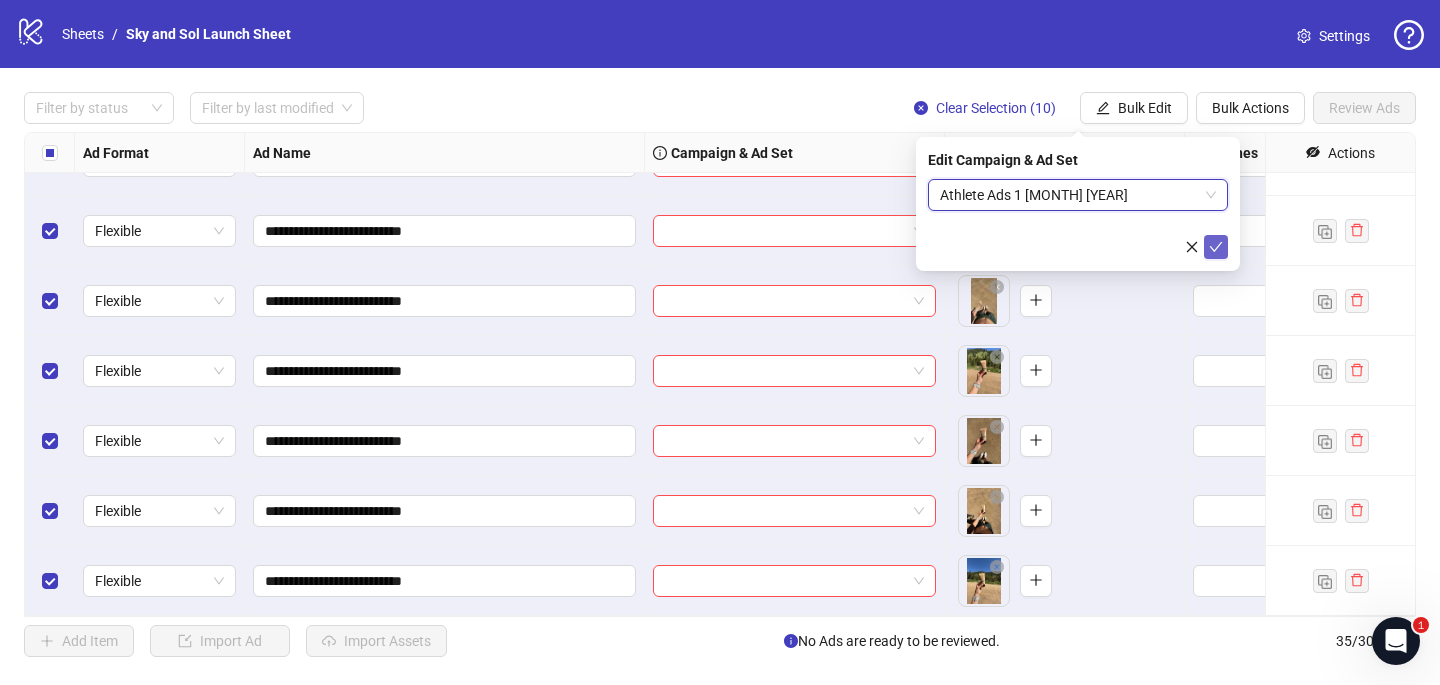 click at bounding box center [1216, 247] 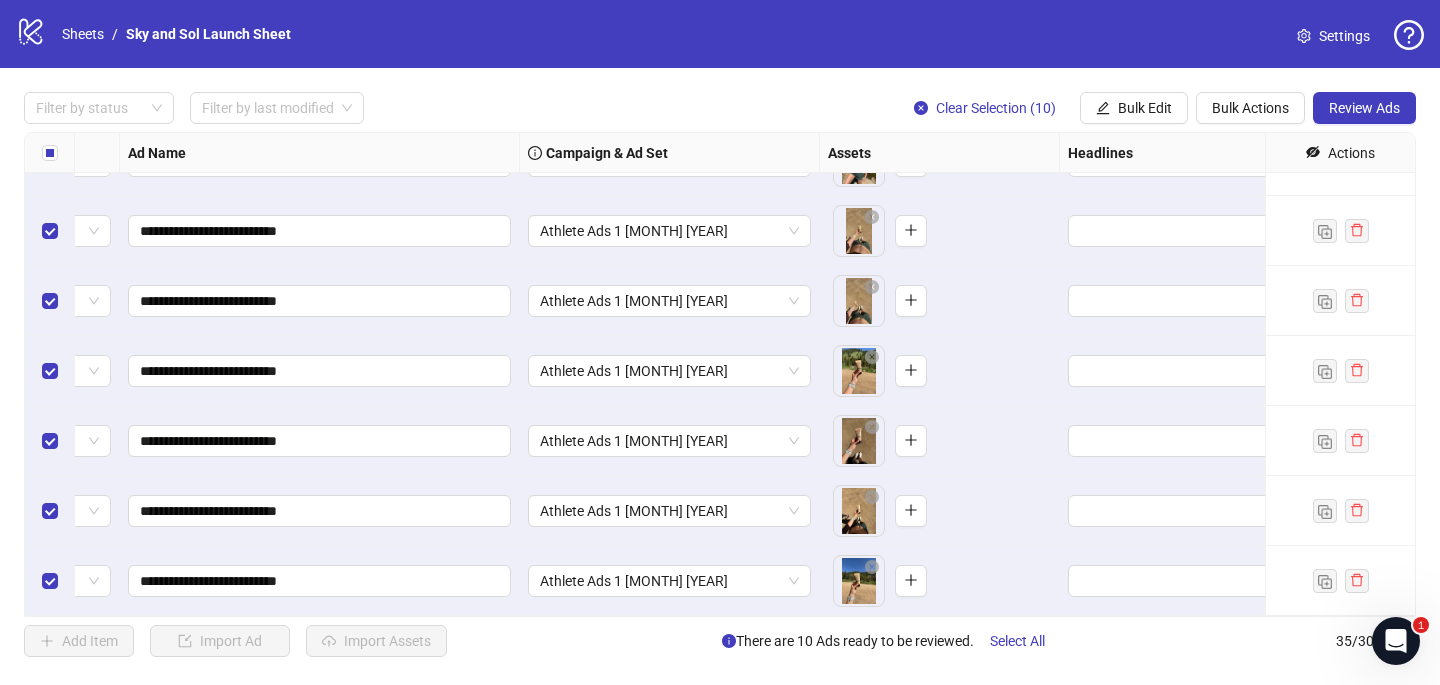 scroll, scrollTop: 2007, scrollLeft: 237, axis: both 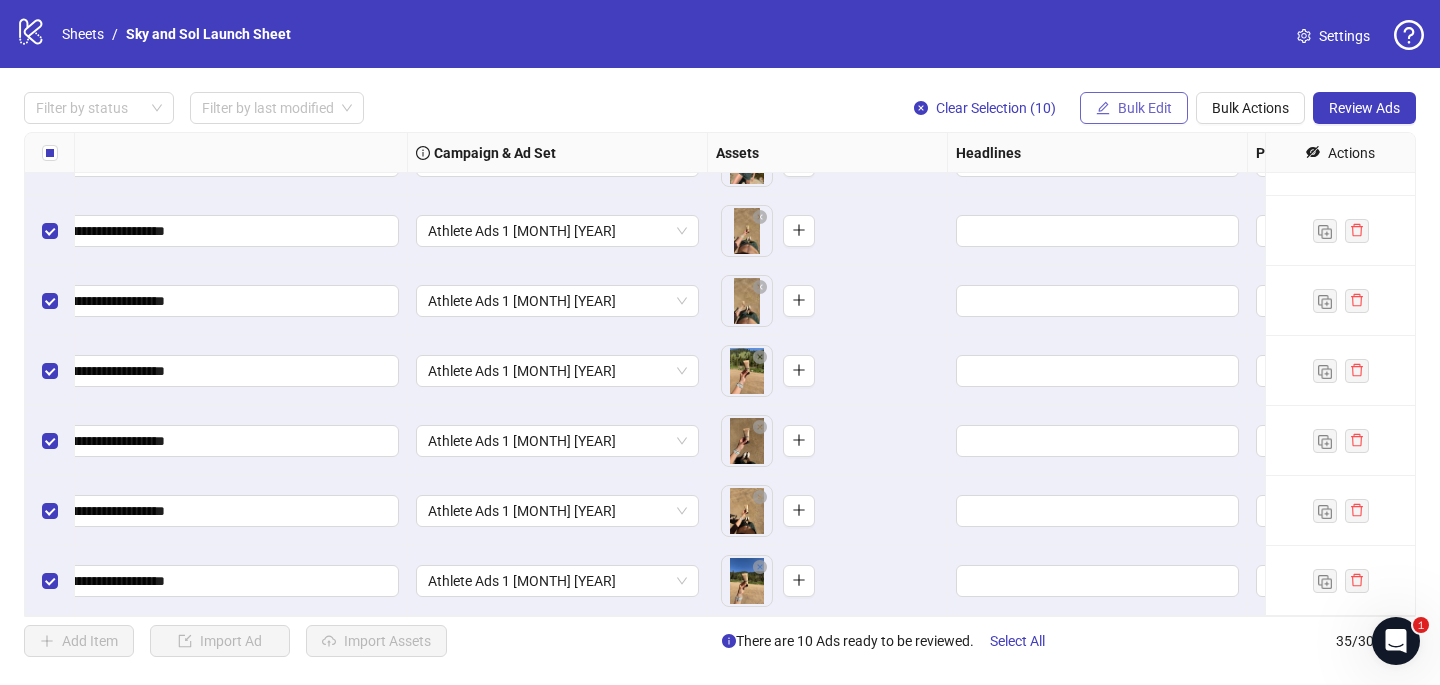 click on "Bulk Edit" at bounding box center (1145, 108) 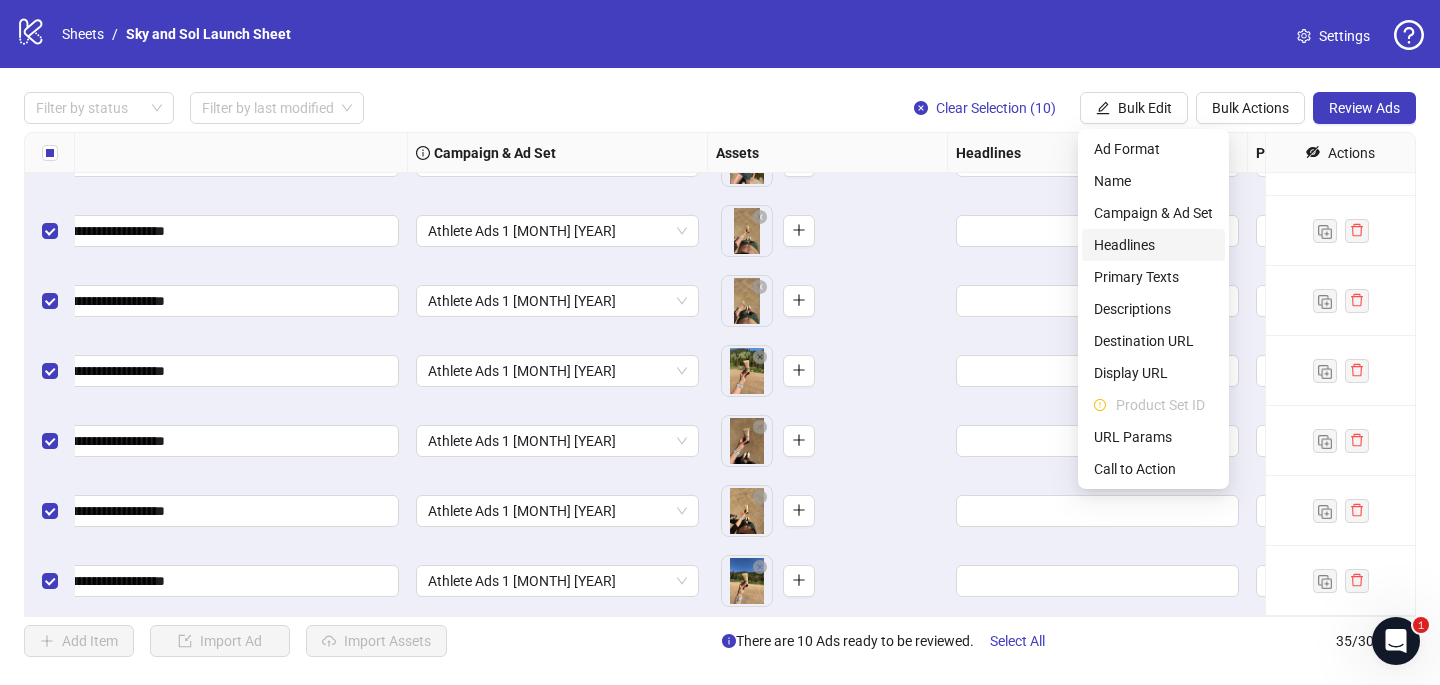 click on "Headlines" at bounding box center [1153, 245] 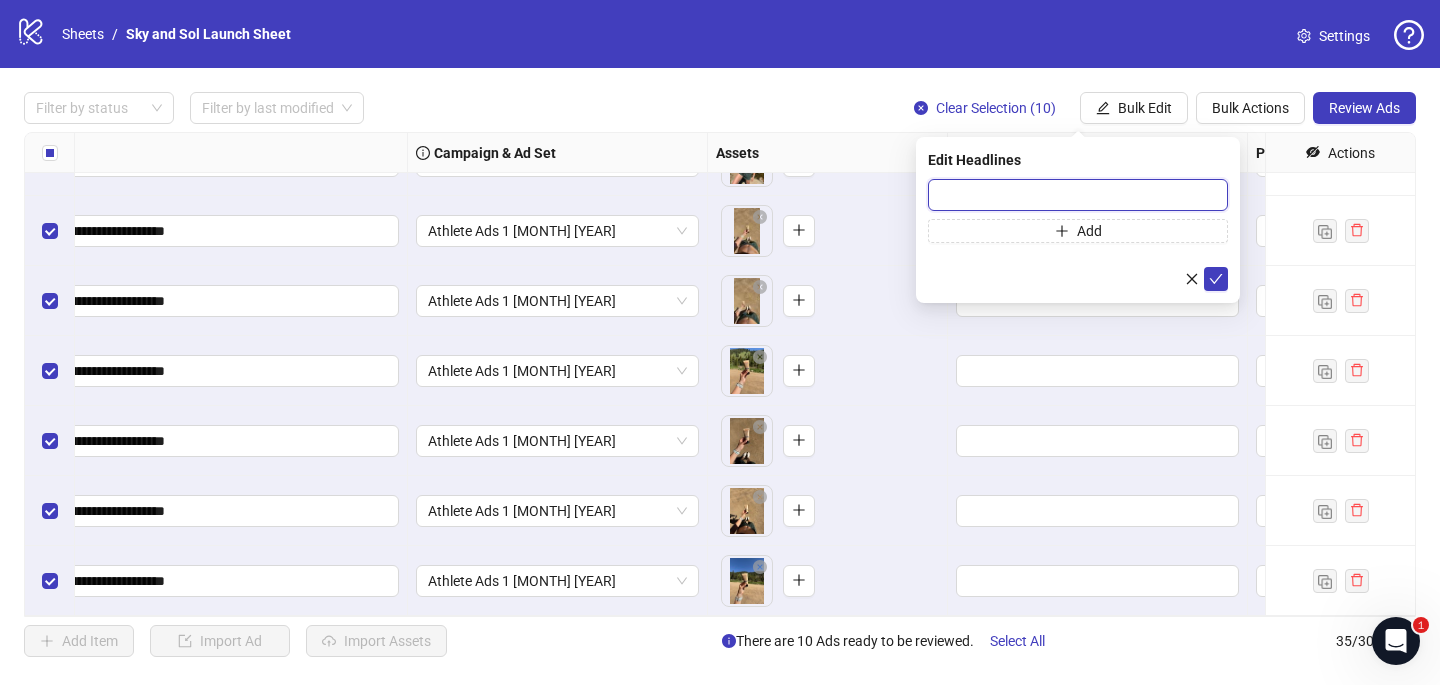 click at bounding box center [1078, 195] 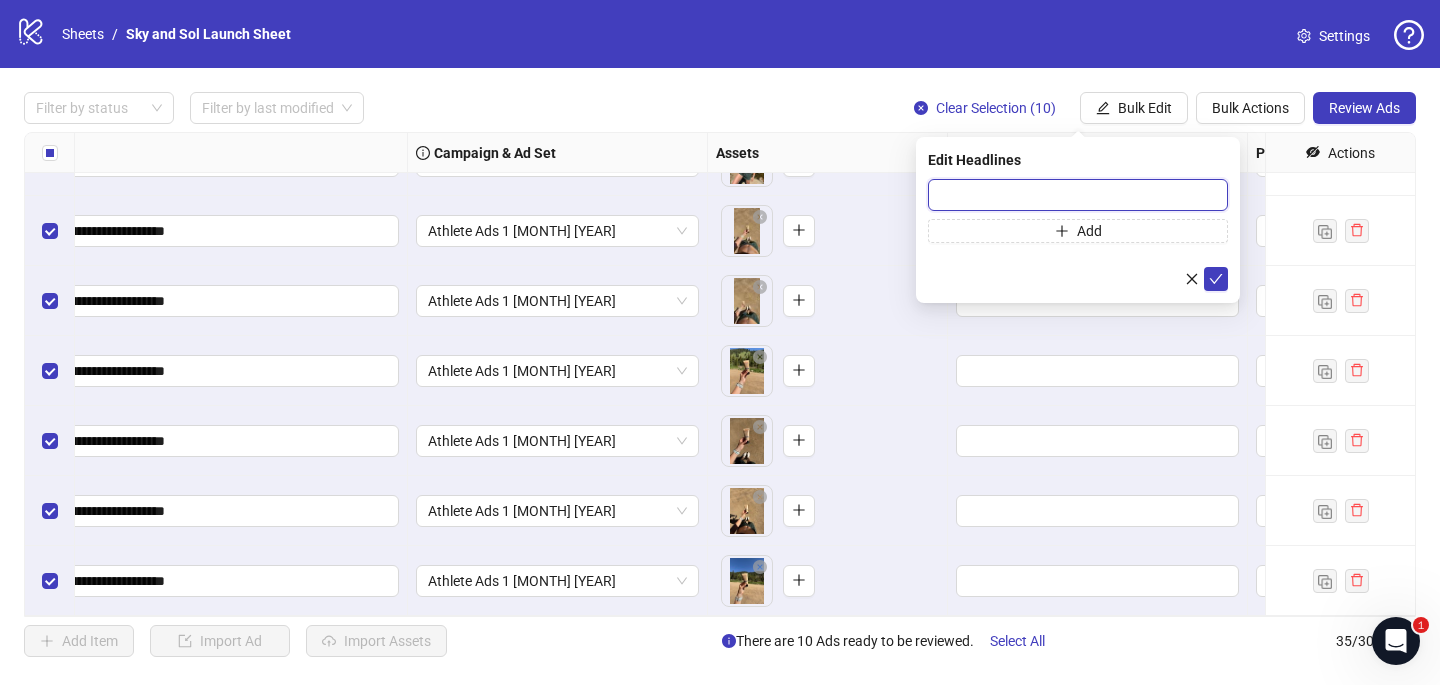 paste on "**********" 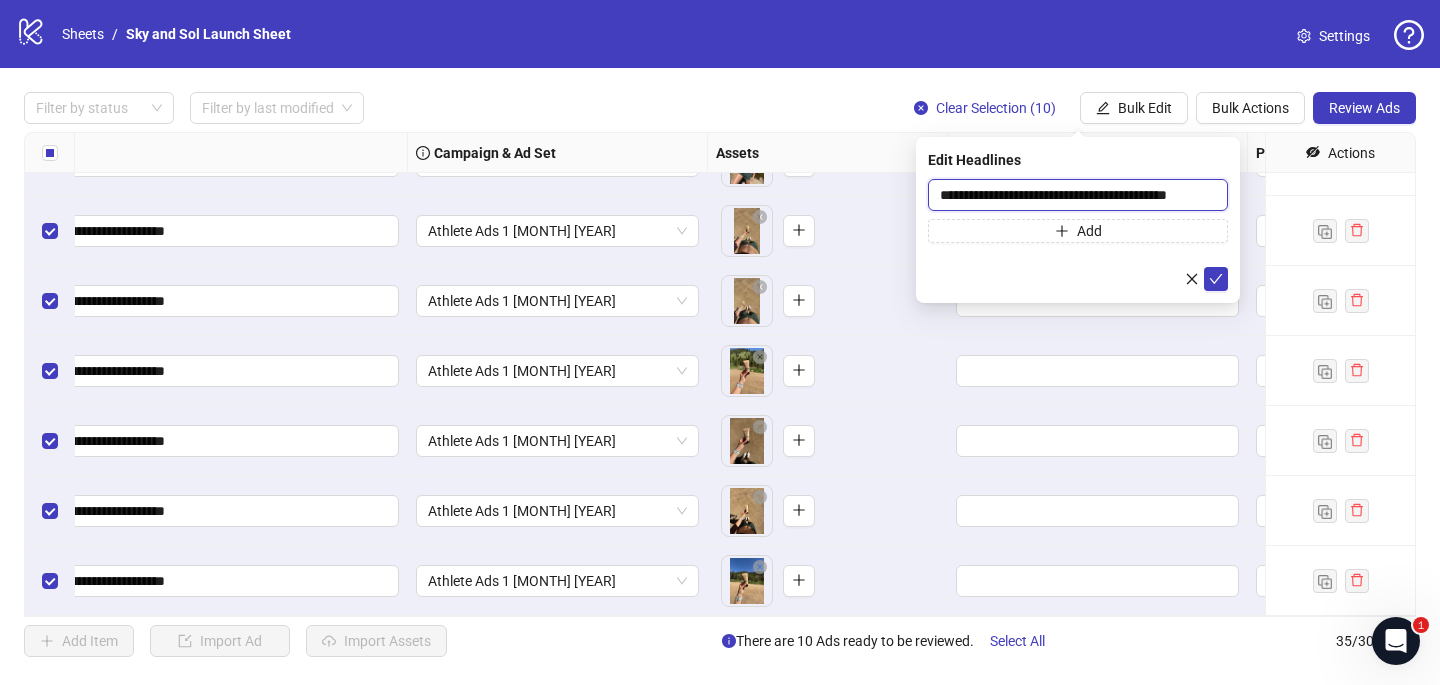 scroll, scrollTop: 0, scrollLeft: 14, axis: horizontal 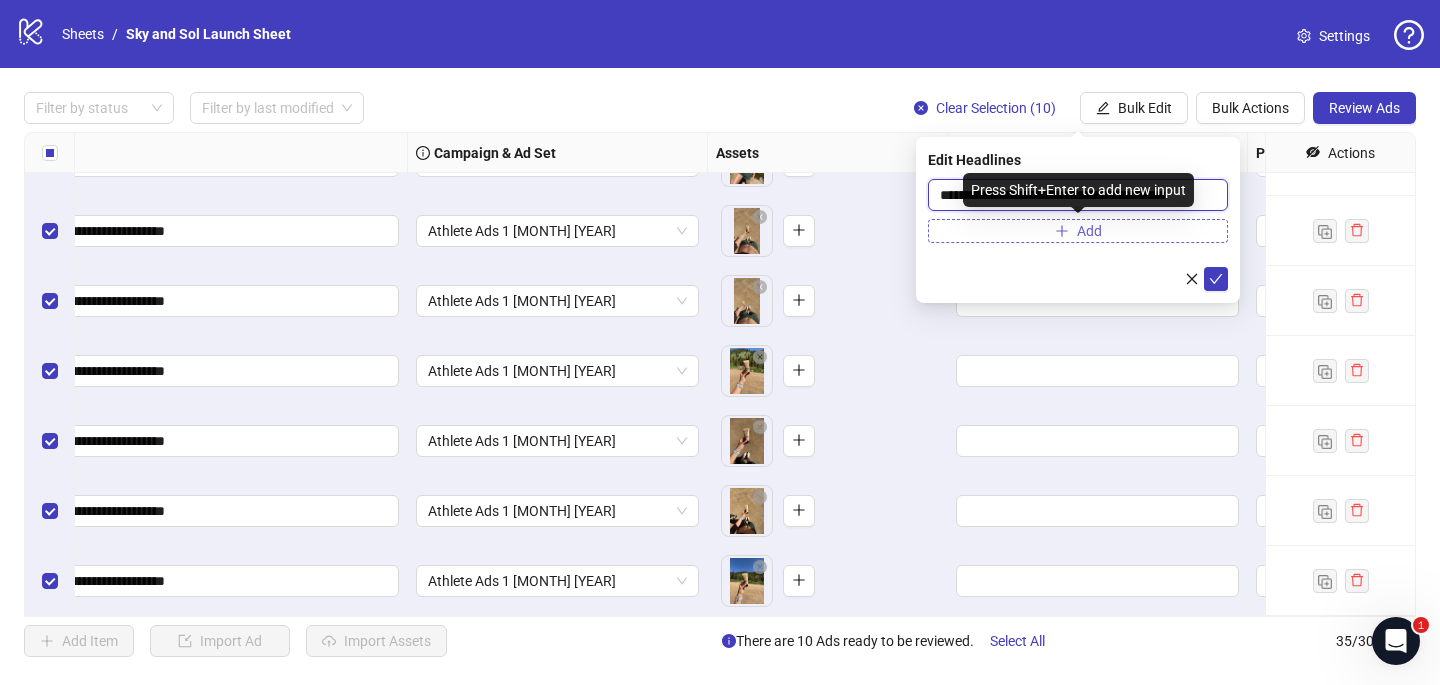 type on "**********" 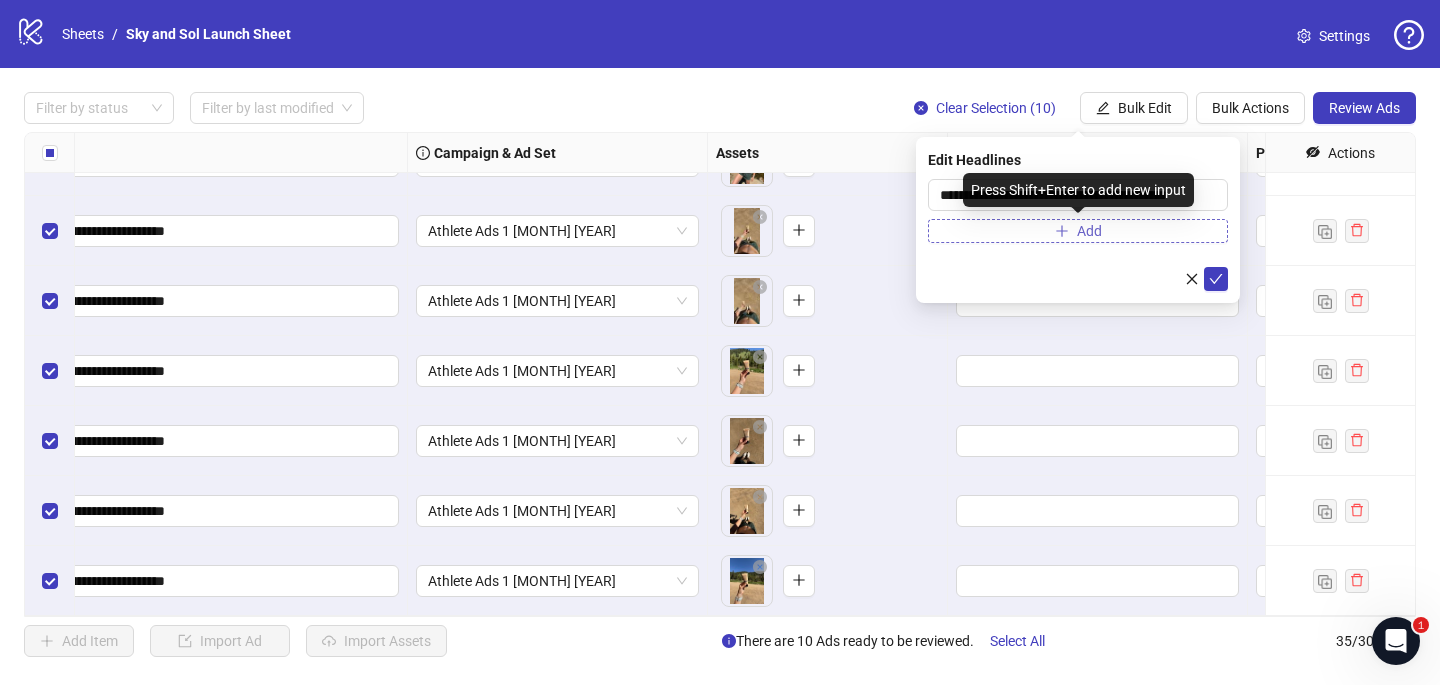 click on "Add" at bounding box center (1078, 231) 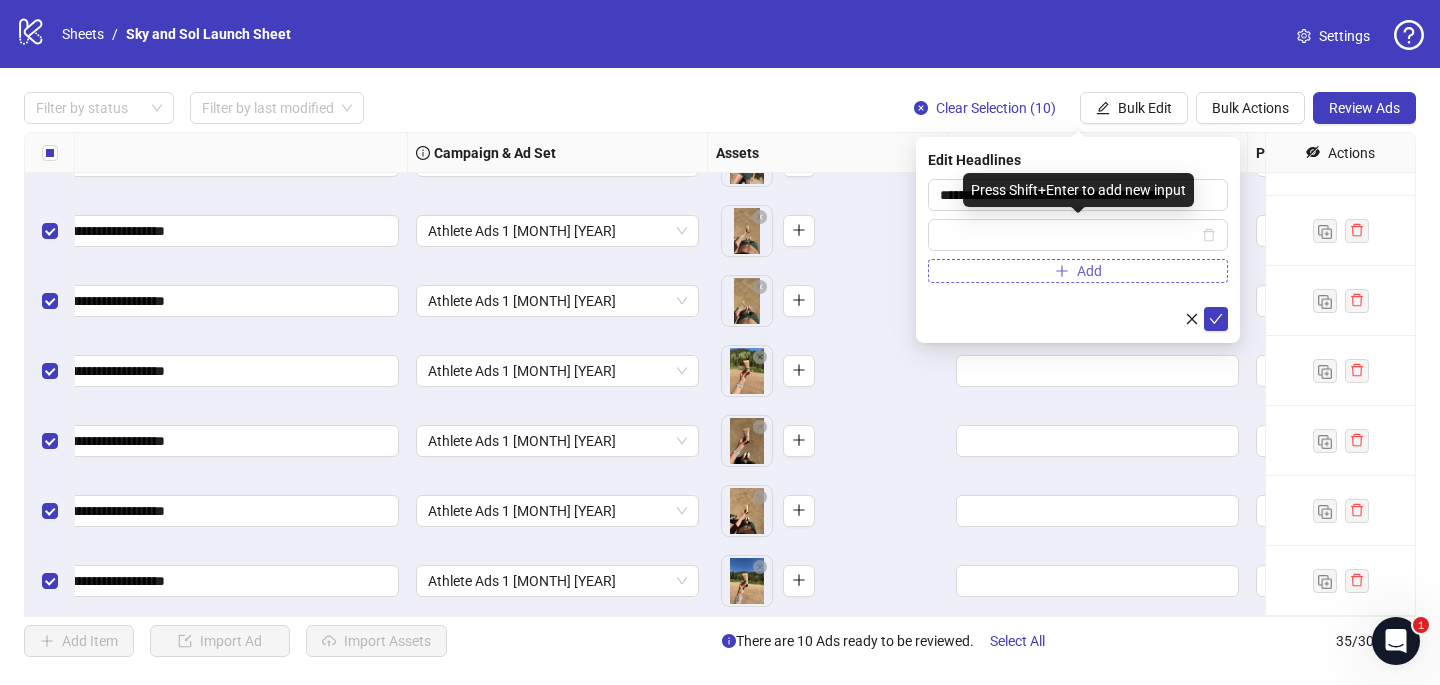 scroll, scrollTop: 0, scrollLeft: 0, axis: both 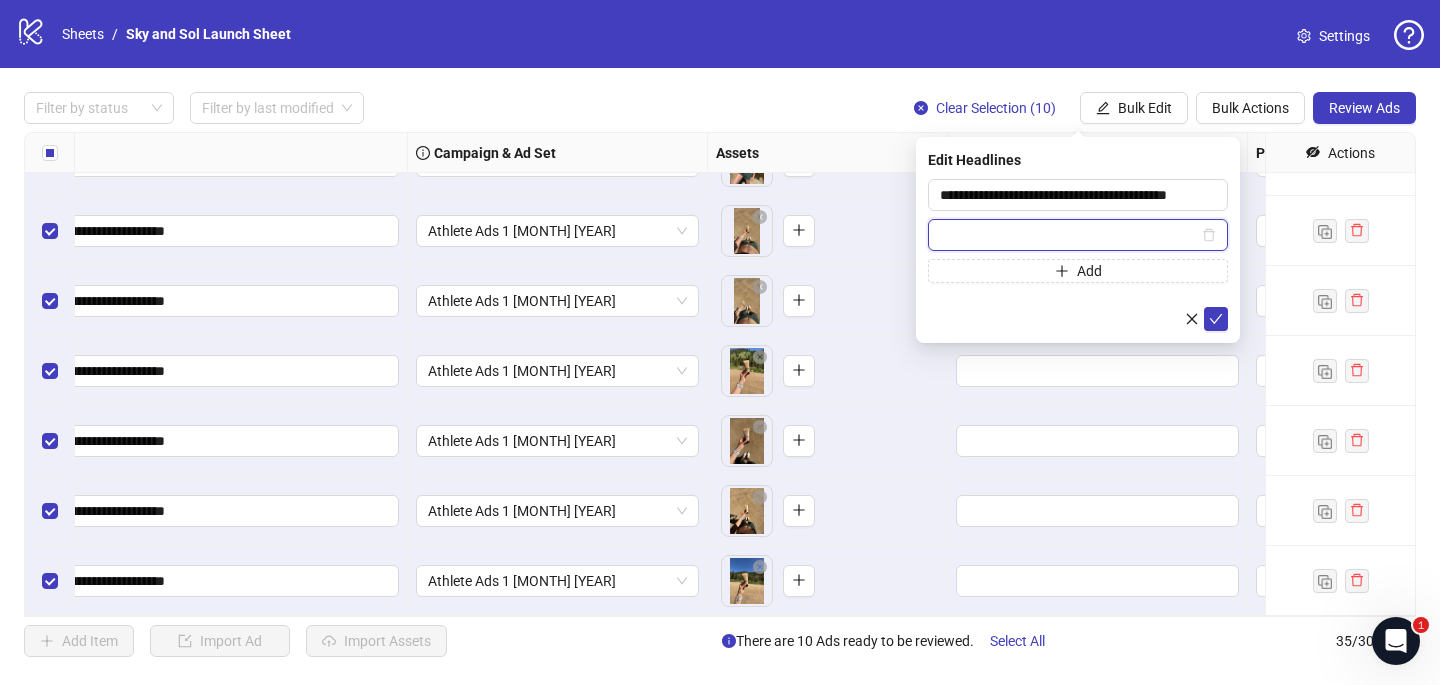 paste on "**********" 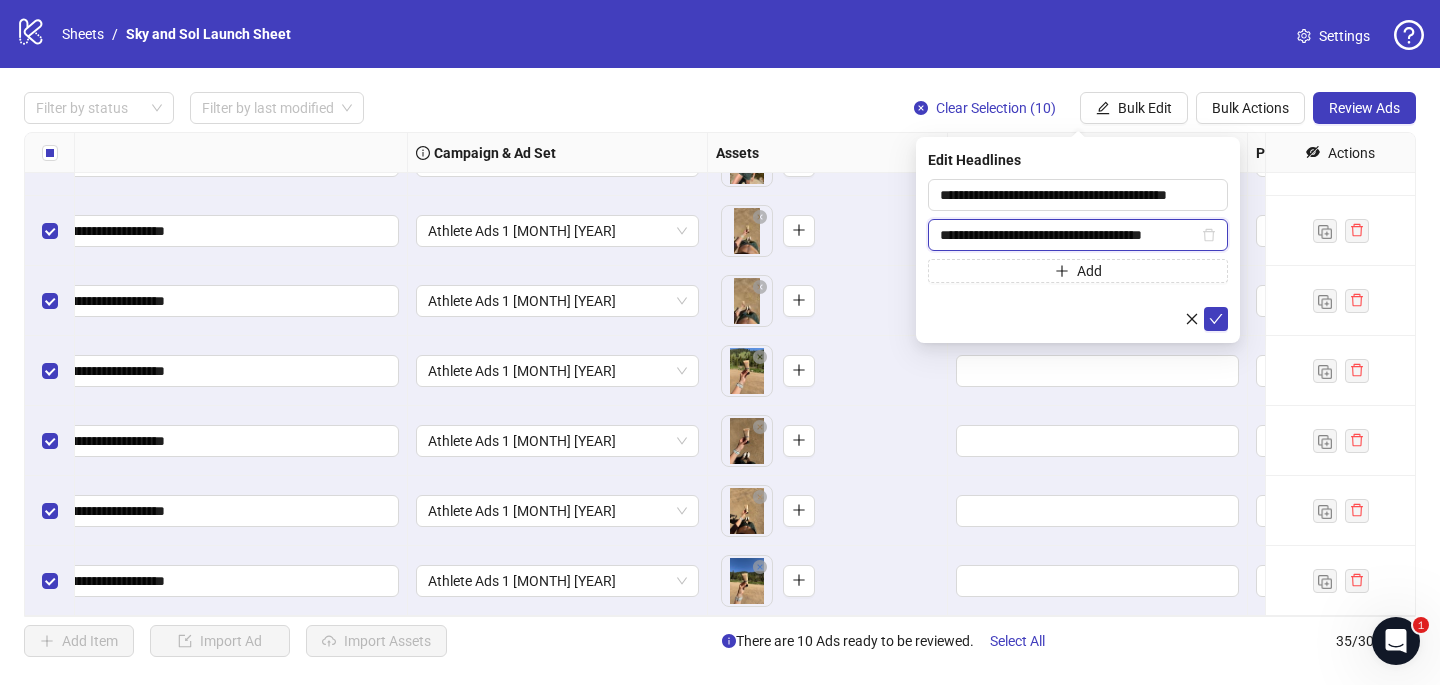 scroll, scrollTop: 0, scrollLeft: 4, axis: horizontal 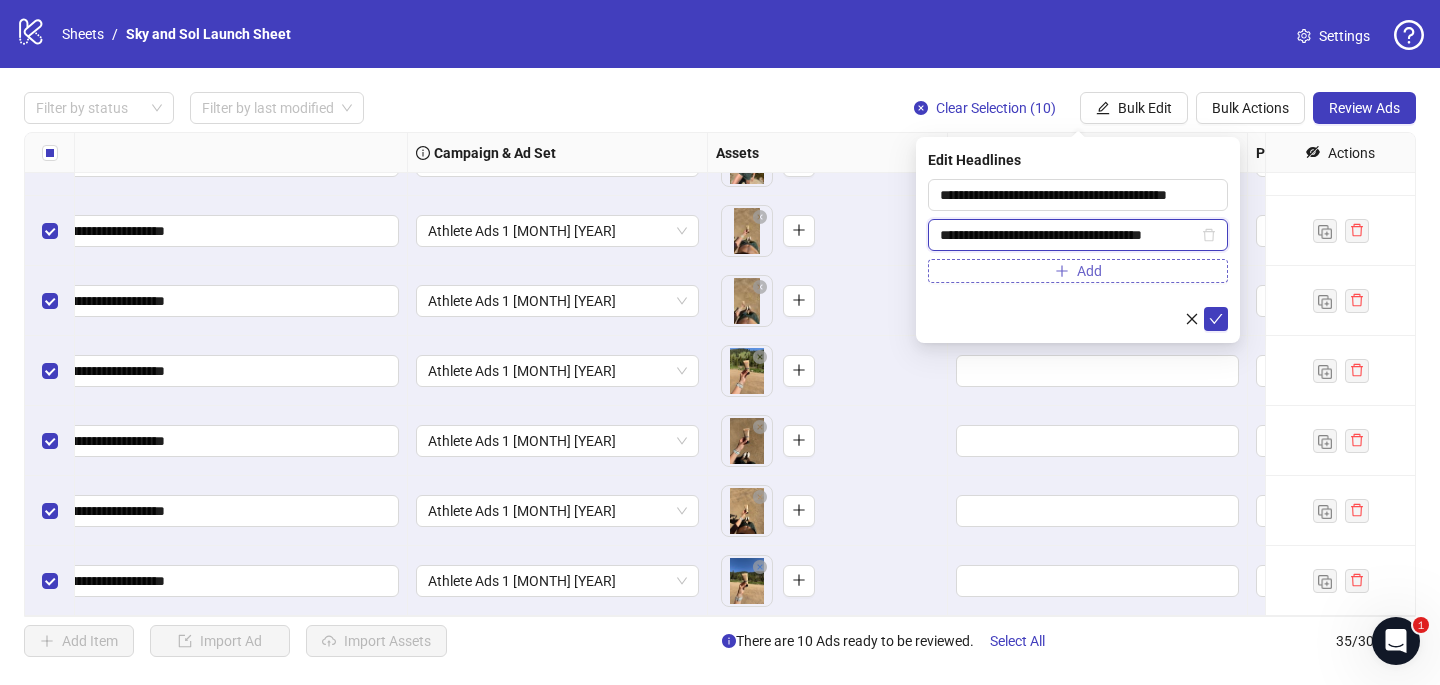 type on "**********" 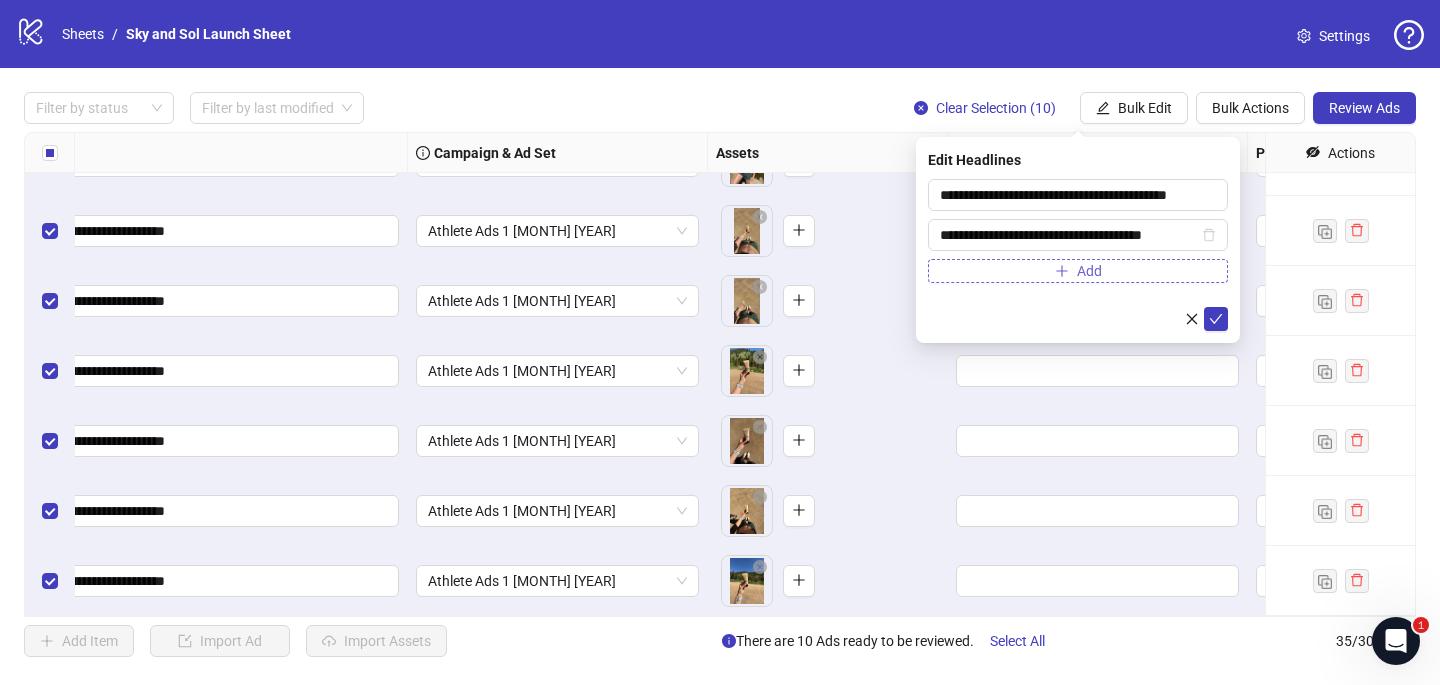 scroll, scrollTop: 0, scrollLeft: 0, axis: both 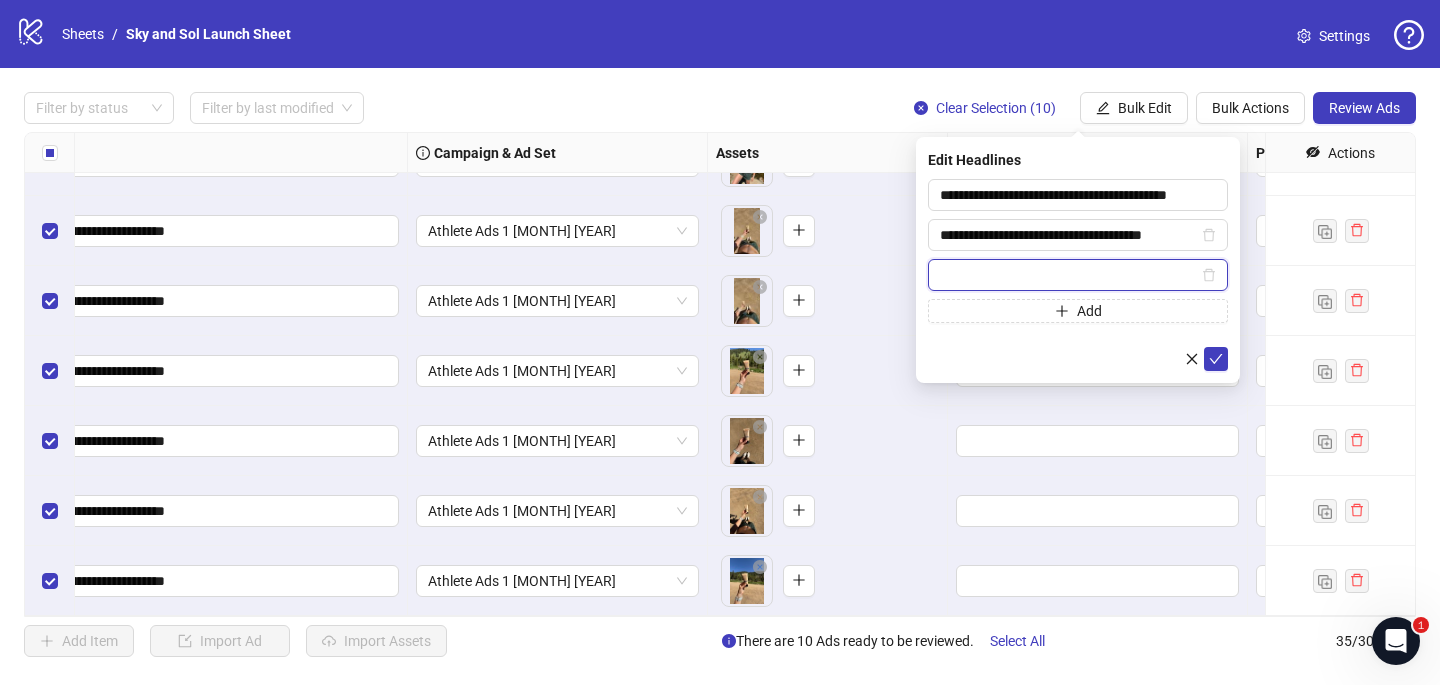paste on "**********" 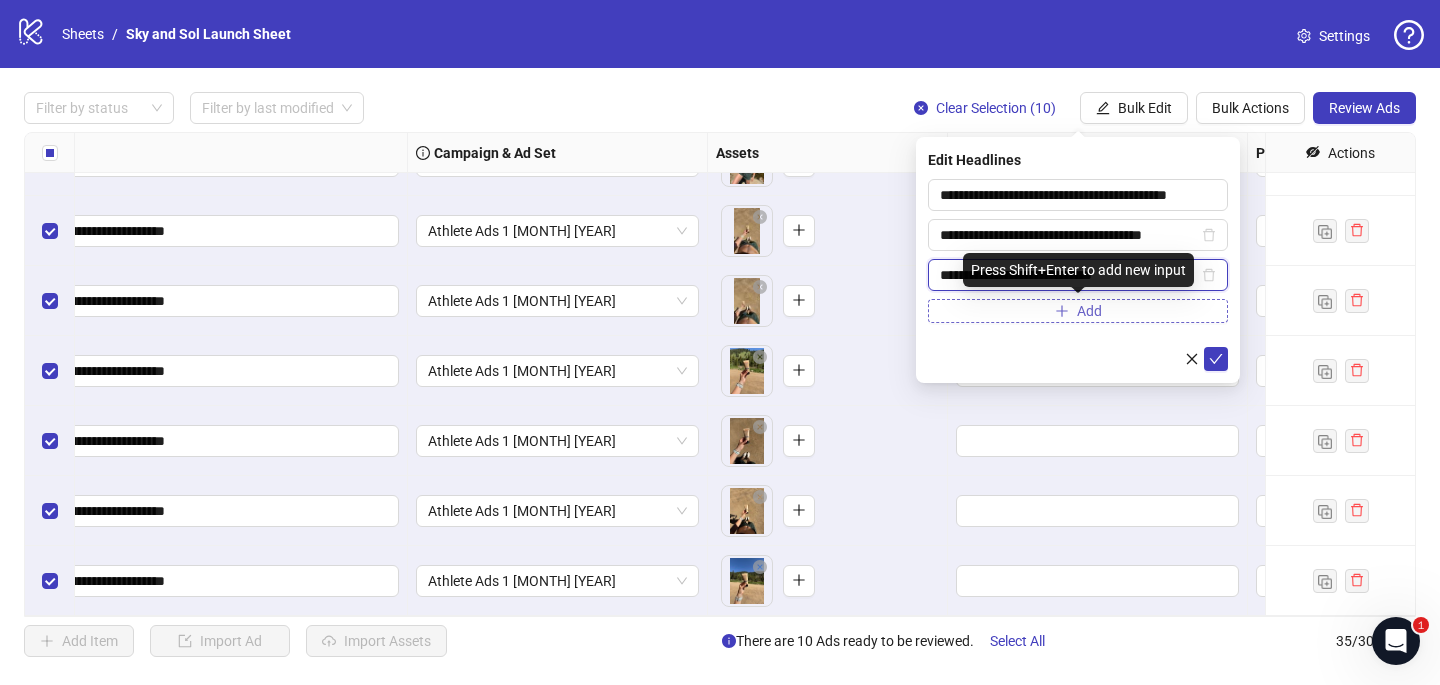 type on "**********" 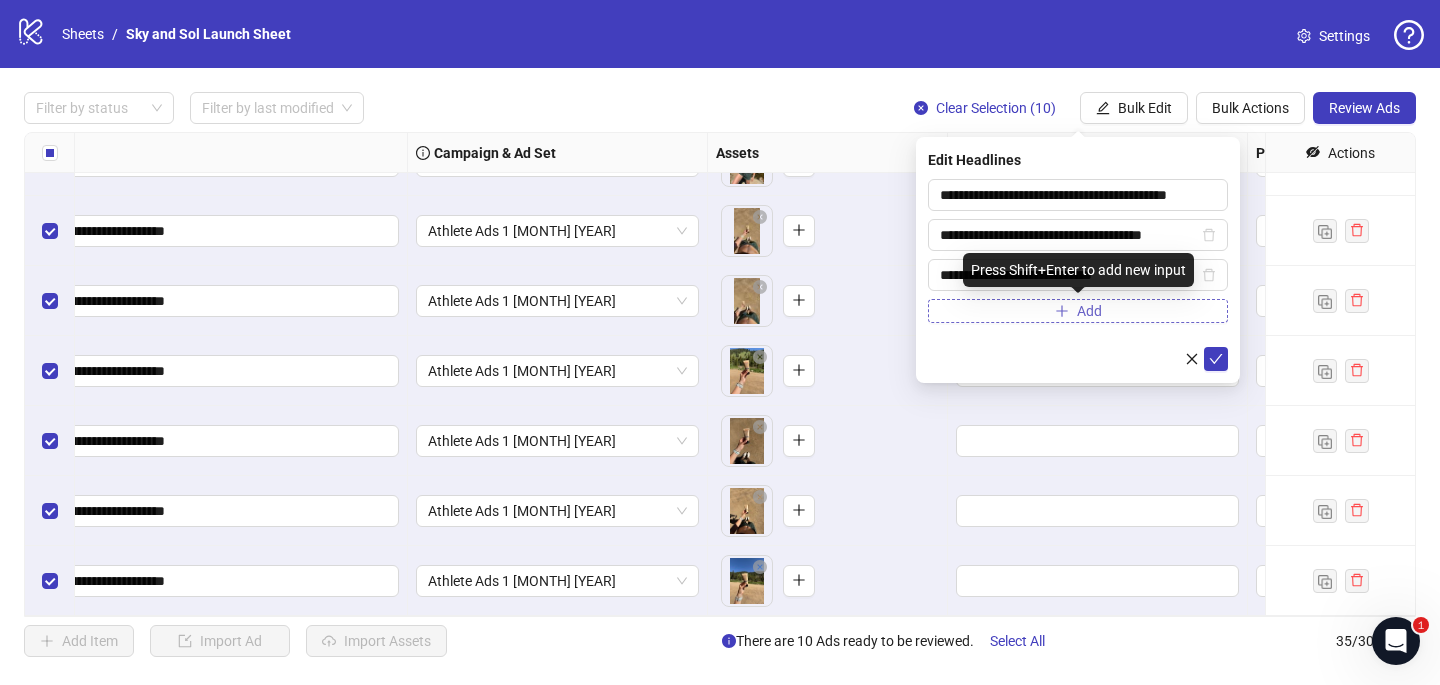 click on "Add" at bounding box center (1078, 311) 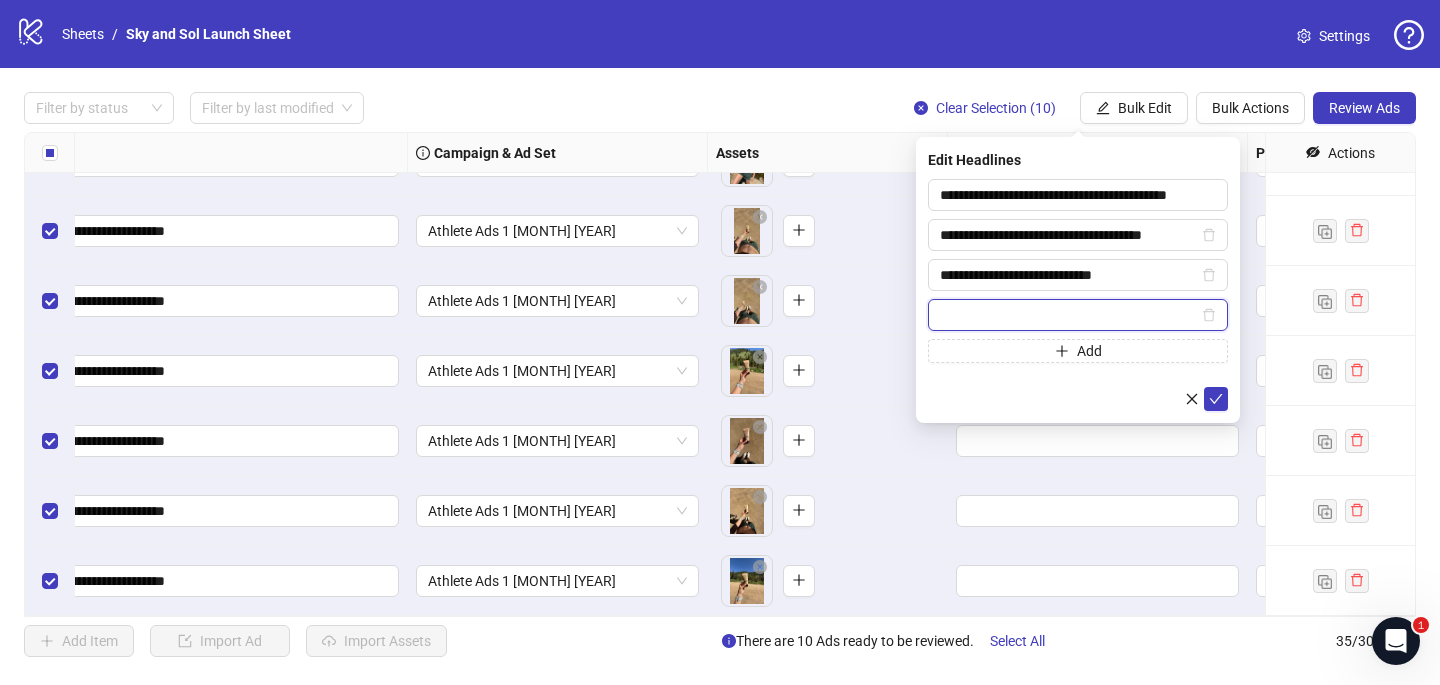 paste on "**********" 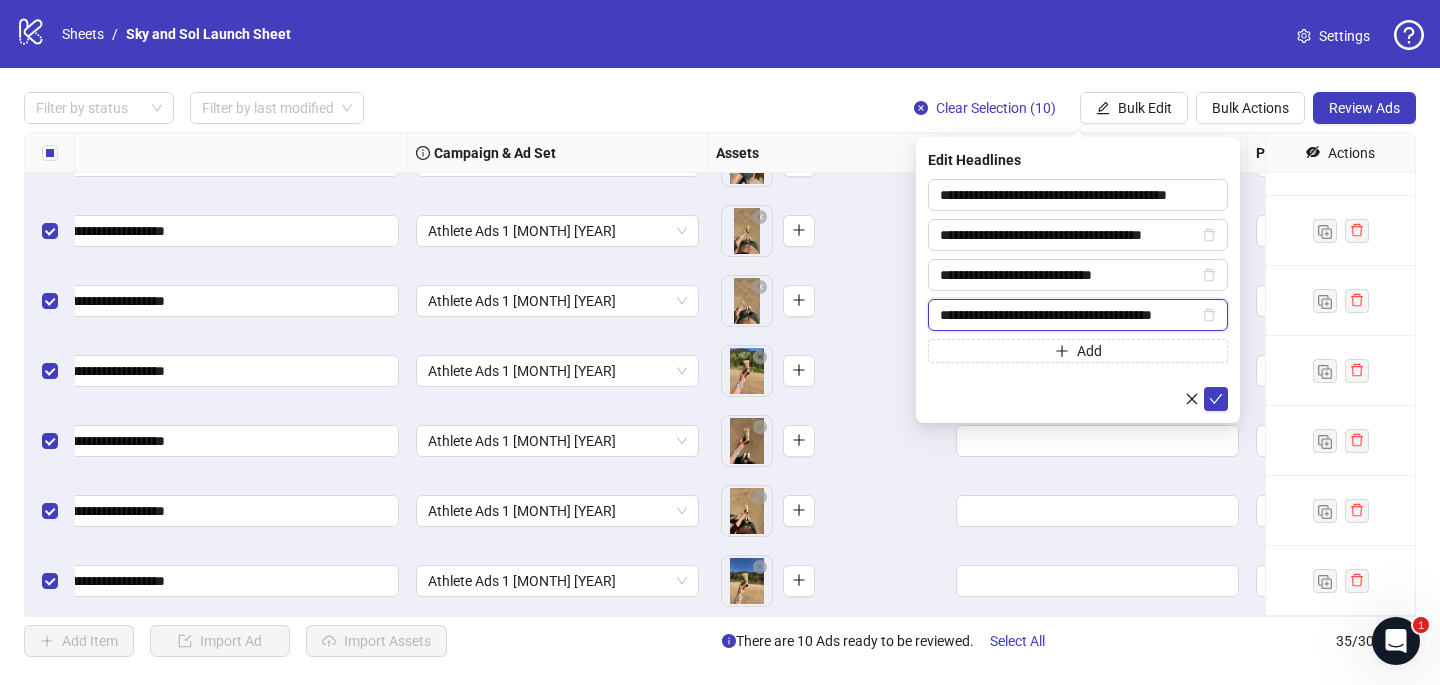 scroll, scrollTop: 0, scrollLeft: 0, axis: both 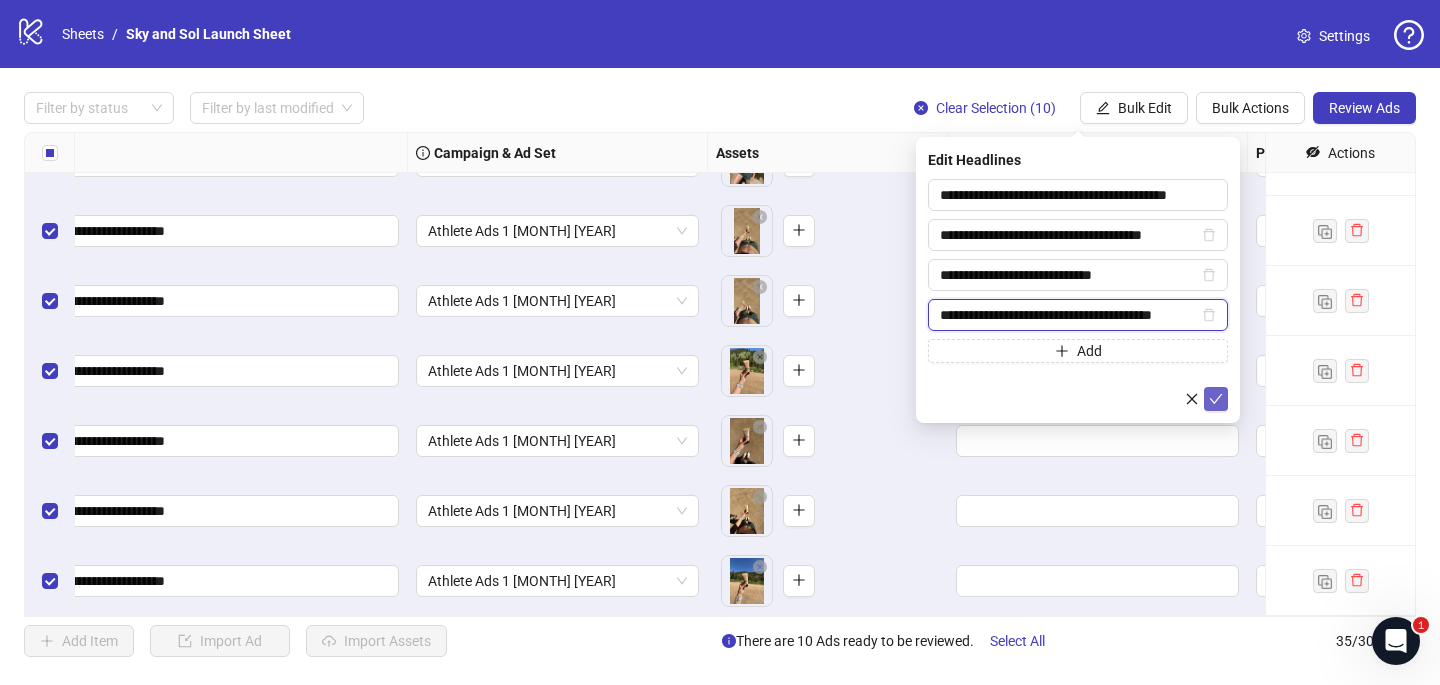 type on "**********" 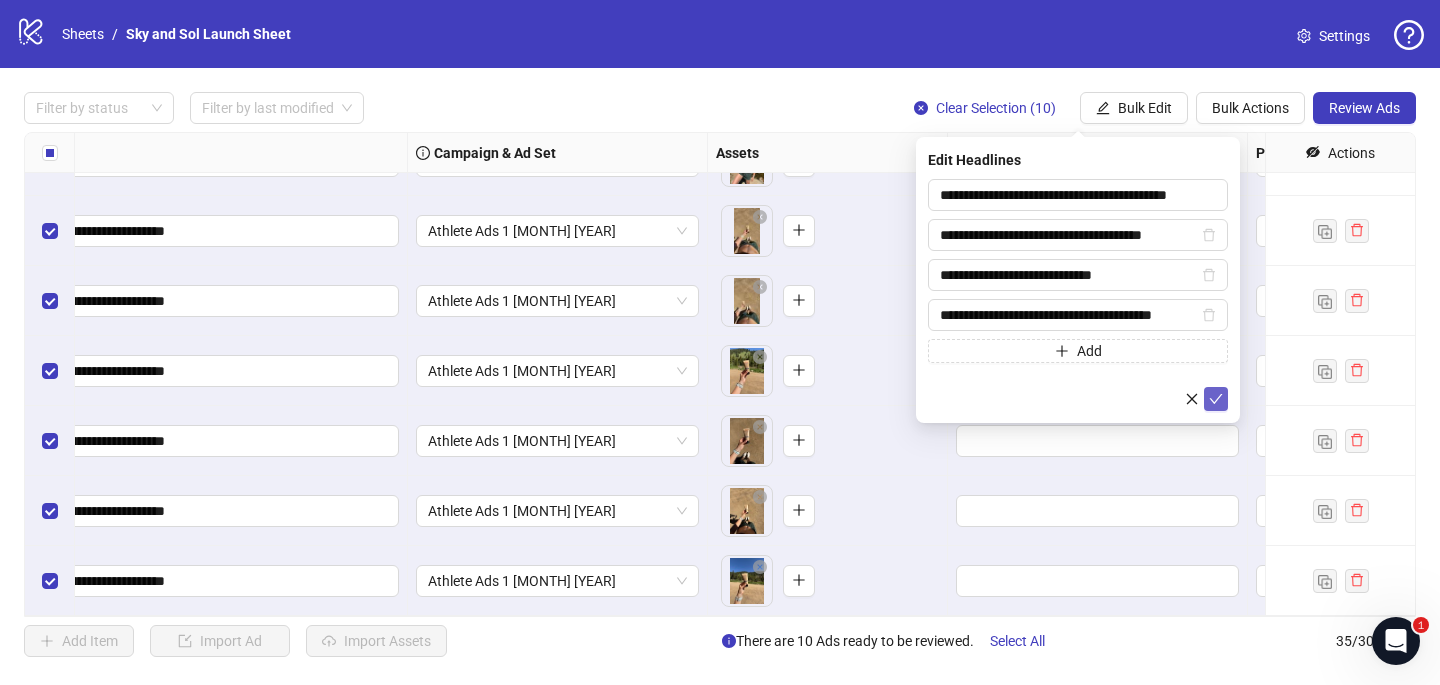 click at bounding box center (1216, 399) 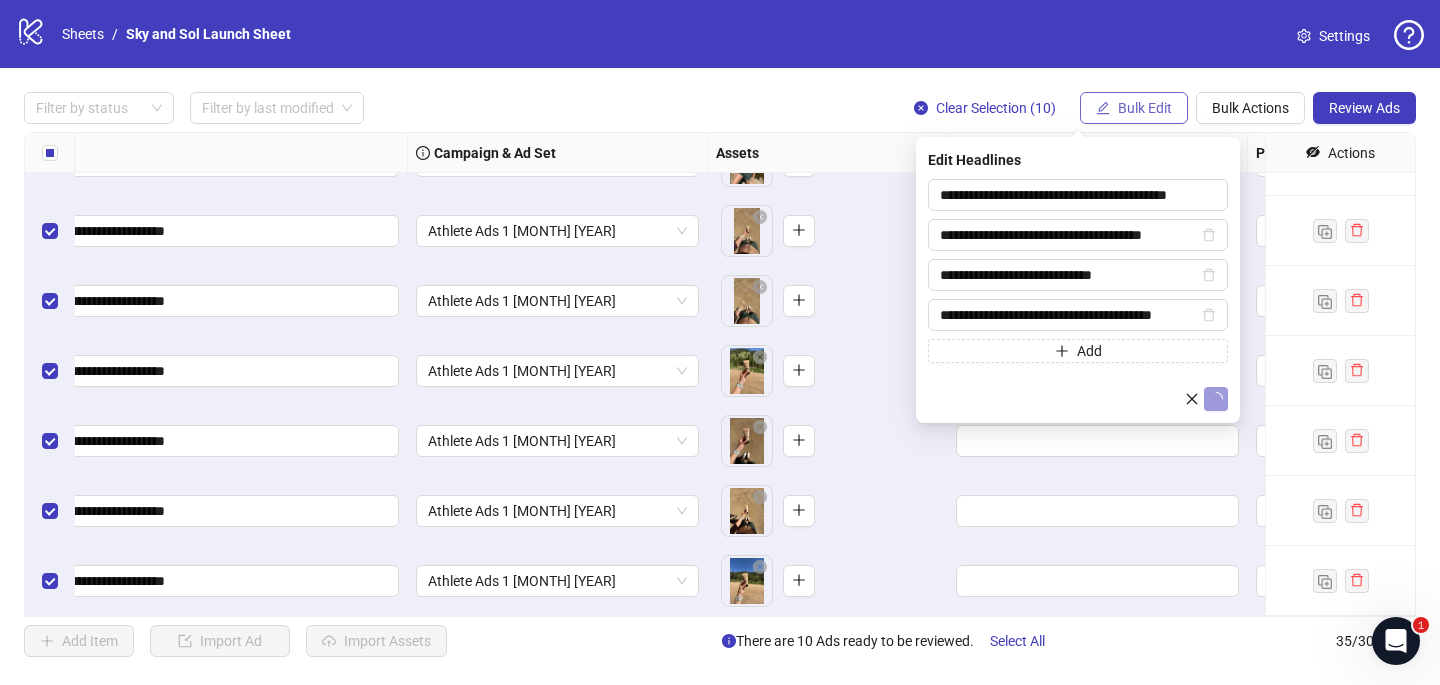 click on "Bulk Edit" at bounding box center [1134, 108] 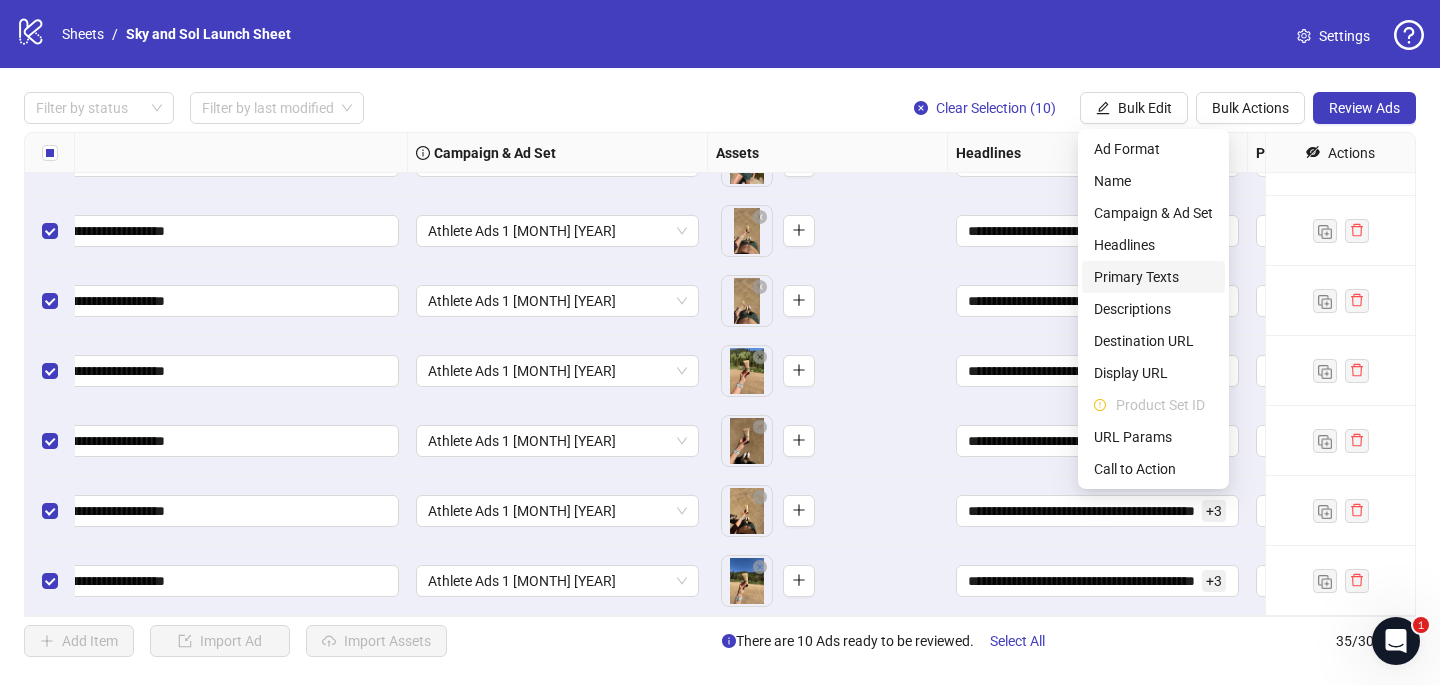 click on "Primary Texts" at bounding box center [1153, 277] 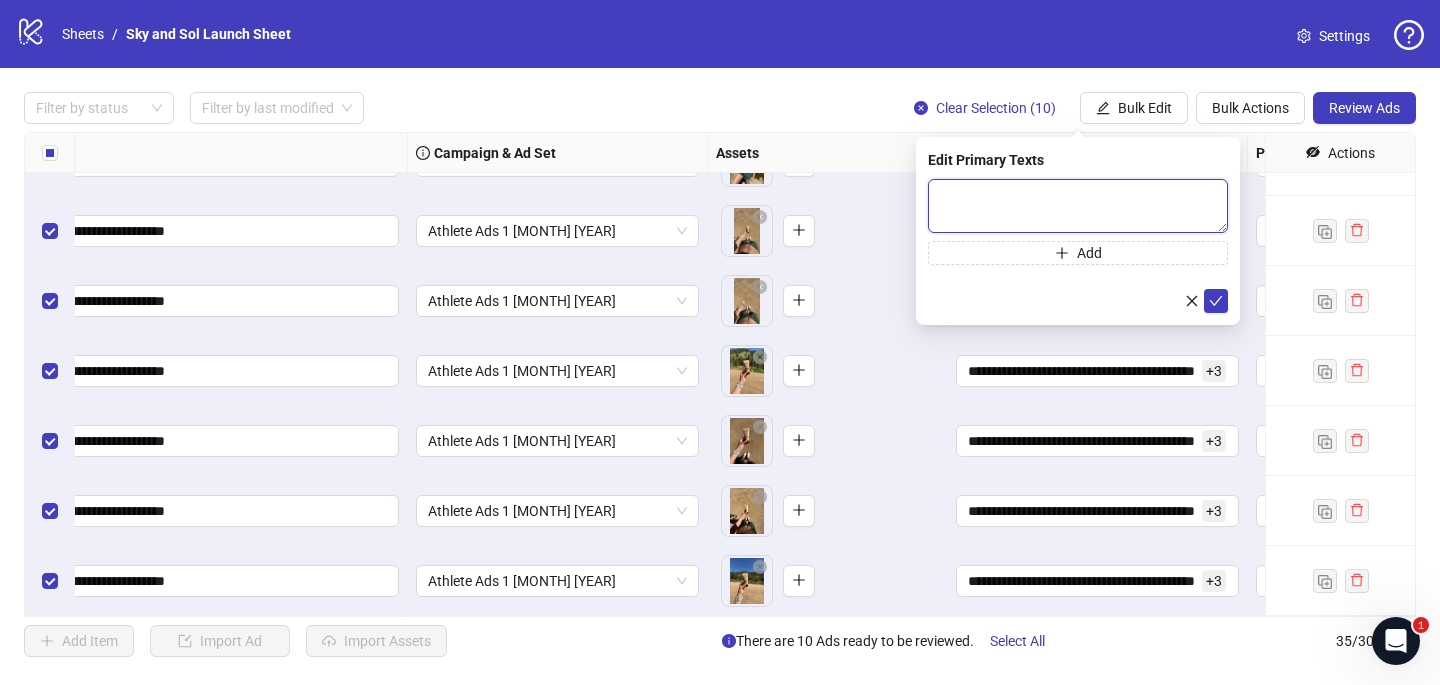 click at bounding box center [1078, 206] 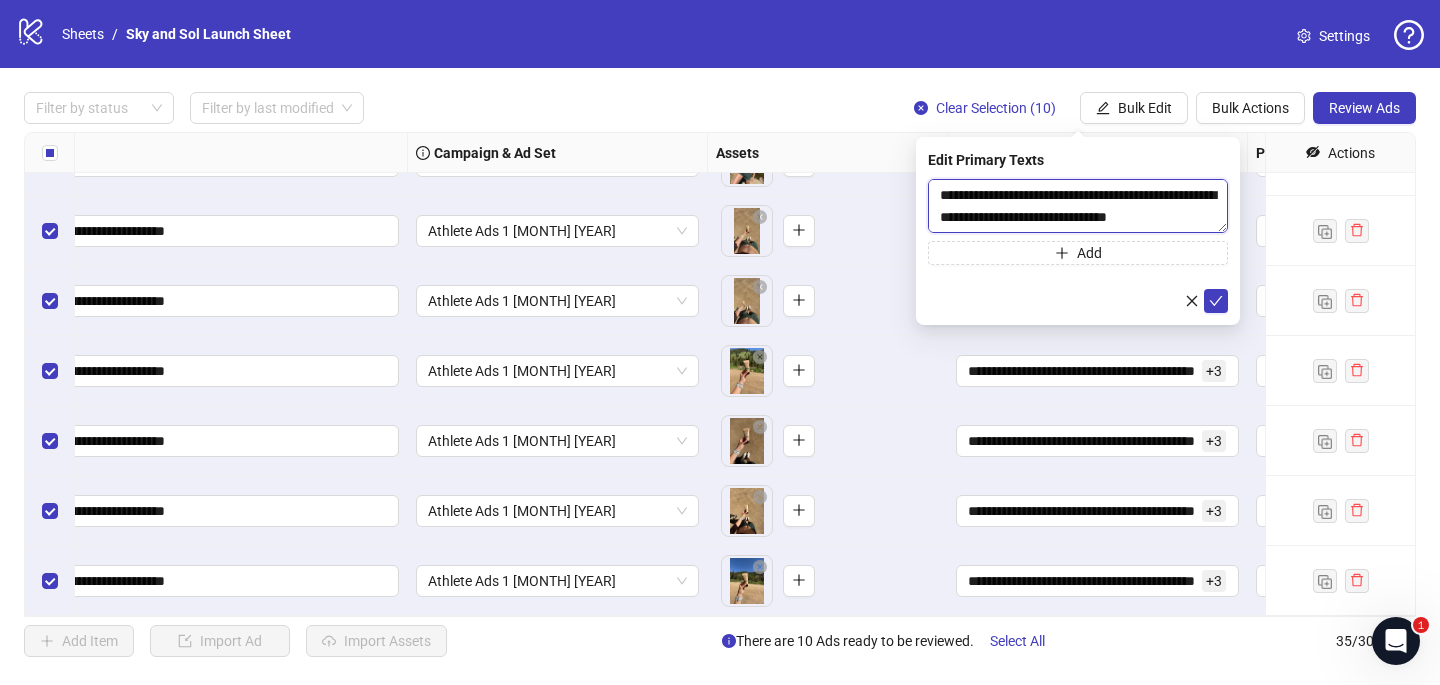 scroll, scrollTop: 264, scrollLeft: 0, axis: vertical 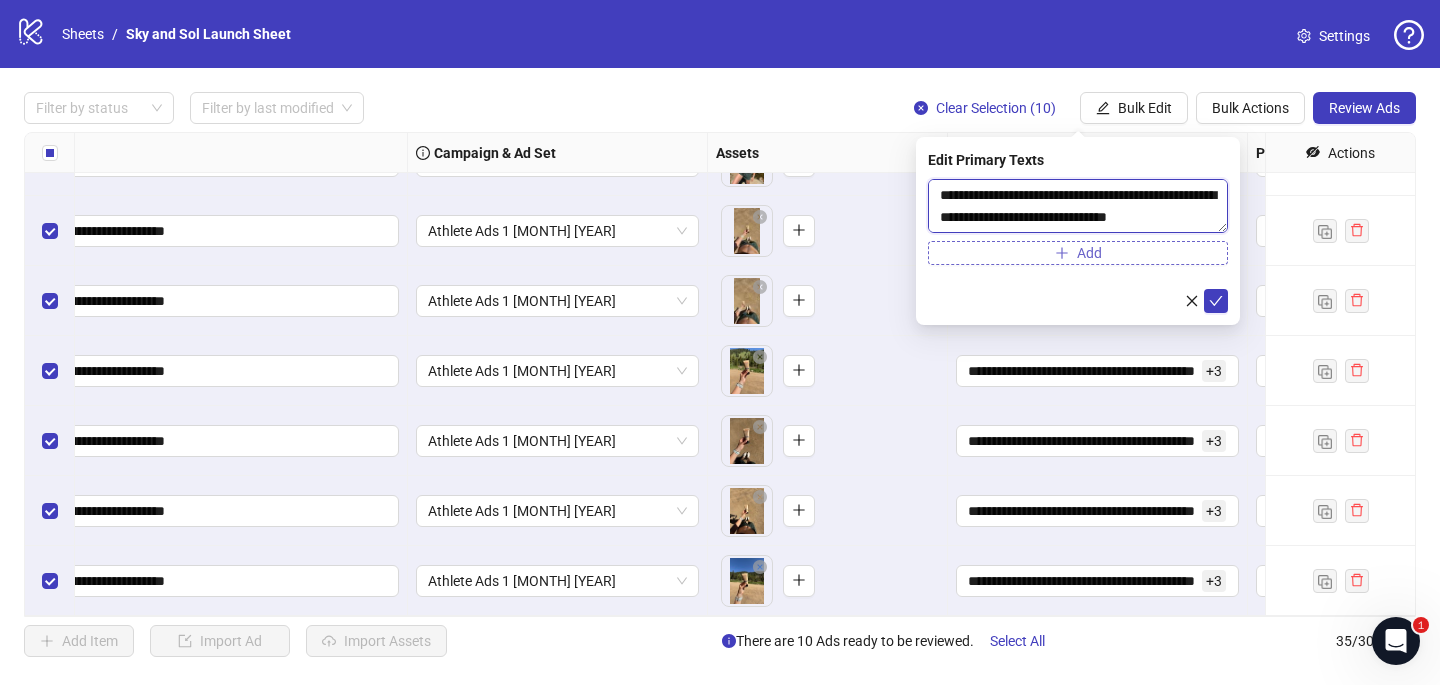 type on "**********" 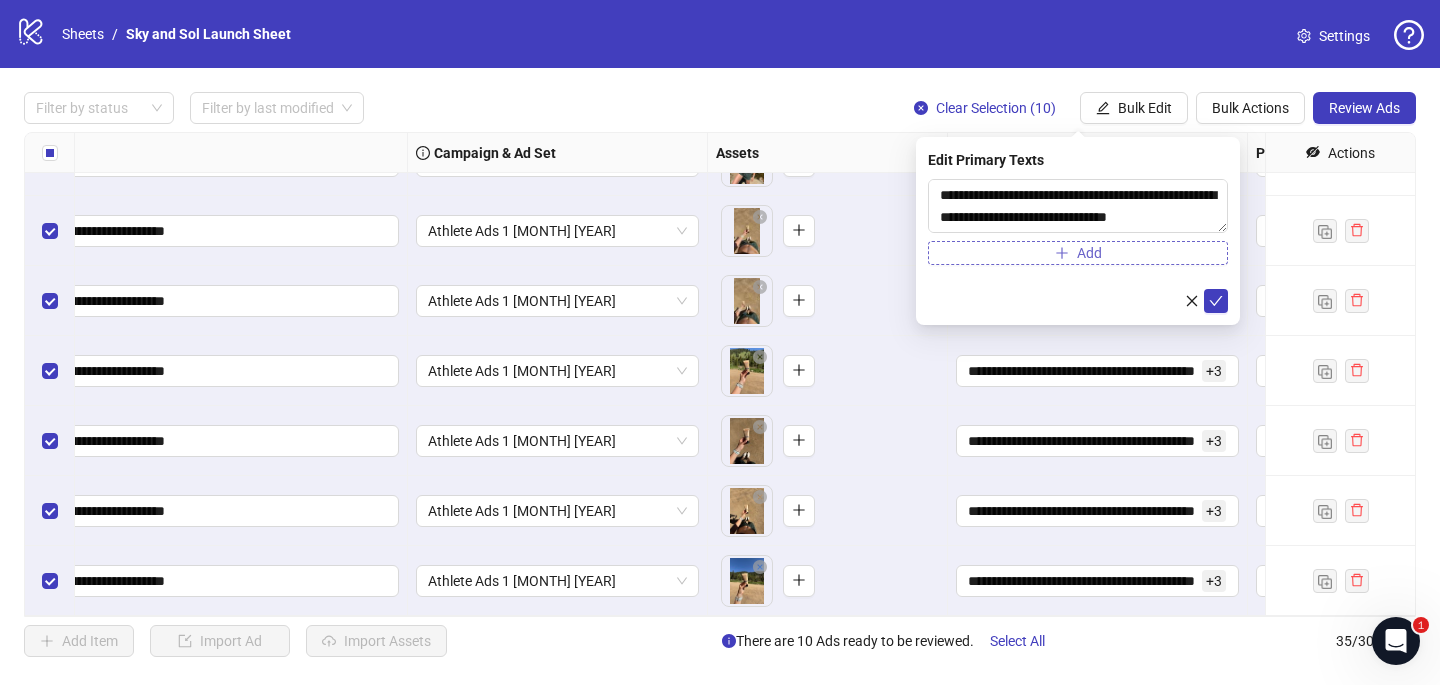 click on "Add" at bounding box center (1078, 253) 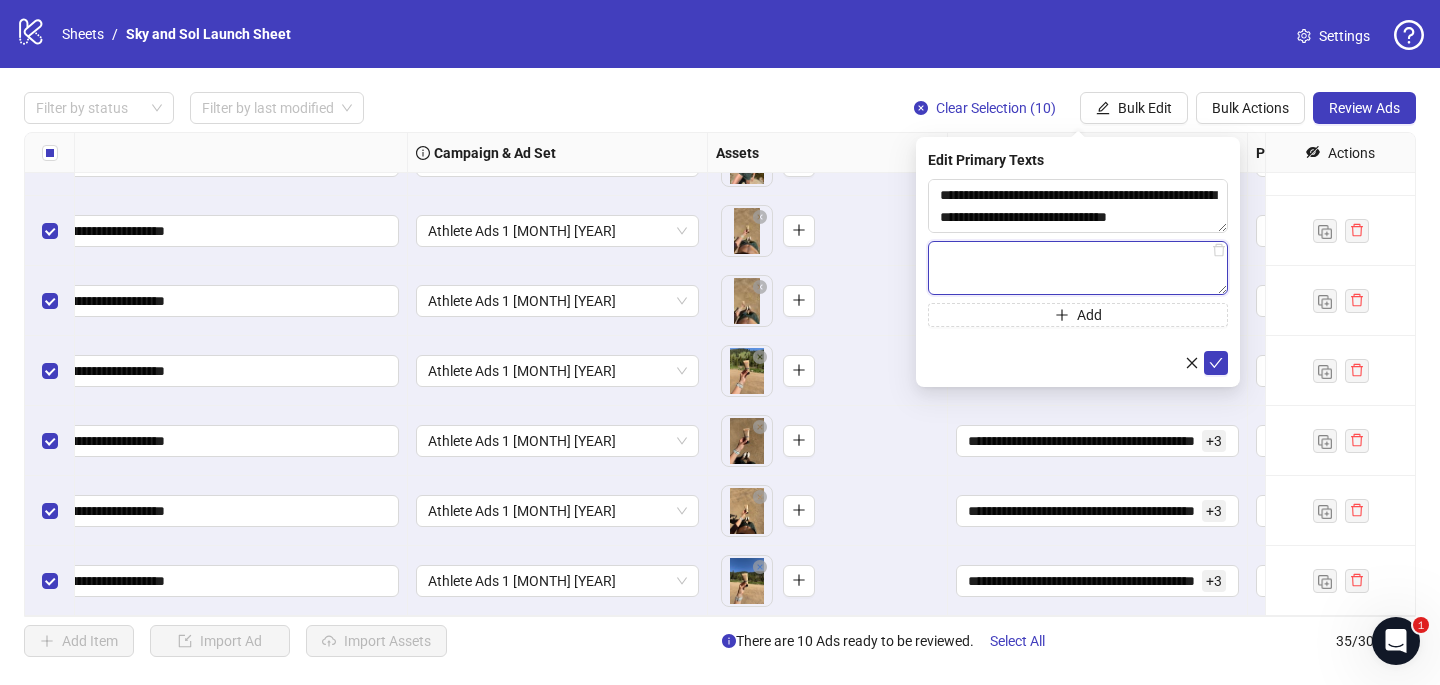 paste on "**********" 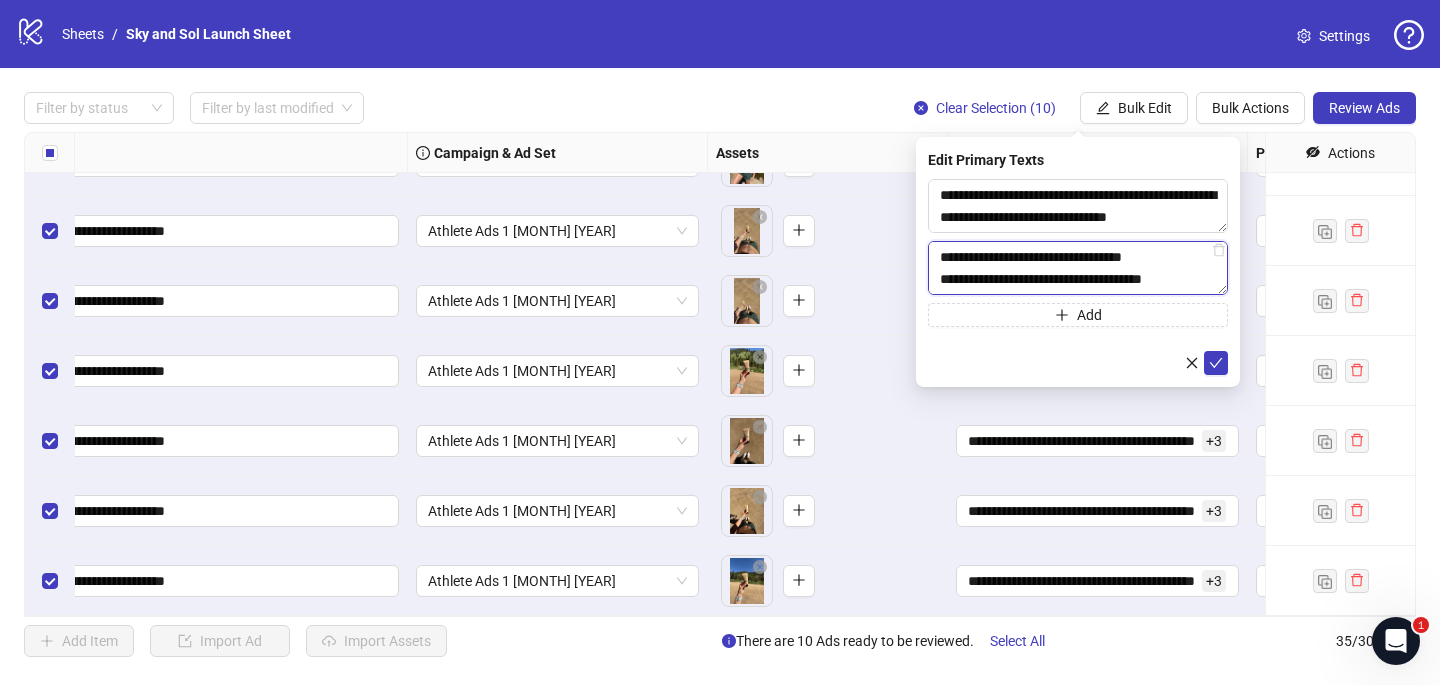 scroll, scrollTop: 374, scrollLeft: 0, axis: vertical 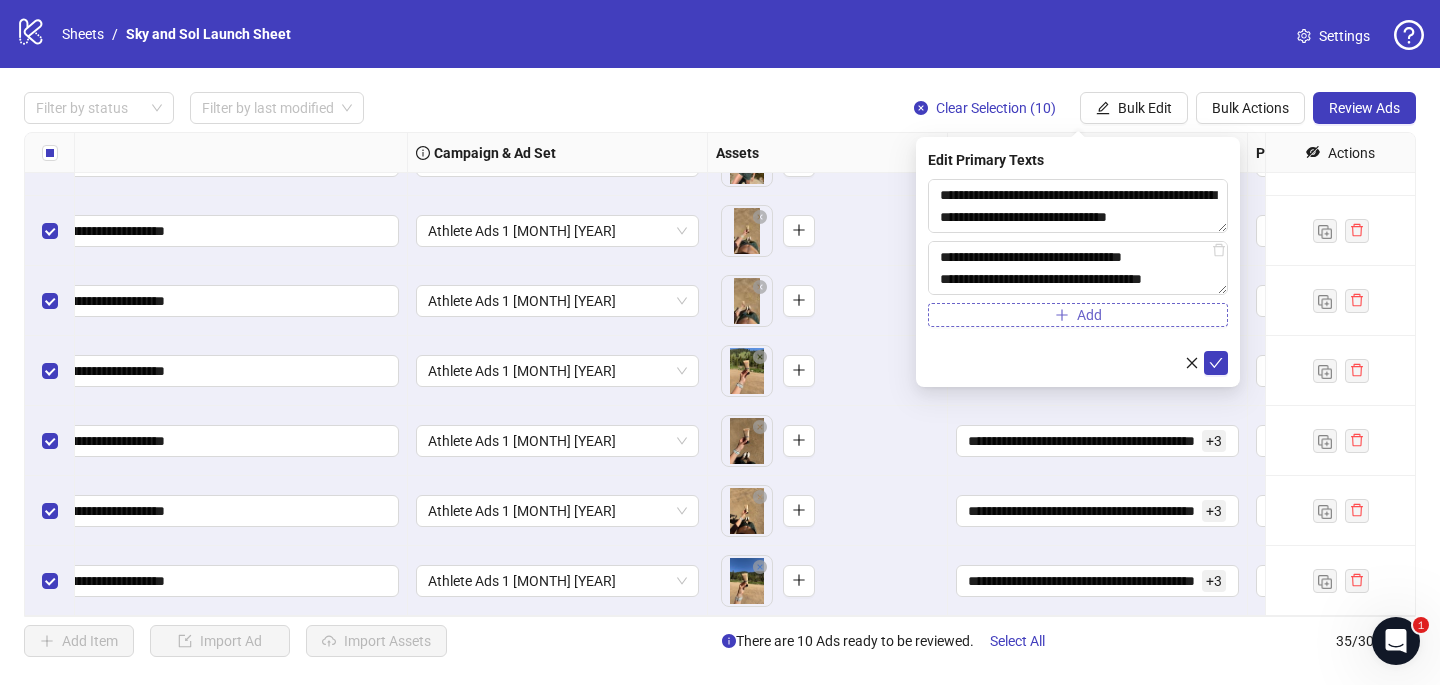 click on "Add" at bounding box center [1078, 315] 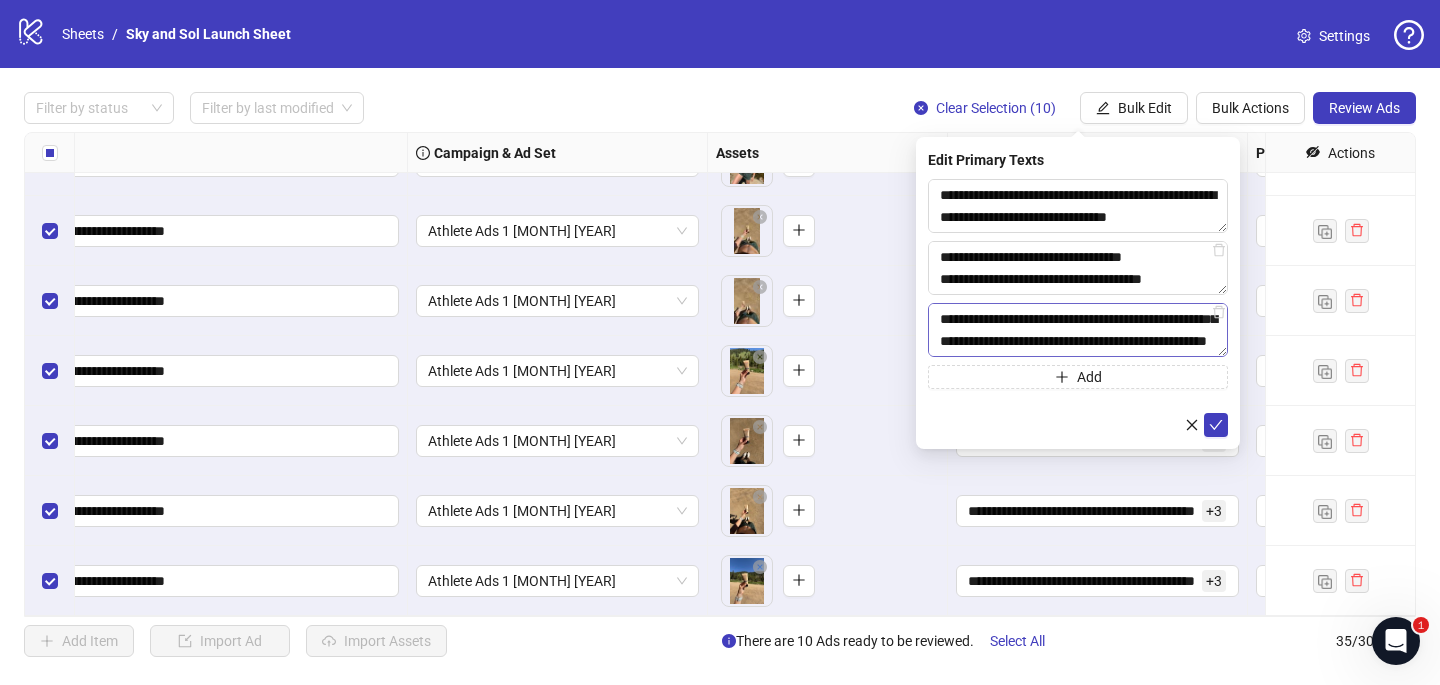 scroll, scrollTop: 330, scrollLeft: 0, axis: vertical 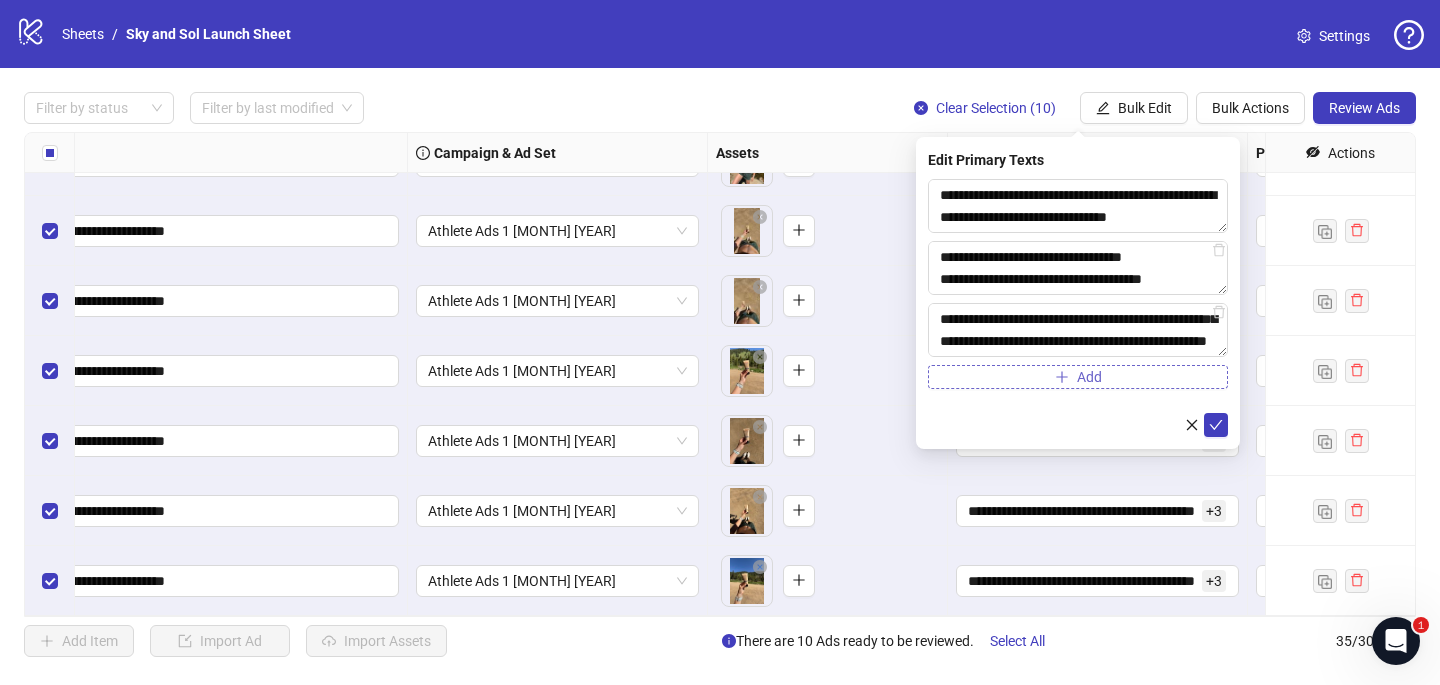 type on "**********" 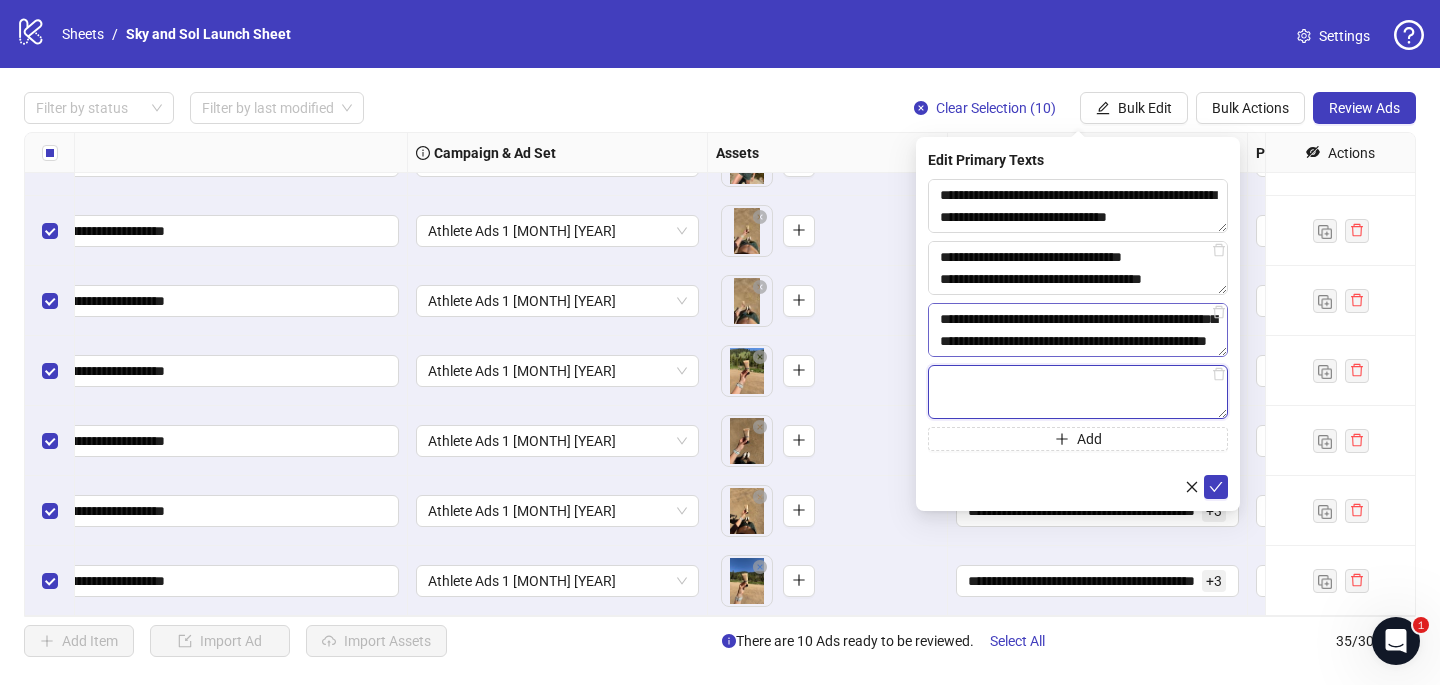 paste on "**********" 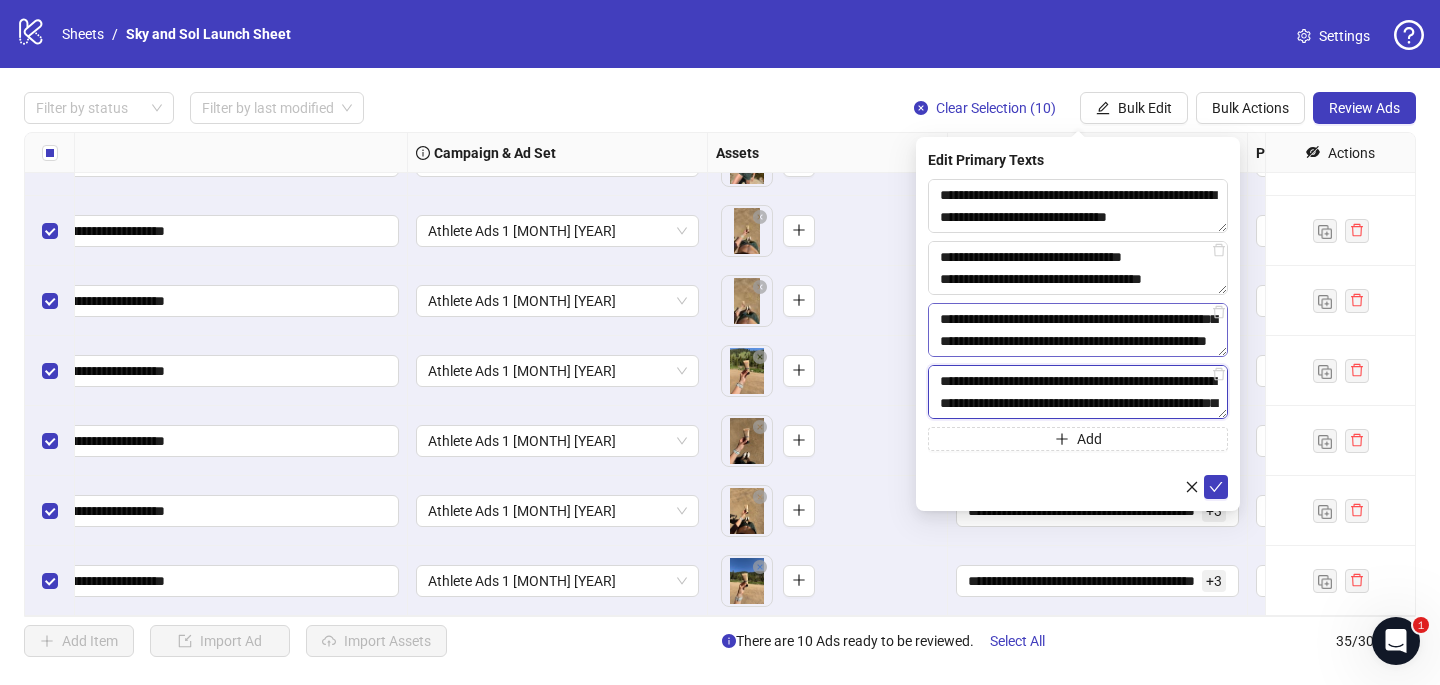 scroll, scrollTop: 147, scrollLeft: 0, axis: vertical 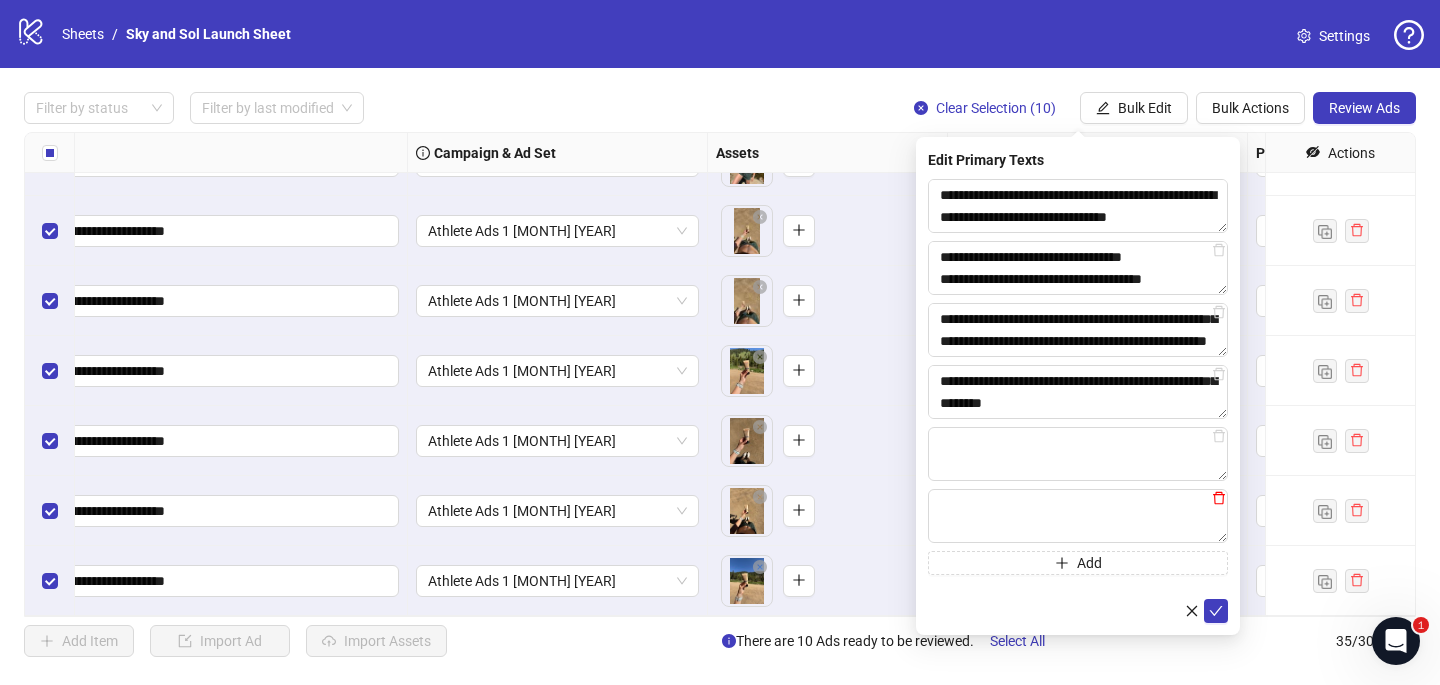 click at bounding box center [1219, 250] 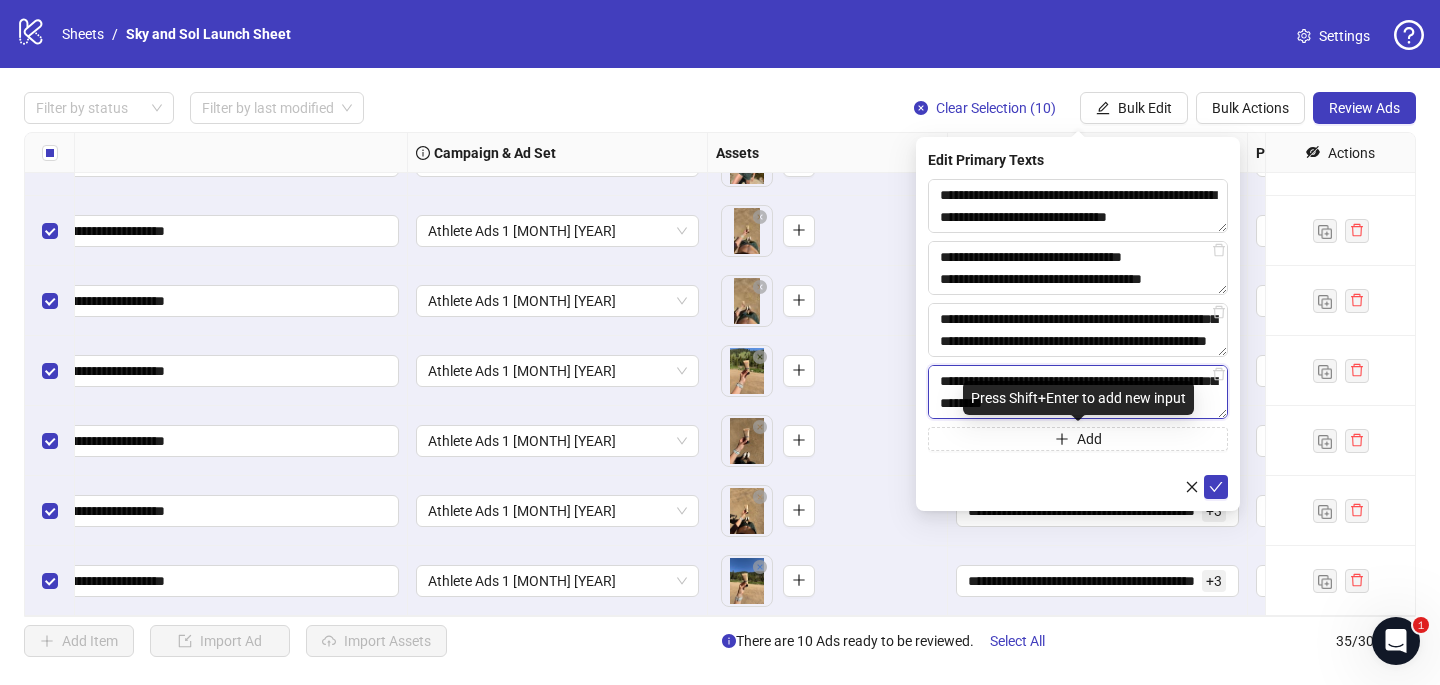 click on "**********" at bounding box center (1078, 206) 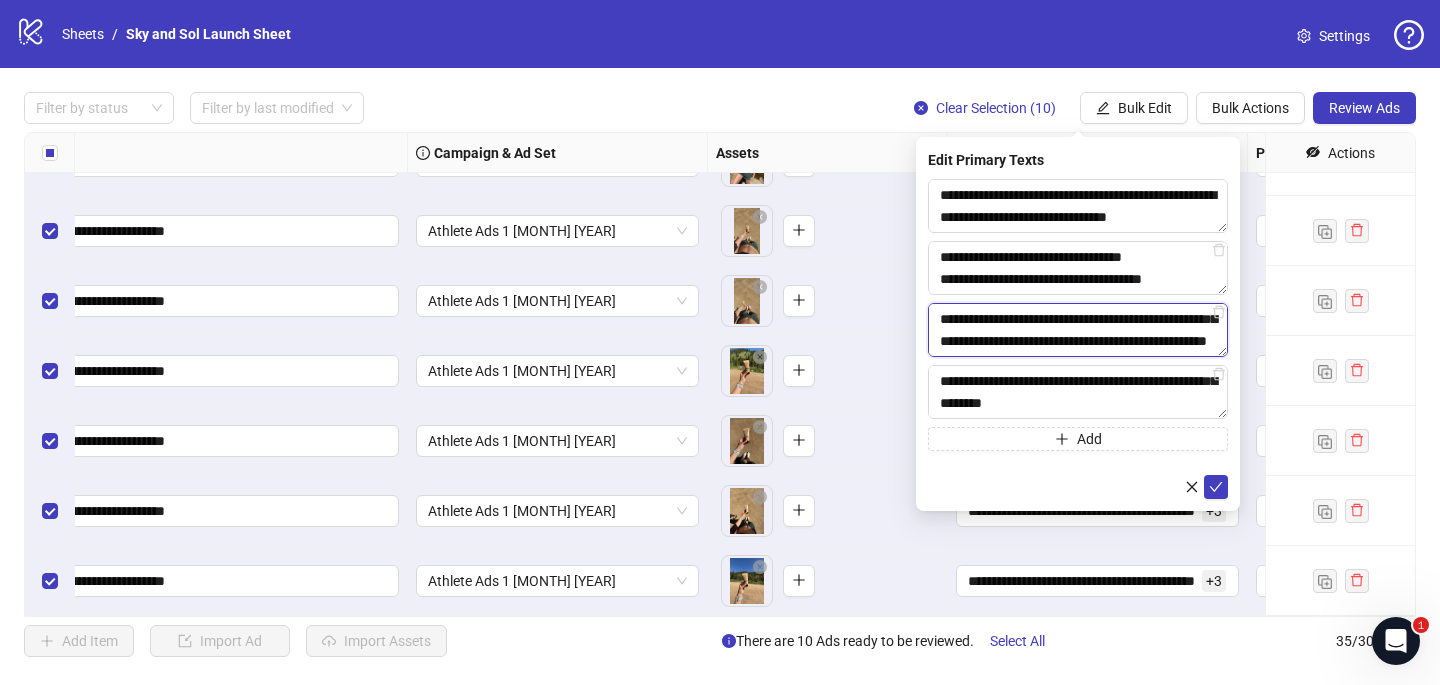 drag, startPoint x: 1204, startPoint y: 342, endPoint x: 935, endPoint y: 325, distance: 269.53665 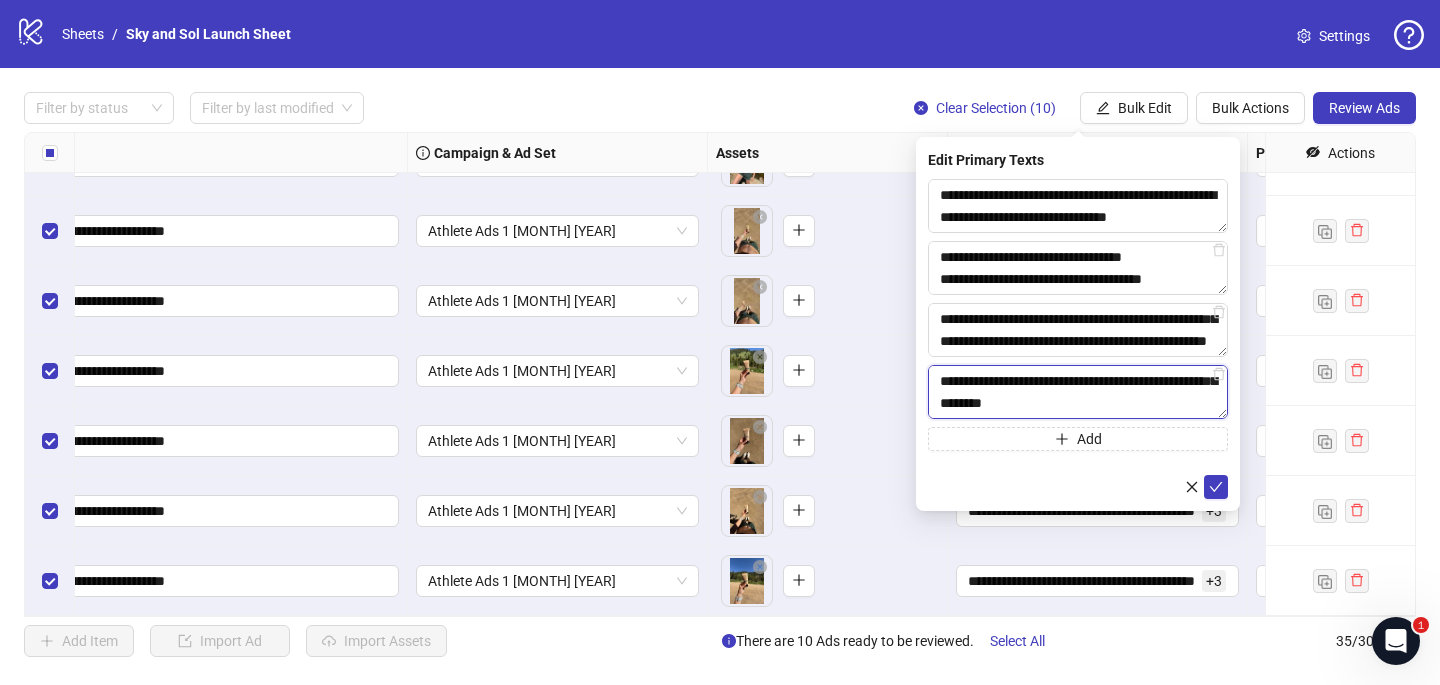 click on "**********" at bounding box center (1078, 206) 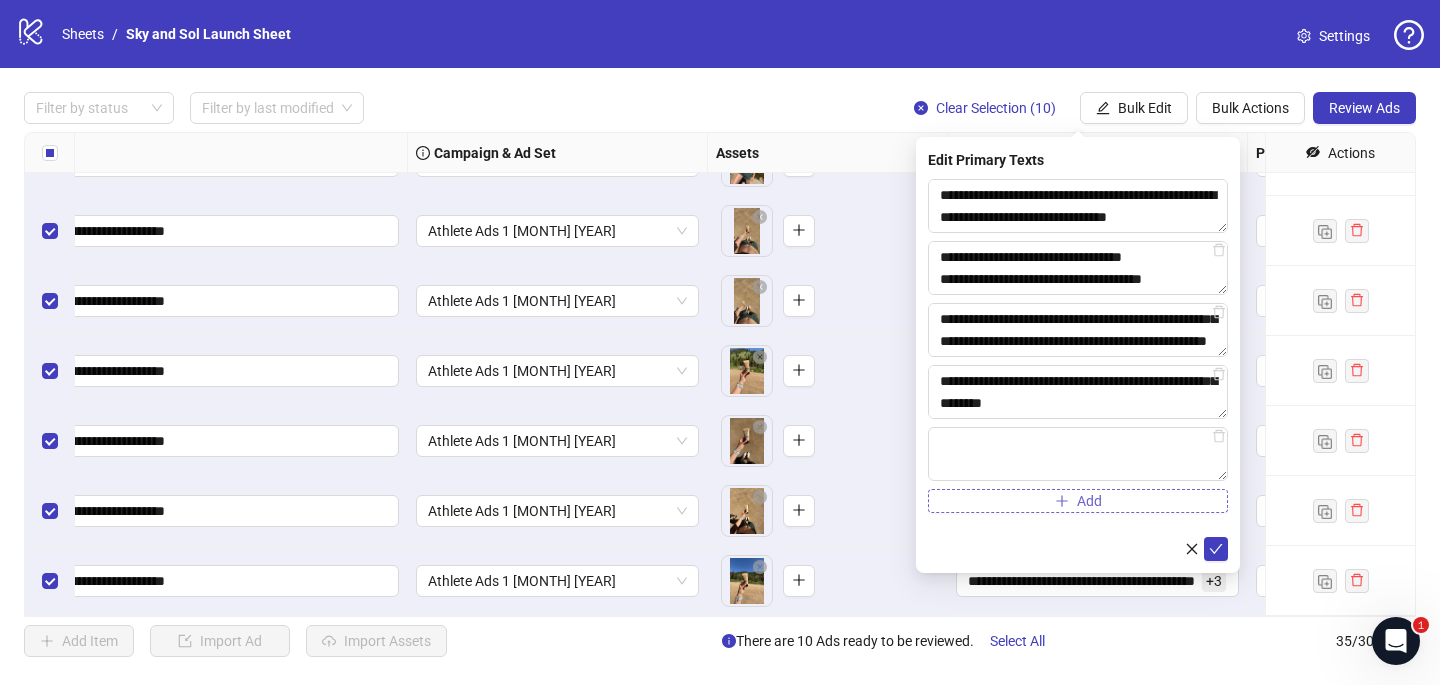 click at bounding box center [1219, 250] 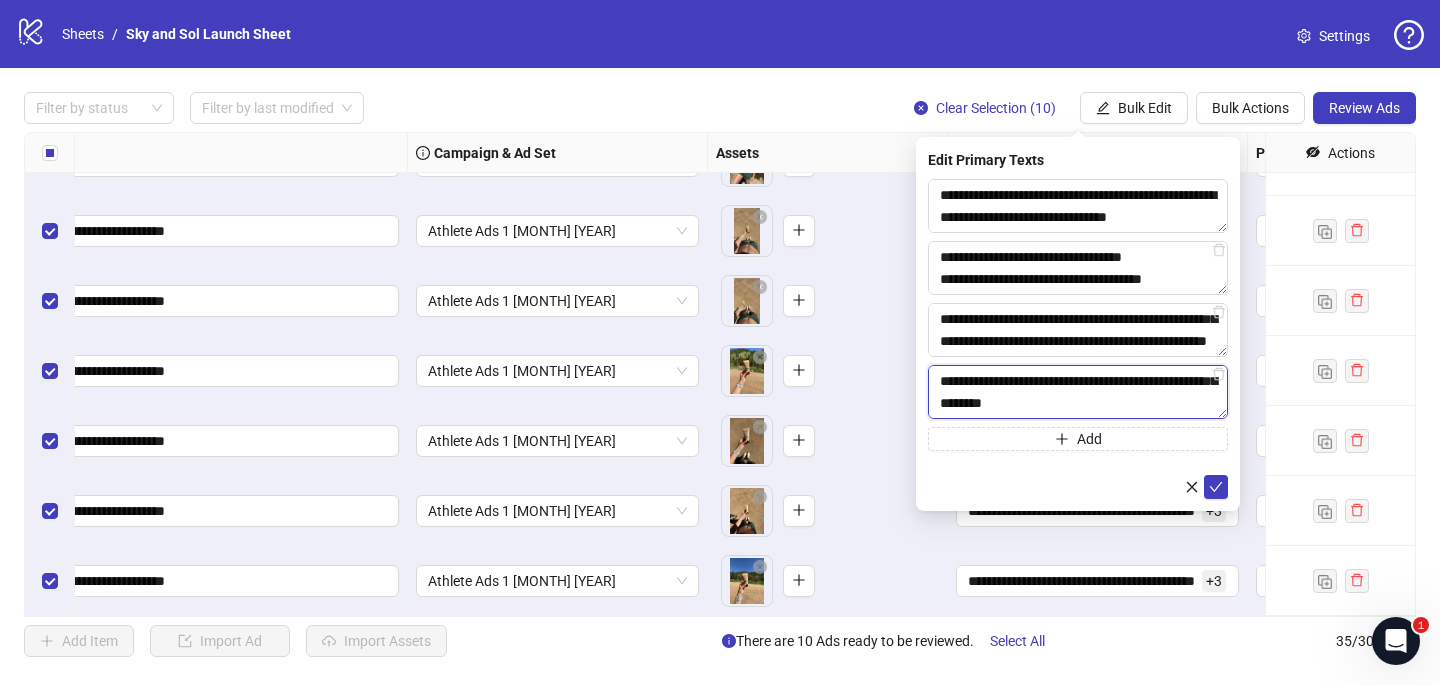 click on "**********" at bounding box center (1078, 206) 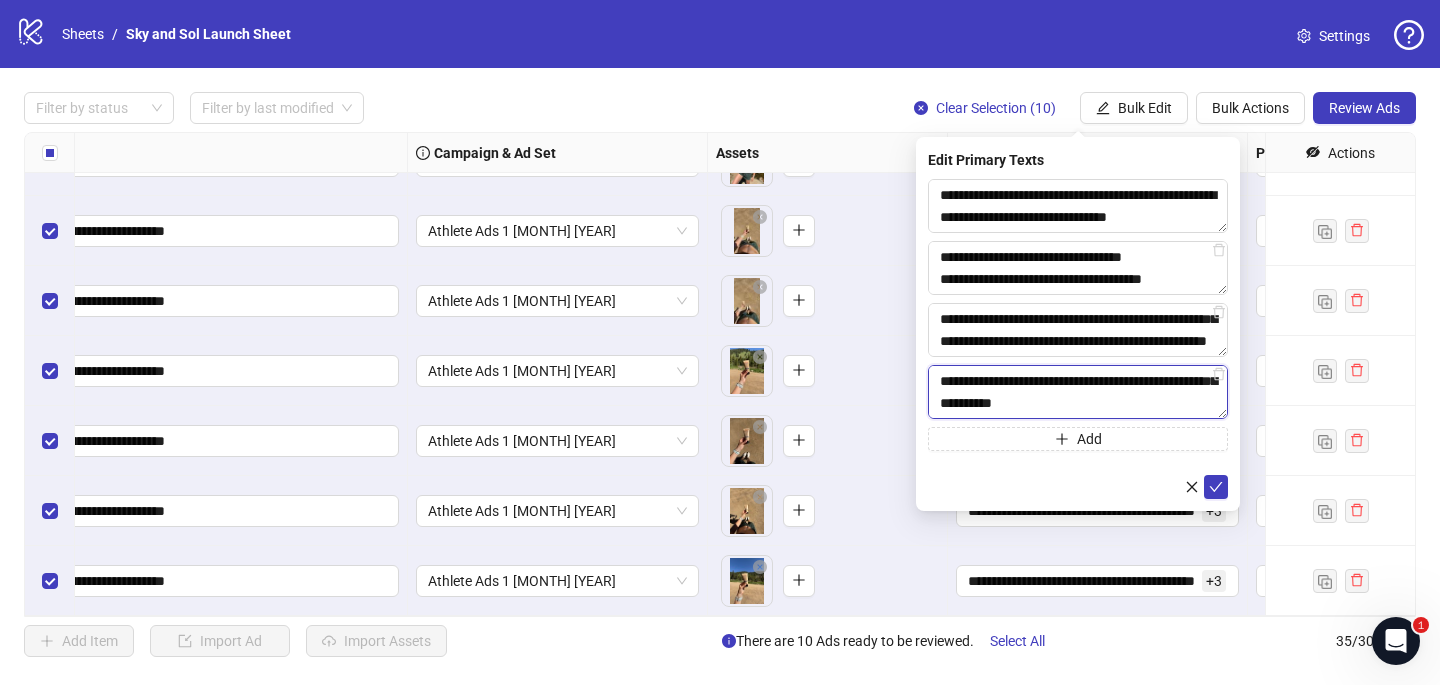 paste on "**********" 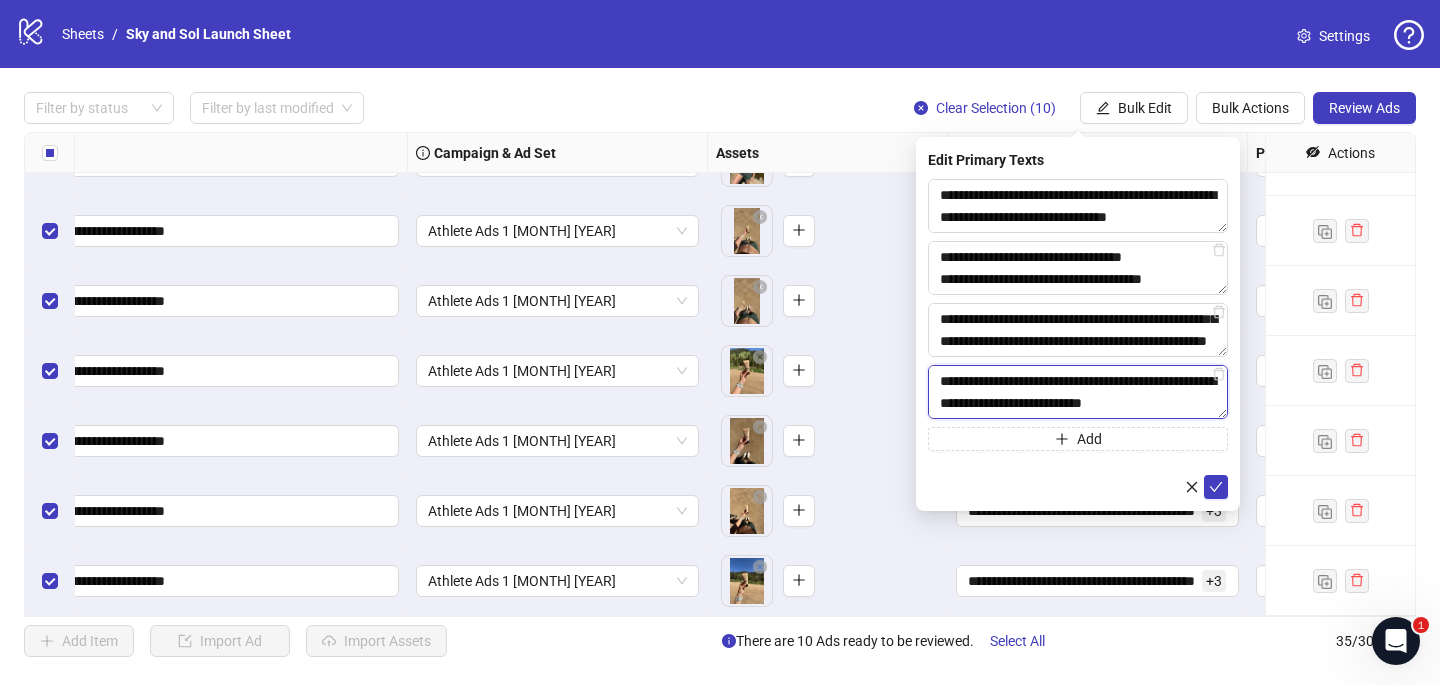scroll, scrollTop: 213, scrollLeft: 0, axis: vertical 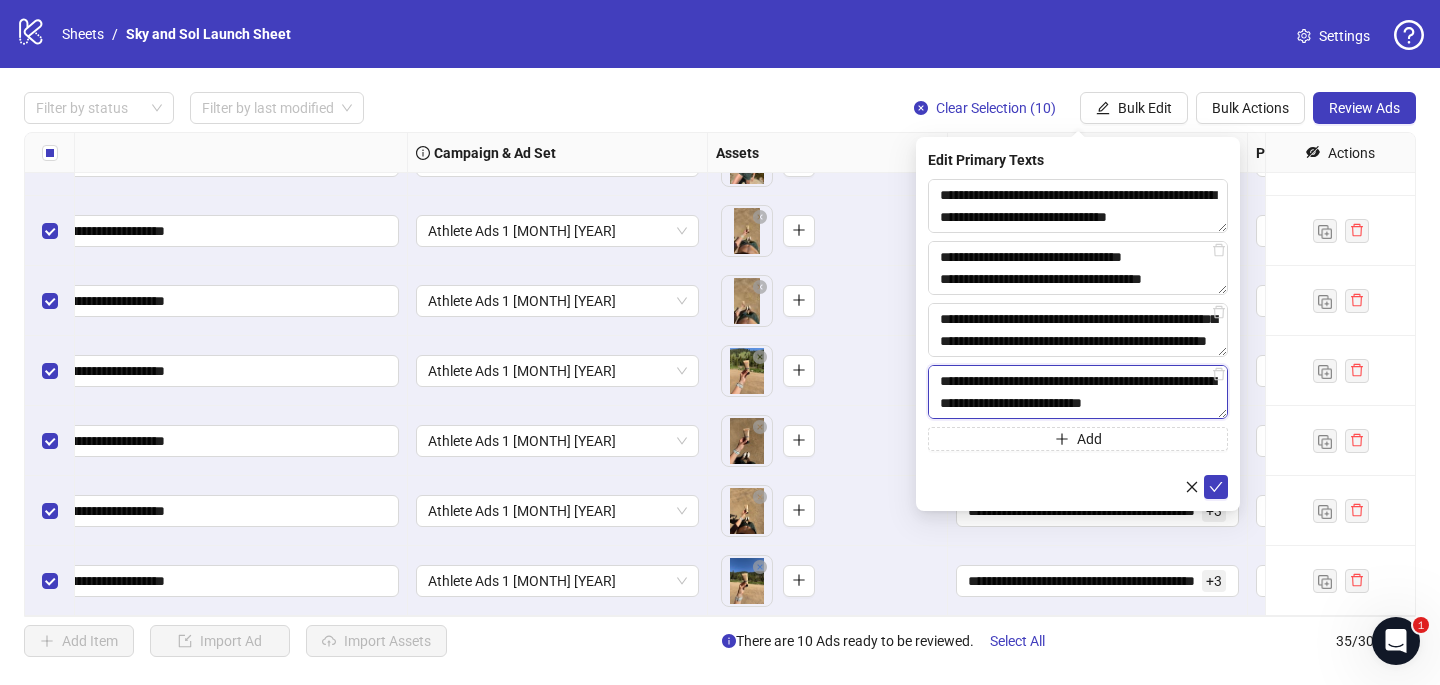type on "**********" 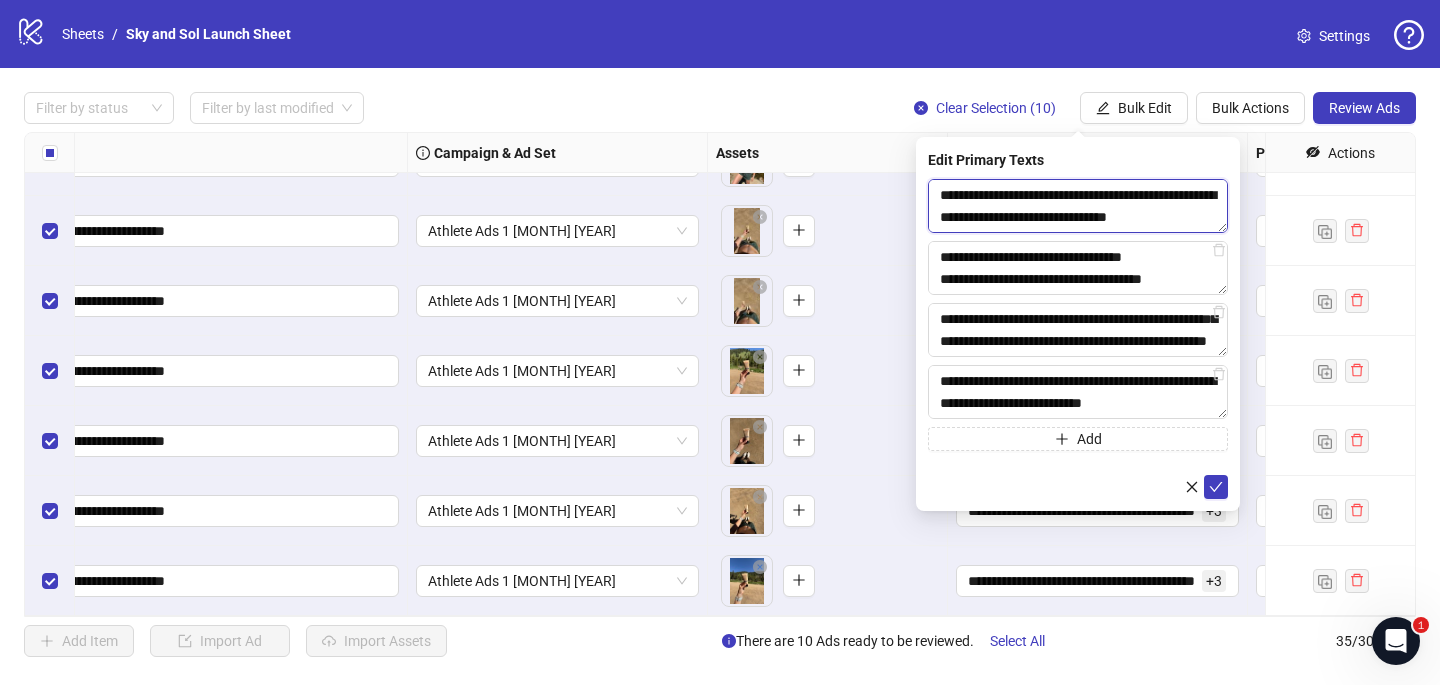 drag, startPoint x: 1204, startPoint y: 217, endPoint x: 929, endPoint y: 217, distance: 275 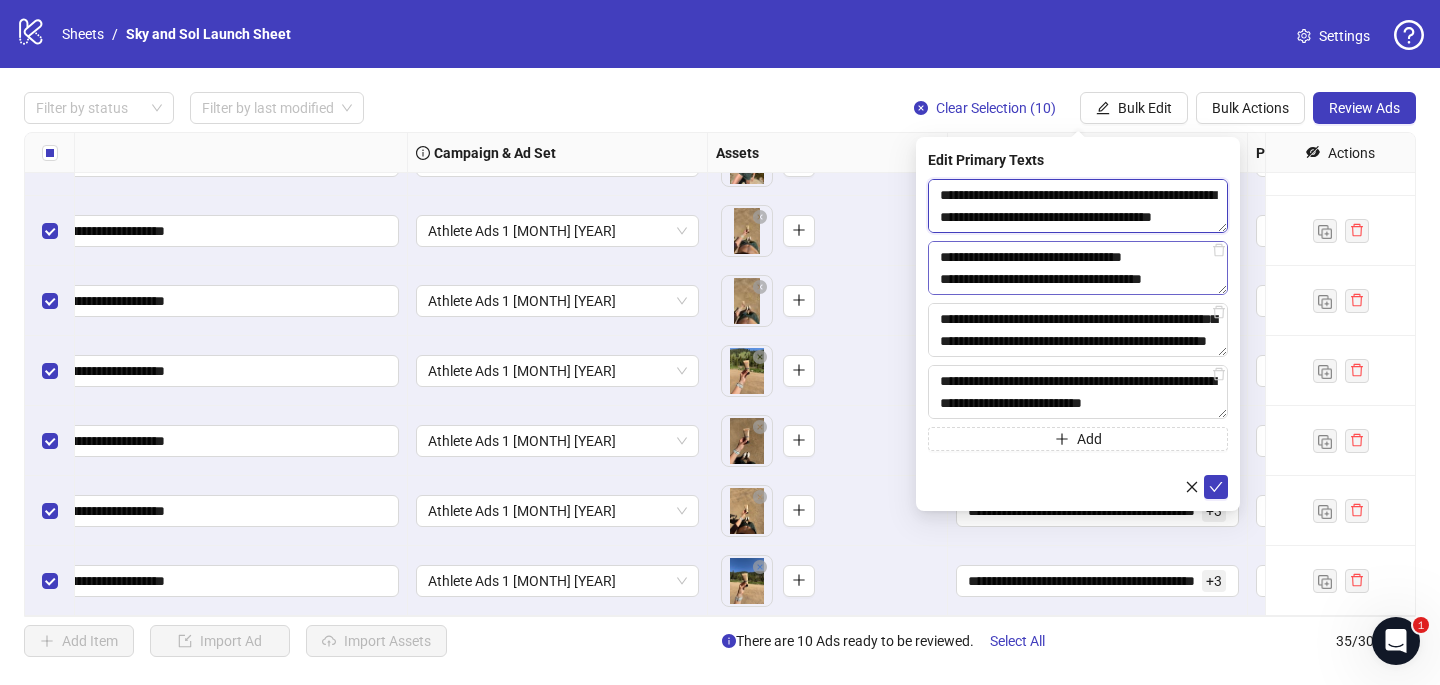 scroll, scrollTop: 286, scrollLeft: 0, axis: vertical 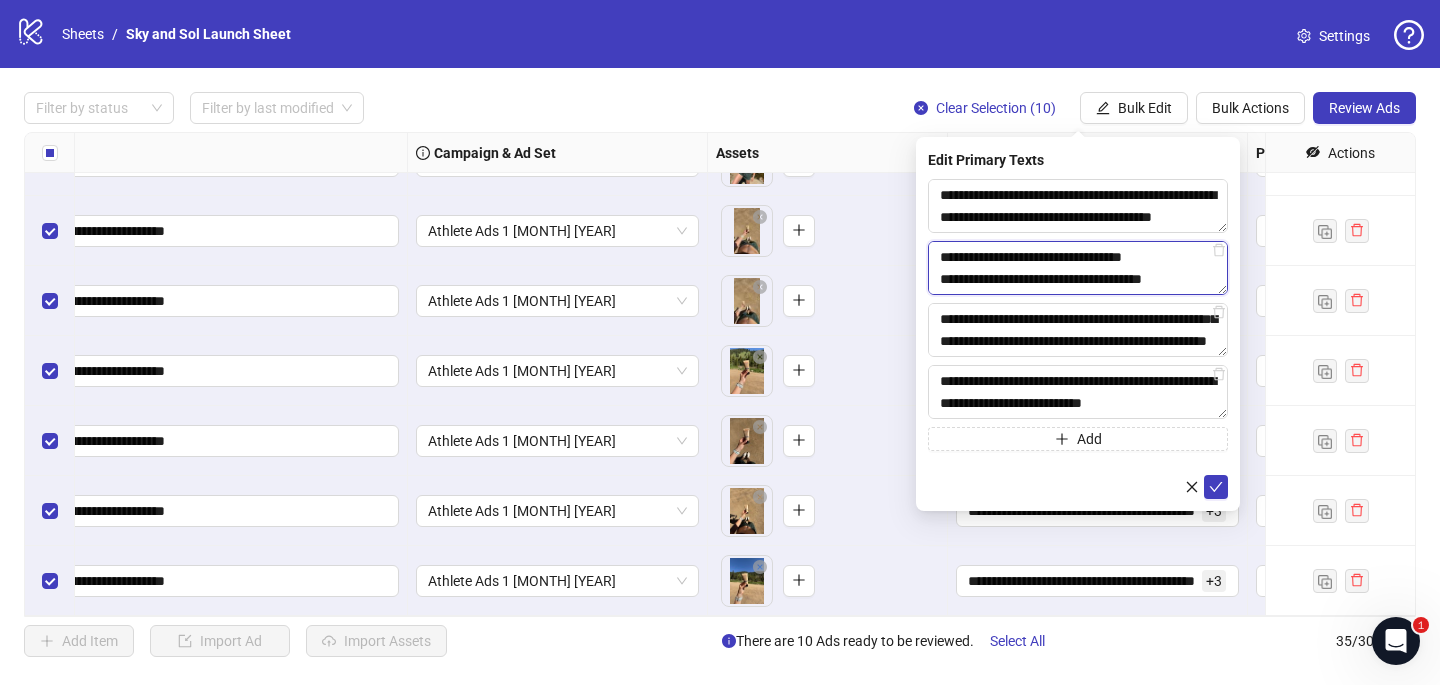 drag, startPoint x: 1202, startPoint y: 283, endPoint x: 930, endPoint y: 289, distance: 272.06616 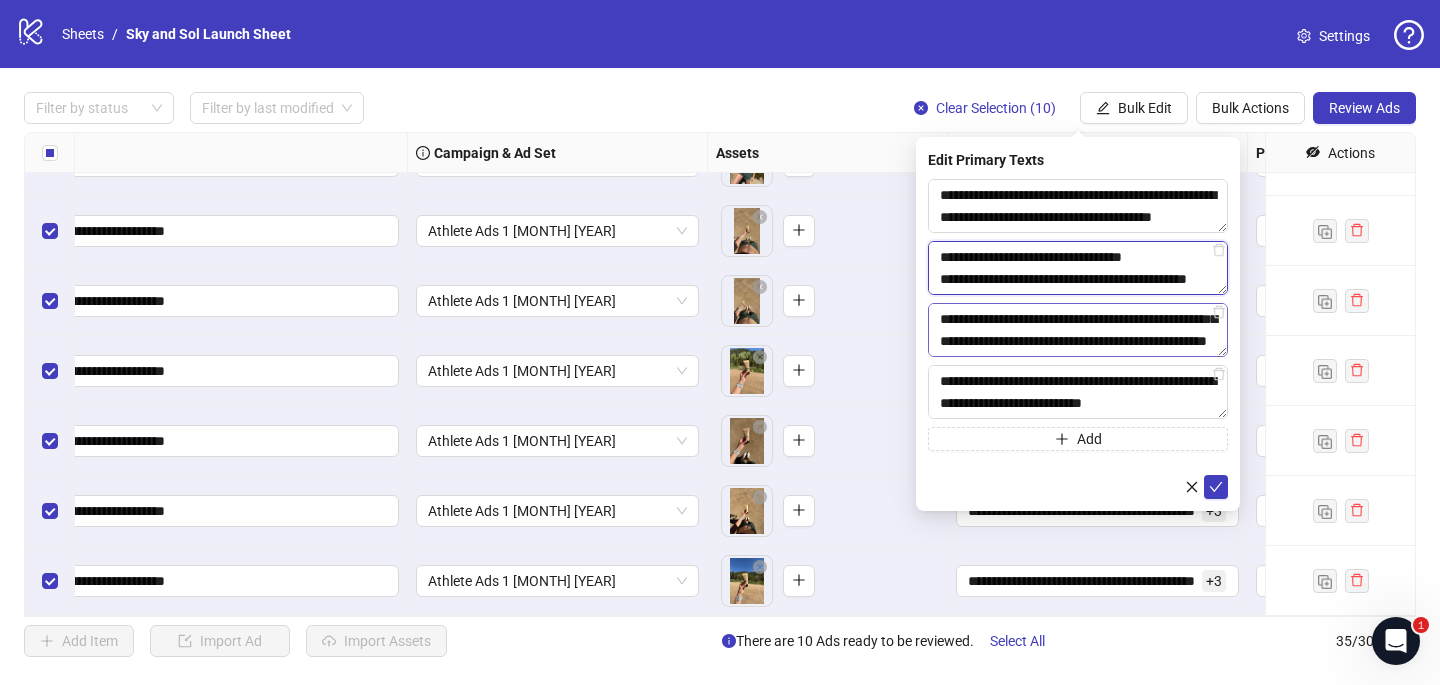 scroll, scrollTop: 389, scrollLeft: 0, axis: vertical 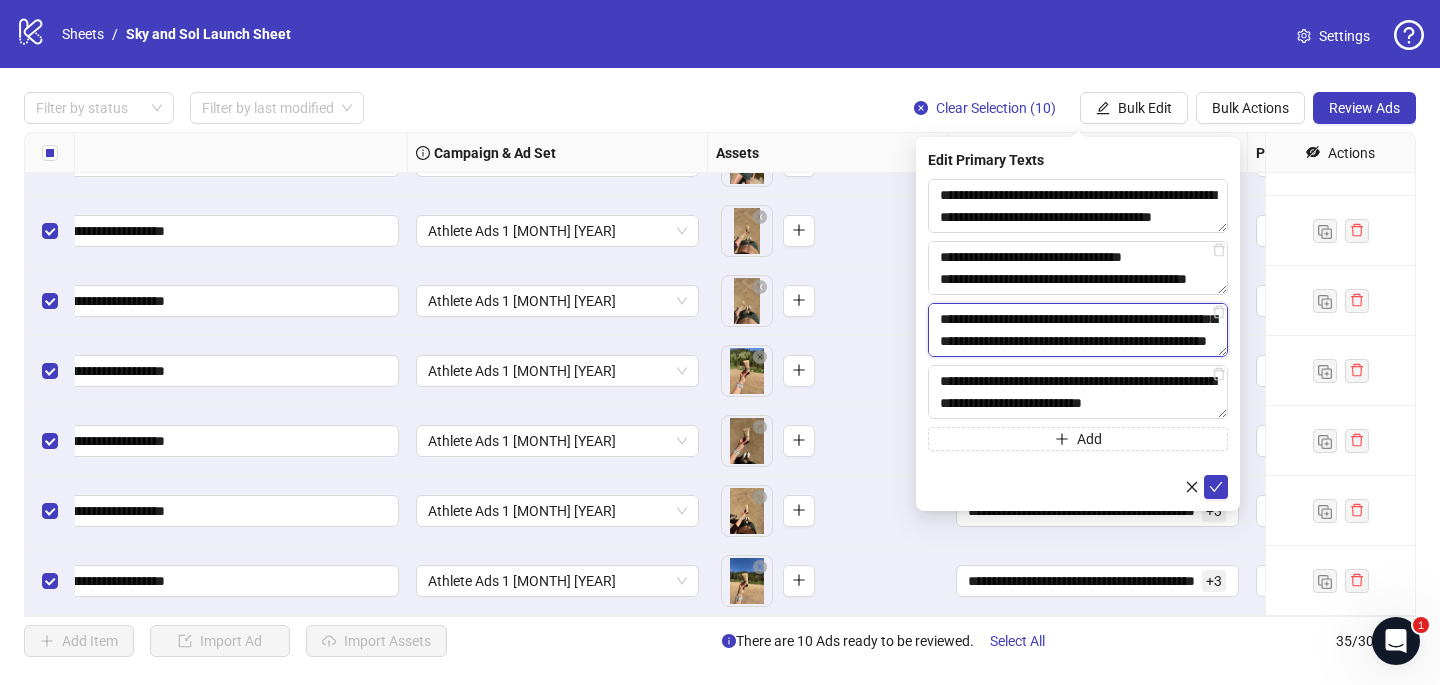 drag, startPoint x: 1202, startPoint y: 341, endPoint x: 933, endPoint y: 350, distance: 269.1505 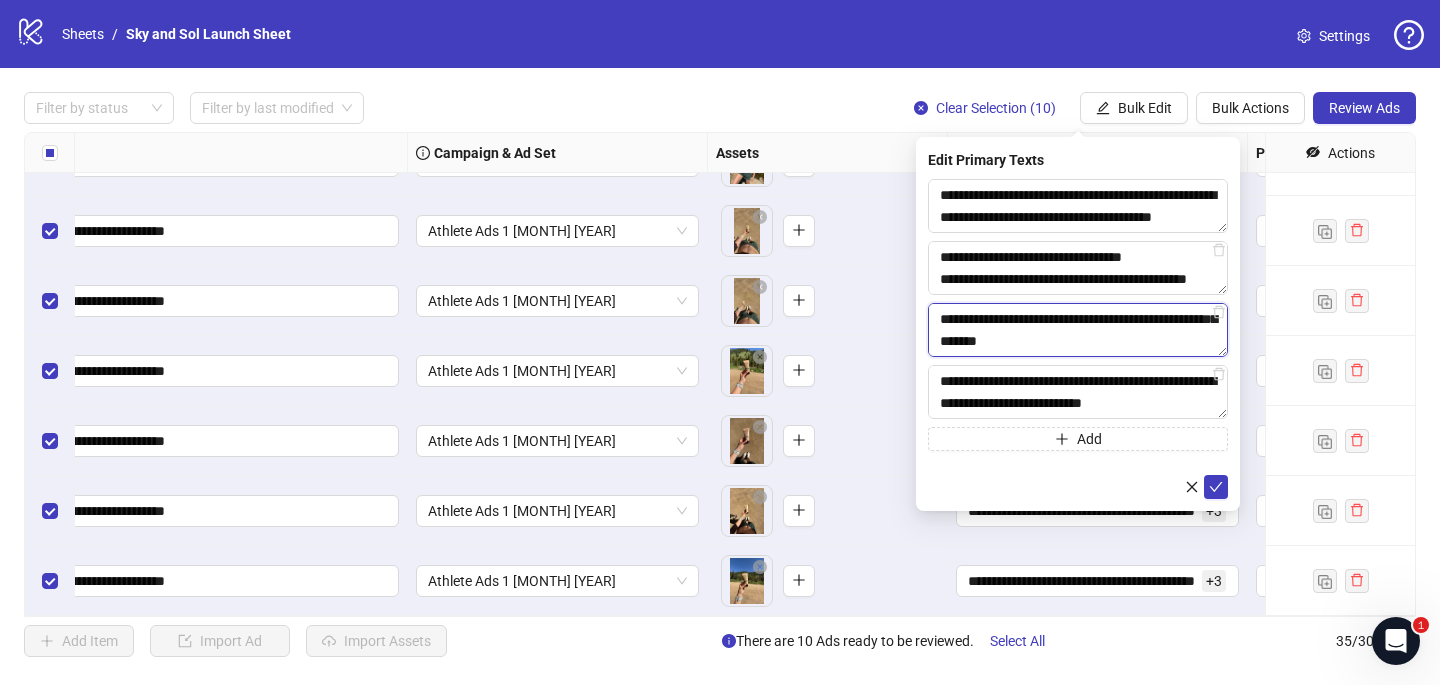 scroll, scrollTop: 352, scrollLeft: 0, axis: vertical 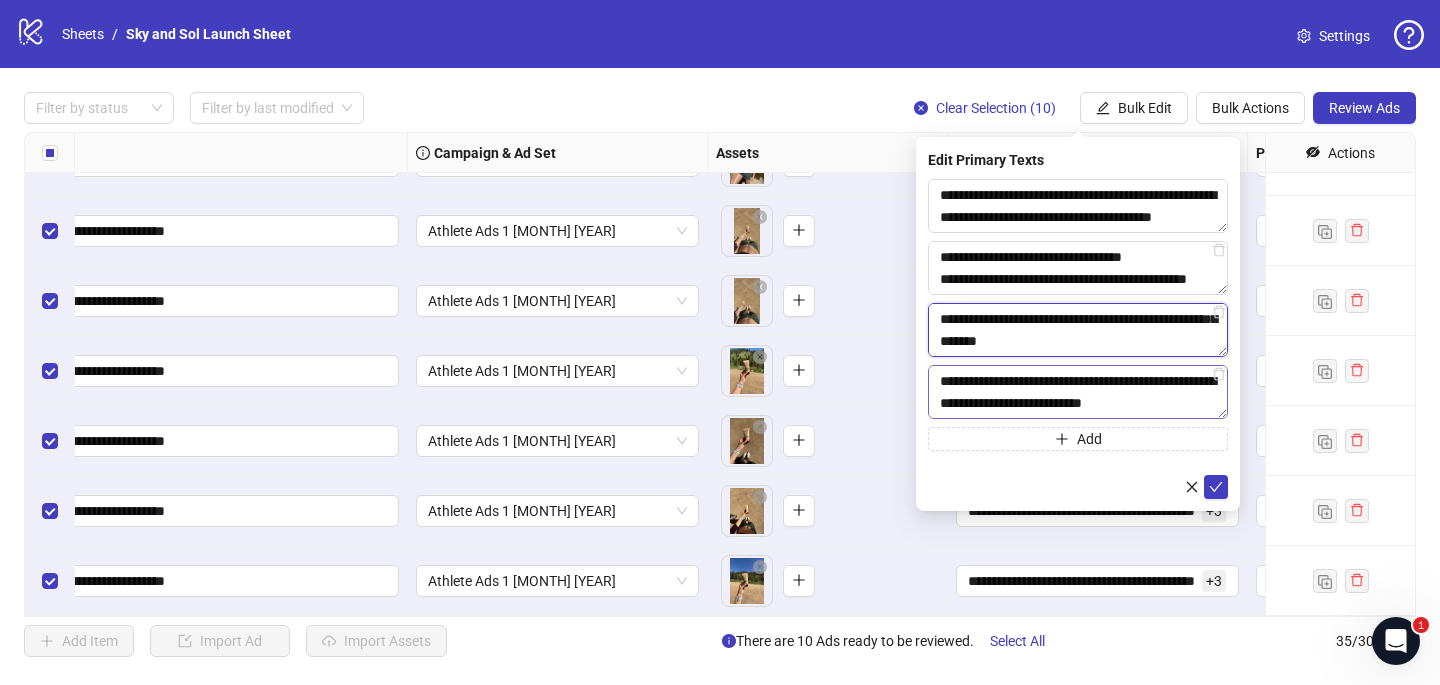 type on "**********" 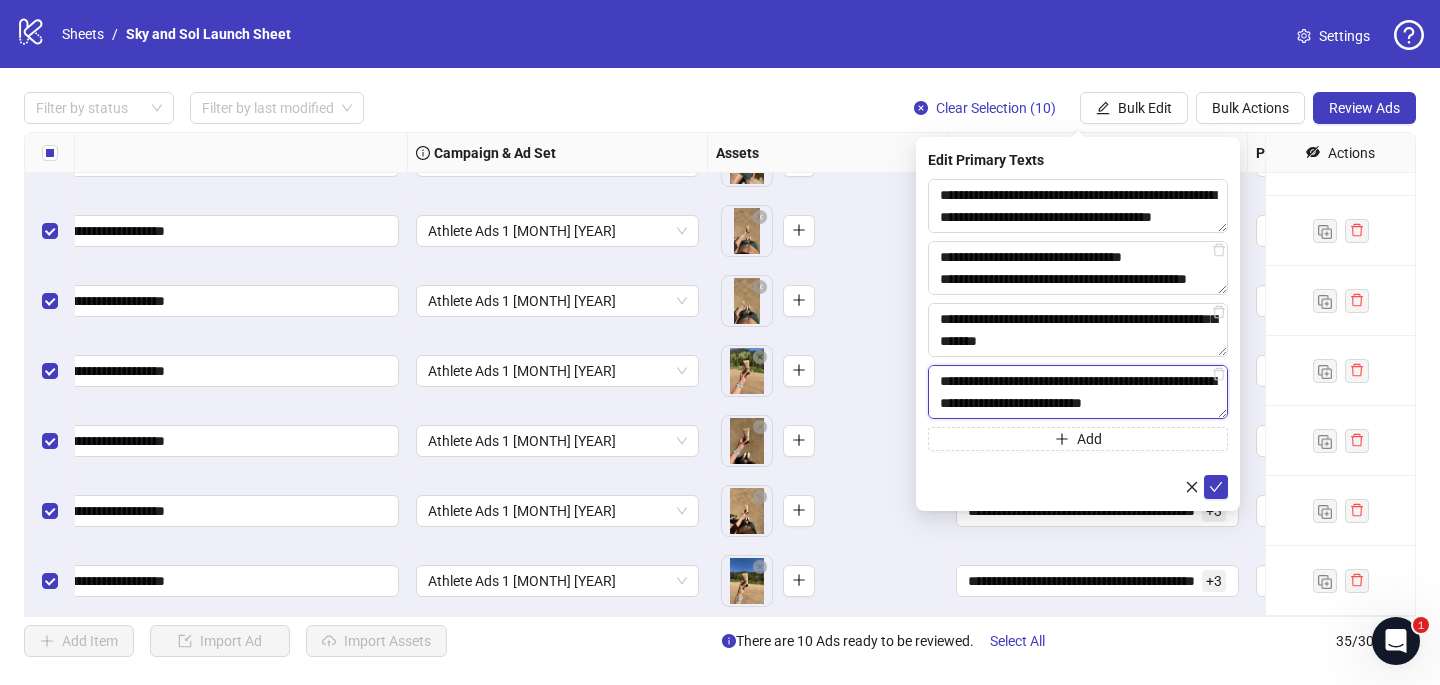 scroll, scrollTop: 220, scrollLeft: 0, axis: vertical 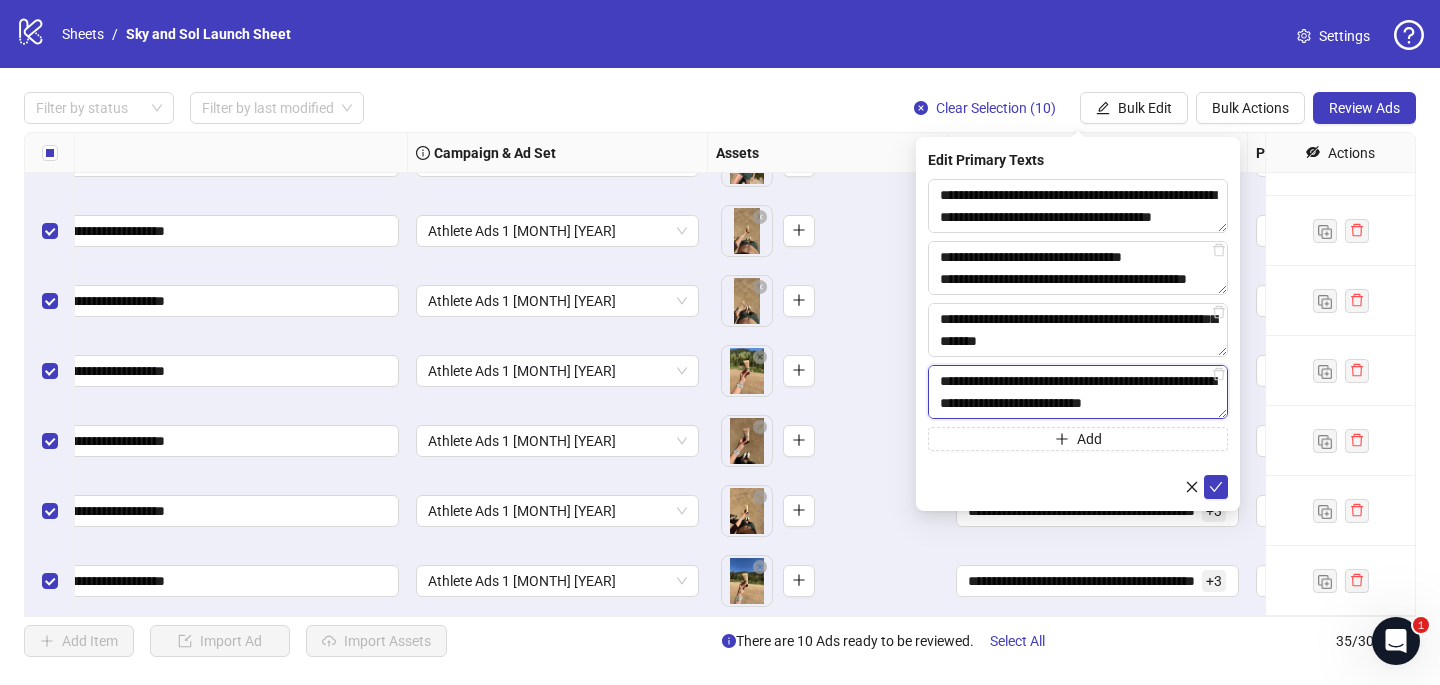 drag, startPoint x: 1206, startPoint y: 411, endPoint x: 934, endPoint y: 405, distance: 272.06616 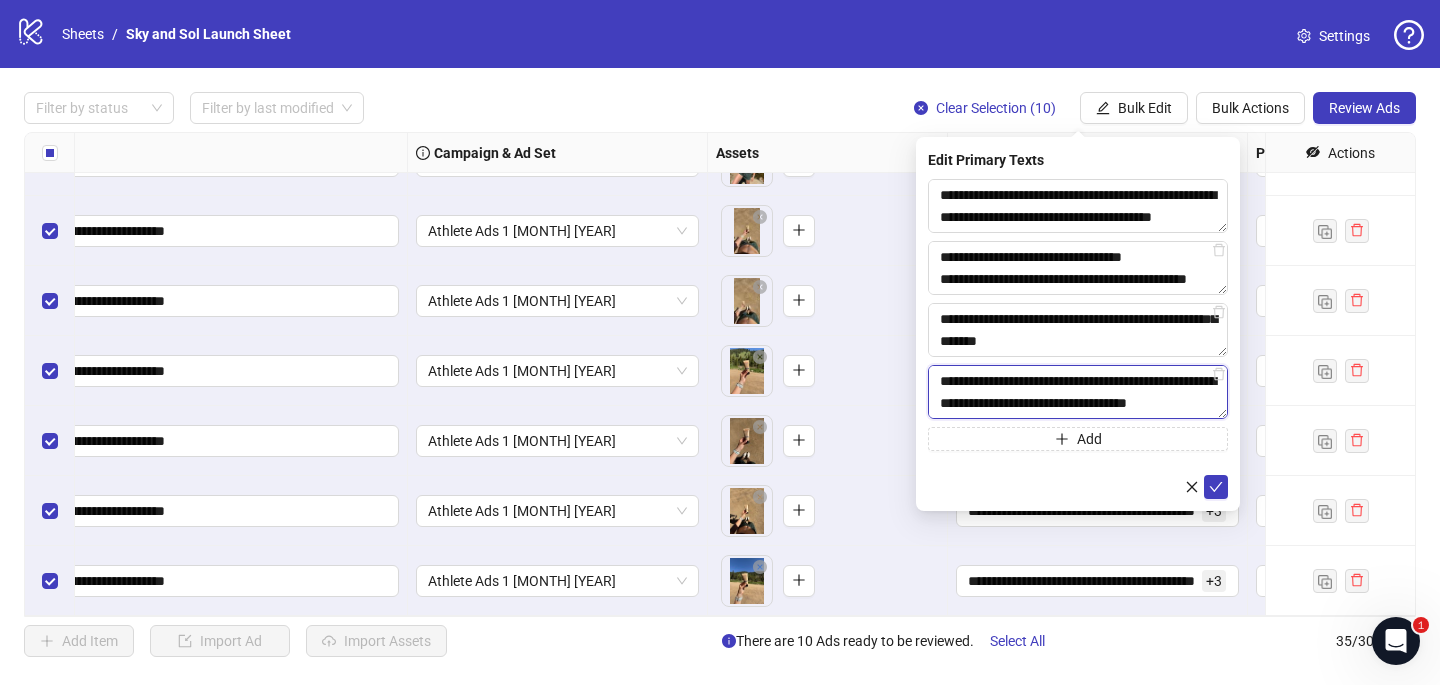 scroll, scrollTop: 235, scrollLeft: 0, axis: vertical 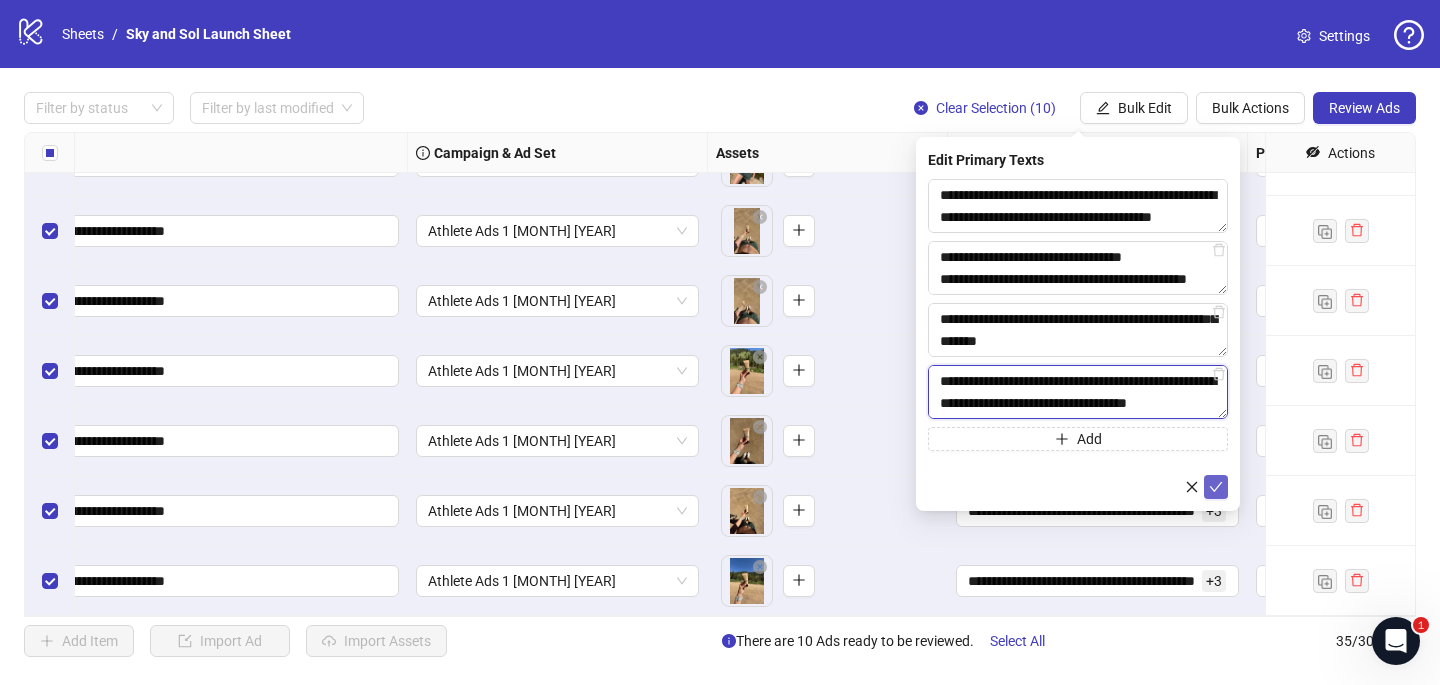 type on "**********" 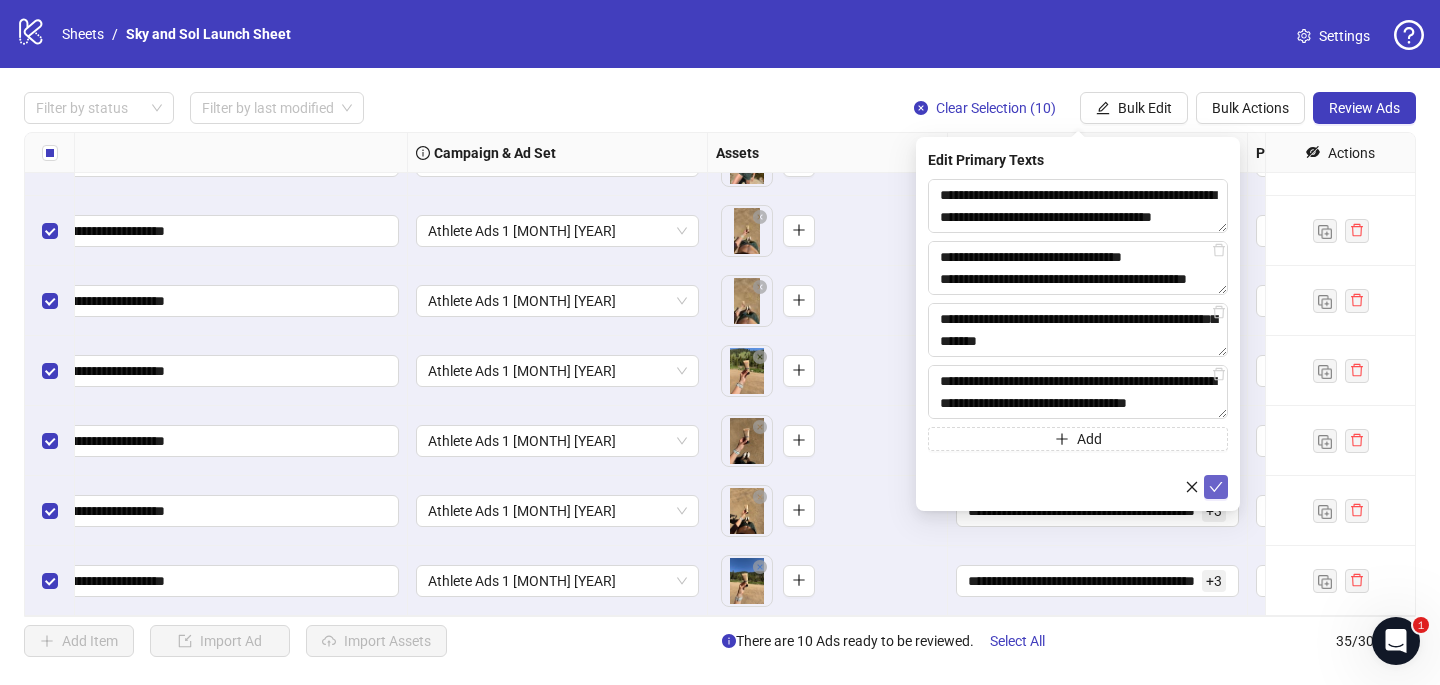 click at bounding box center [1216, 487] 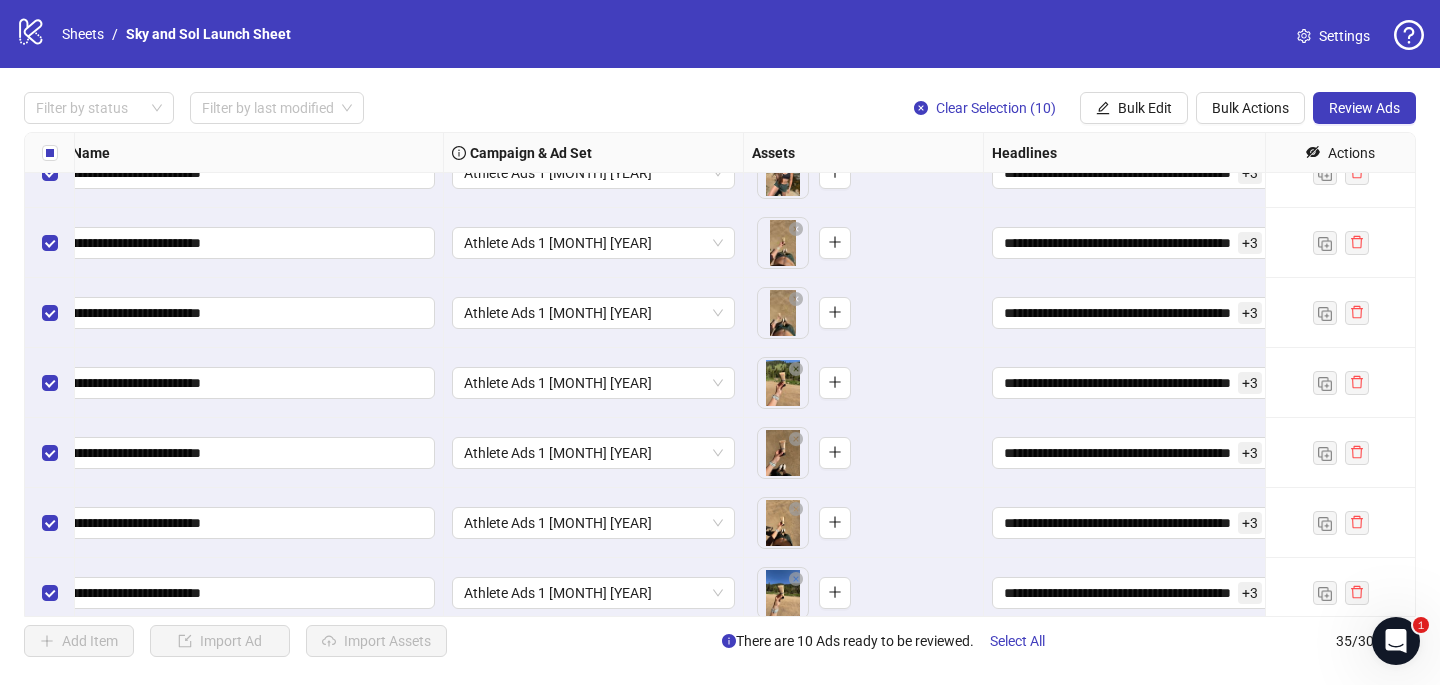 scroll, scrollTop: 1995, scrollLeft: 167, axis: both 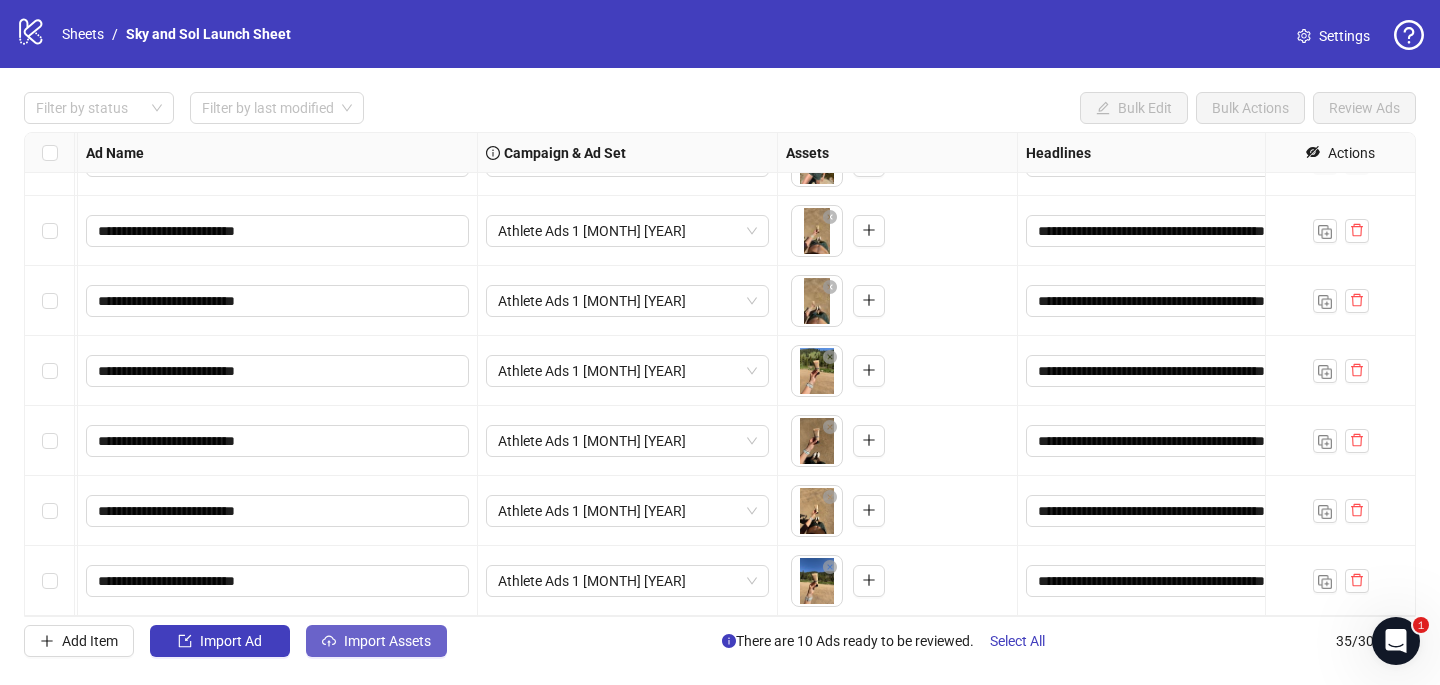 click on "Import Assets" at bounding box center [231, 641] 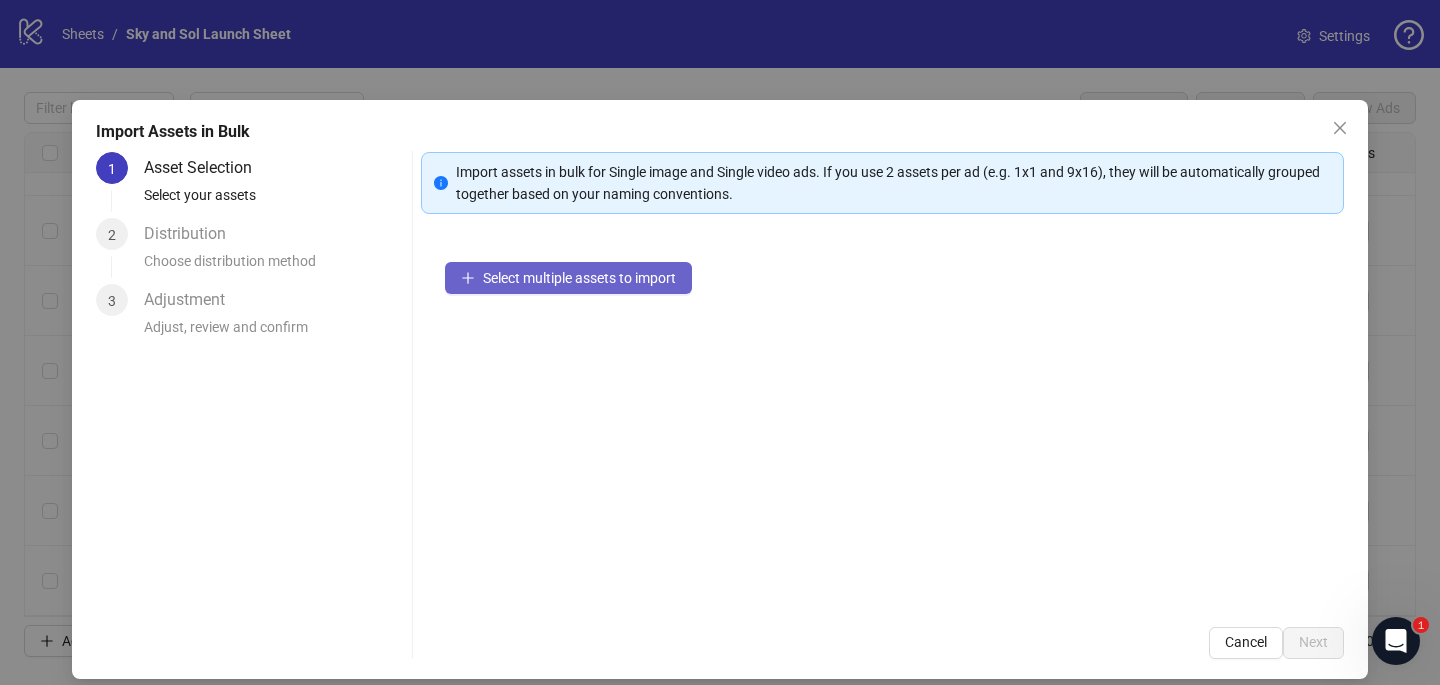click on "Select multiple assets to import" at bounding box center [579, 278] 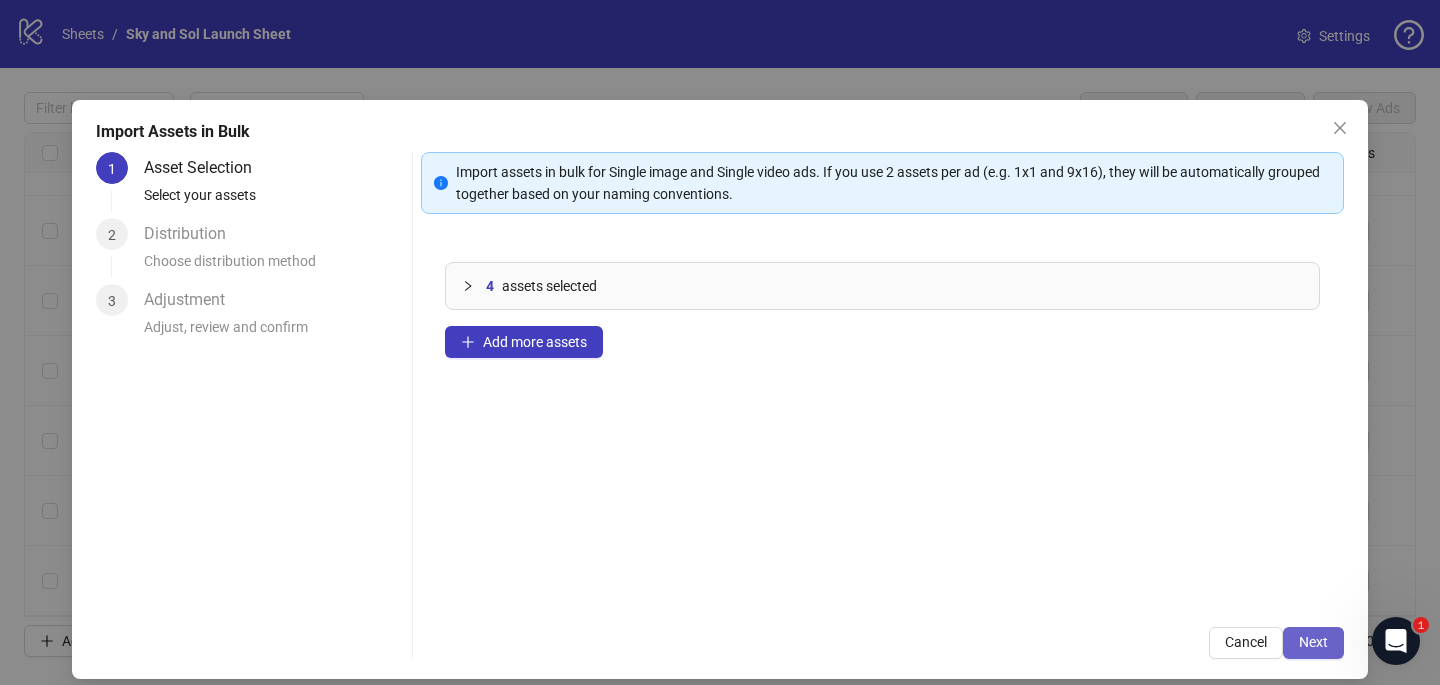 click on "Next" at bounding box center [1313, 642] 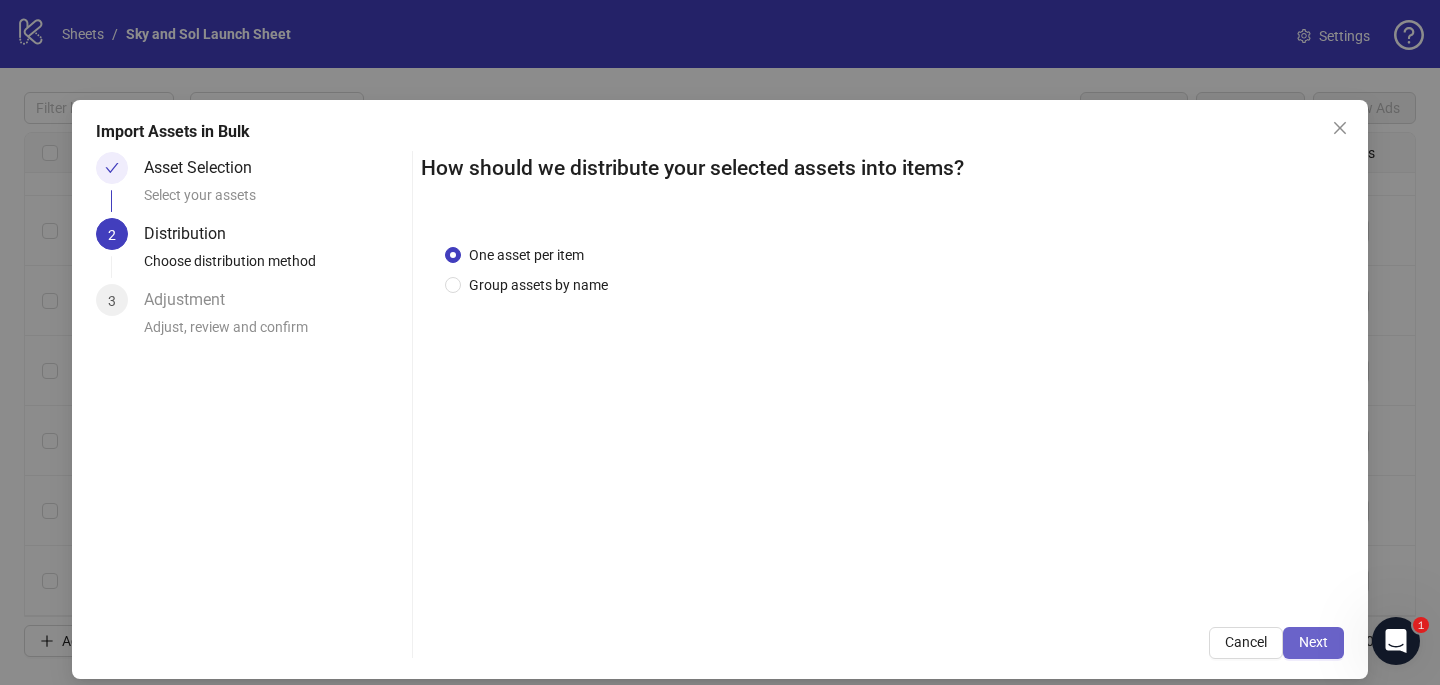 click on "Next" at bounding box center (1313, 642) 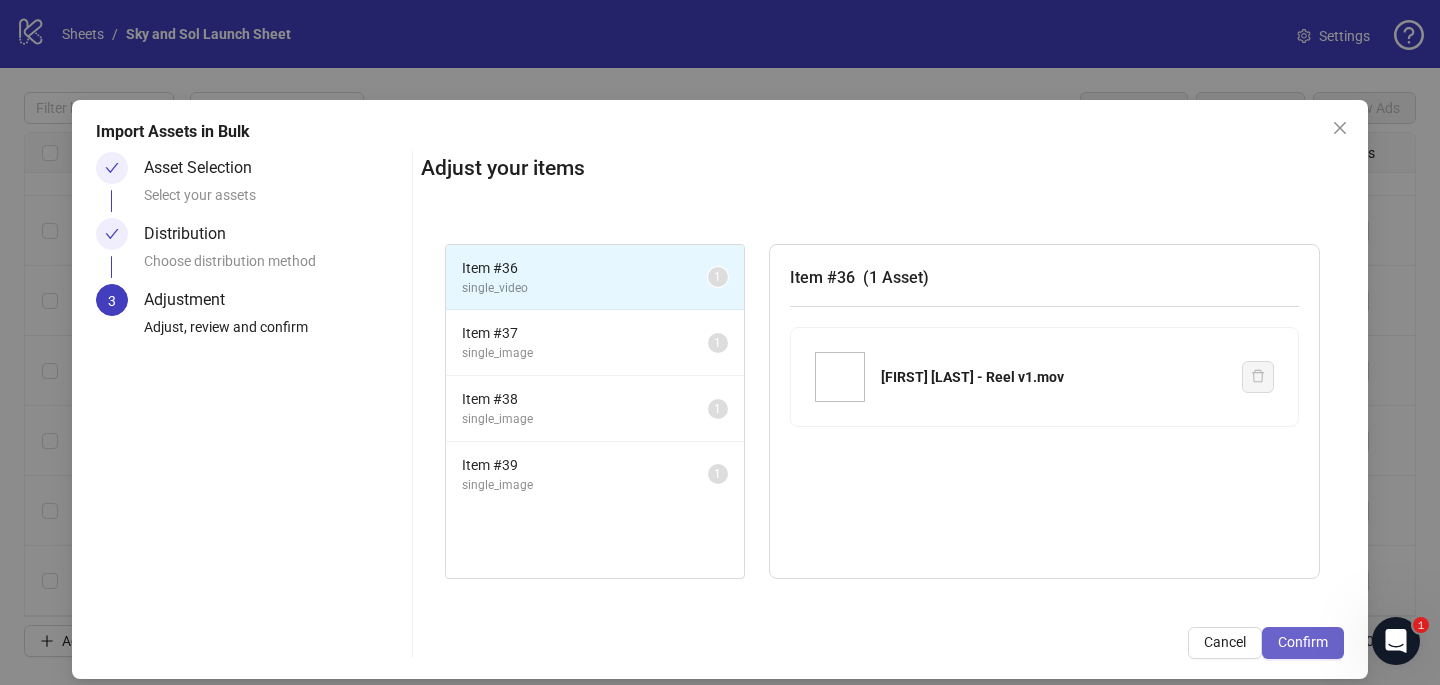 click on "Confirm" at bounding box center (1303, 642) 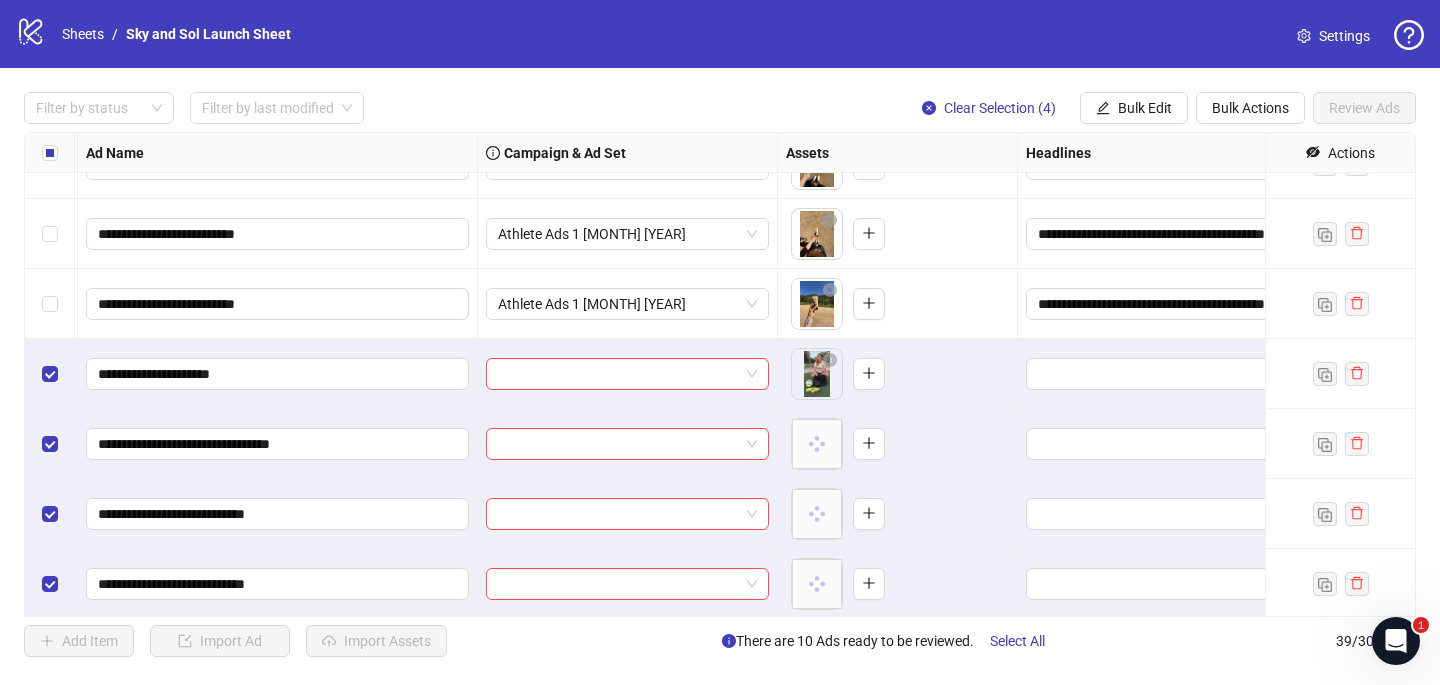 scroll, scrollTop: 2287, scrollLeft: 167, axis: both 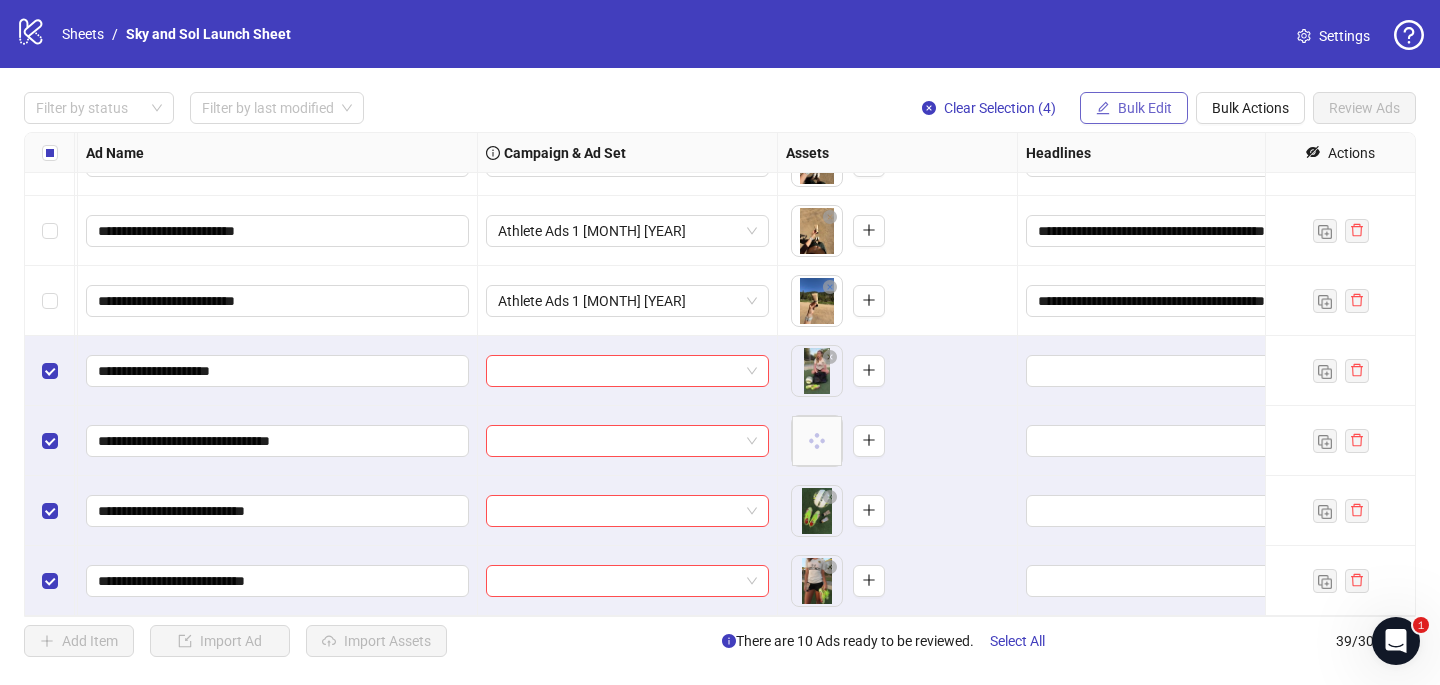 click on "Bulk Edit" at bounding box center (1134, 108) 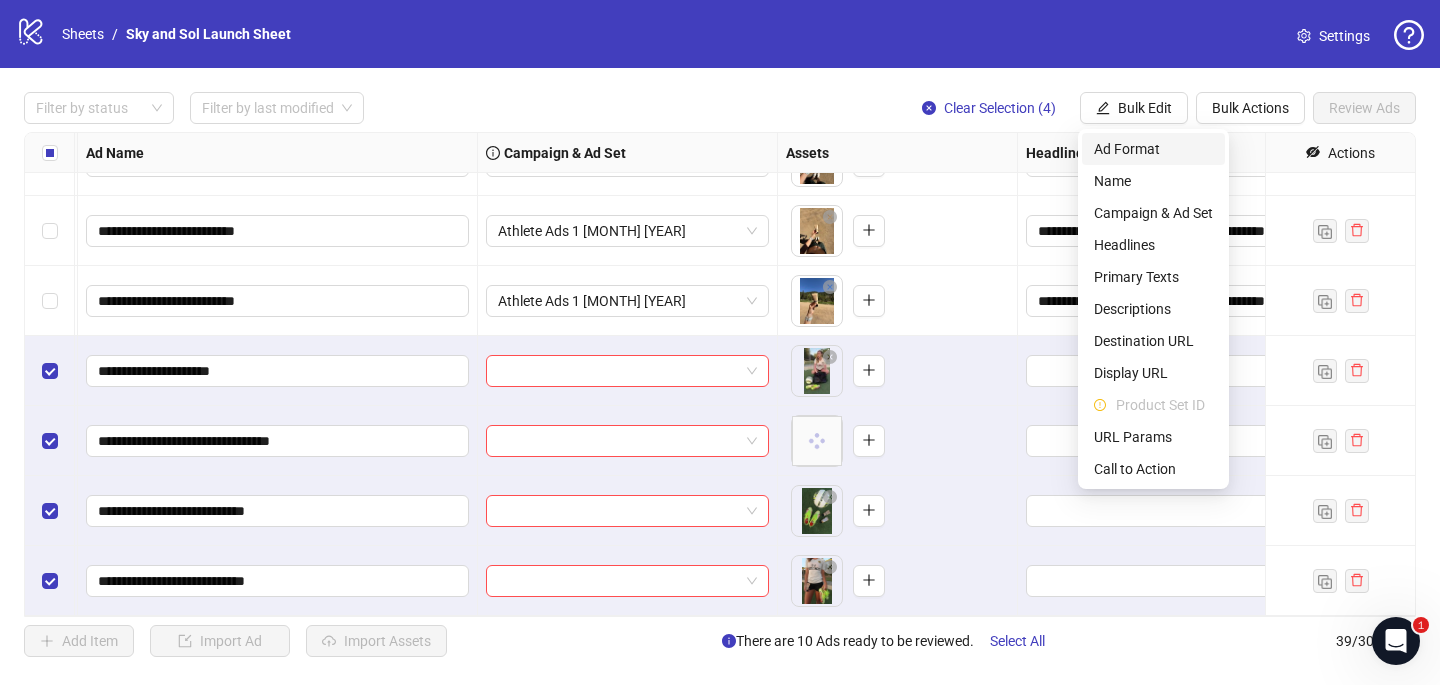 click on "Ad Format" at bounding box center (1153, 149) 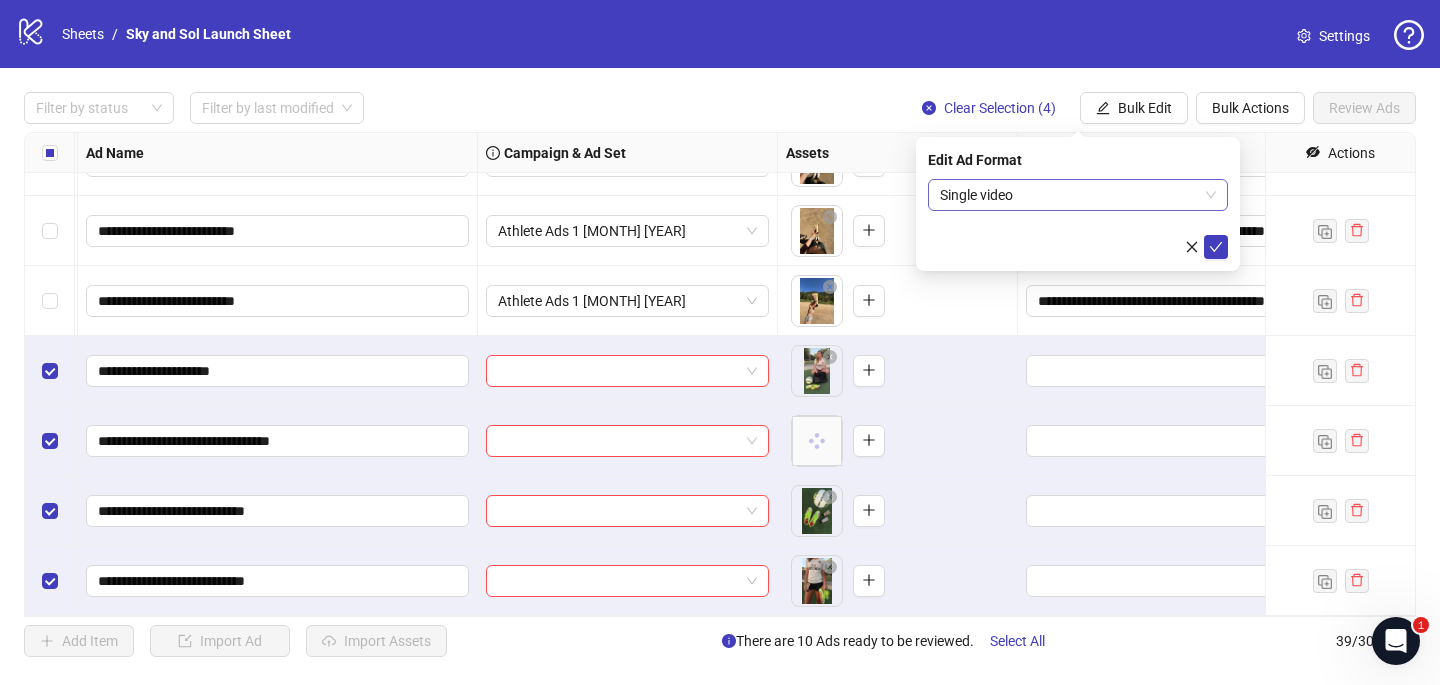 click on "Single video" at bounding box center [1078, 195] 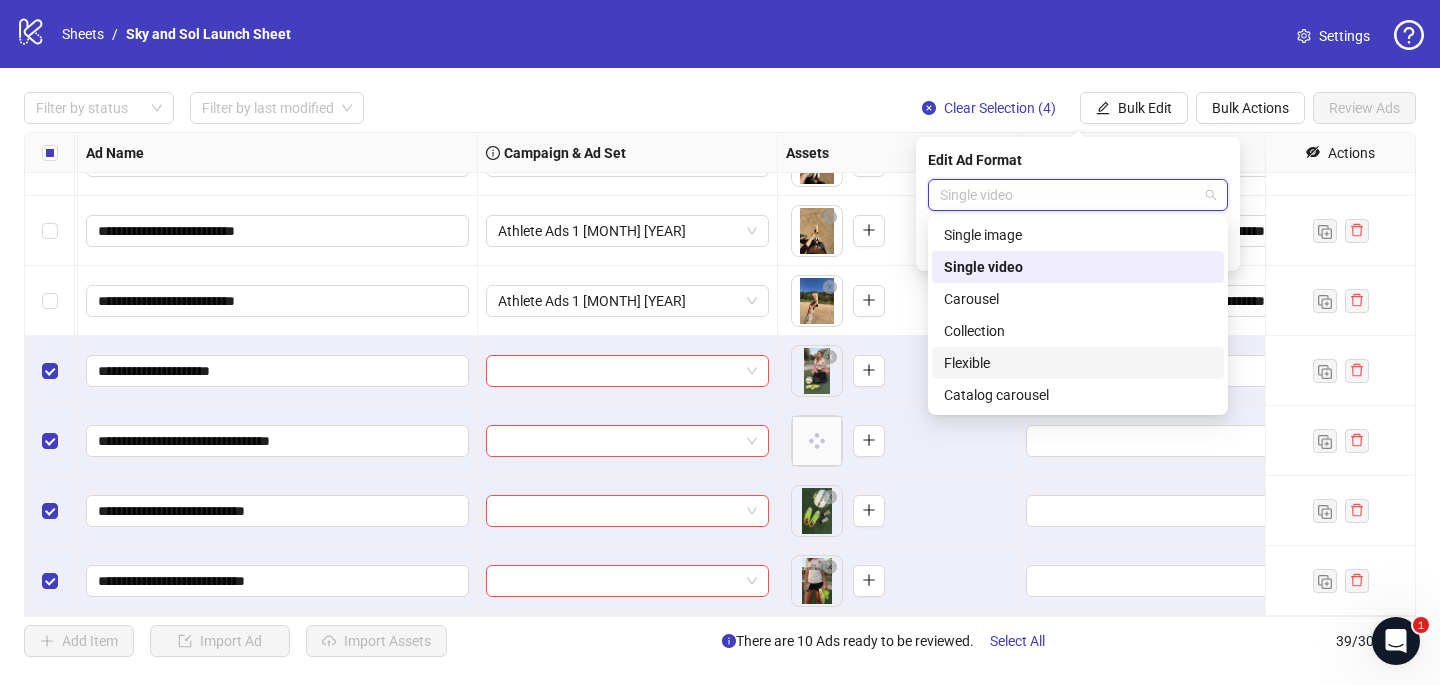 click on "Flexible" at bounding box center [1078, 363] 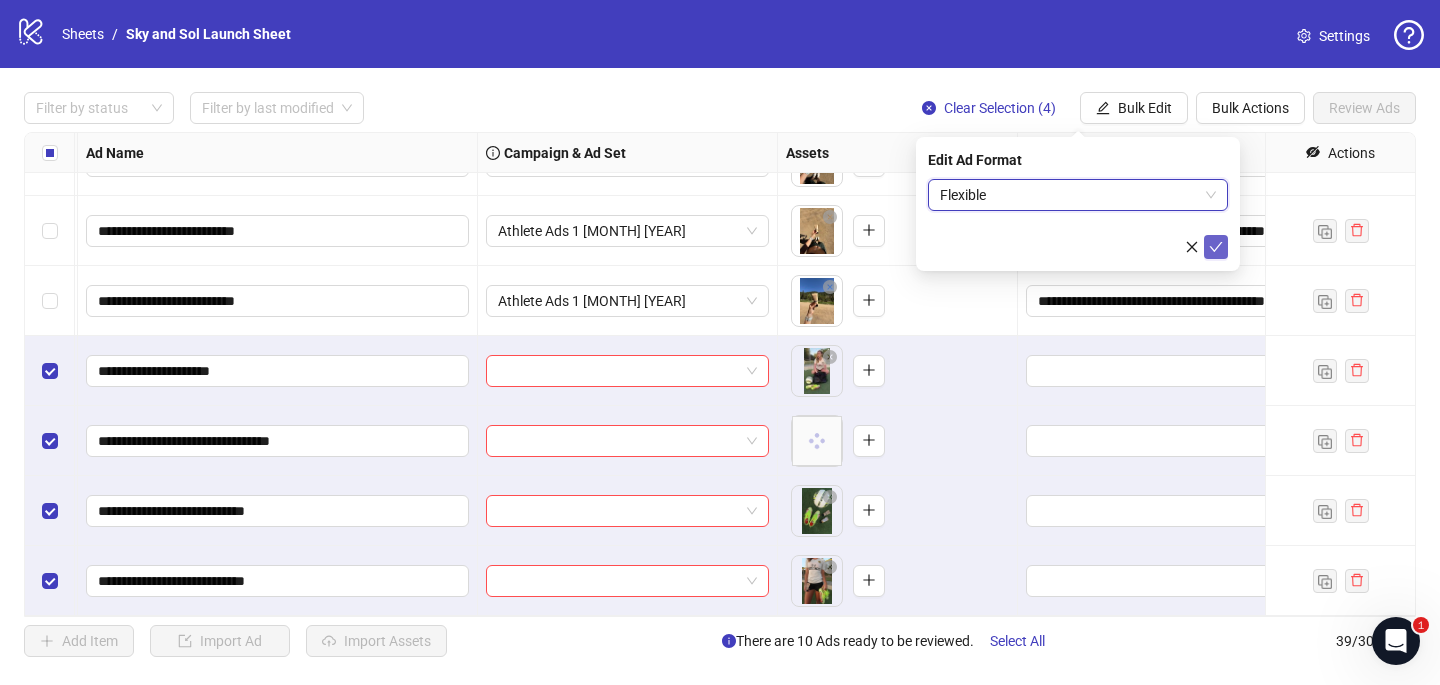 click at bounding box center (1216, 247) 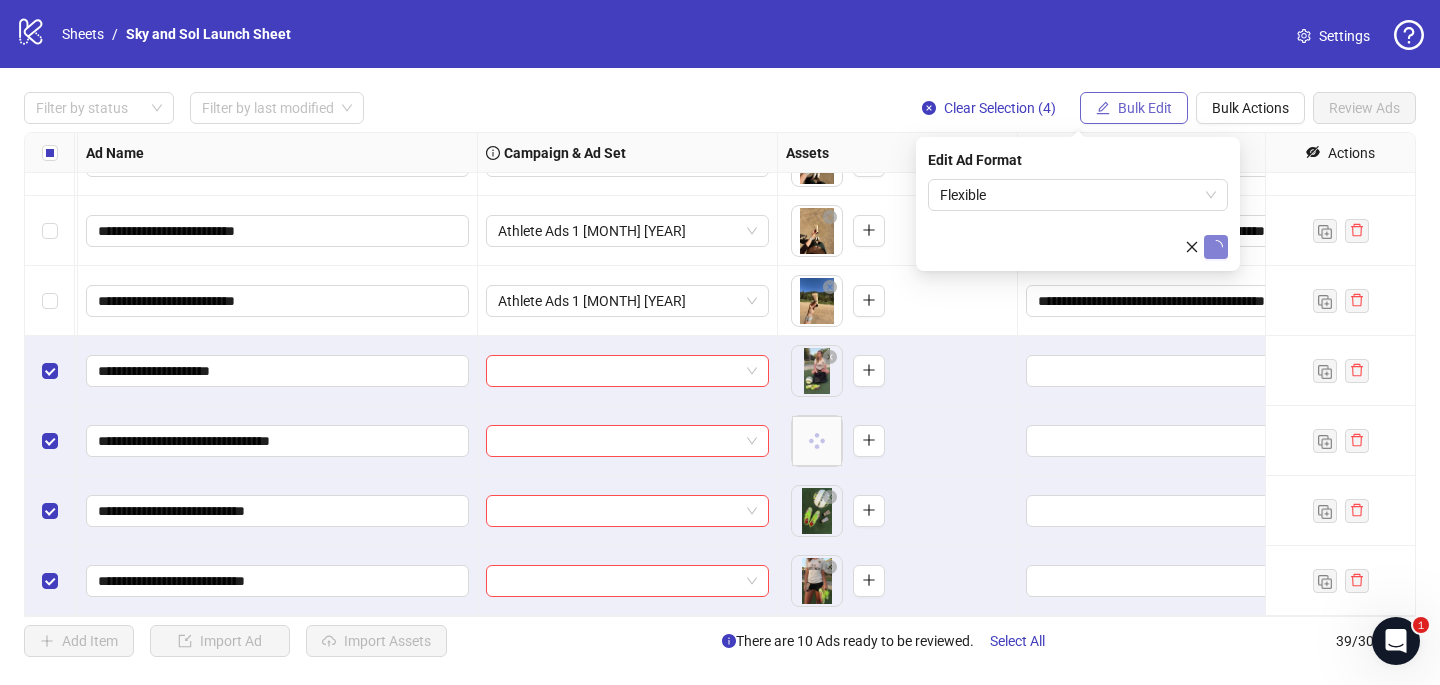 click on "Bulk Edit" at bounding box center [1145, 108] 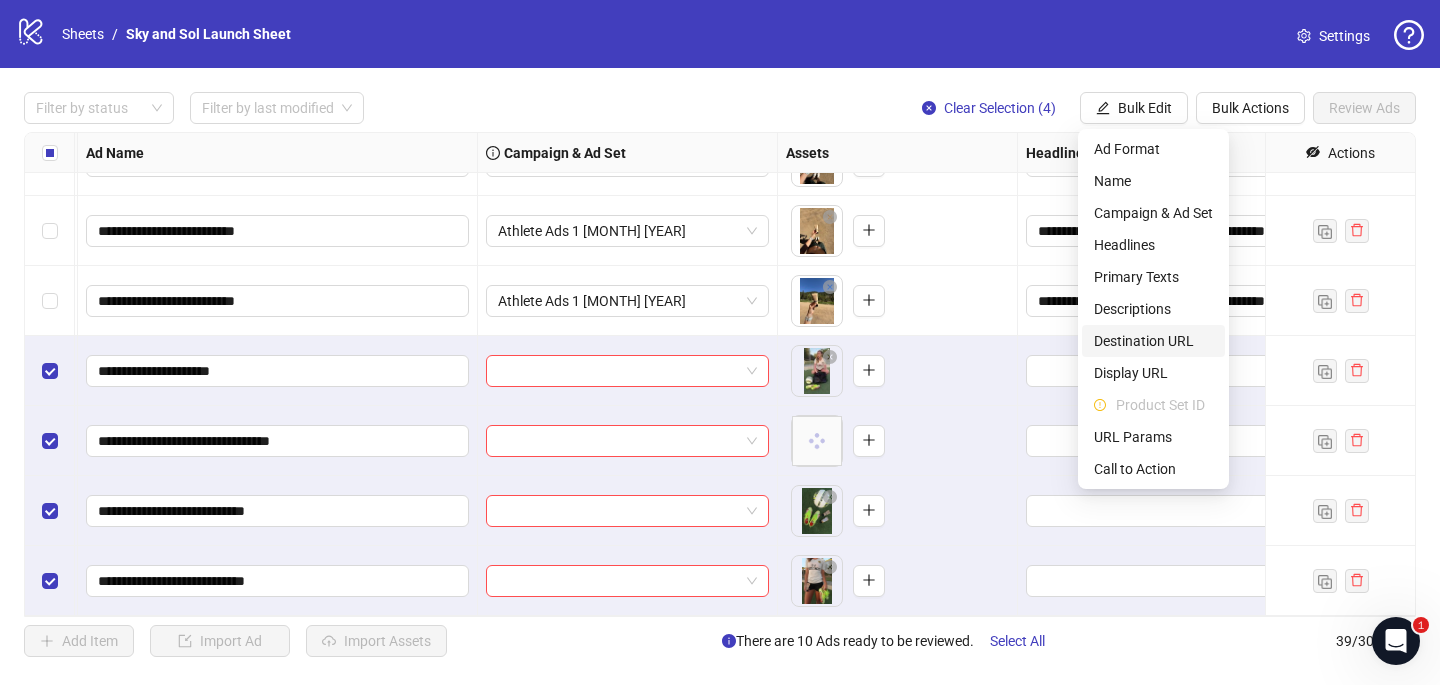 click on "Destination URL" at bounding box center [1153, 341] 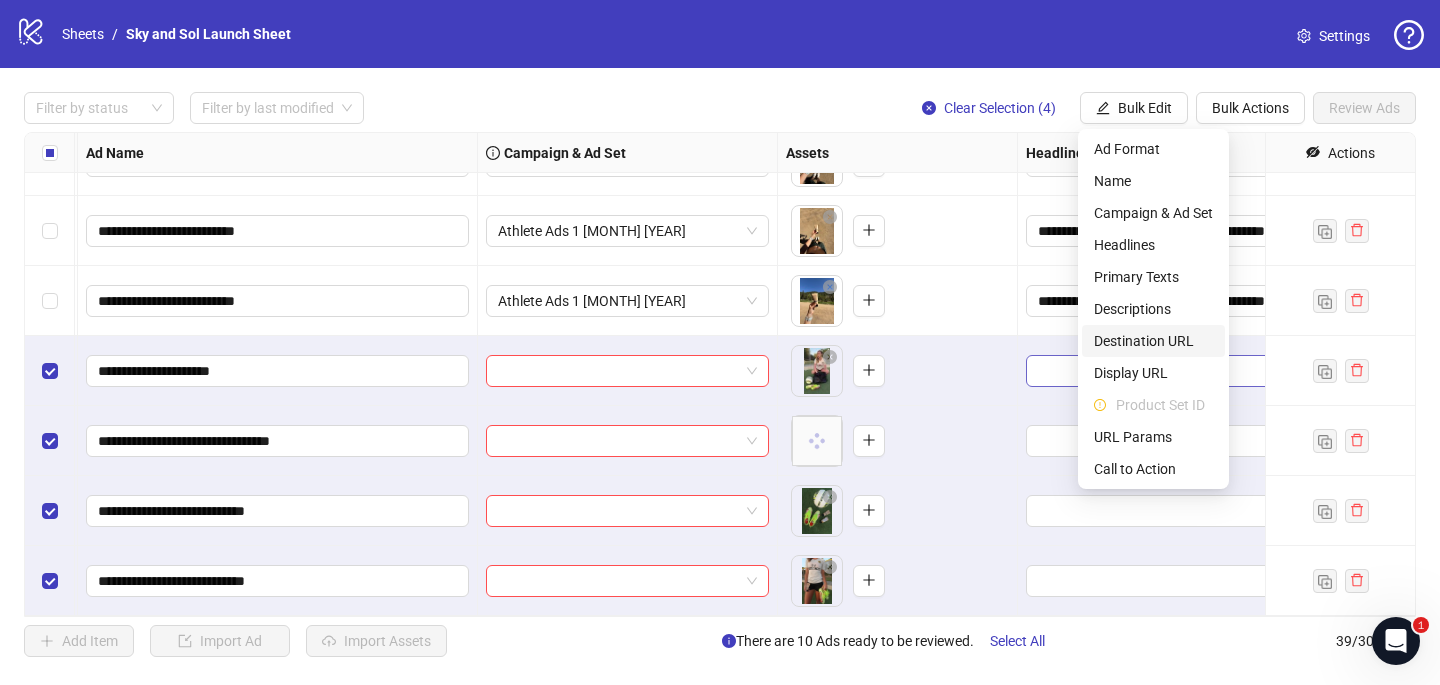 type 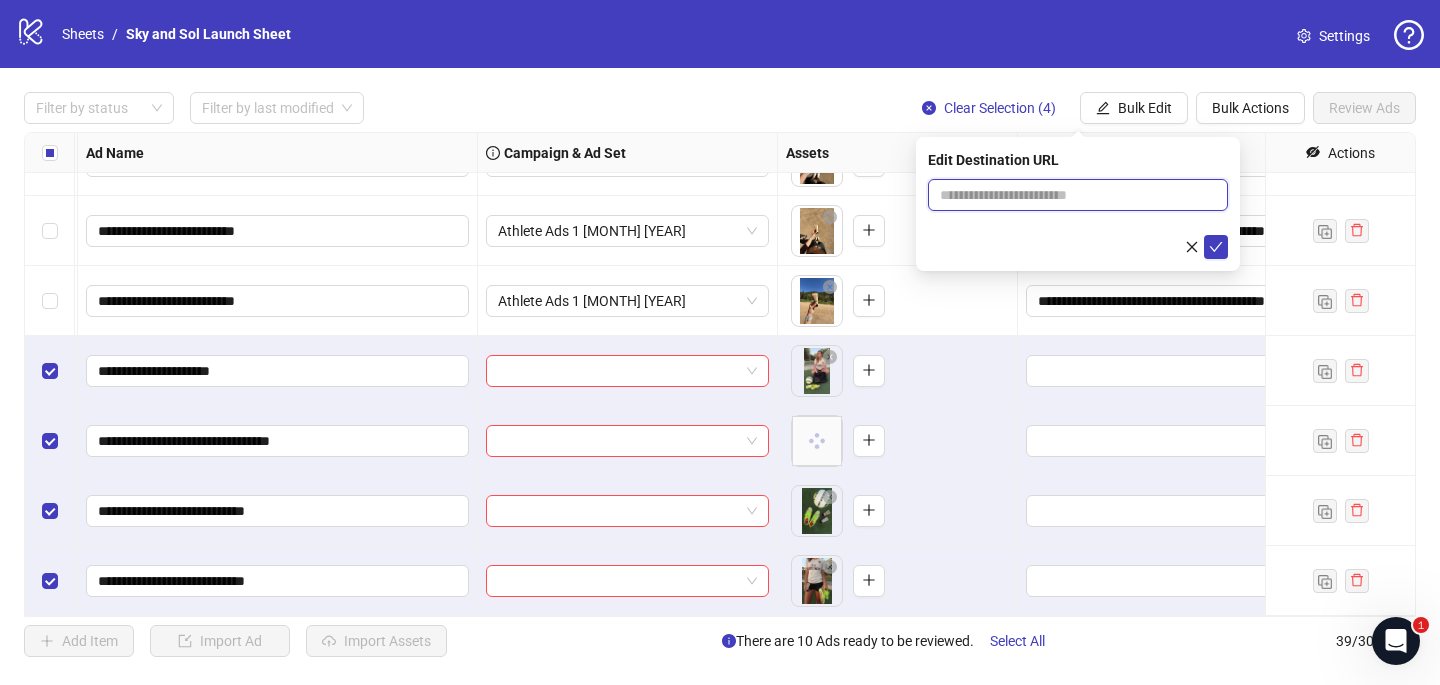 click at bounding box center (1070, 195) 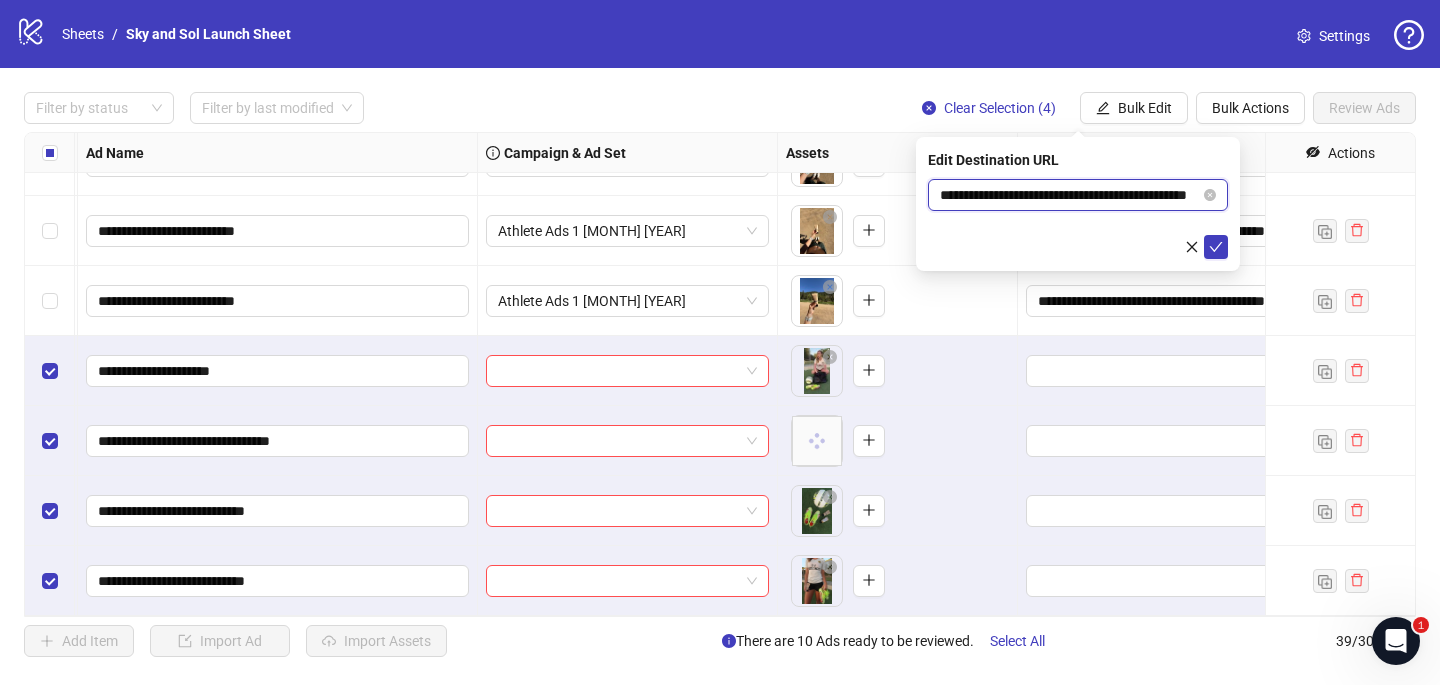 scroll, scrollTop: 0, scrollLeft: 72, axis: horizontal 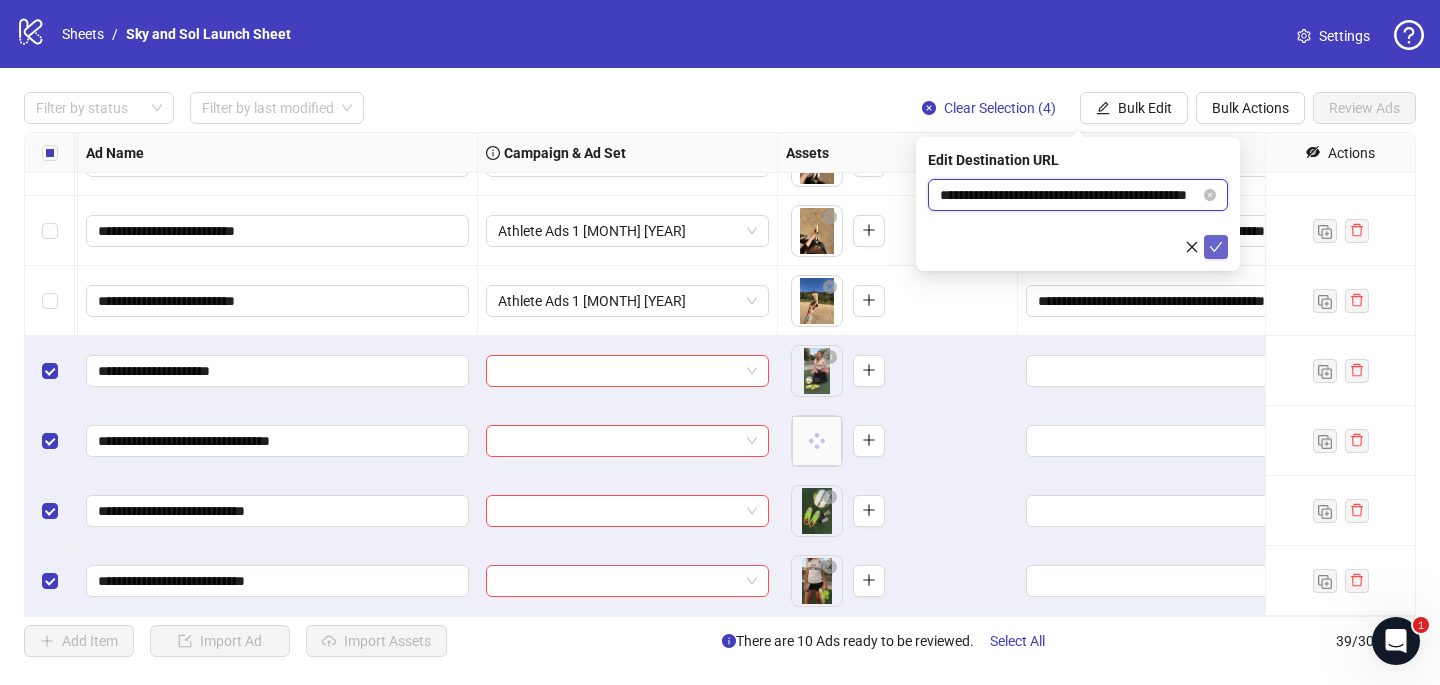 type on "**********" 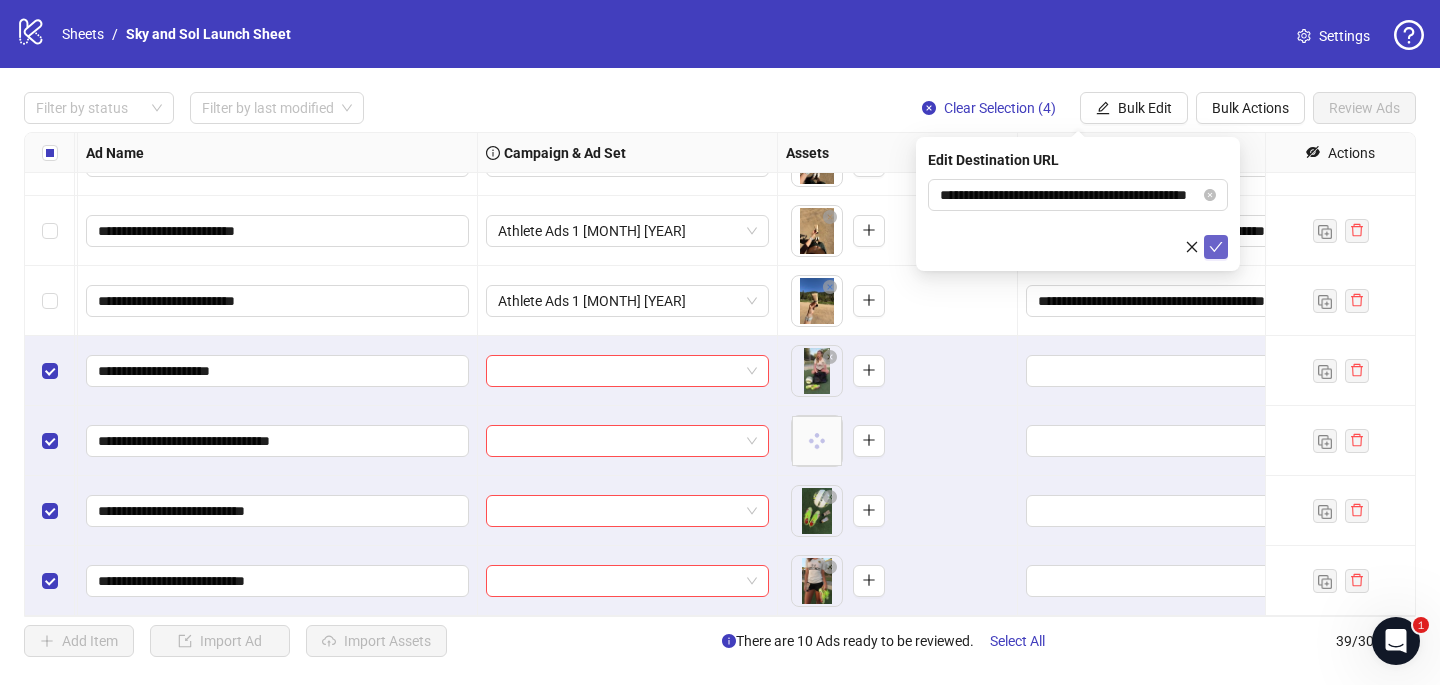 click at bounding box center [1216, 247] 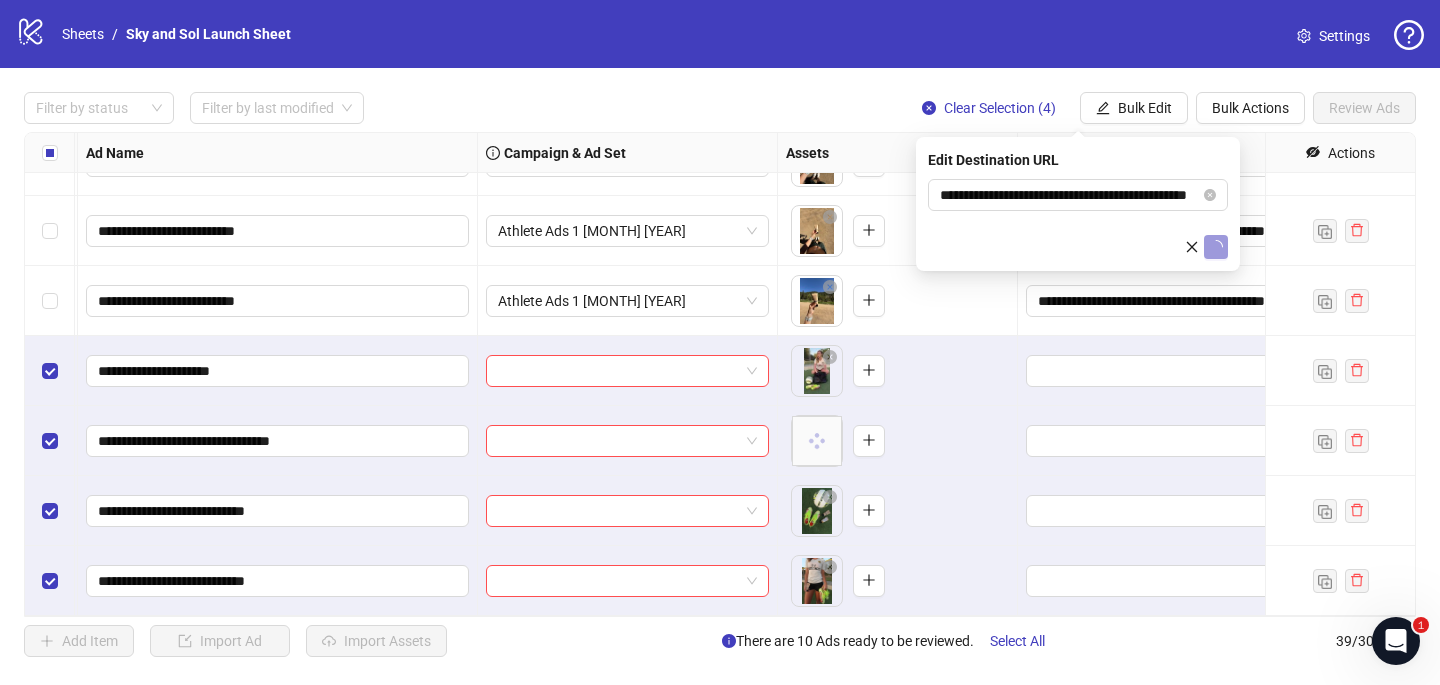 scroll, scrollTop: 0, scrollLeft: 0, axis: both 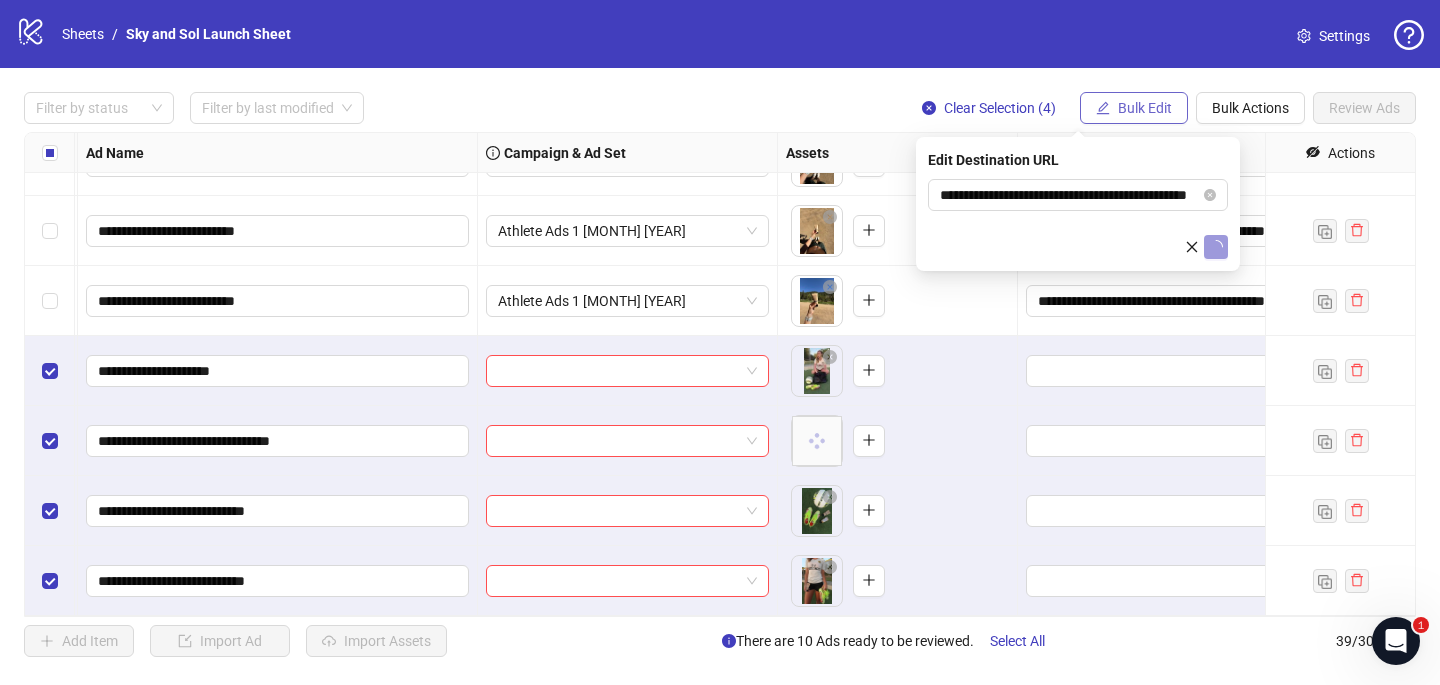 click on "Bulk Edit" at bounding box center [1145, 108] 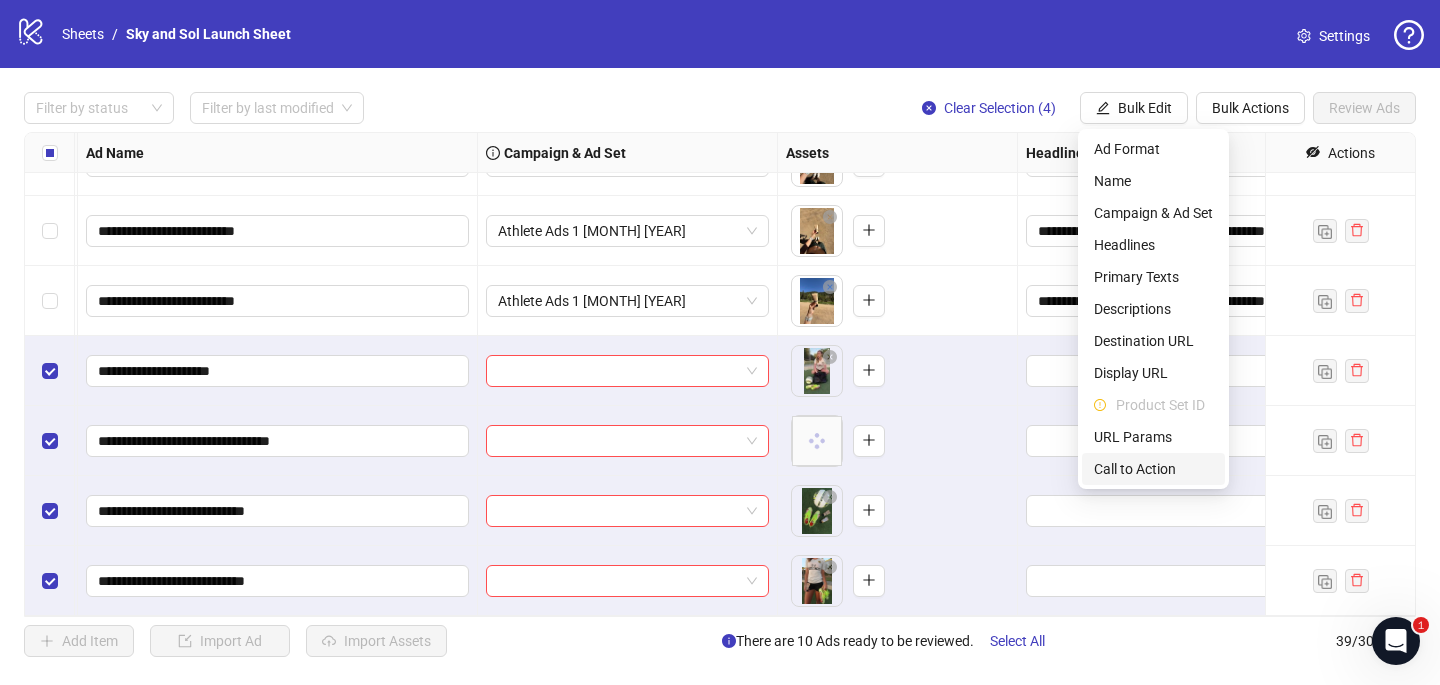 click on "Call to Action" at bounding box center (1153, 469) 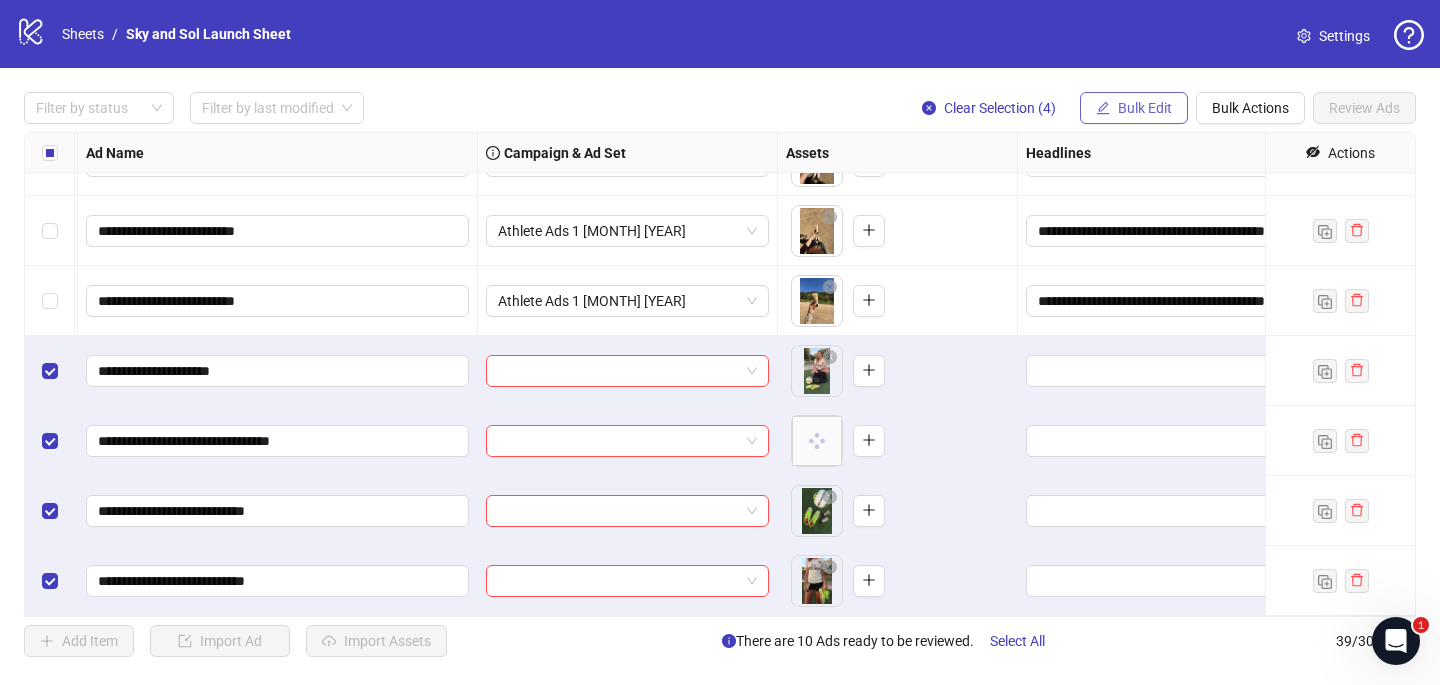 drag, startPoint x: 1152, startPoint y: 100, endPoint x: 1152, endPoint y: 114, distance: 14 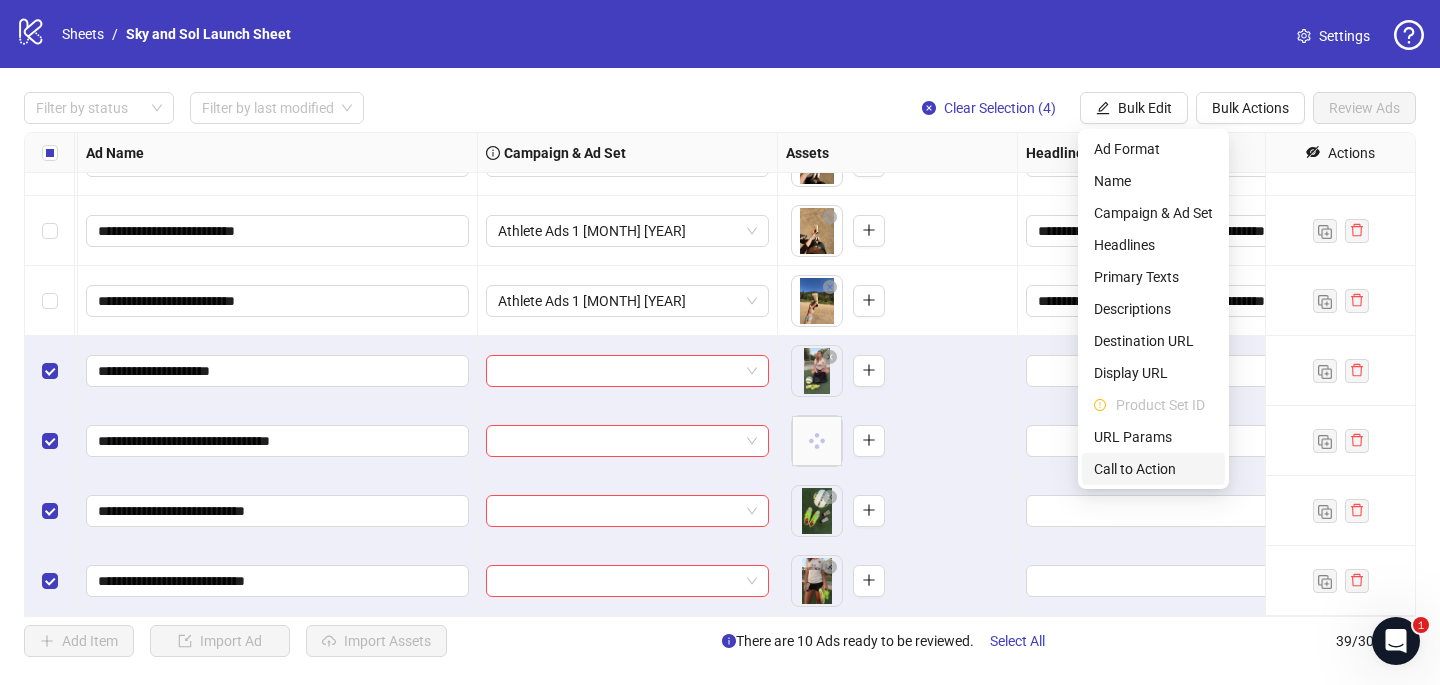 click on "Call to Action" at bounding box center [1153, 469] 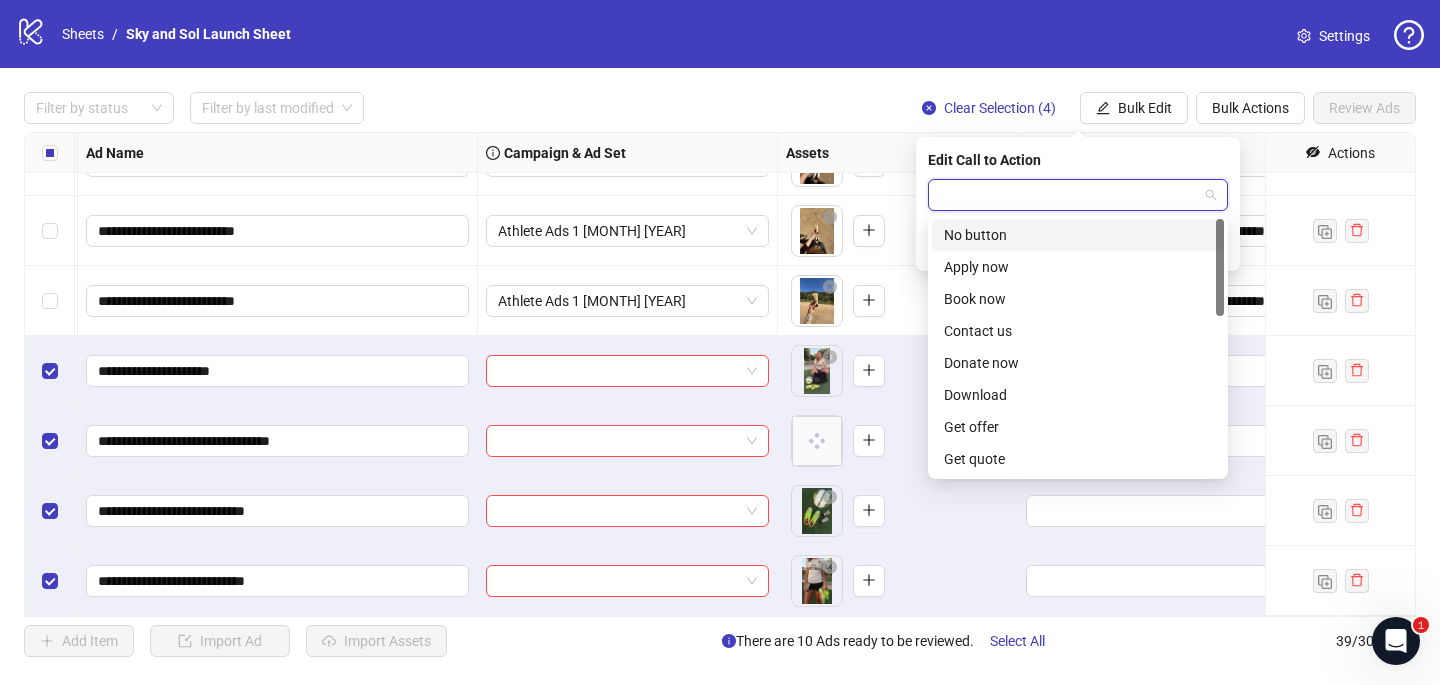click at bounding box center (1069, 195) 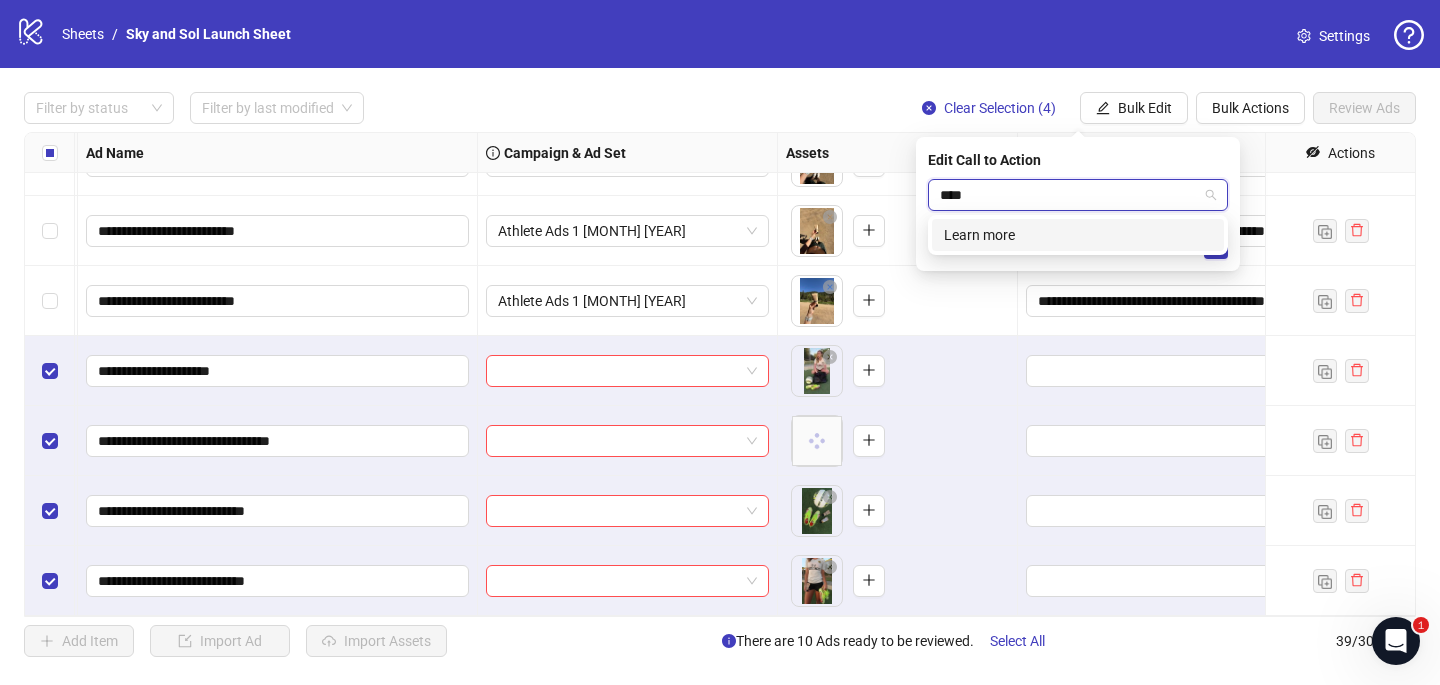 type on "*****" 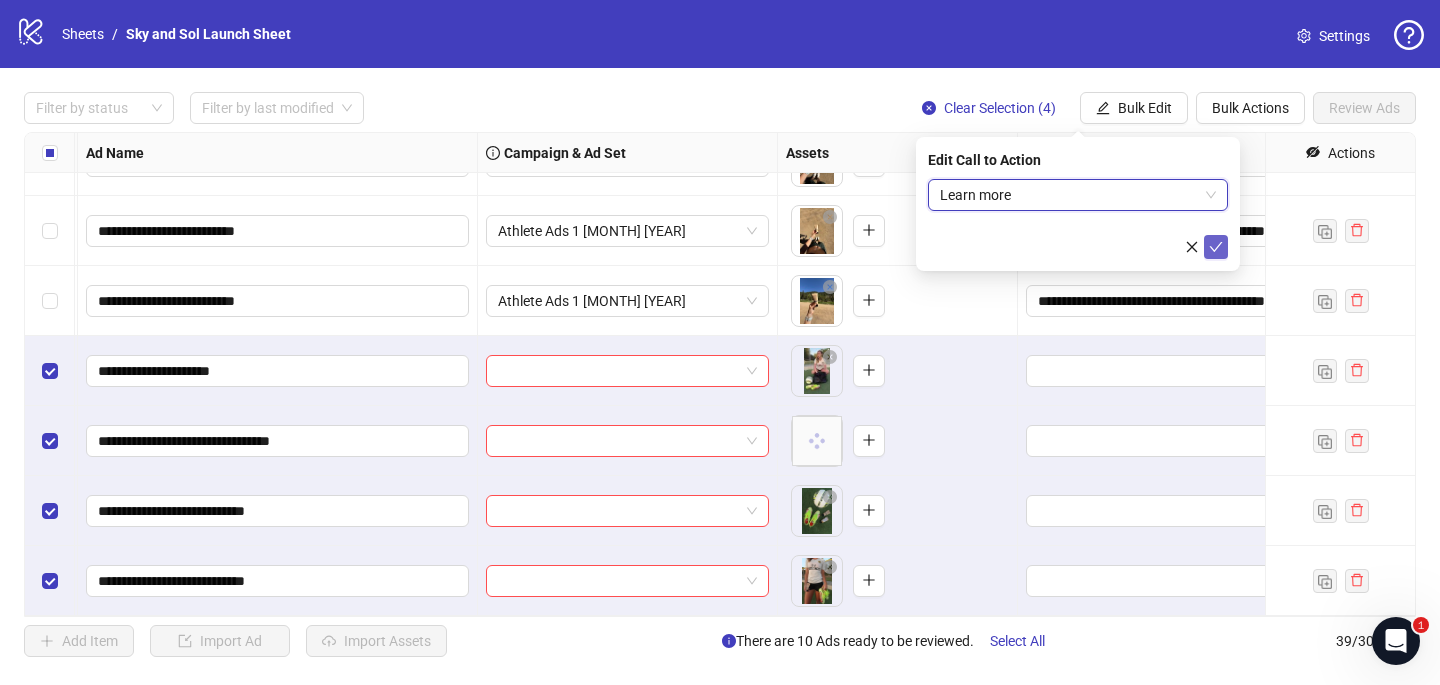 click at bounding box center (1216, 247) 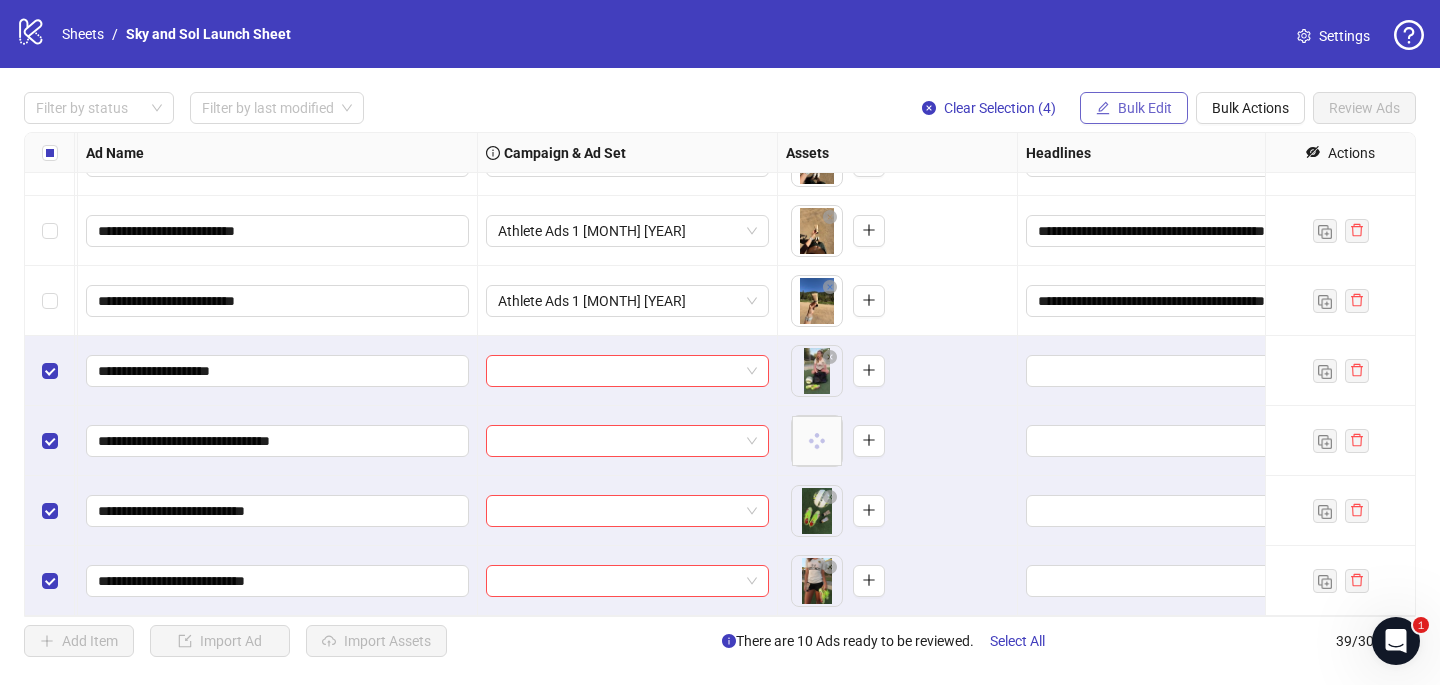 click on "Bulk Edit" at bounding box center (1145, 108) 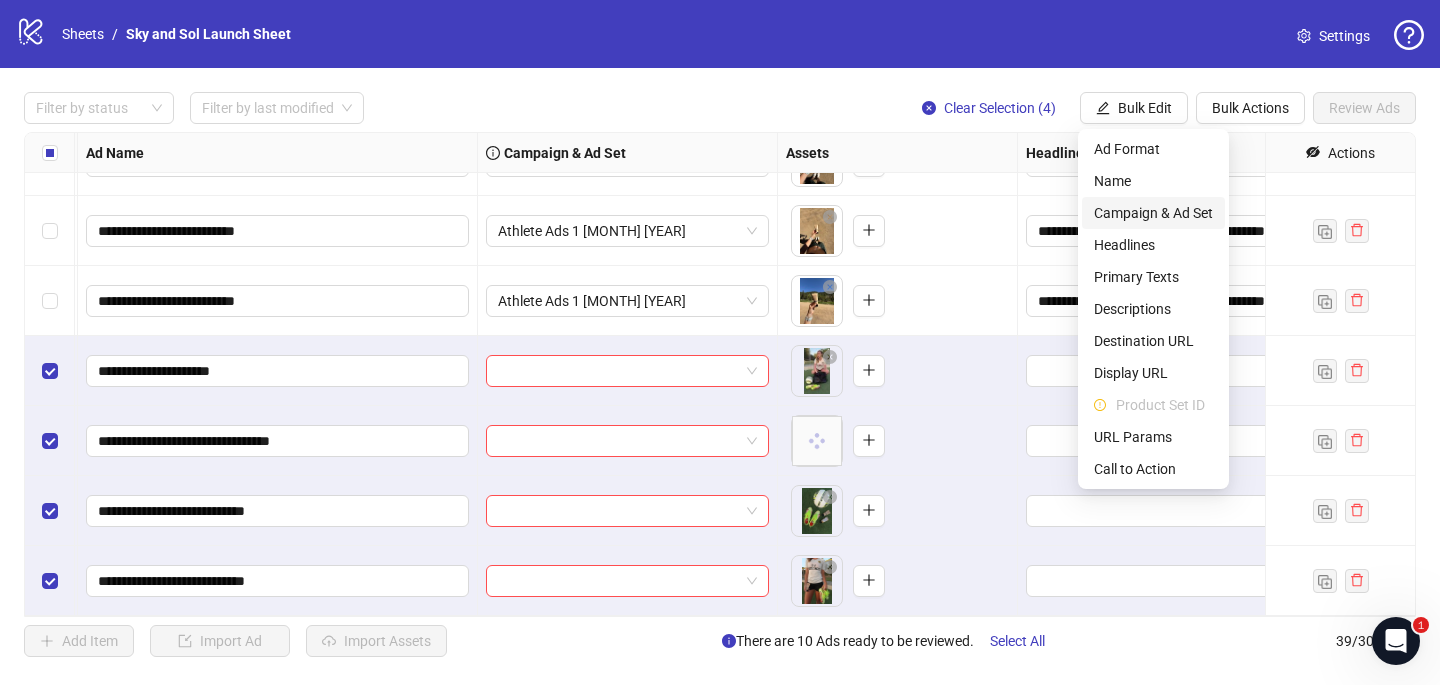 click on "Campaign & Ad Set" at bounding box center [1153, 213] 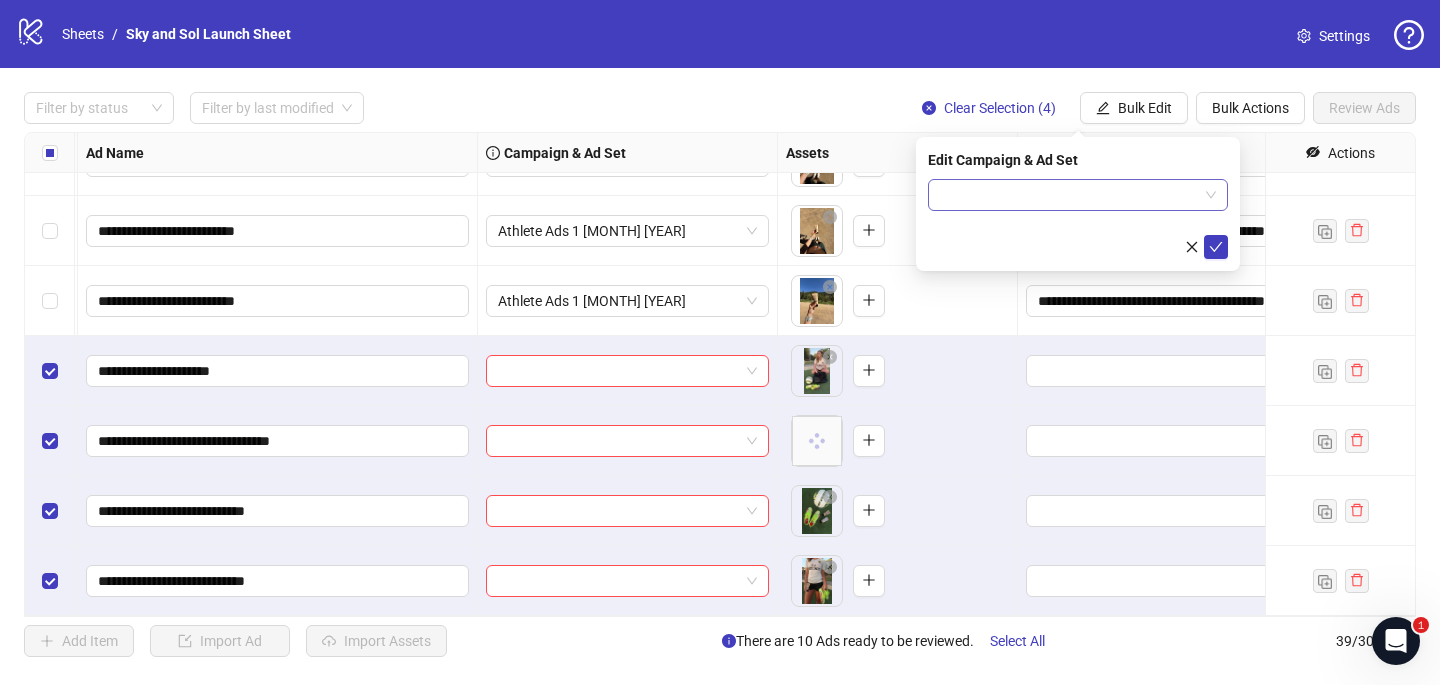 click at bounding box center (1069, 195) 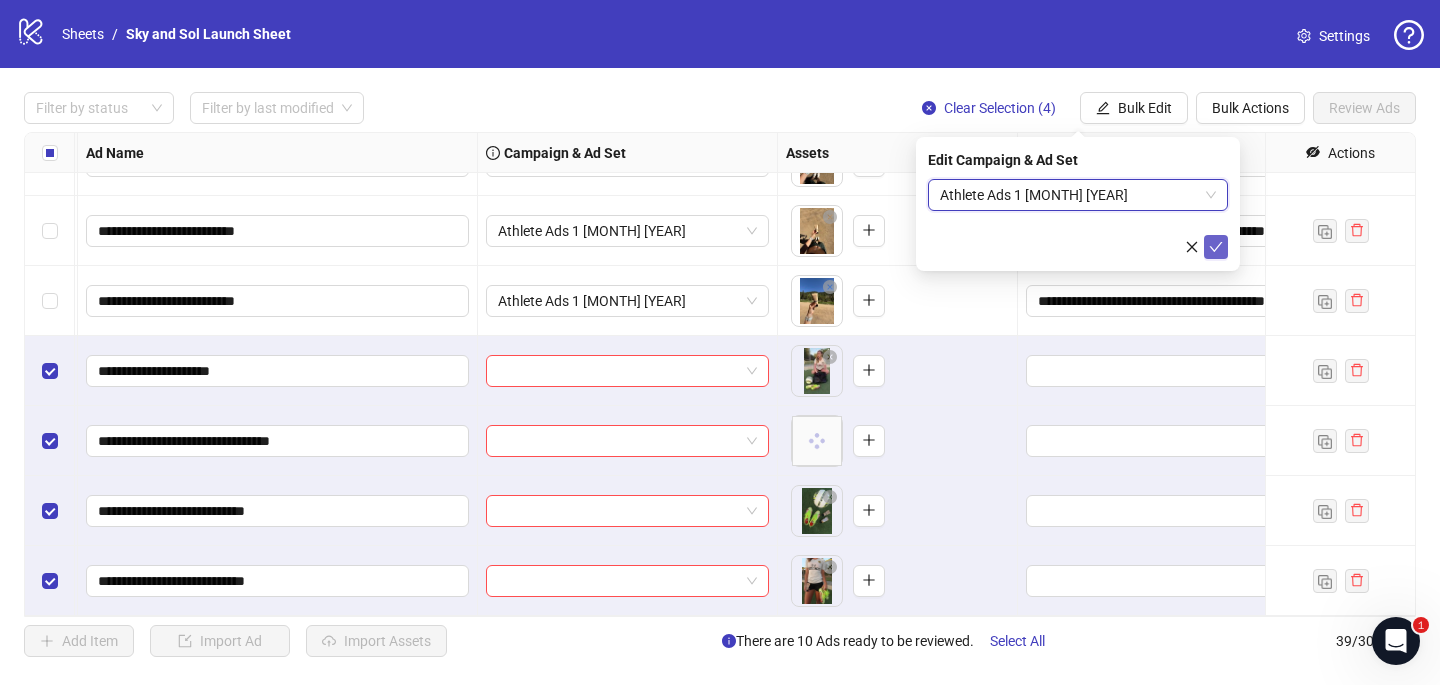 click at bounding box center [1216, 247] 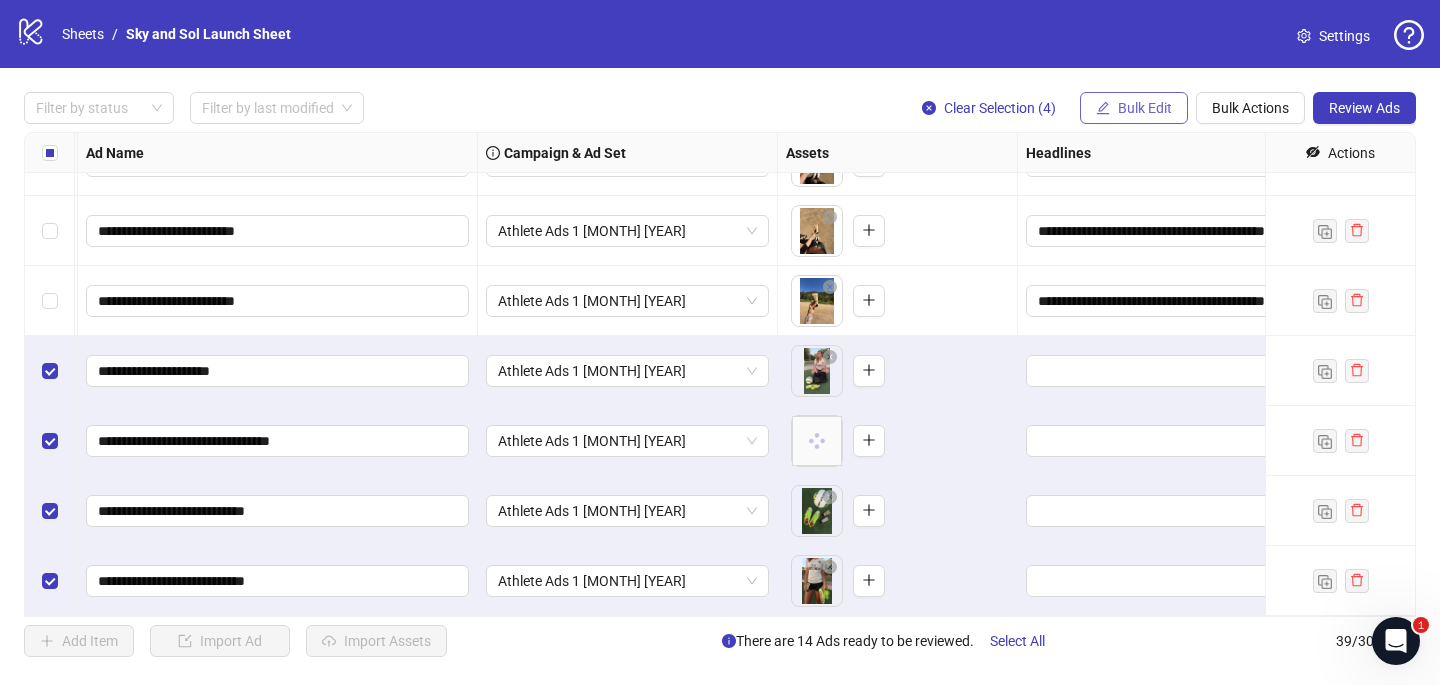 click on "Bulk Edit" at bounding box center [1145, 108] 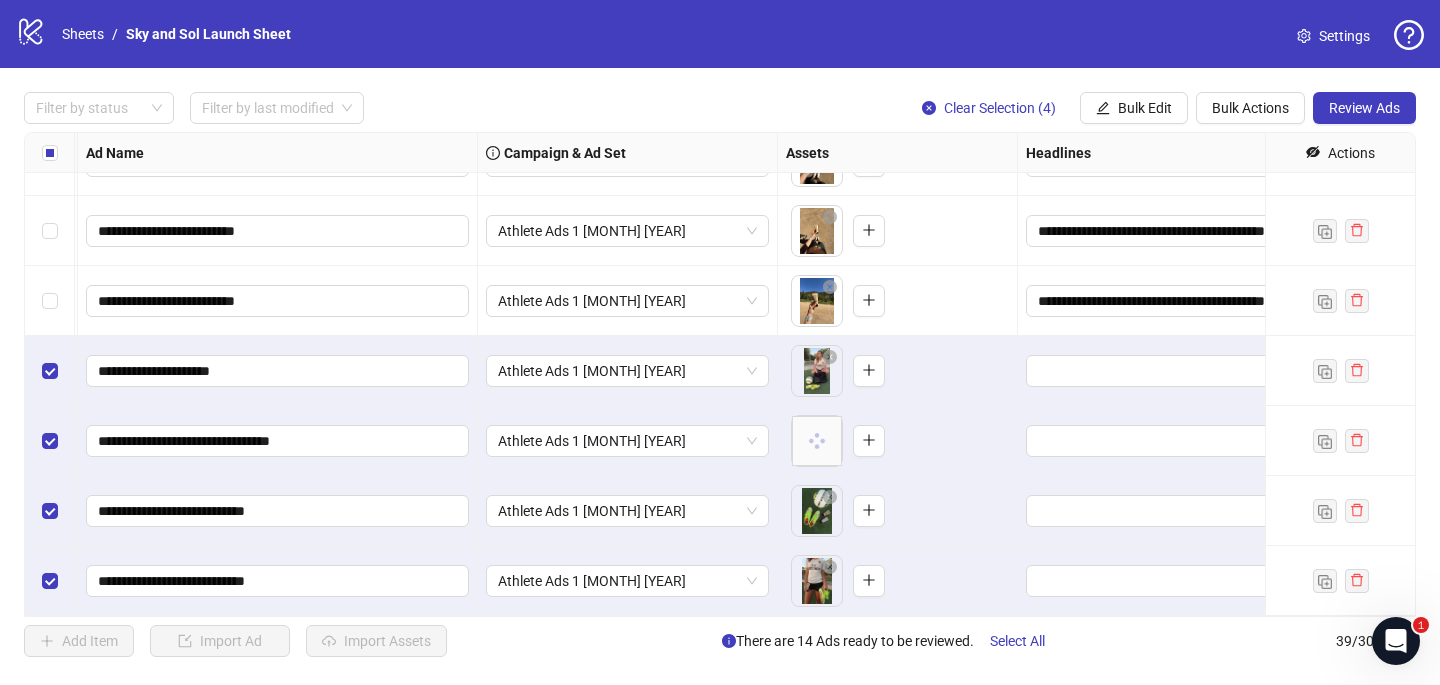 click on "To pick up a draggable item, press the space bar.
While dragging, use the arrow keys to move the item.
Press space again to drop the item in its new position, or press escape to cancel." at bounding box center [897, 441] 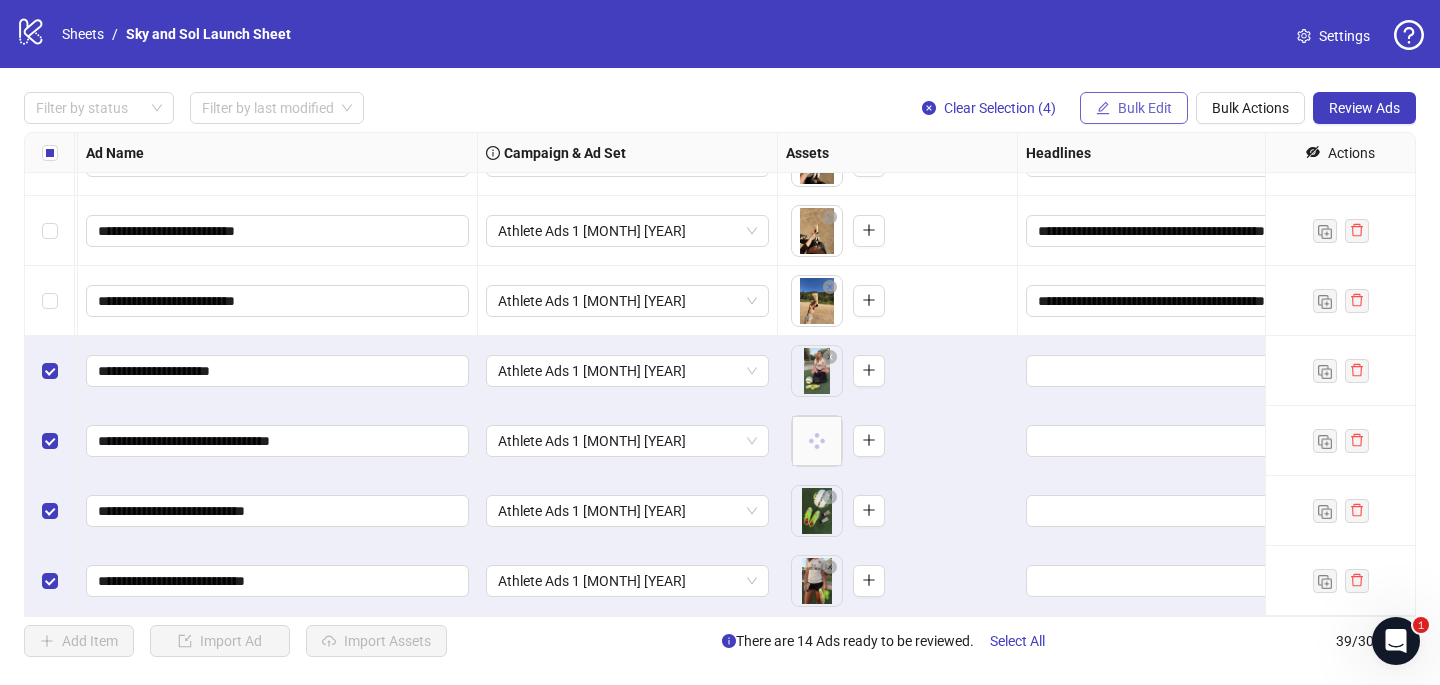 click on "Bulk Edit" at bounding box center [1134, 108] 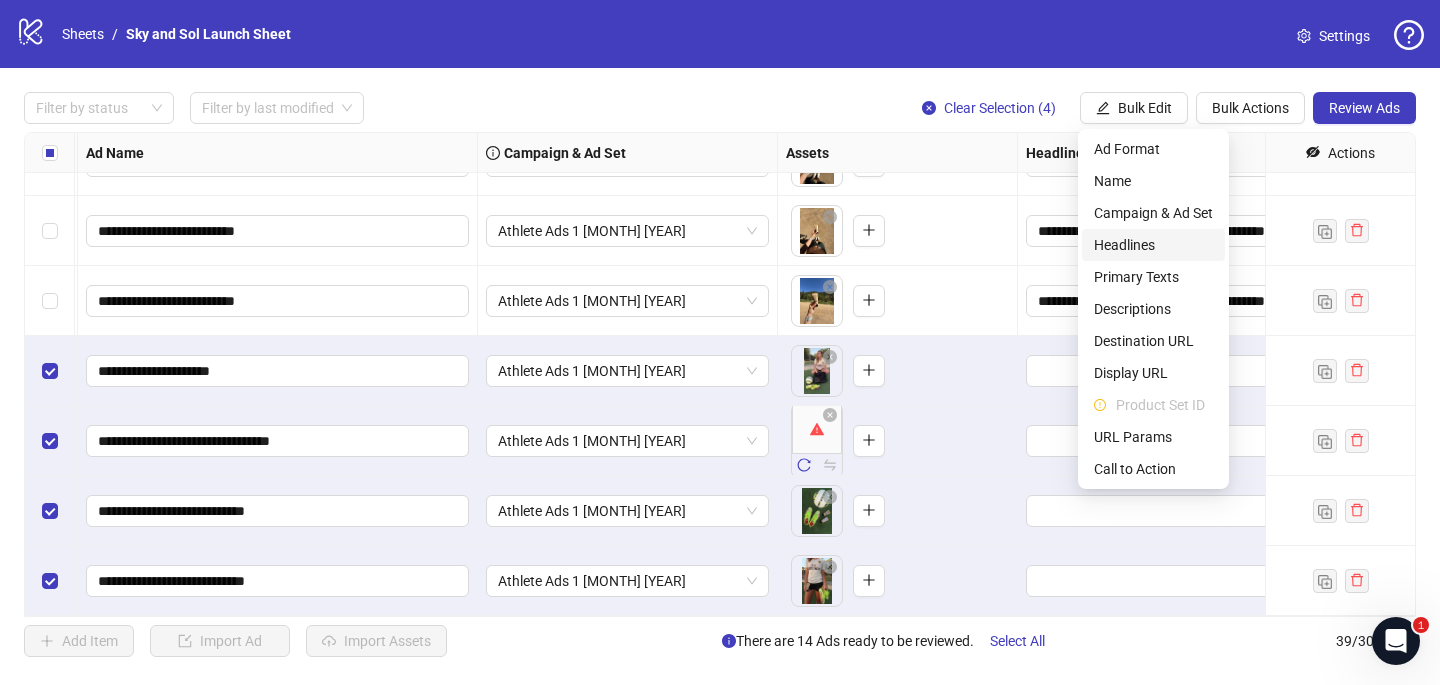 click on "Headlines" at bounding box center (1153, 245) 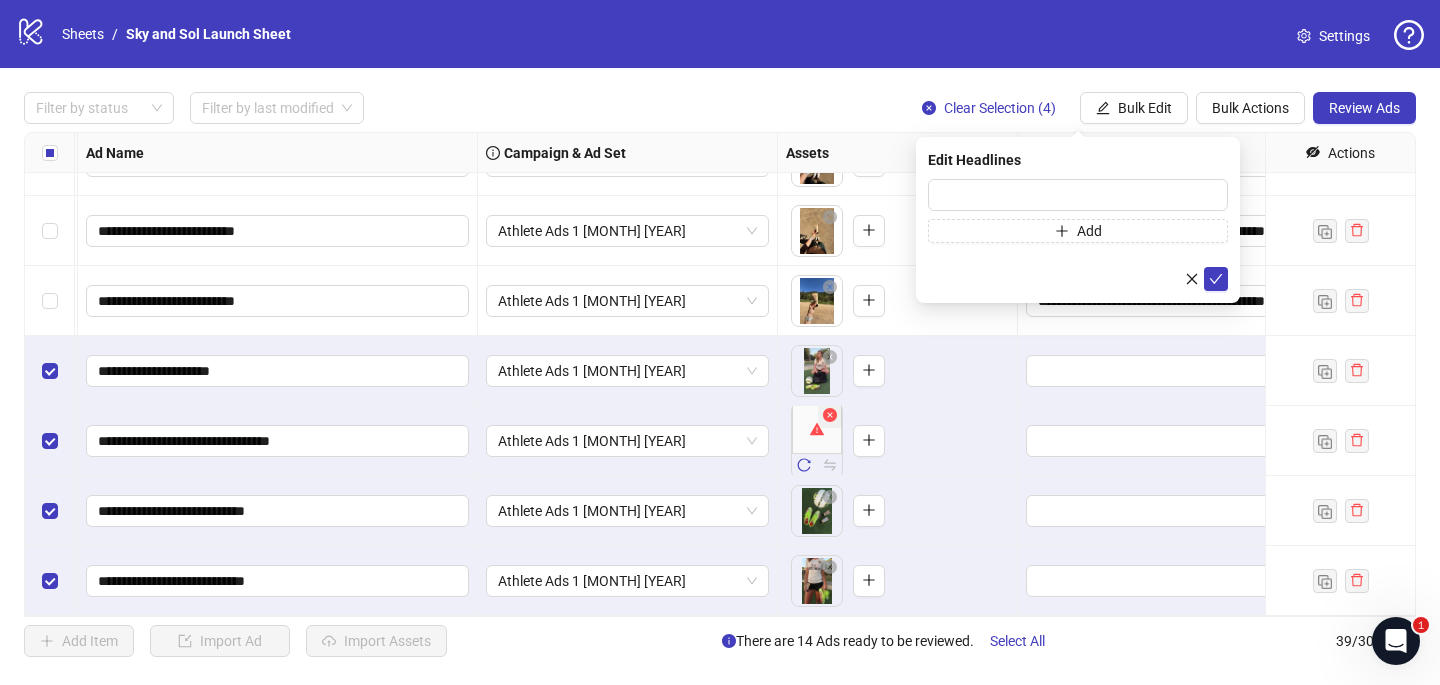 click at bounding box center [830, 415] 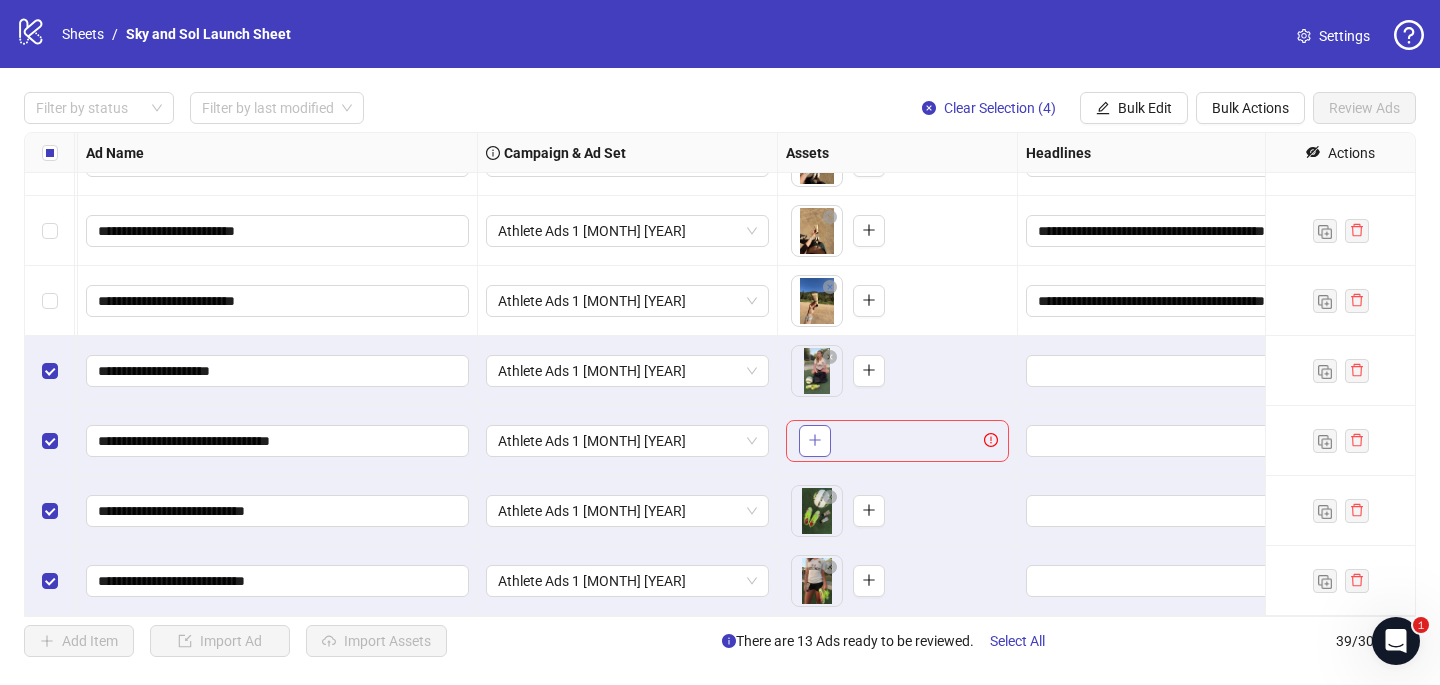 click at bounding box center [815, 441] 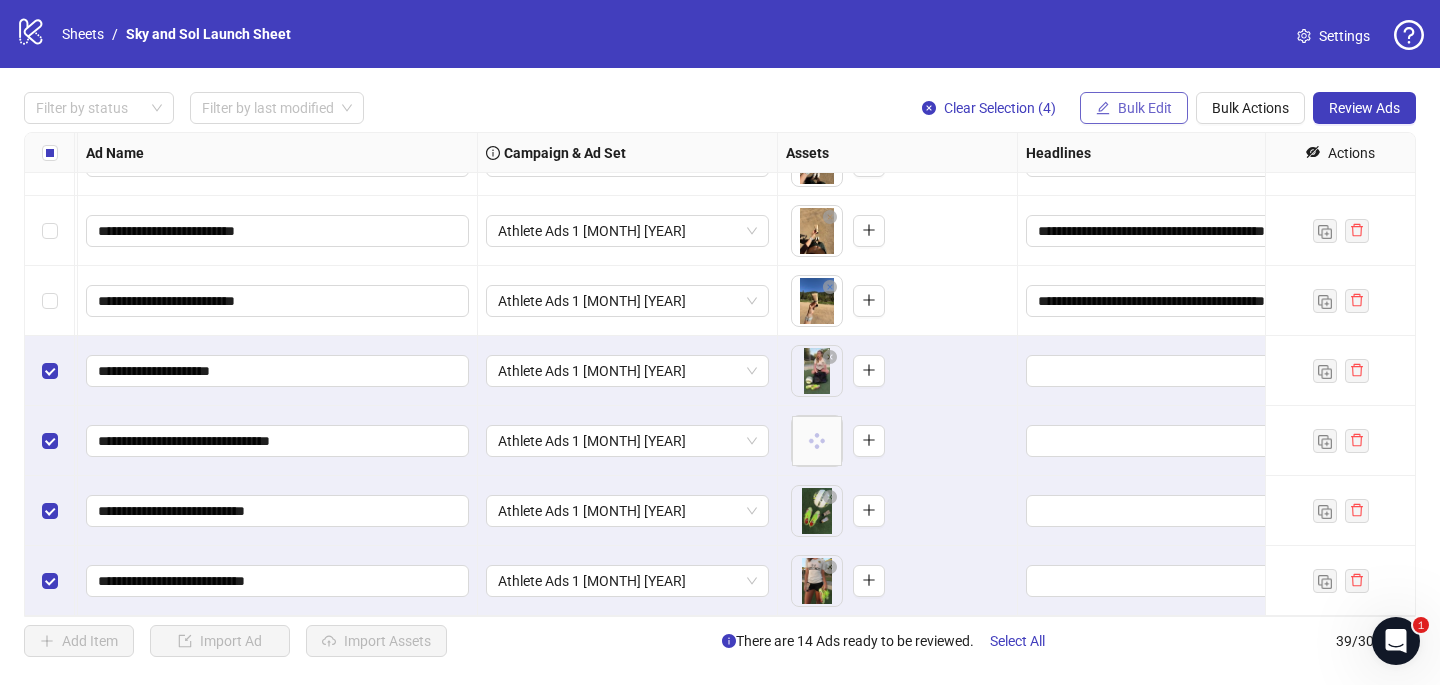 click on "Bulk Edit" at bounding box center (1145, 108) 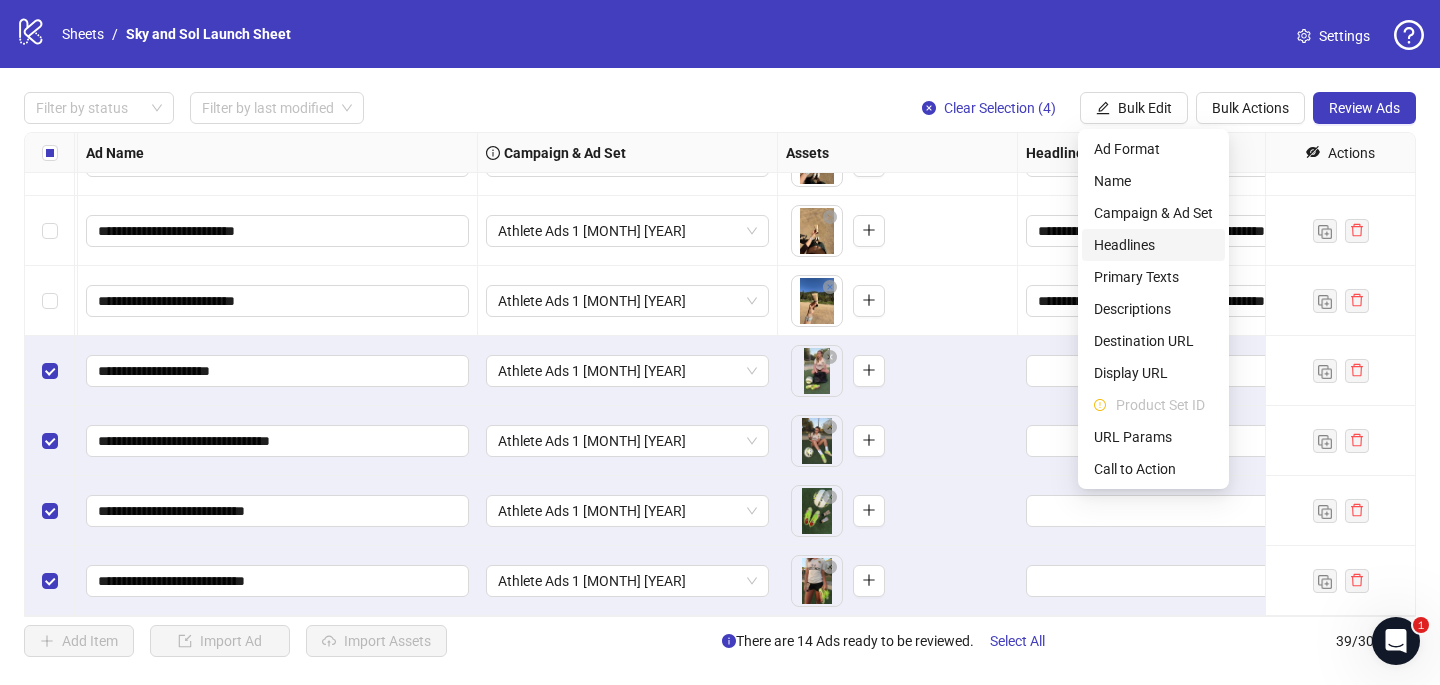 click on "Headlines" at bounding box center (1153, 245) 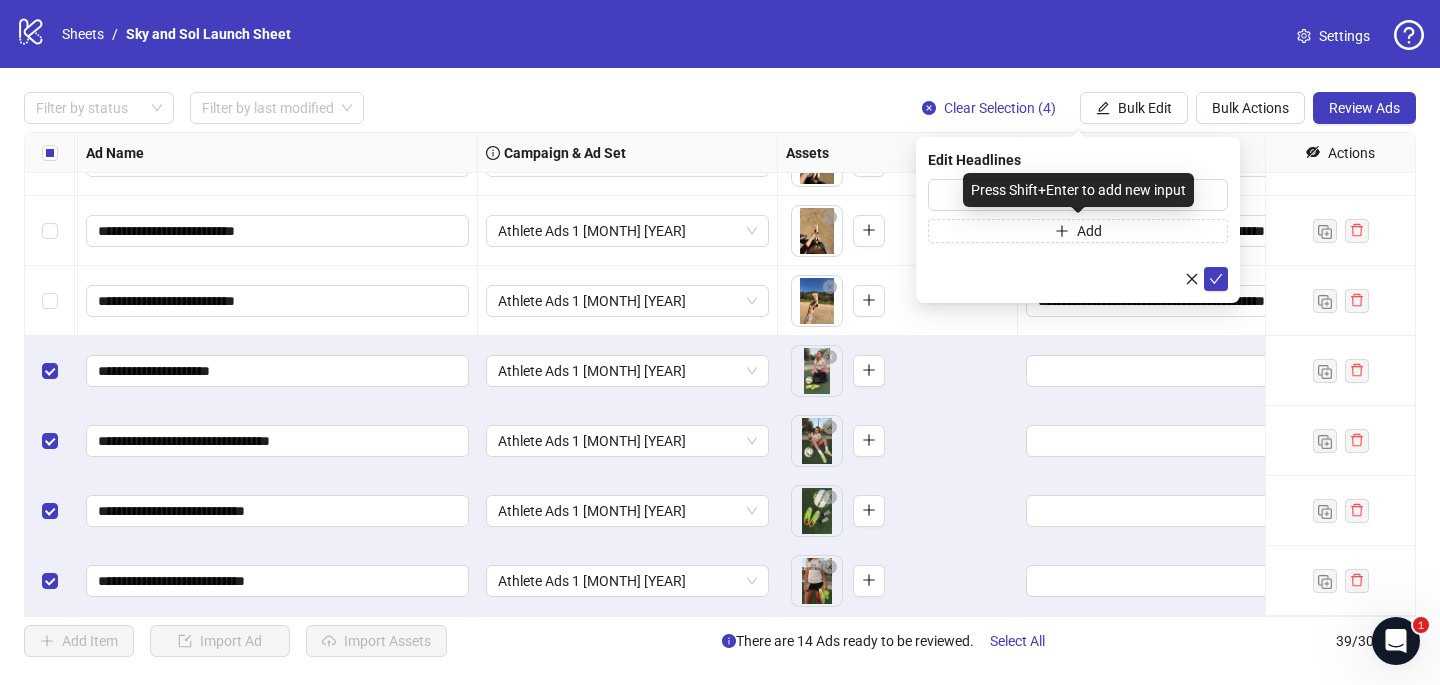 click on "Press Shift+Enter to add new input" at bounding box center (1078, 190) 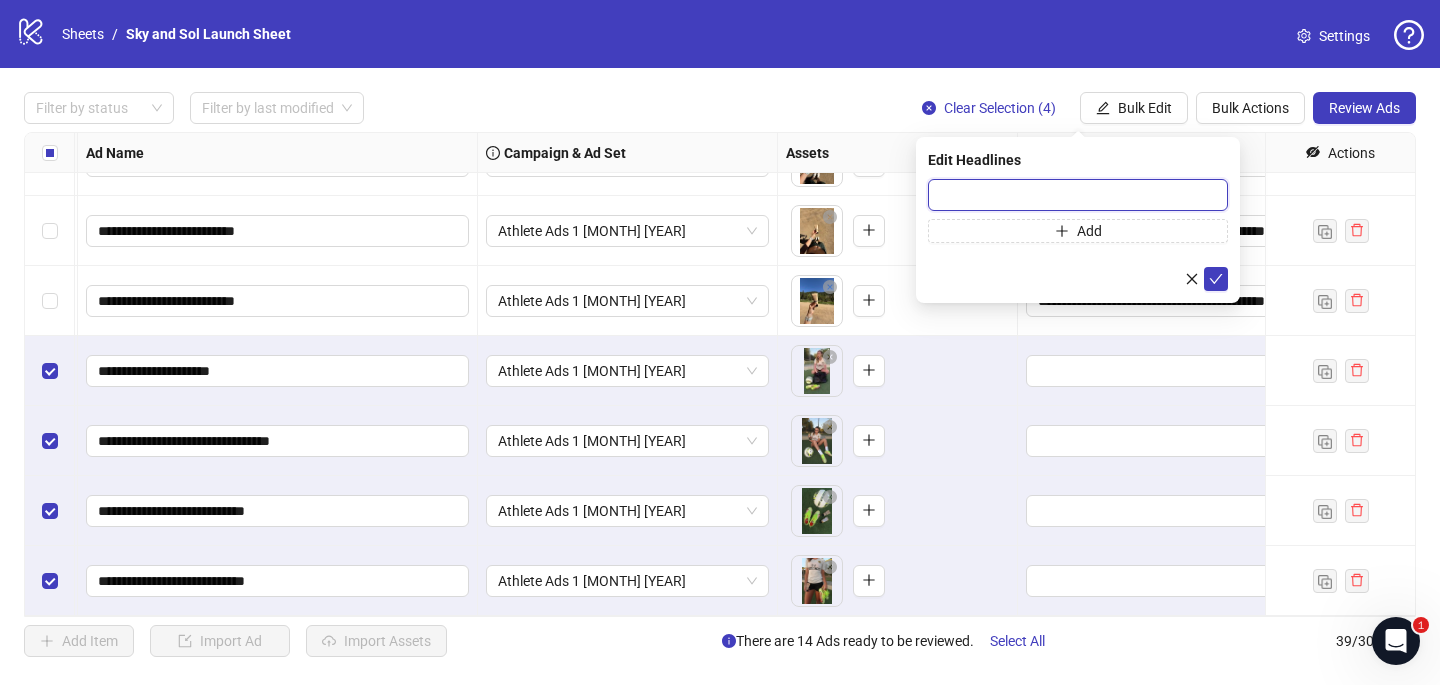 click at bounding box center [1078, 195] 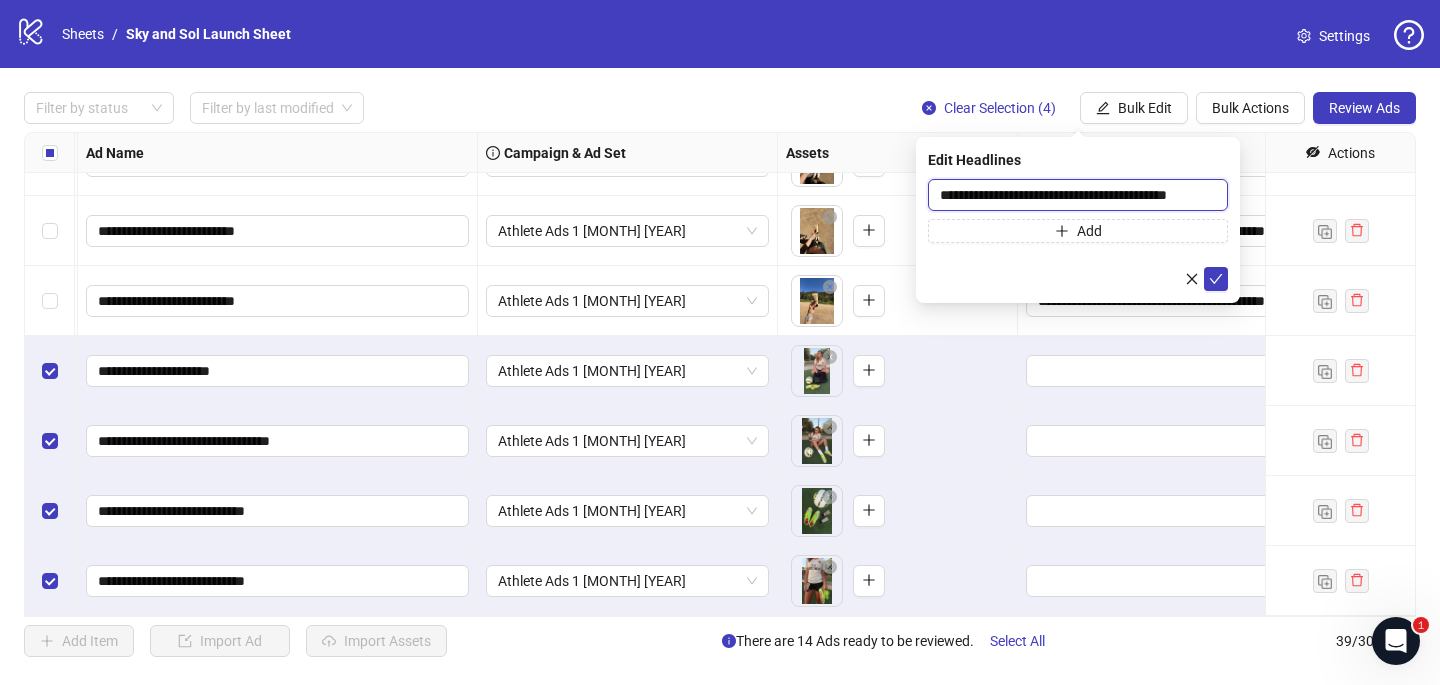 scroll, scrollTop: 0, scrollLeft: 14, axis: horizontal 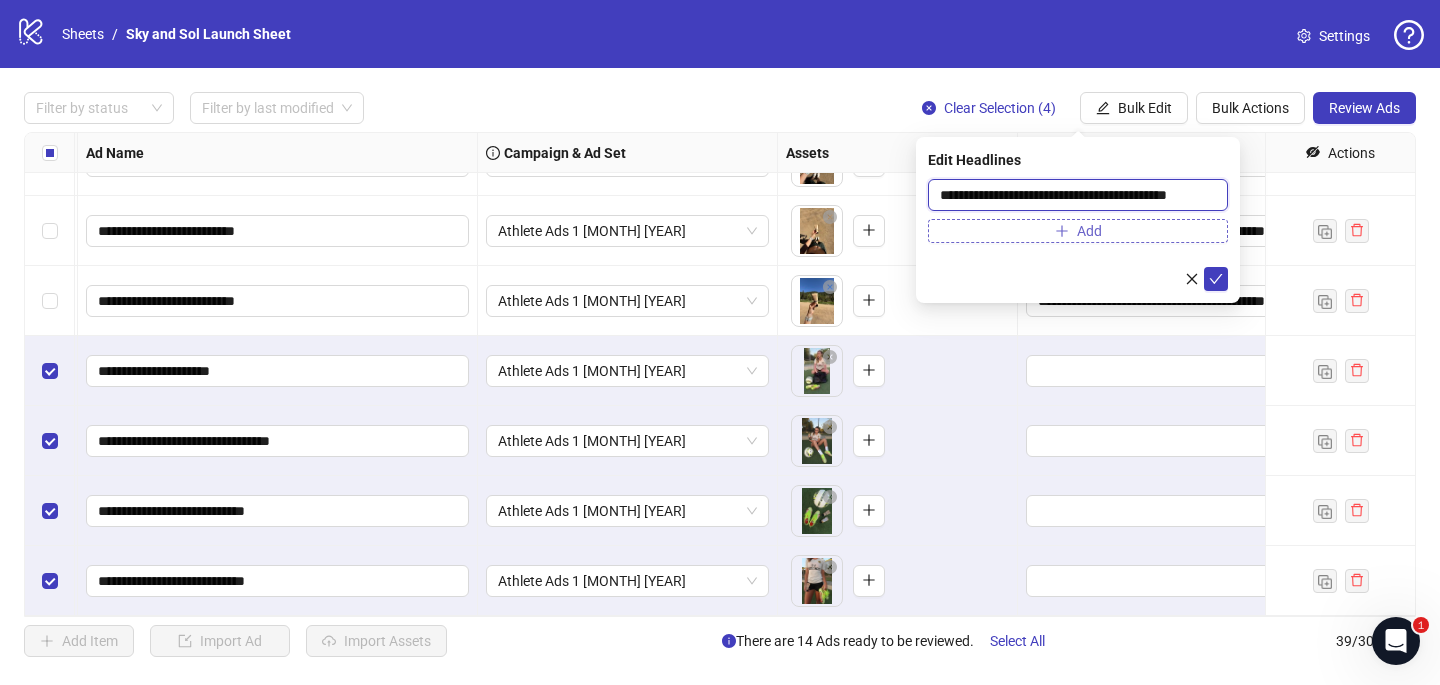 type on "**********" 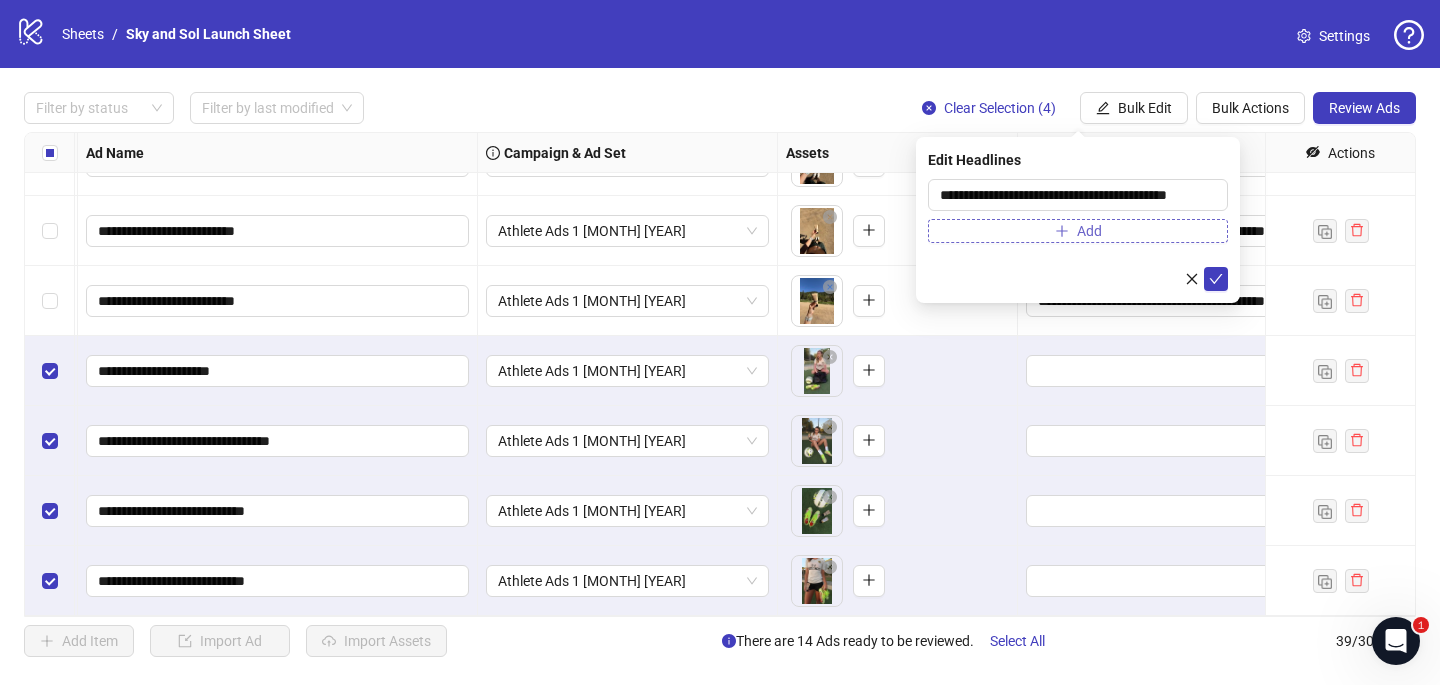 click on "Add" at bounding box center [1078, 231] 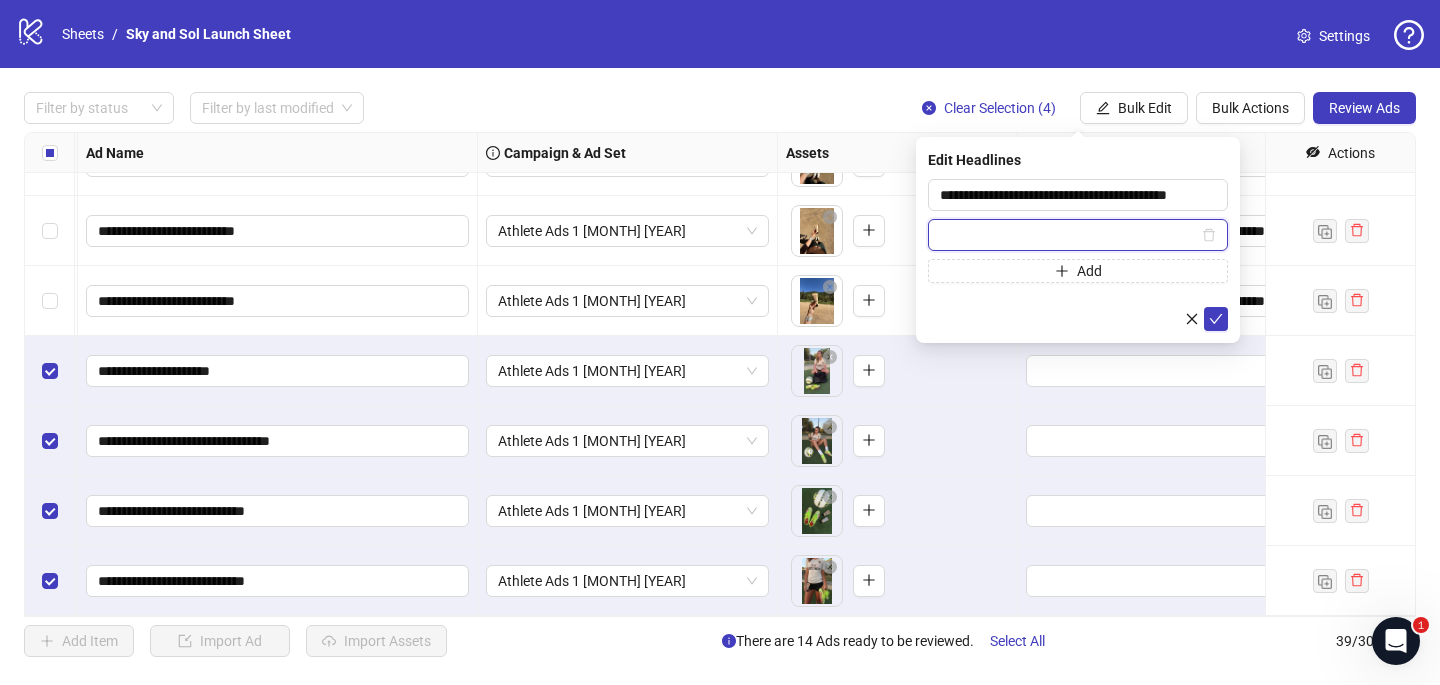 paste on "**********" 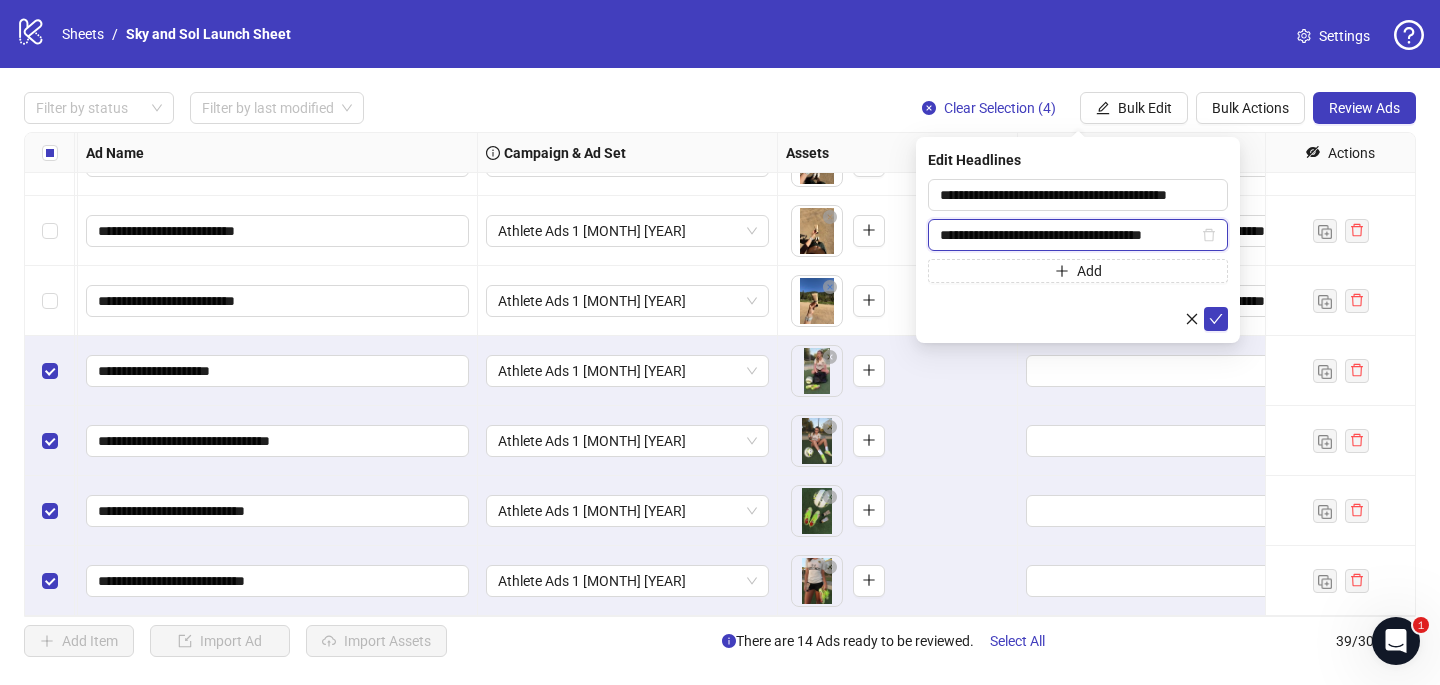 scroll, scrollTop: 0, scrollLeft: 4, axis: horizontal 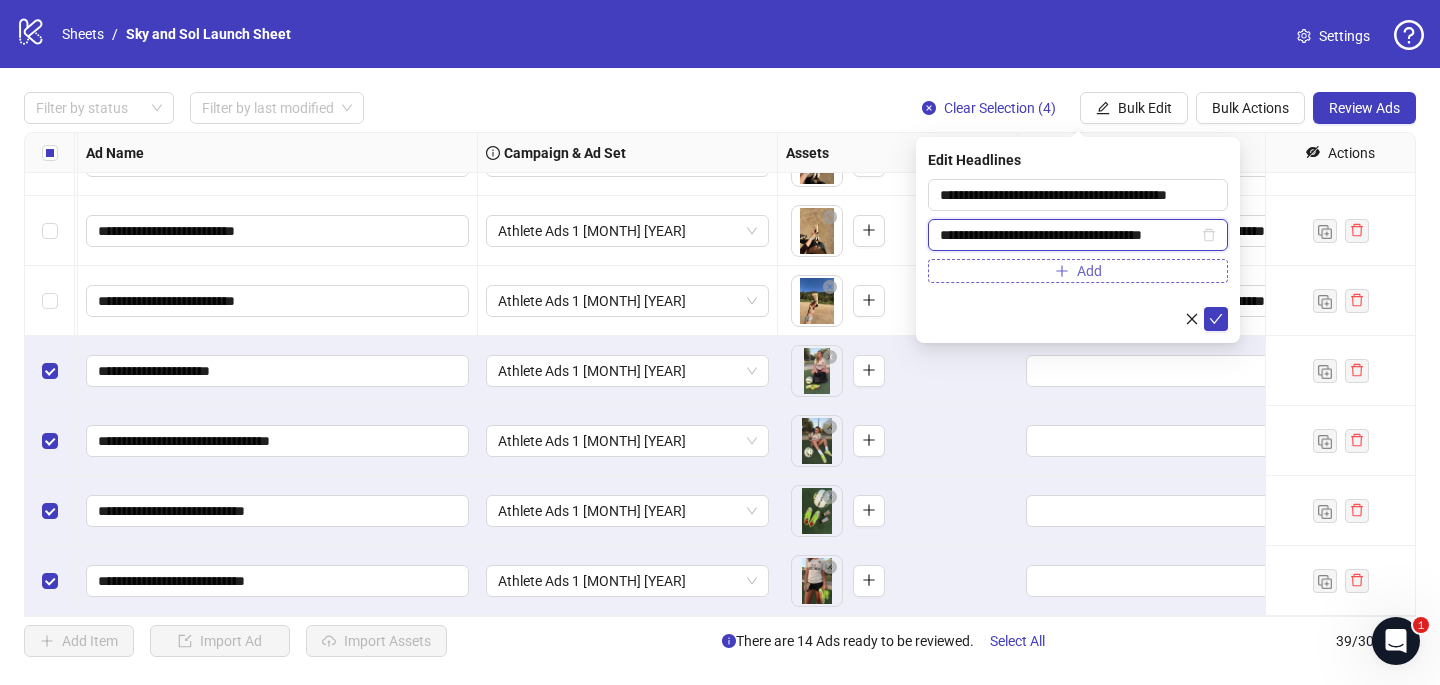 type on "**********" 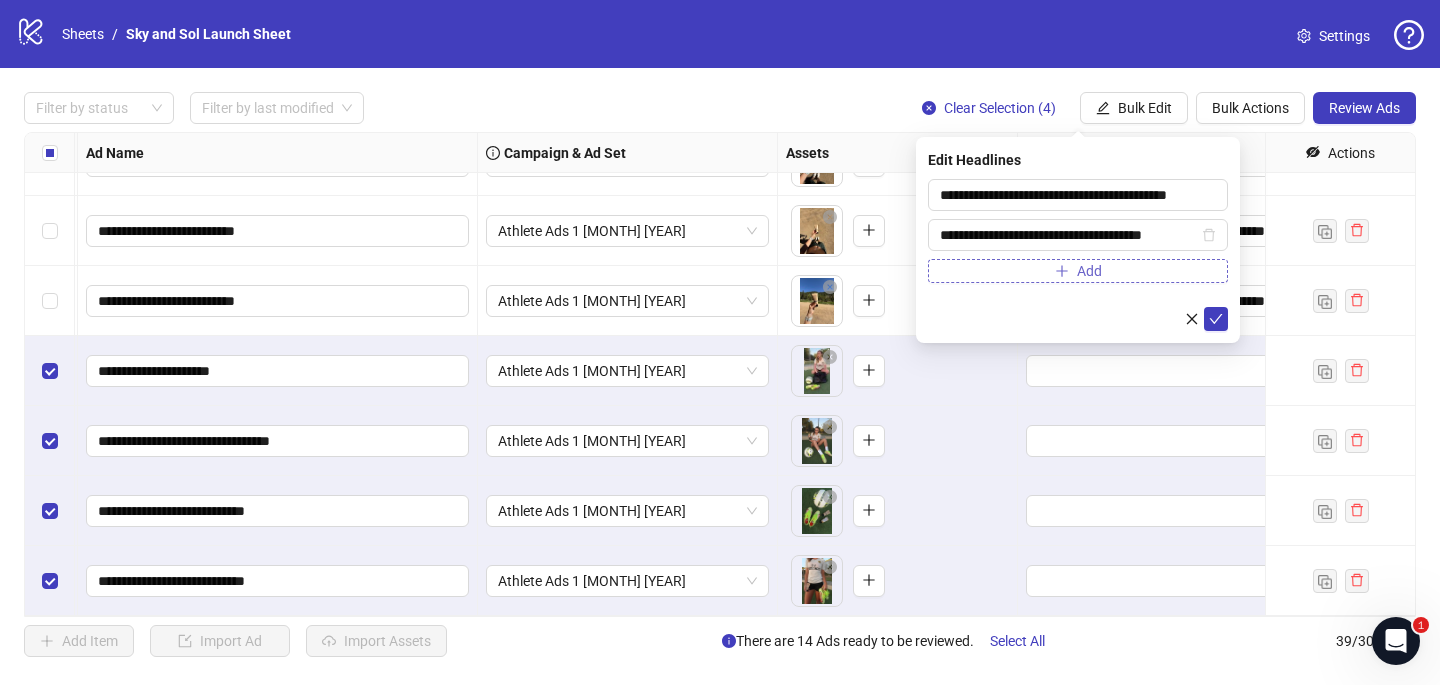 click on "Add" at bounding box center [1078, 271] 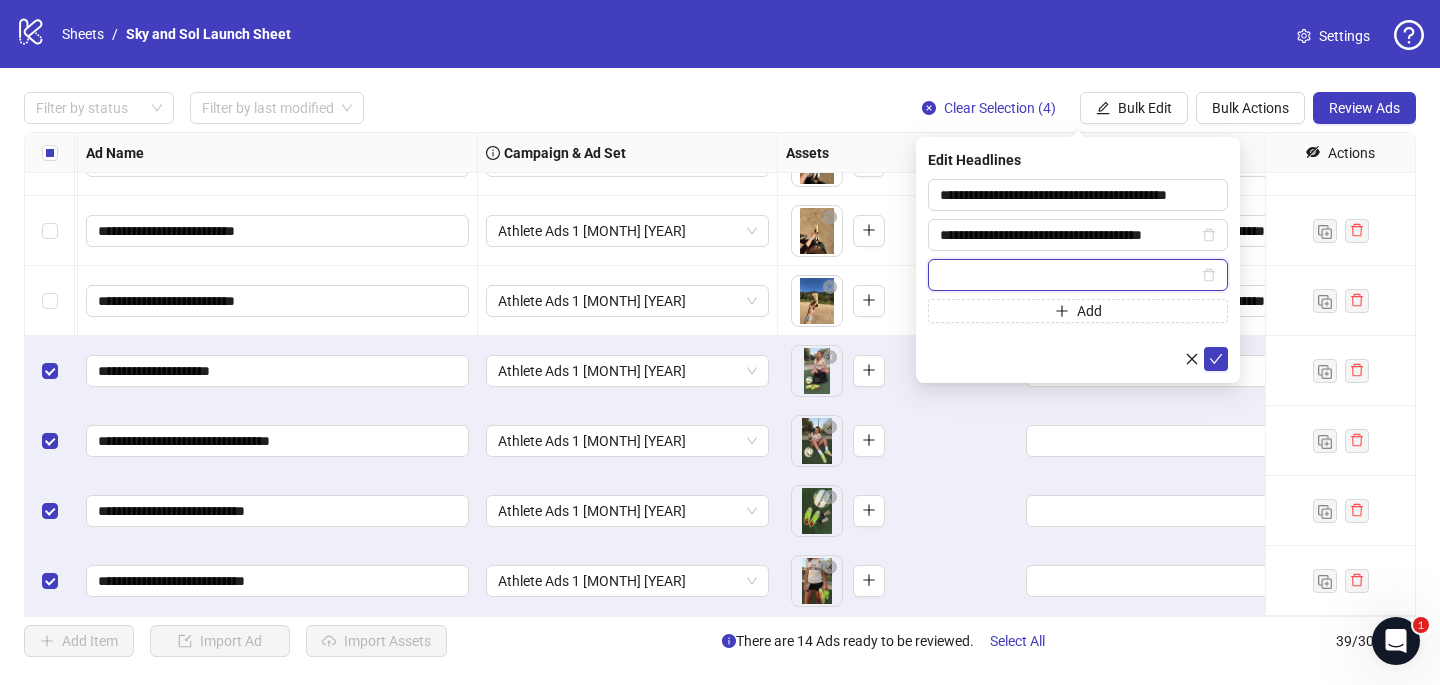paste on "**********" 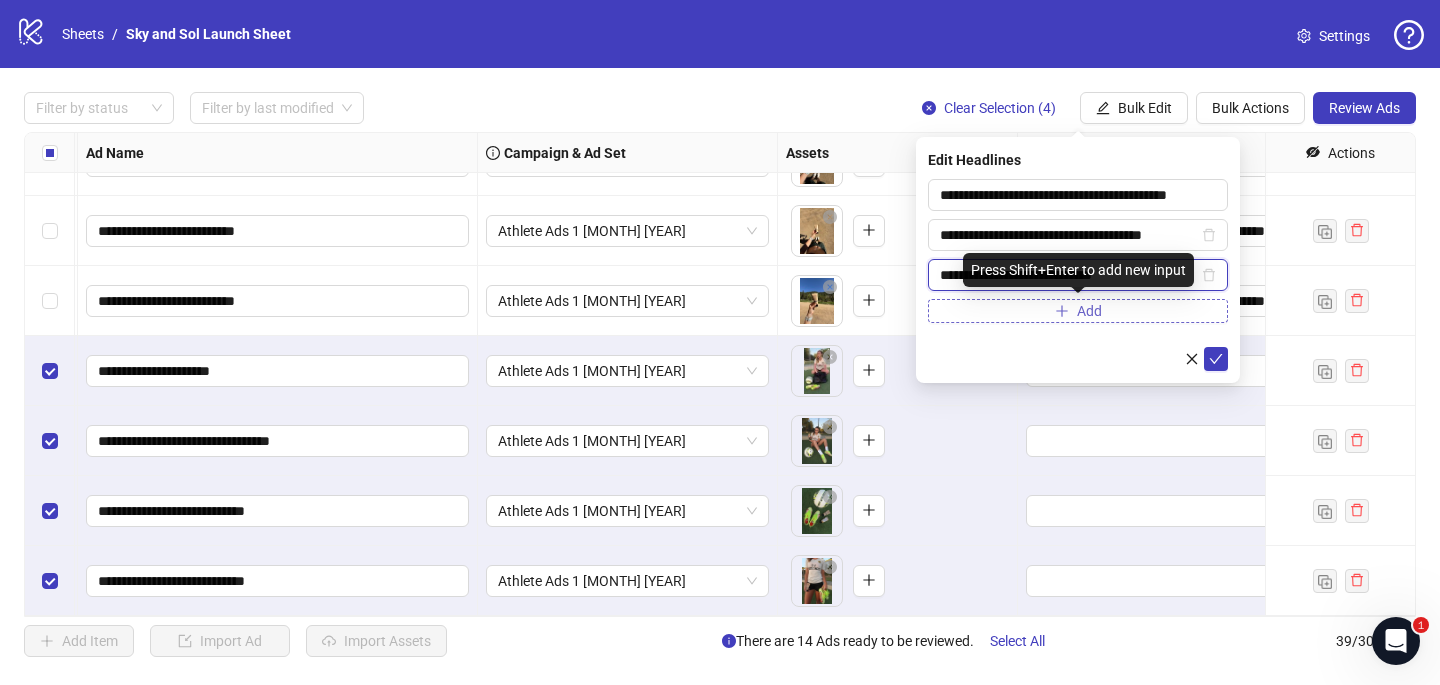 type on "**********" 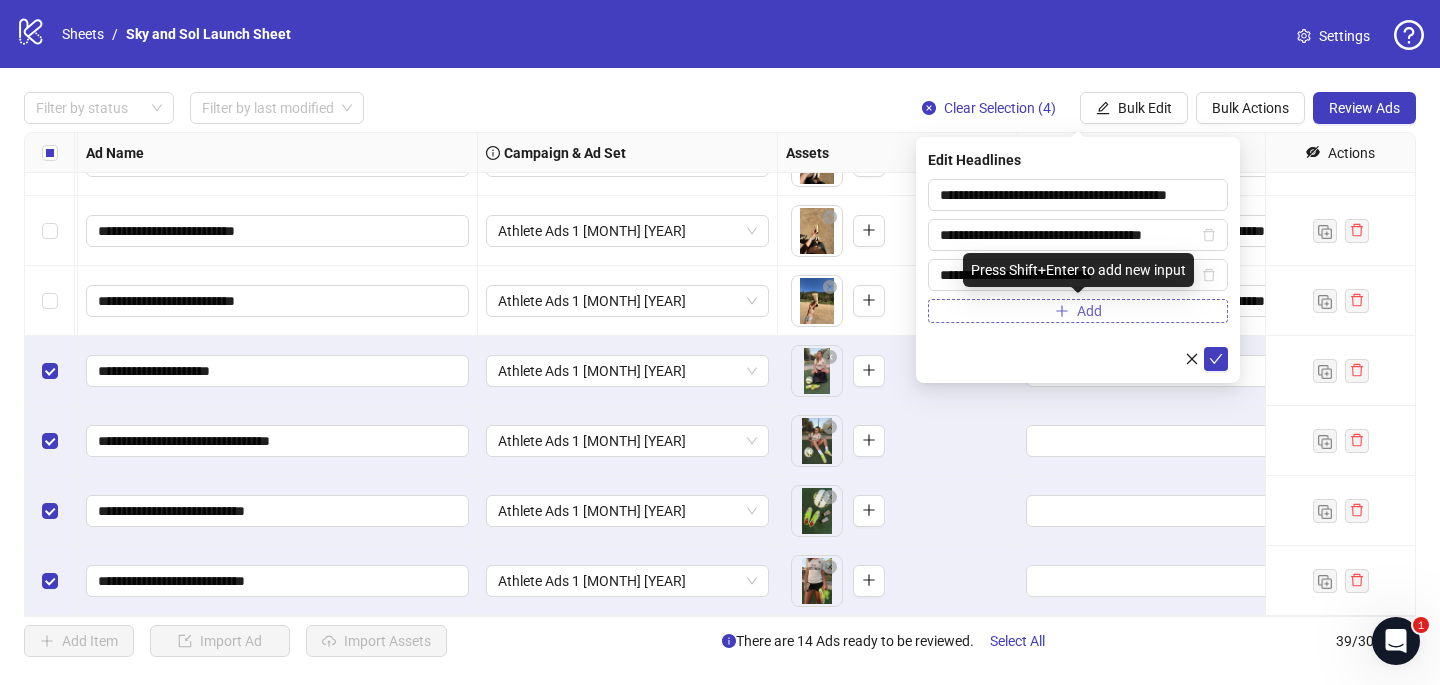 click on "Add" at bounding box center (1089, 311) 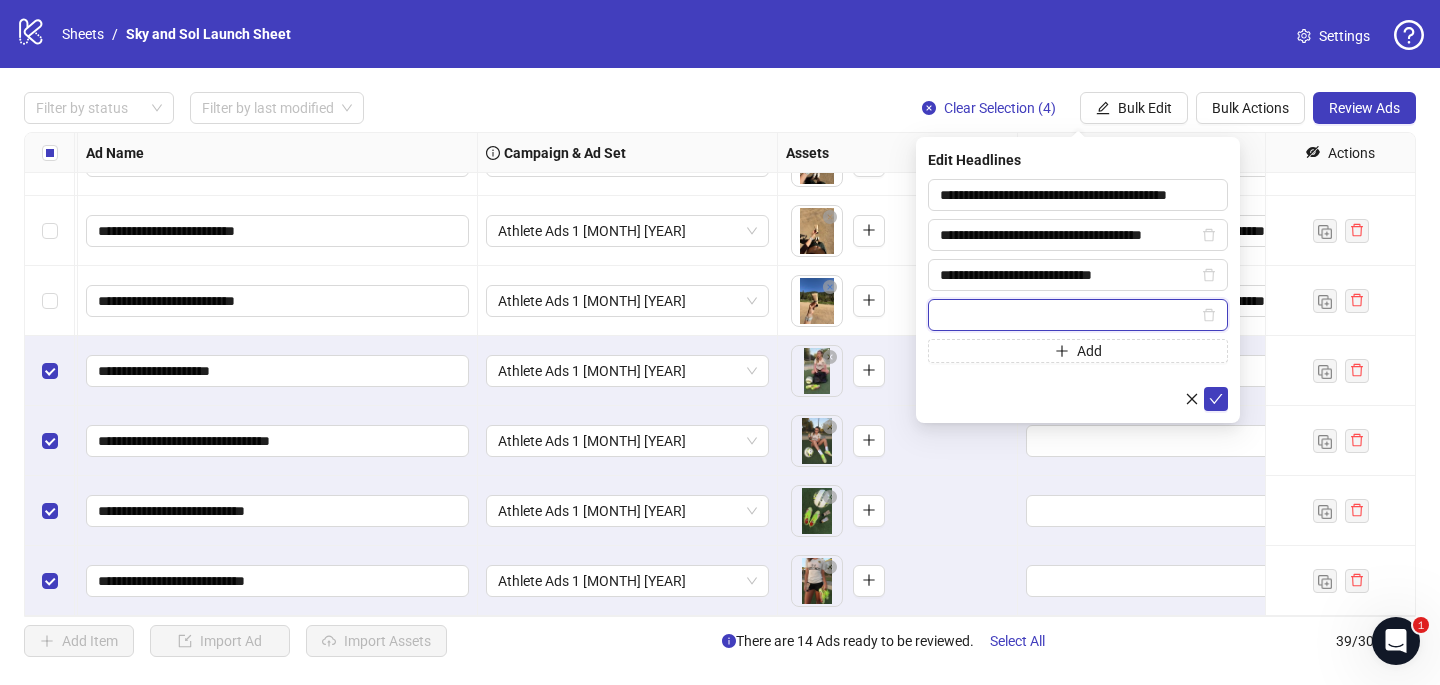 paste on "**********" 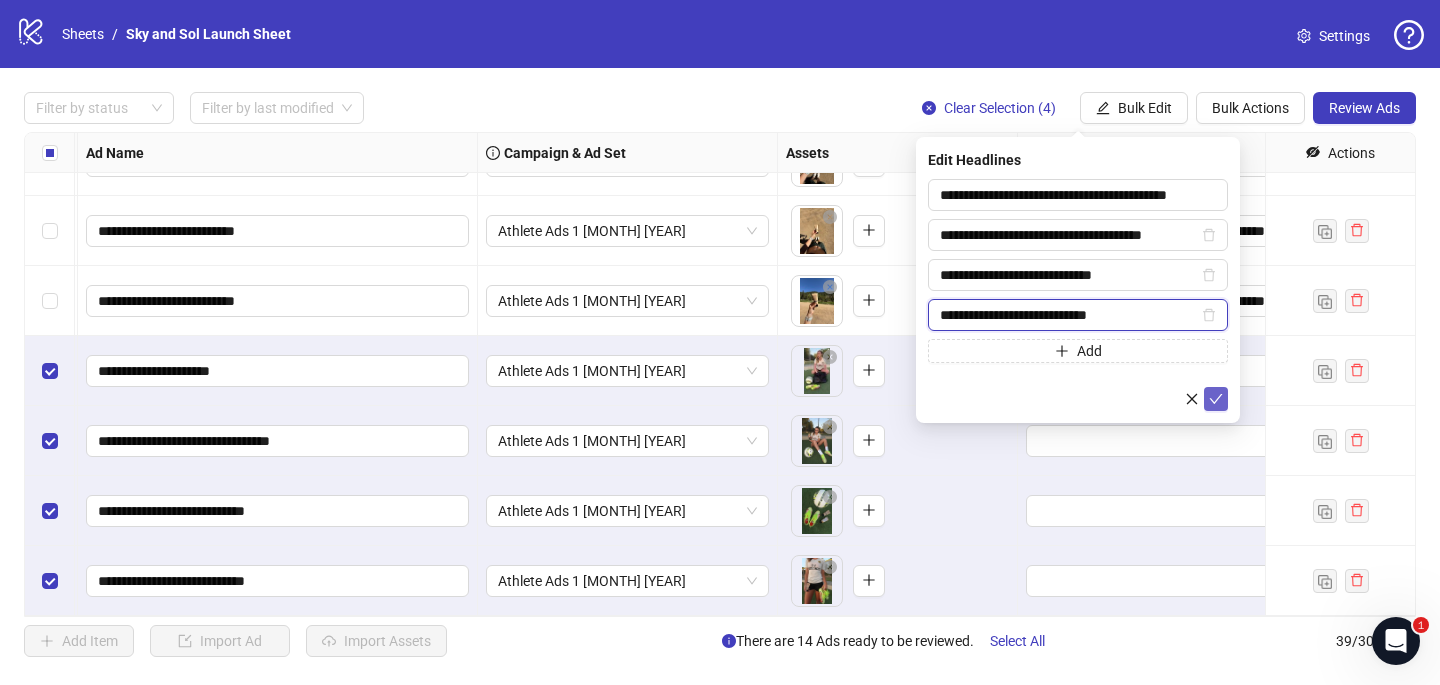 type on "**********" 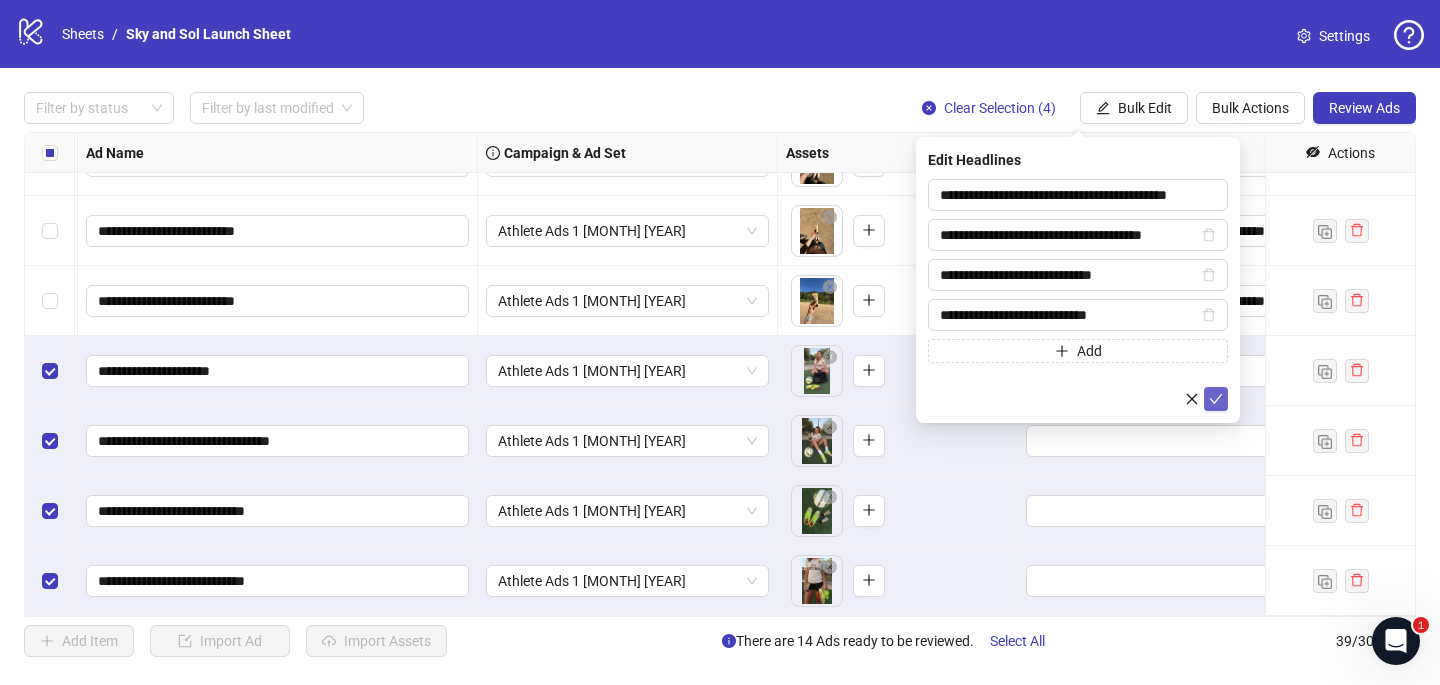 click at bounding box center (1216, 399) 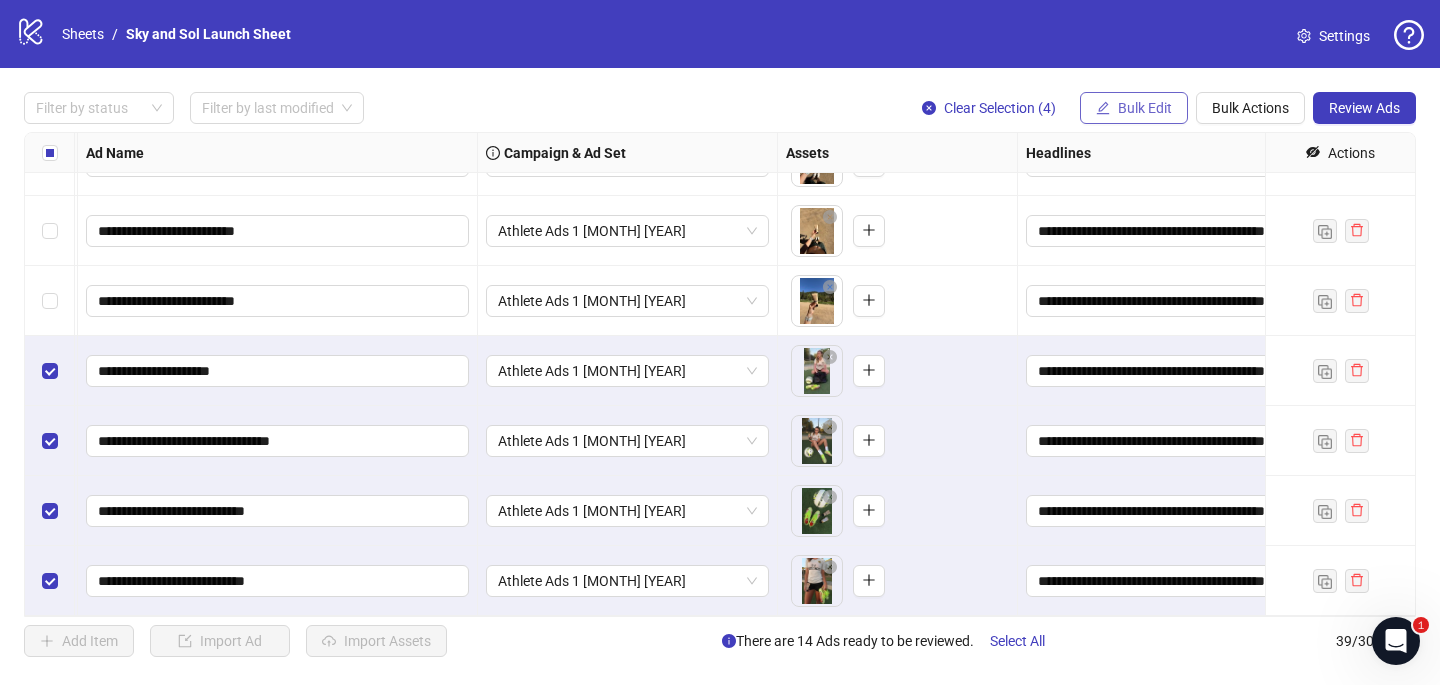 click on "Bulk Edit" at bounding box center (1145, 108) 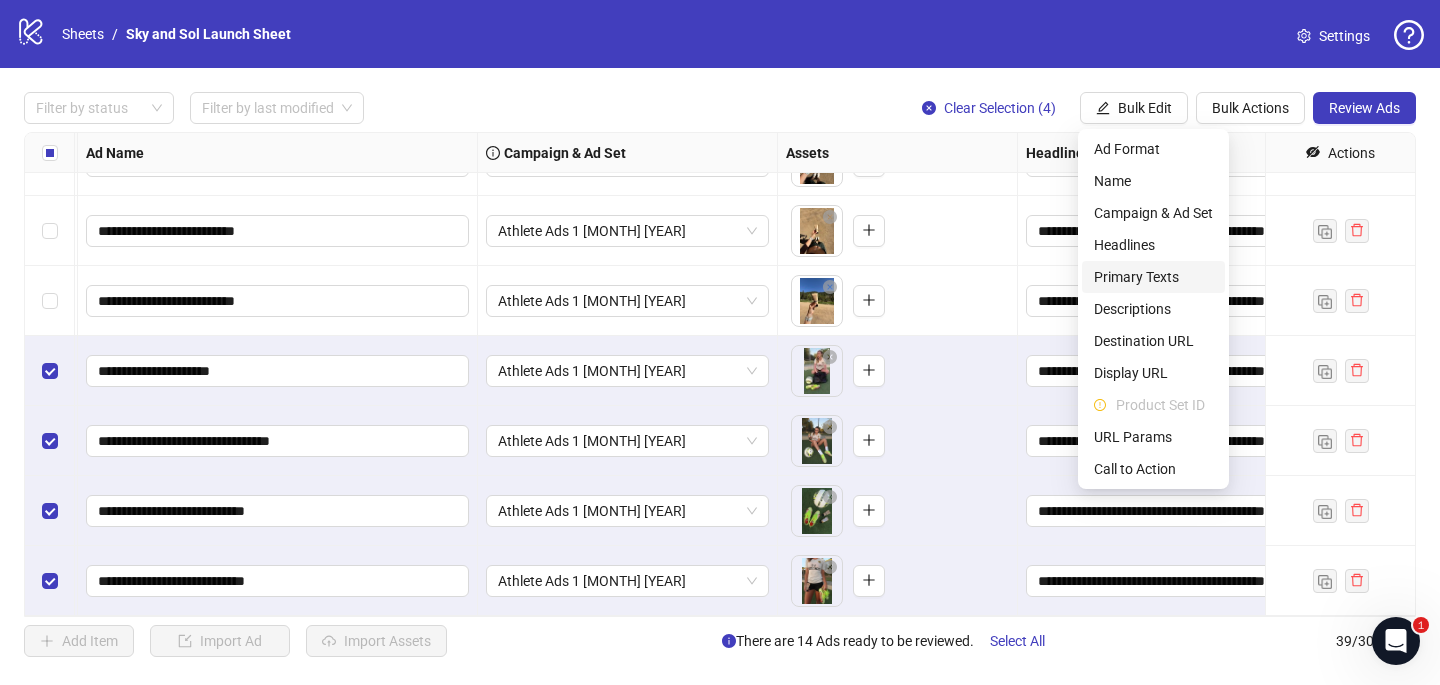 click on "Primary Texts" at bounding box center [1153, 277] 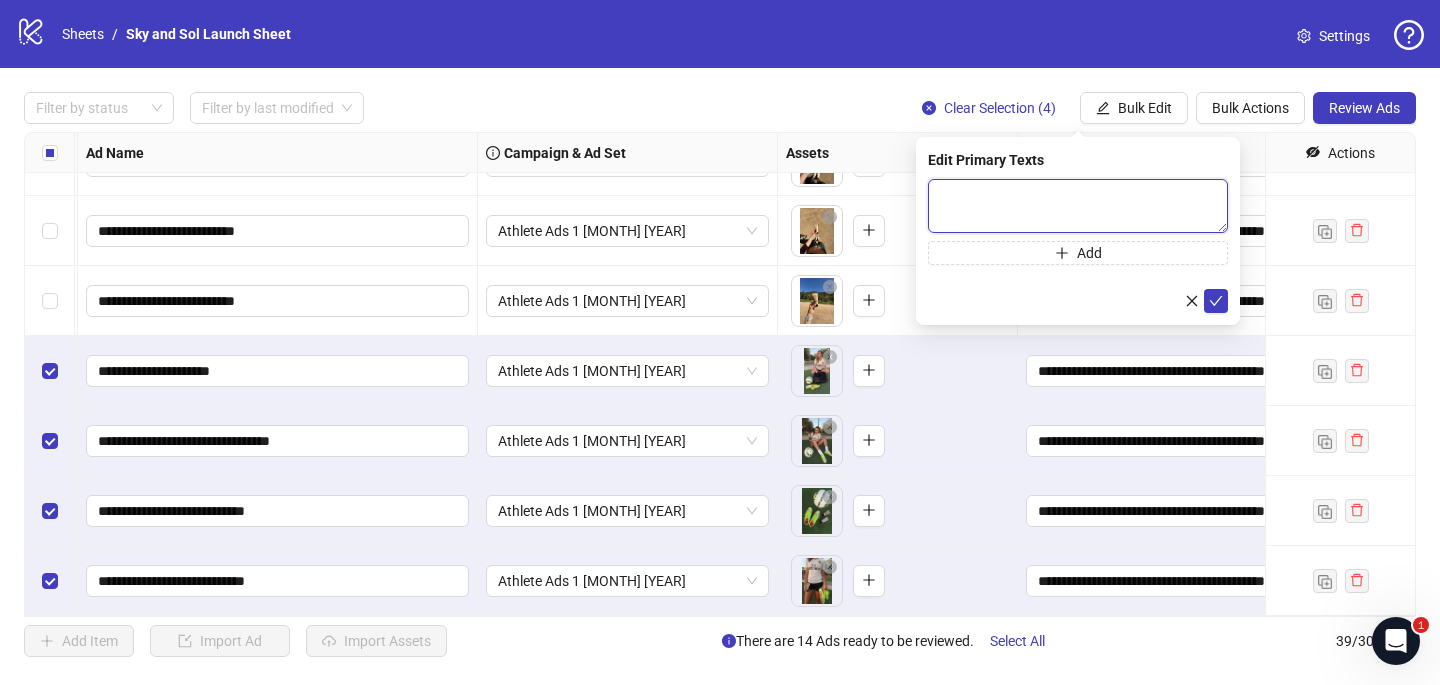 click at bounding box center (1078, 206) 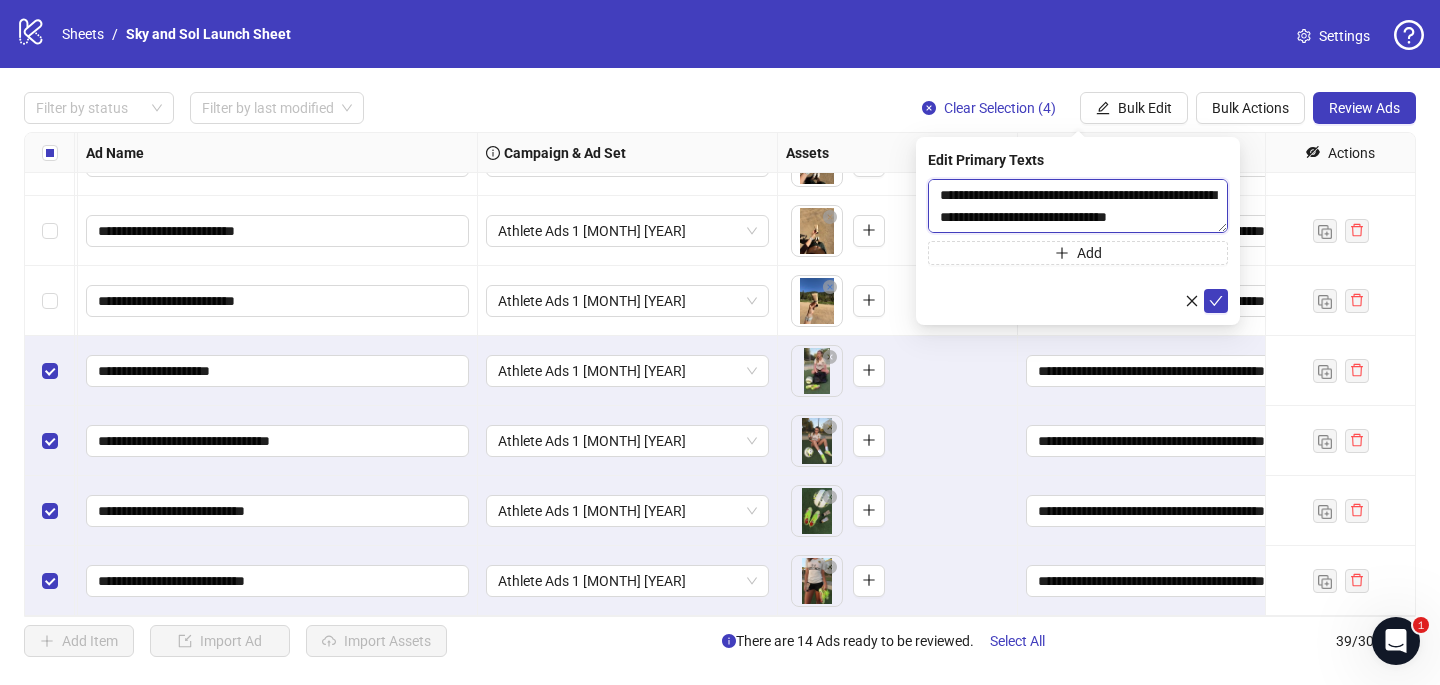 scroll, scrollTop: 264, scrollLeft: 0, axis: vertical 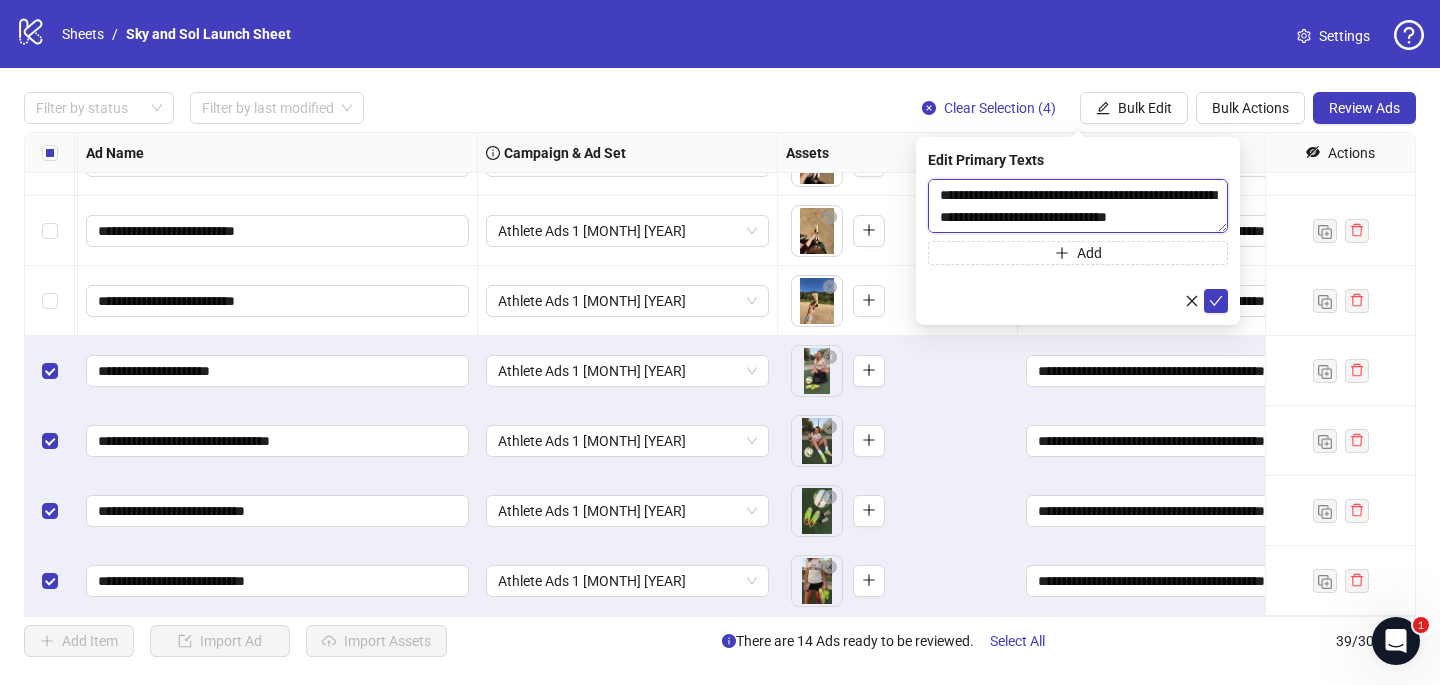 type on "**********" 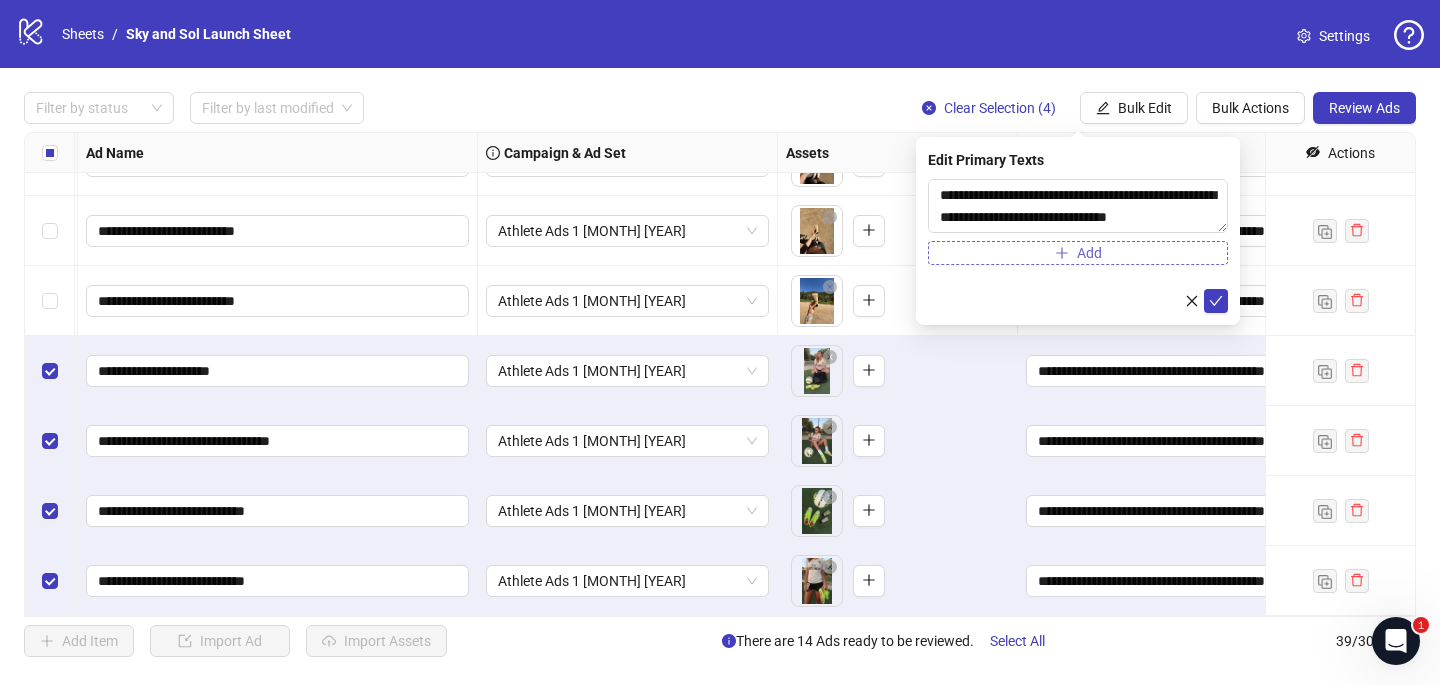 click on "Add" at bounding box center (1078, 253) 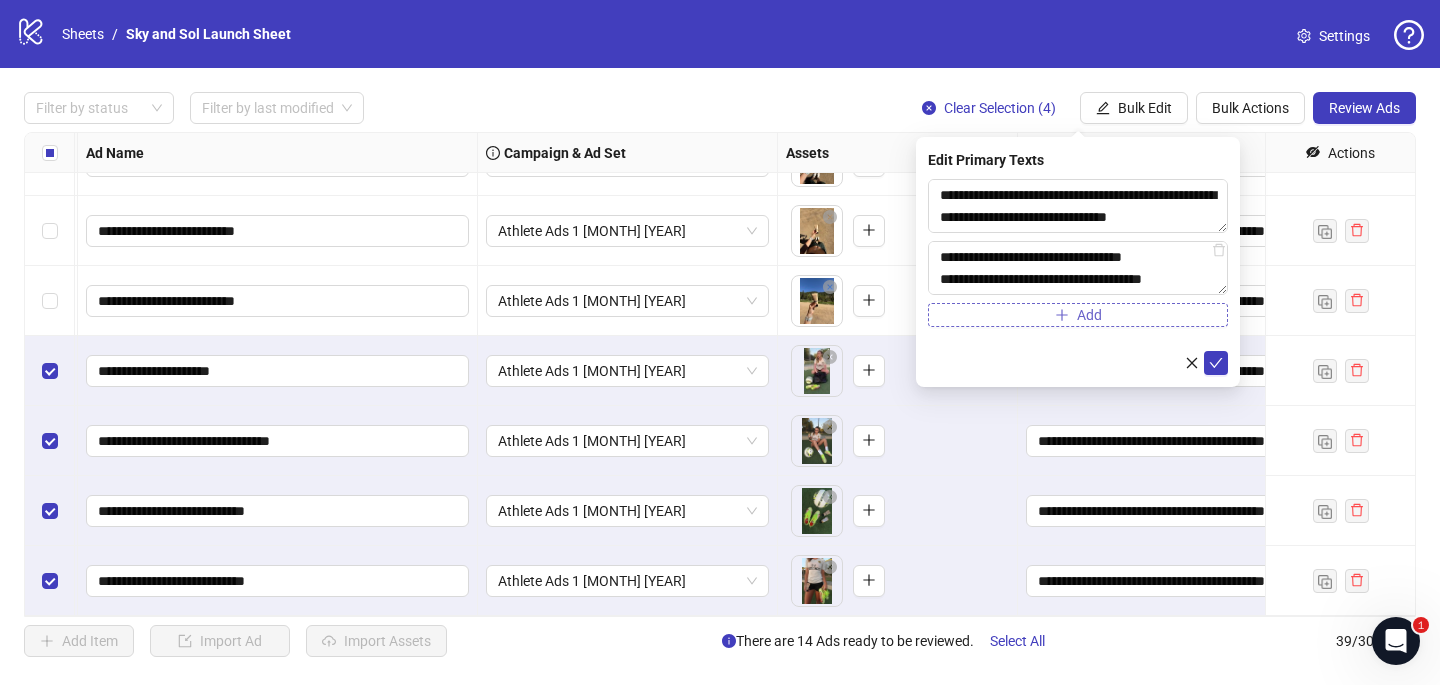 scroll, scrollTop: 374, scrollLeft: 0, axis: vertical 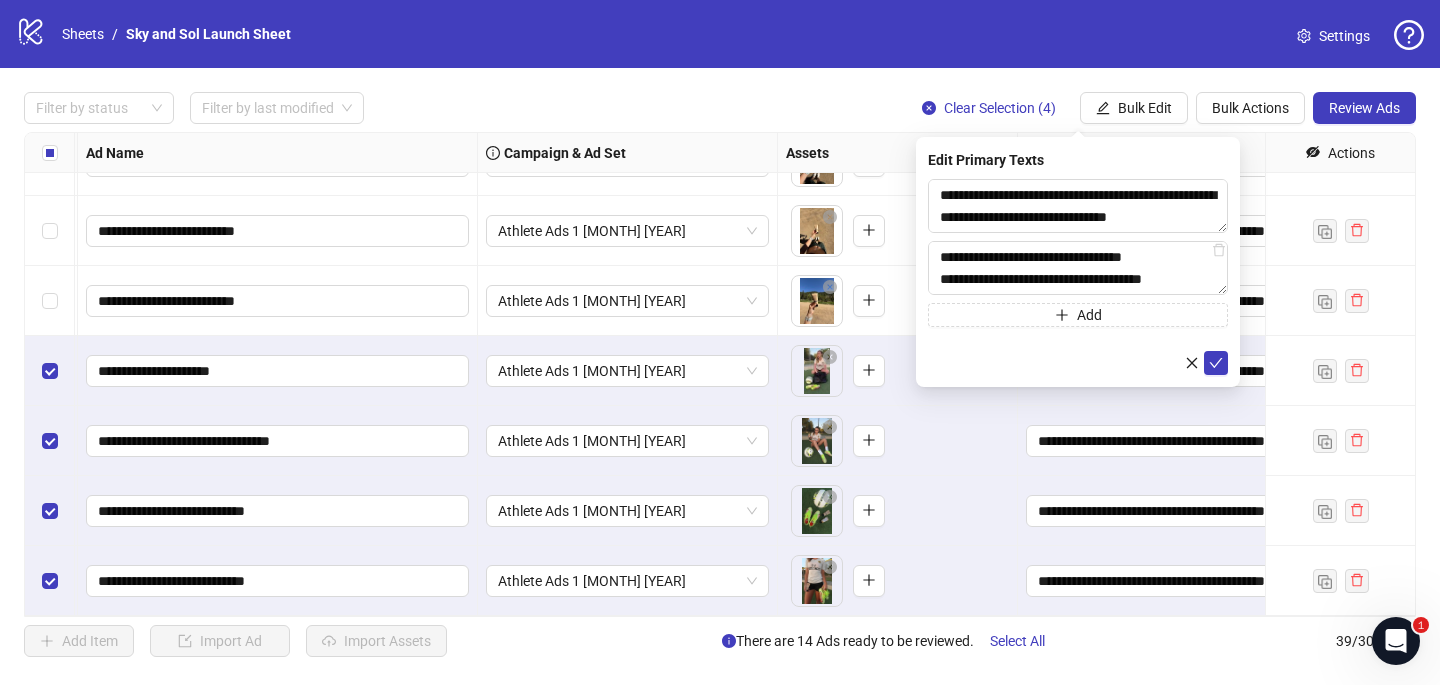 type on "**********" 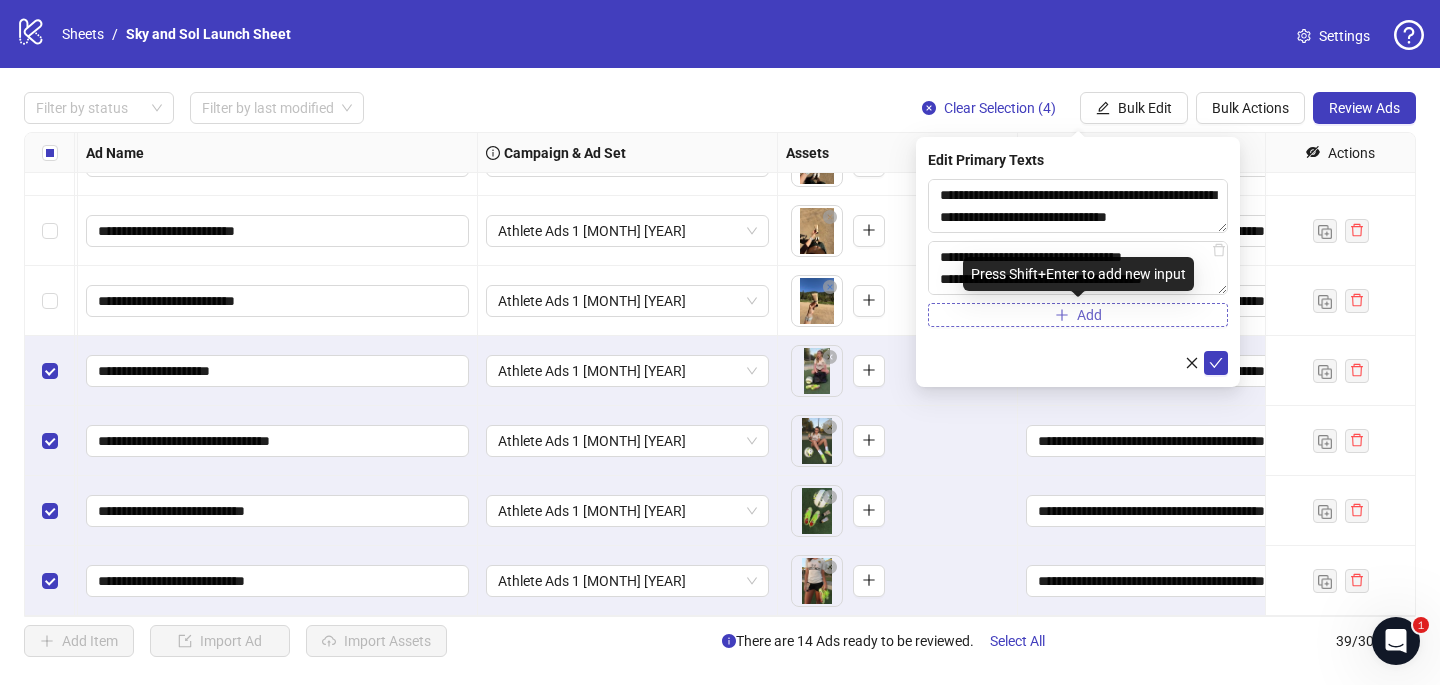 click on "Add" at bounding box center (1078, 315) 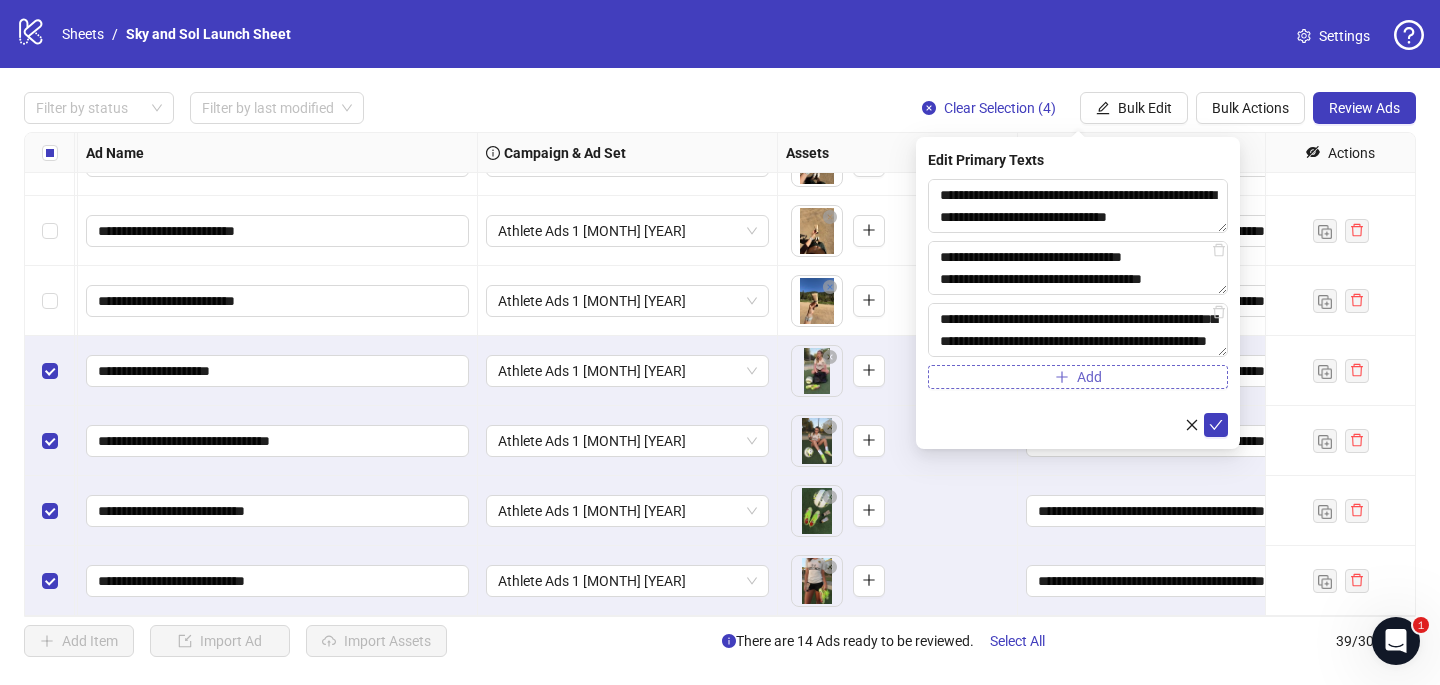 scroll, scrollTop: 330, scrollLeft: 0, axis: vertical 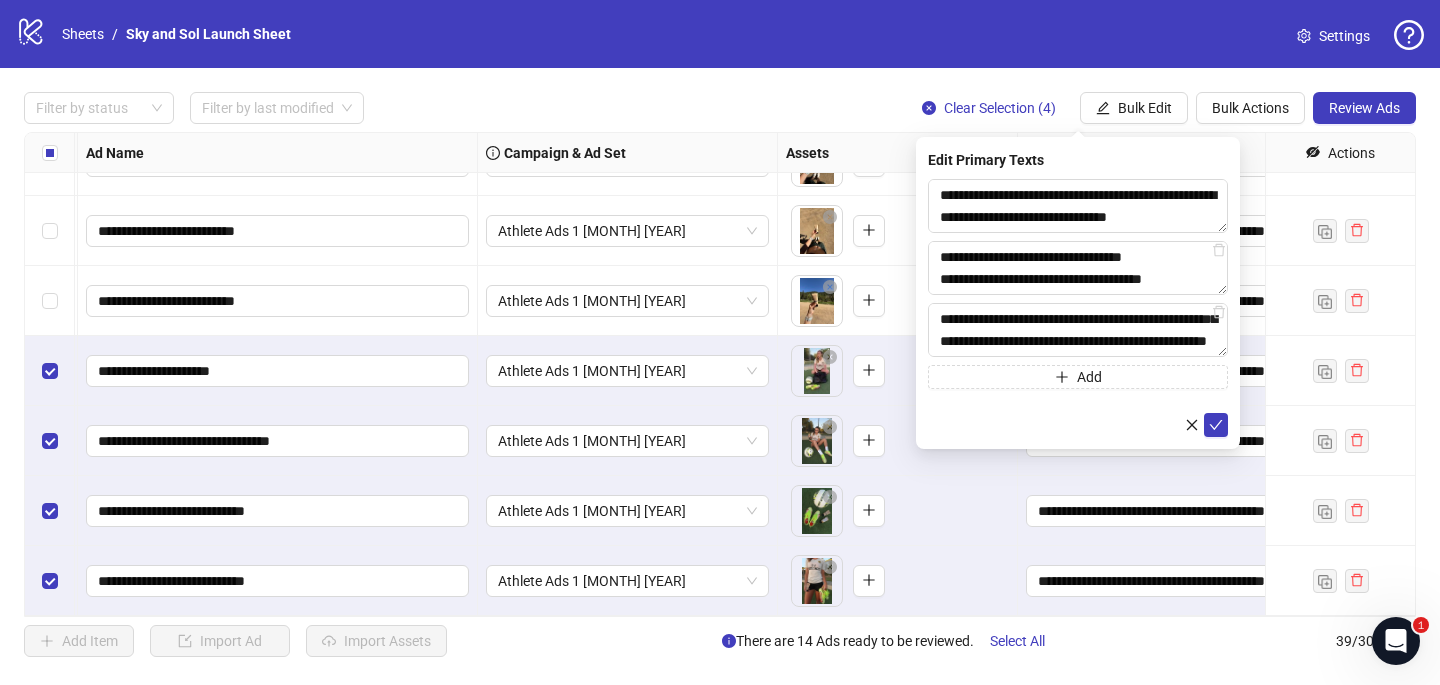 type on "**********" 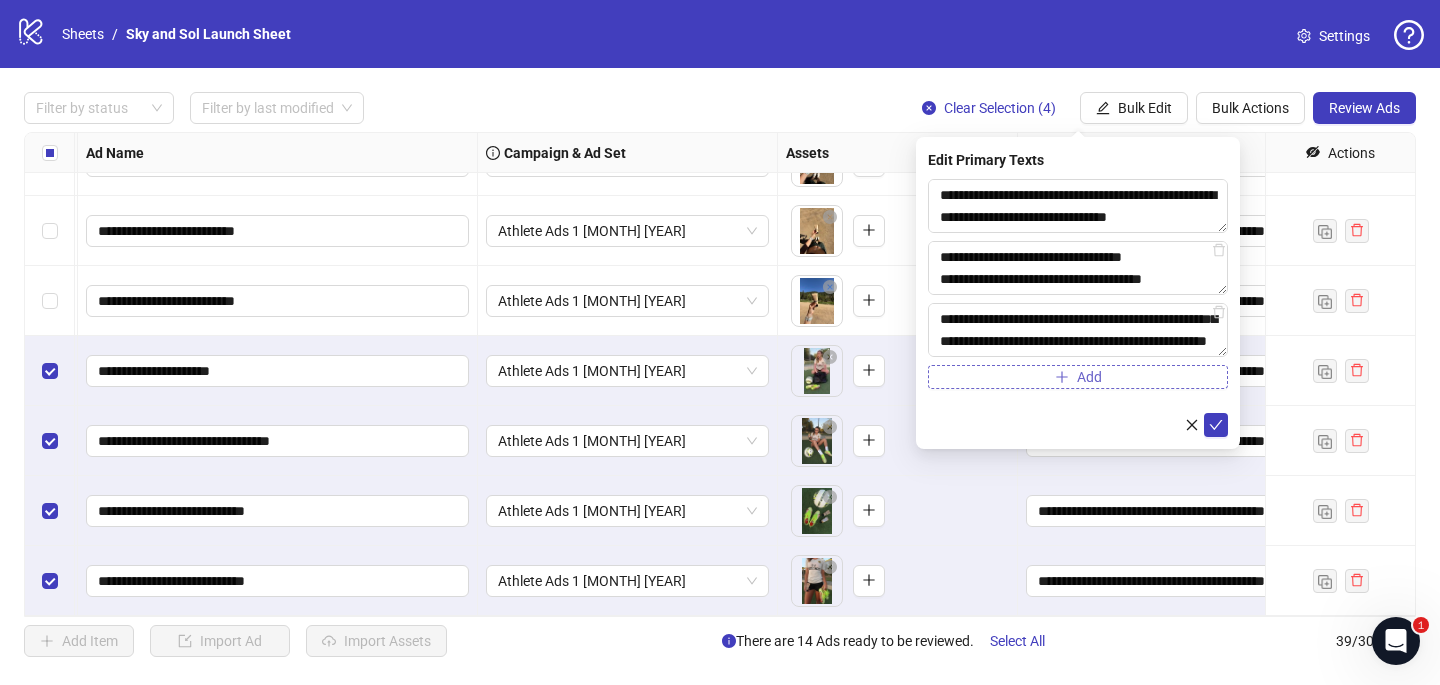 click on "Add" at bounding box center [1078, 377] 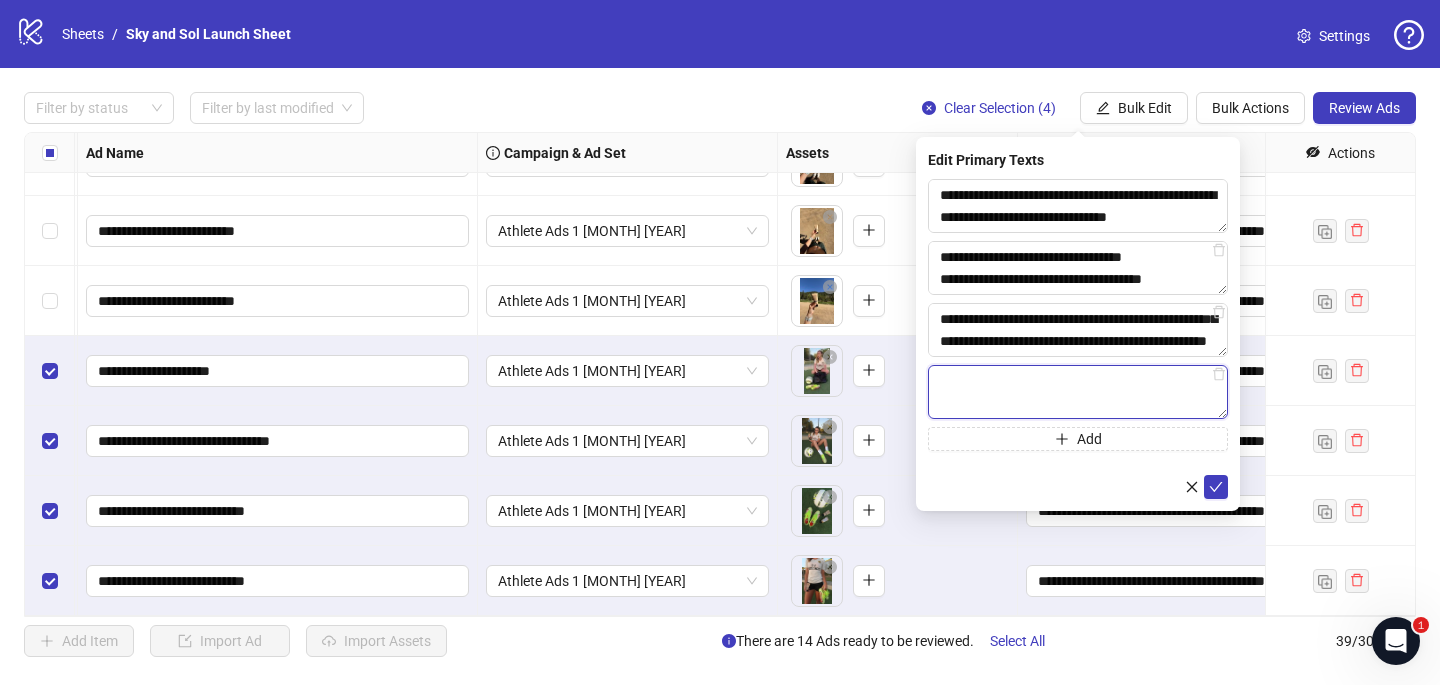paste on "**********" 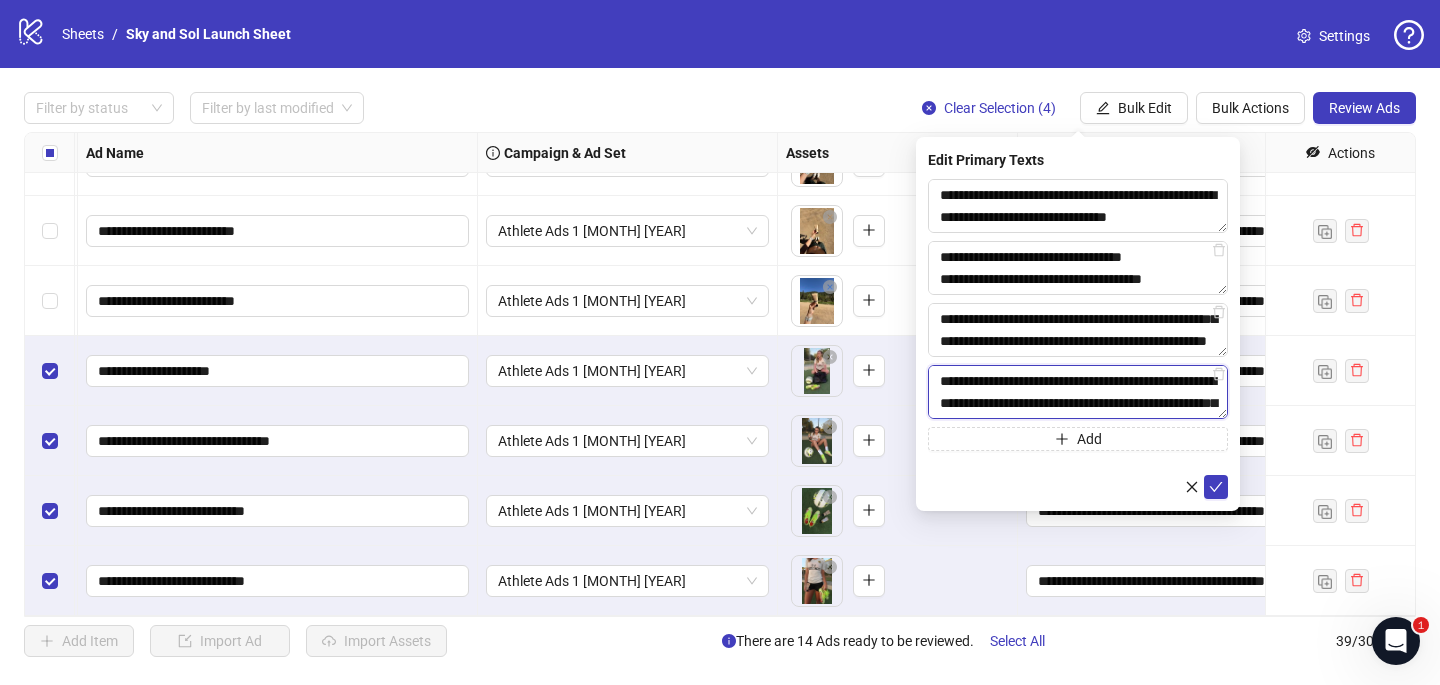 scroll, scrollTop: 125, scrollLeft: 0, axis: vertical 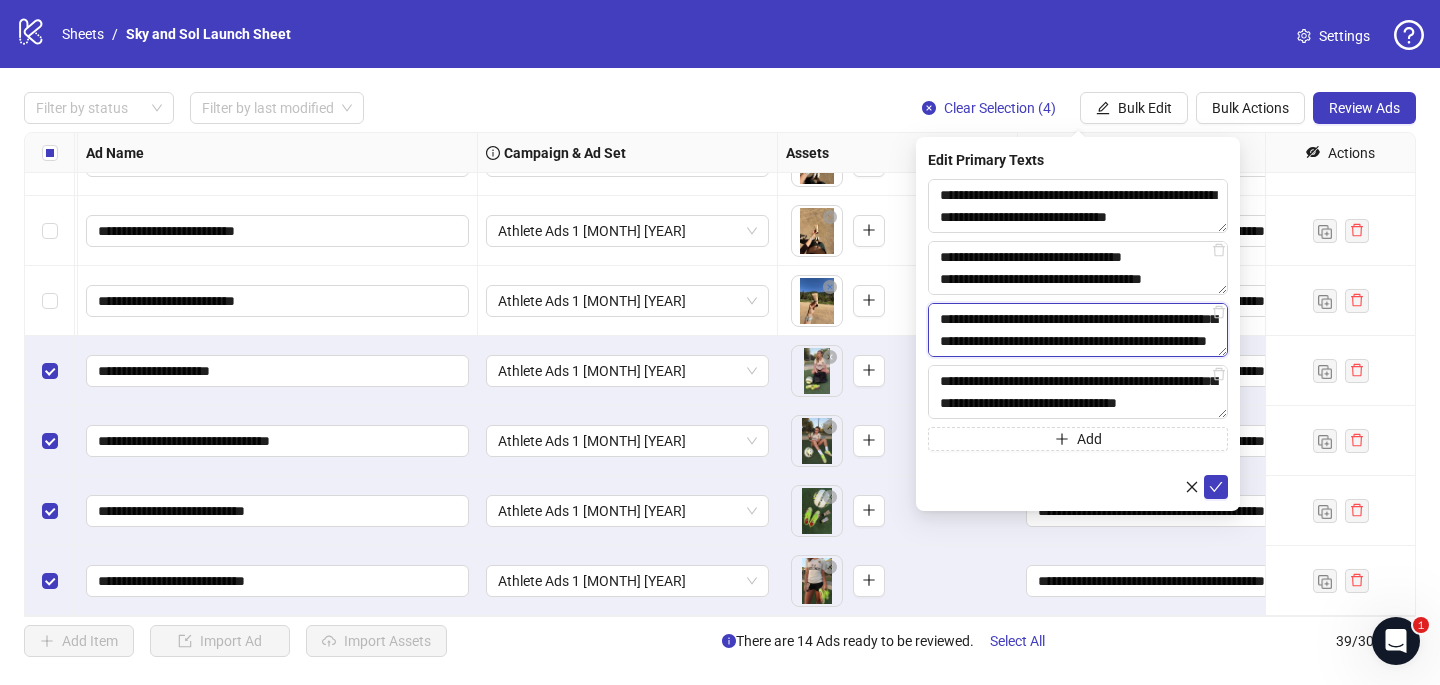 drag, startPoint x: 1206, startPoint y: 340, endPoint x: 926, endPoint y: 323, distance: 280.5156 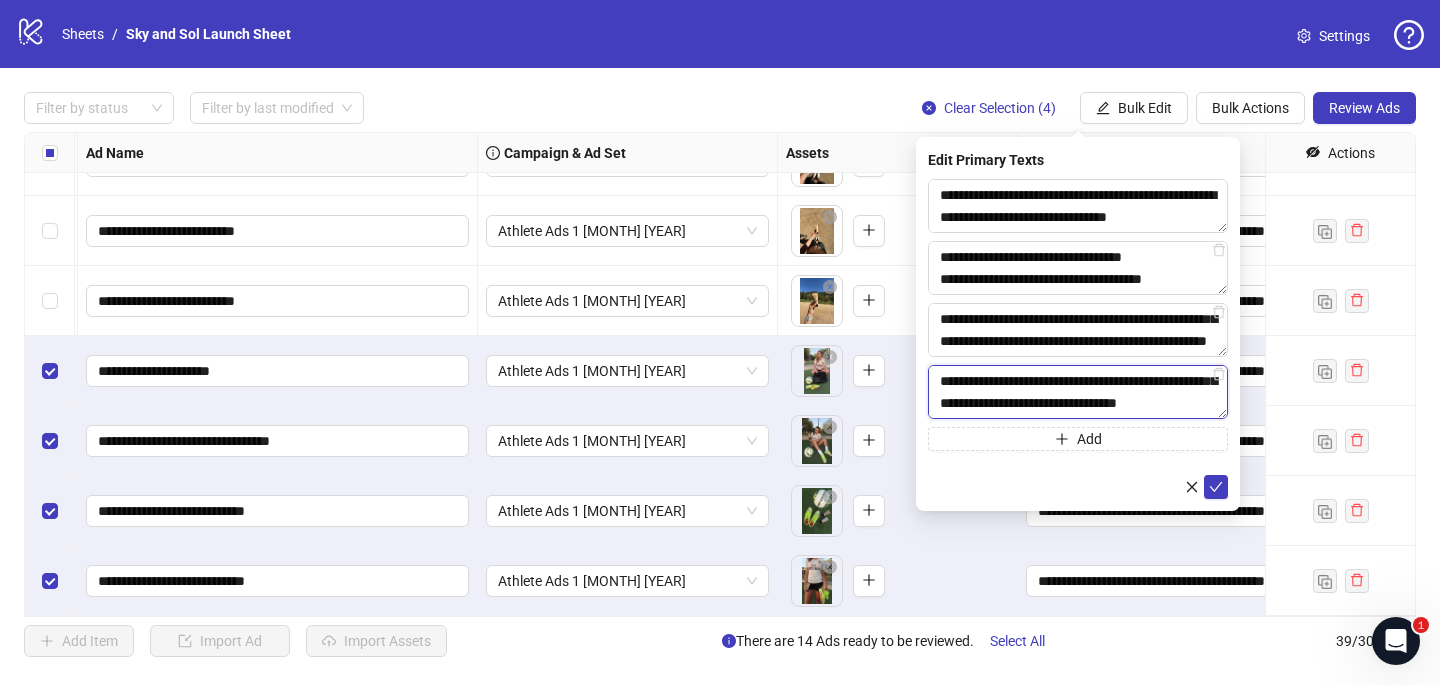 click on "**********" at bounding box center (1078, 206) 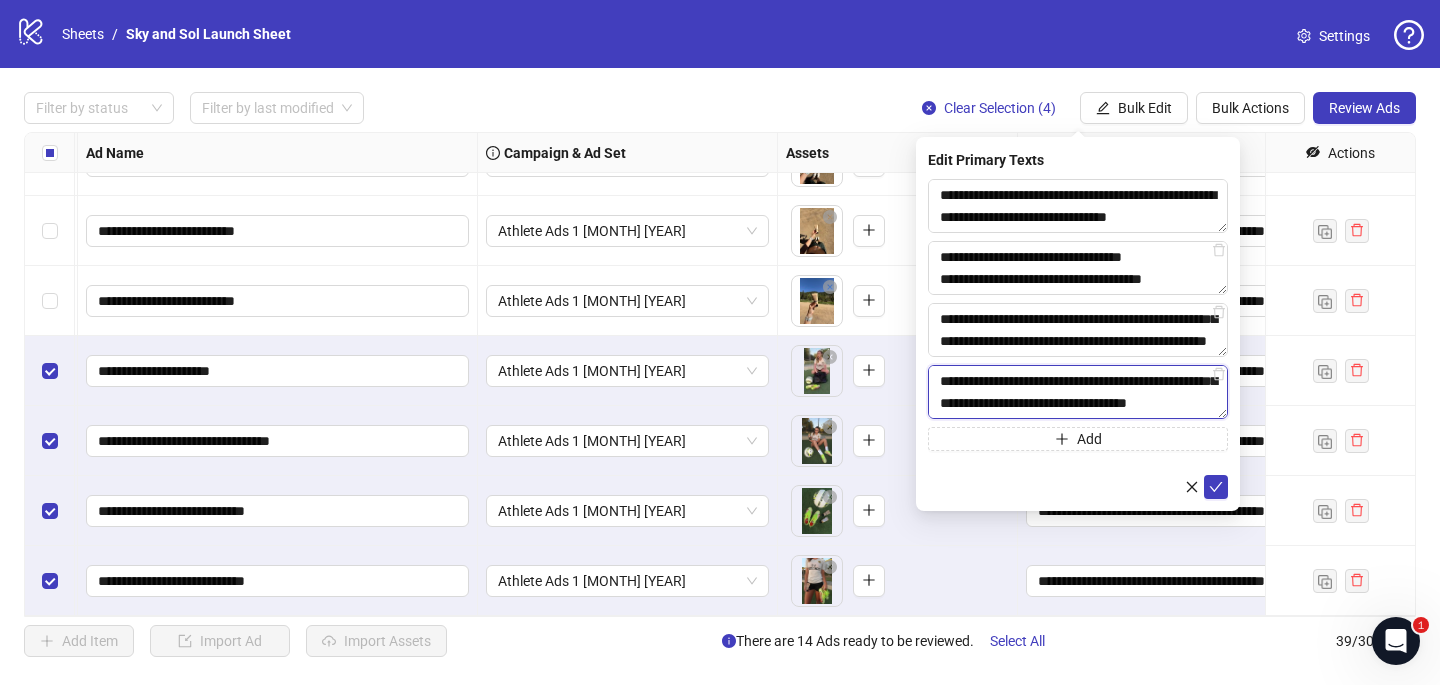 paste on "**********" 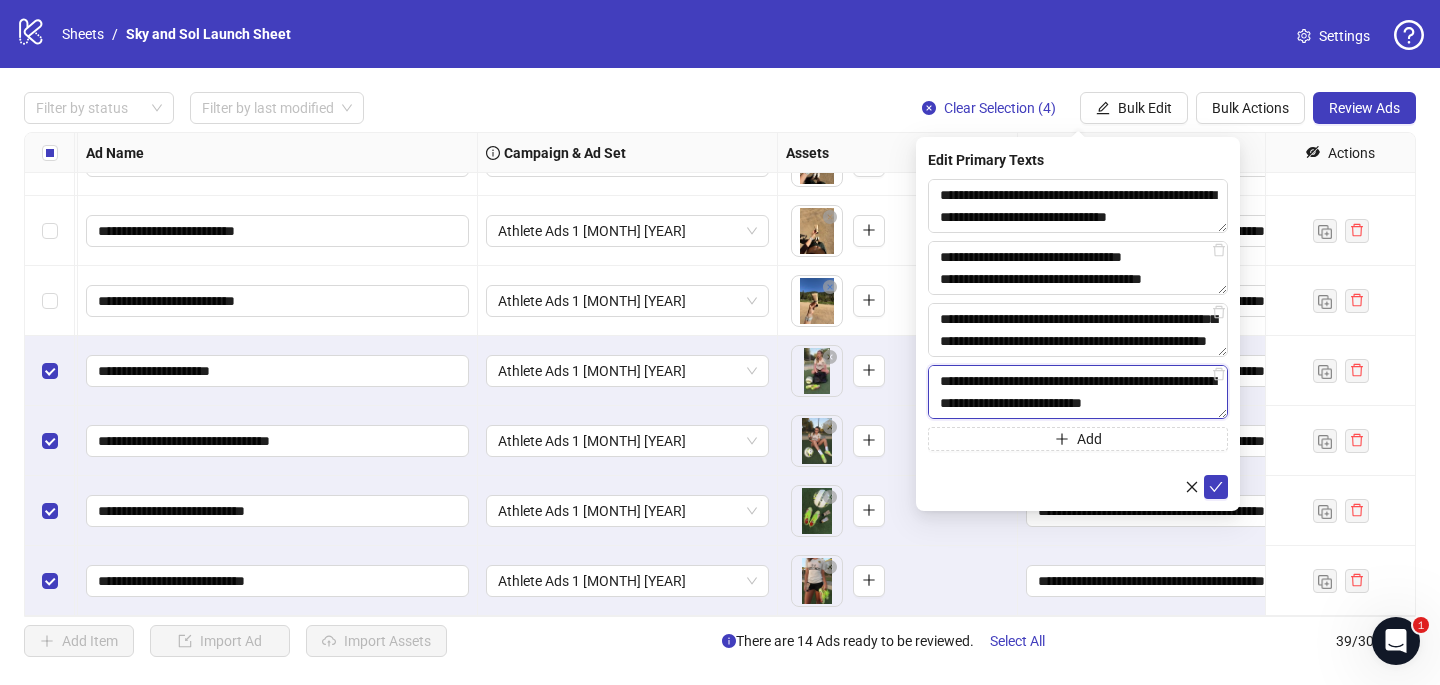 scroll, scrollTop: 191, scrollLeft: 0, axis: vertical 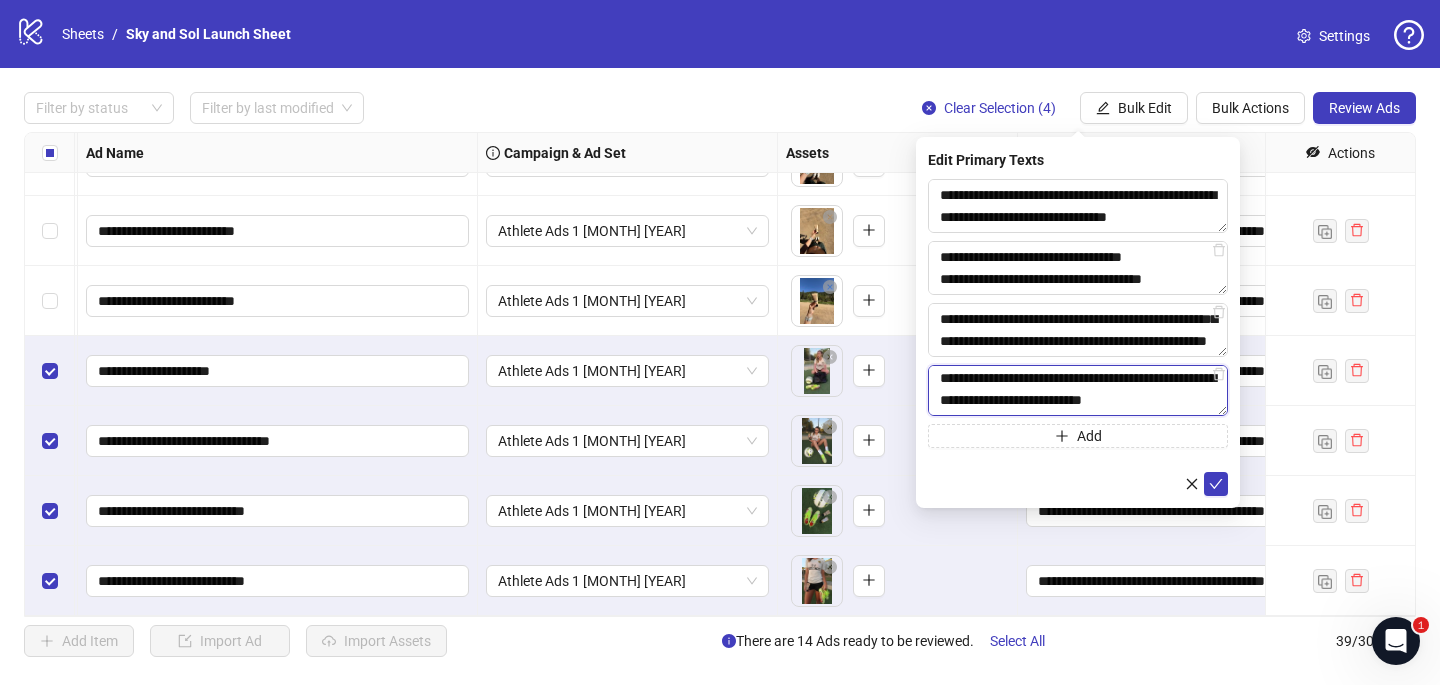 drag, startPoint x: 1211, startPoint y: 410, endPoint x: 958, endPoint y: 406, distance: 253.03162 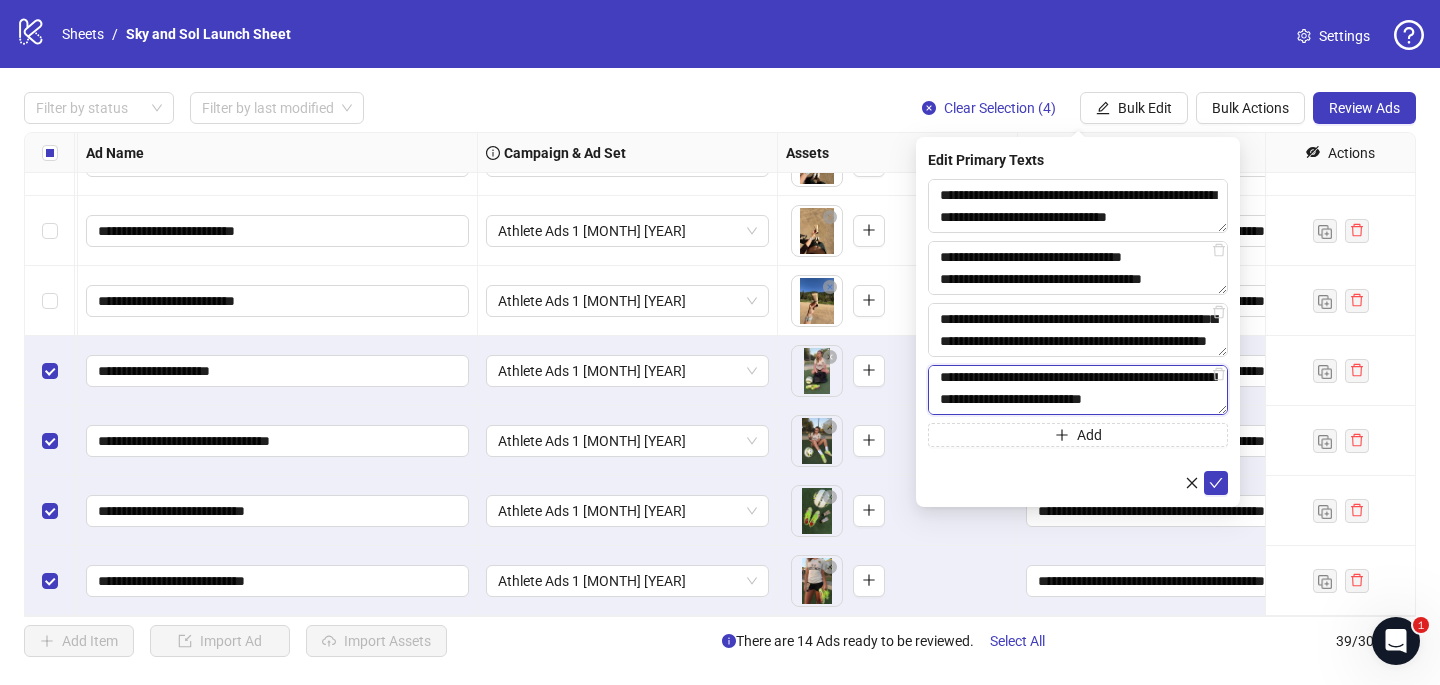 scroll, scrollTop: 202, scrollLeft: 0, axis: vertical 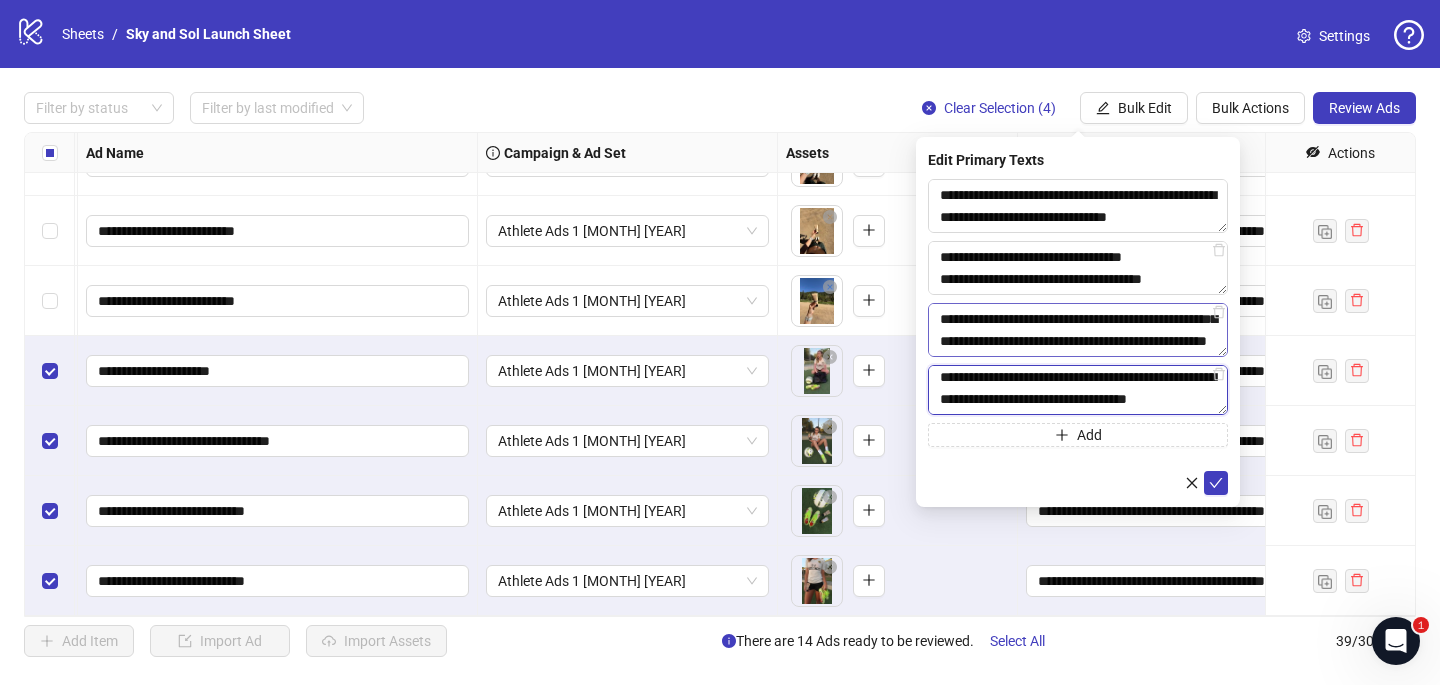 type on "**********" 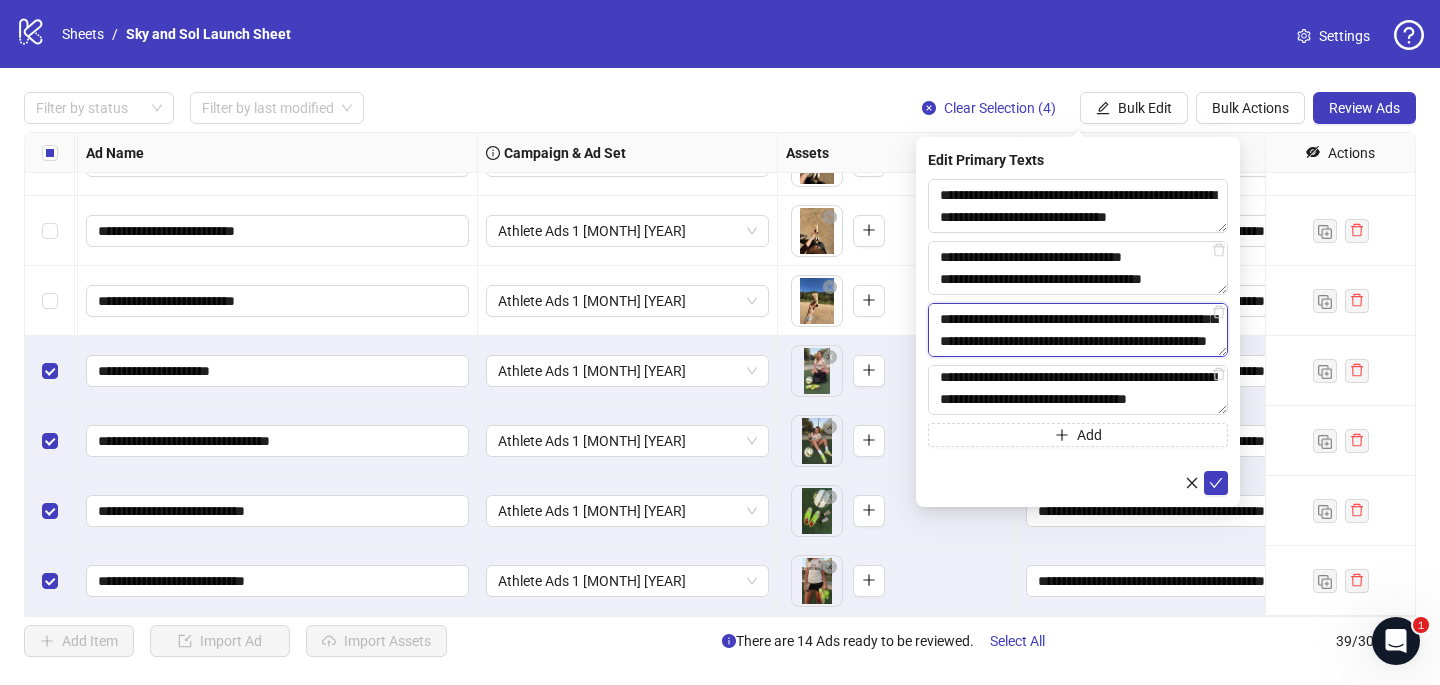 drag, startPoint x: 1209, startPoint y: 343, endPoint x: 932, endPoint y: 347, distance: 277.02887 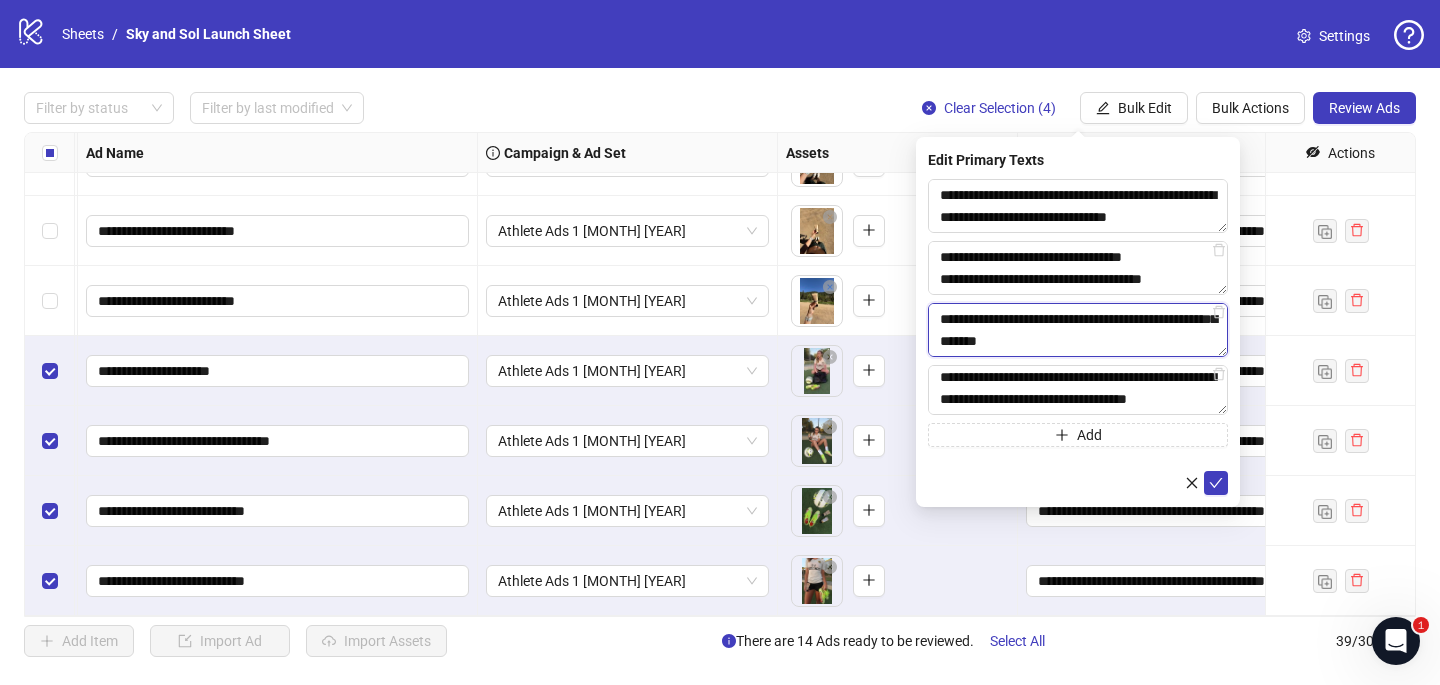 scroll, scrollTop: 345, scrollLeft: 0, axis: vertical 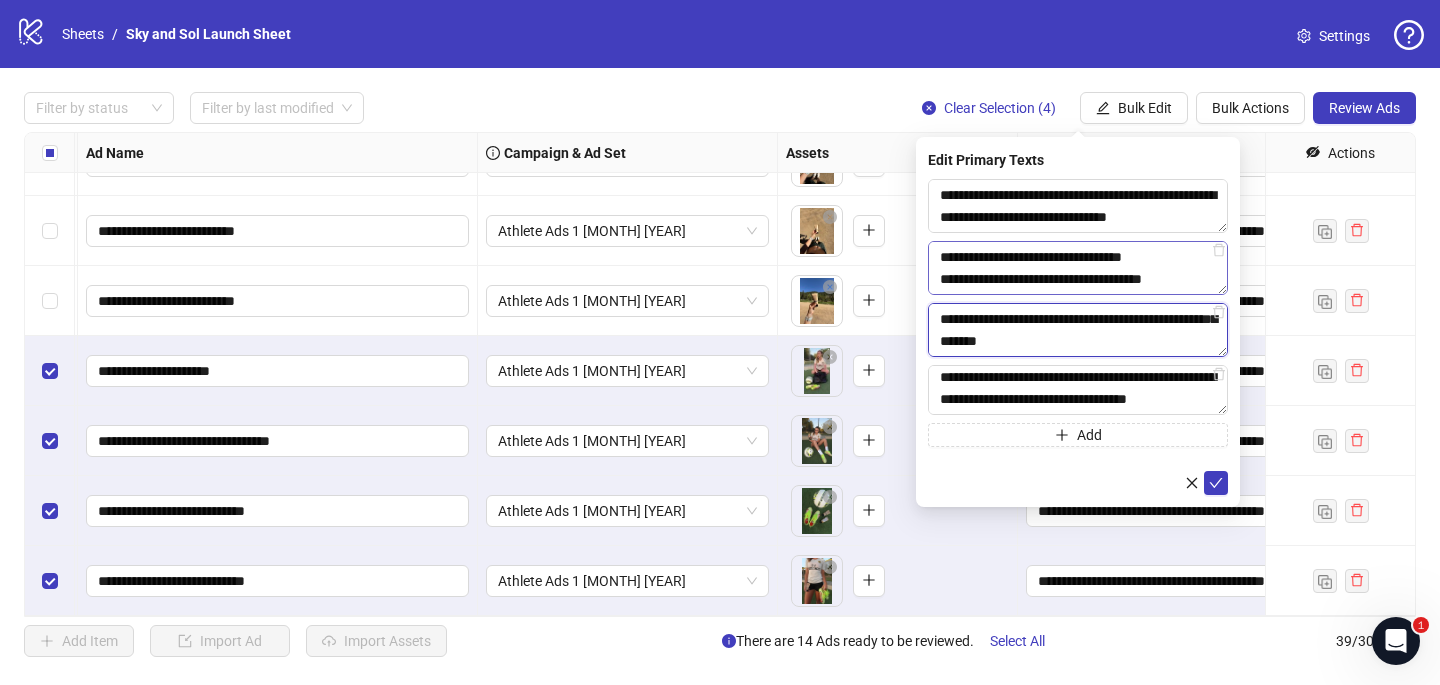 drag, startPoint x: 1211, startPoint y: 281, endPoint x: 1168, endPoint y: 281, distance: 43 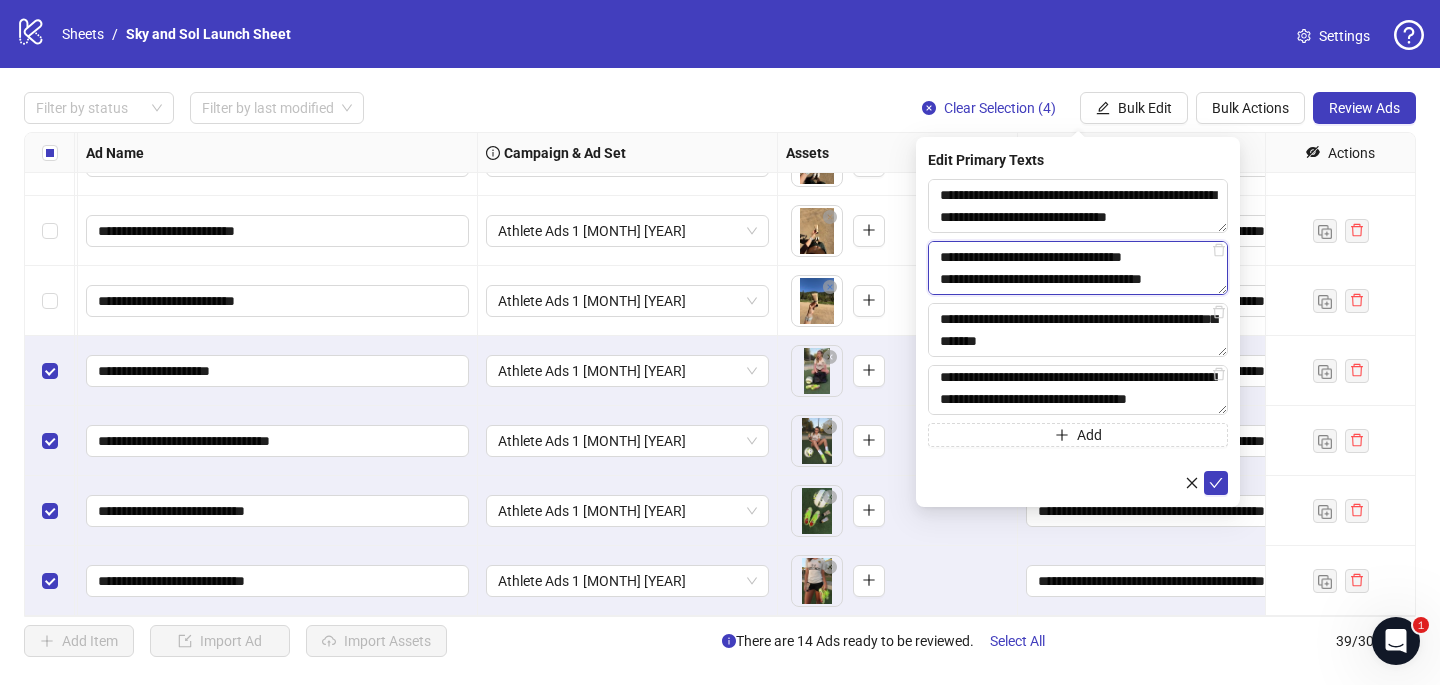 drag, startPoint x: 1210, startPoint y: 281, endPoint x: 924, endPoint y: 285, distance: 286.02798 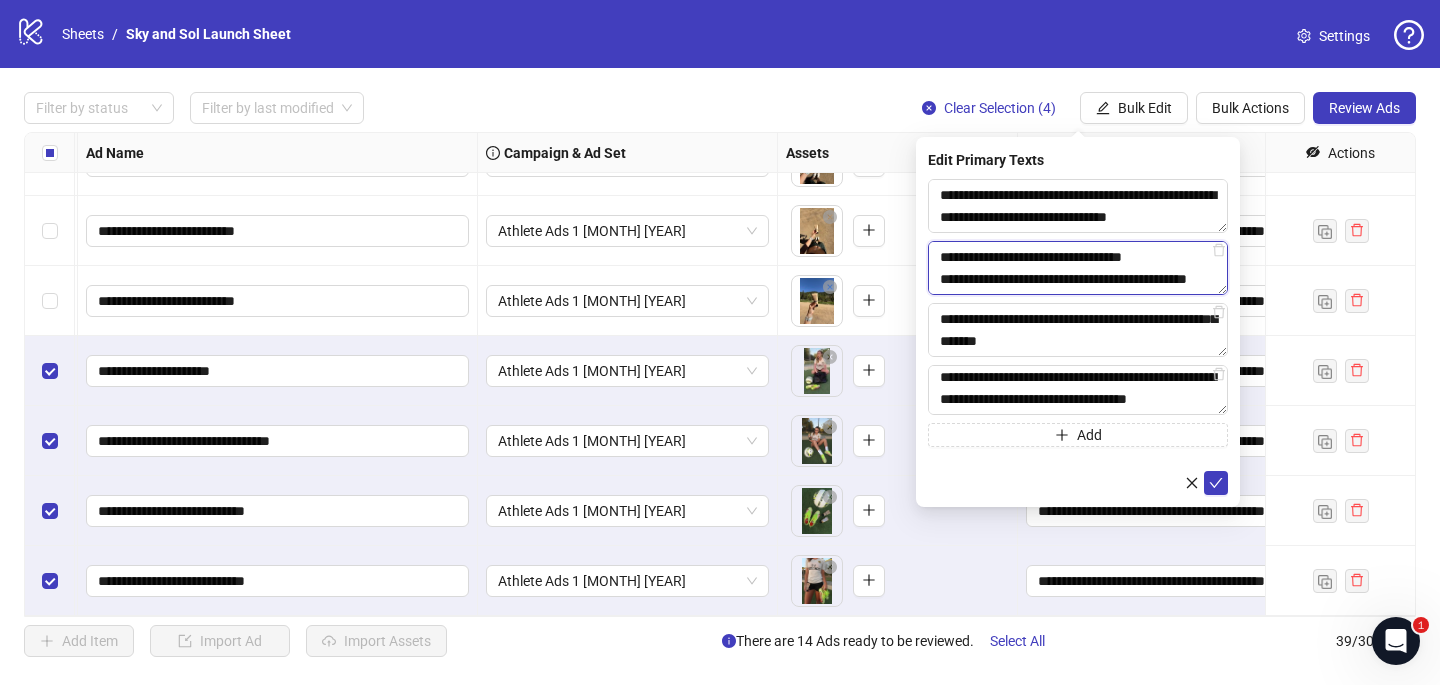 scroll, scrollTop: 389, scrollLeft: 0, axis: vertical 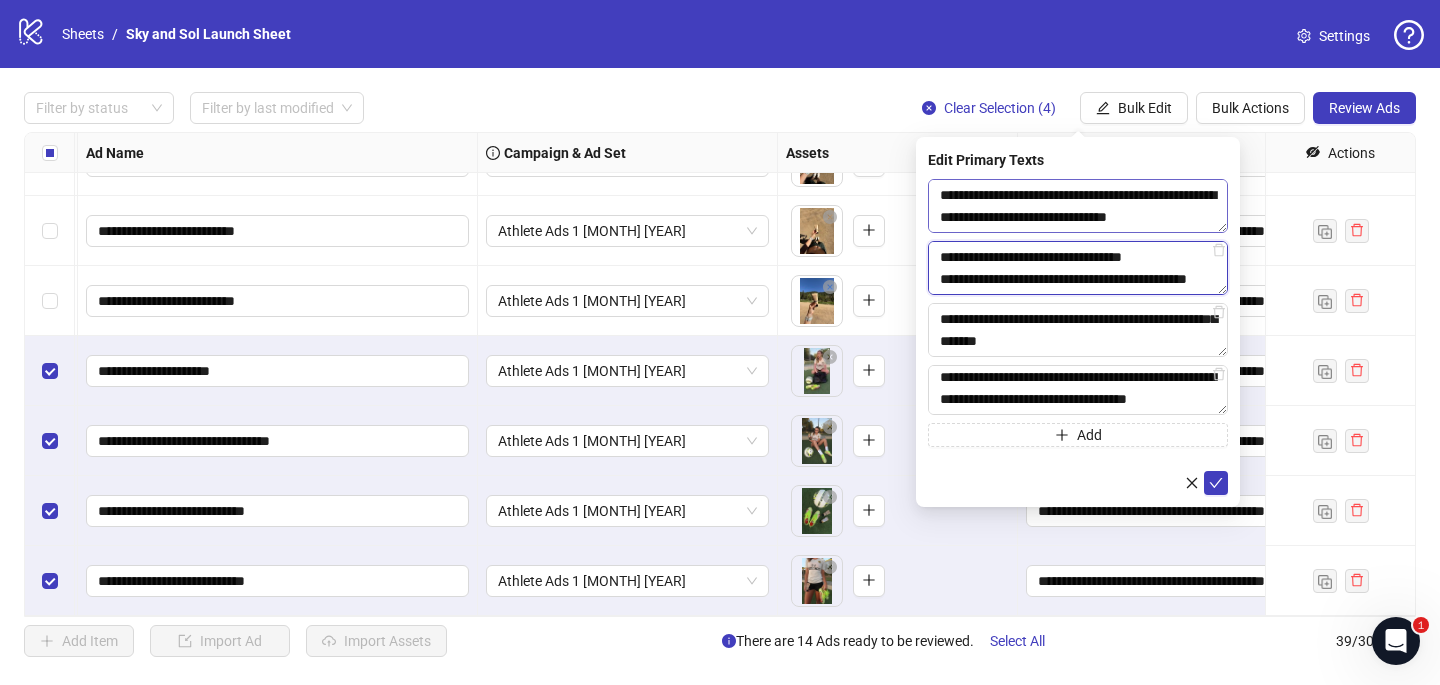 type on "**********" 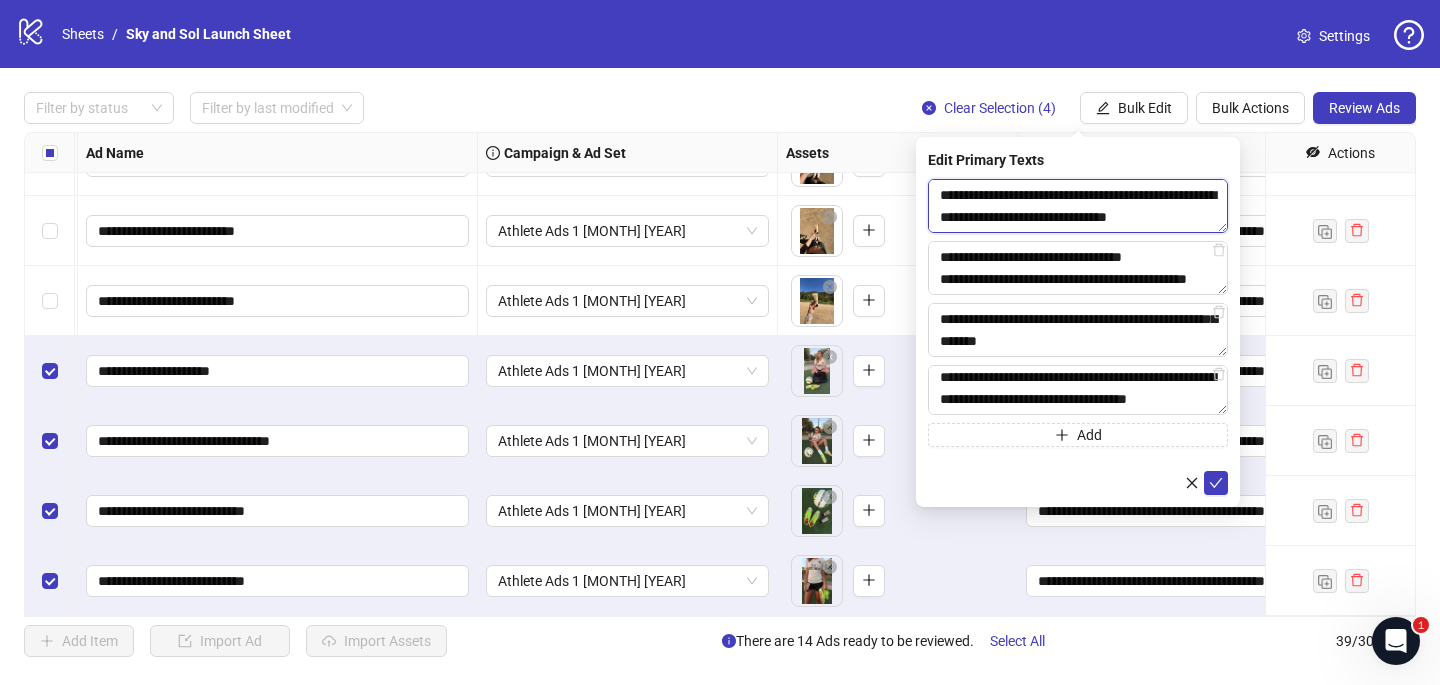 drag, startPoint x: 1211, startPoint y: 212, endPoint x: 932, endPoint y: 219, distance: 279.0878 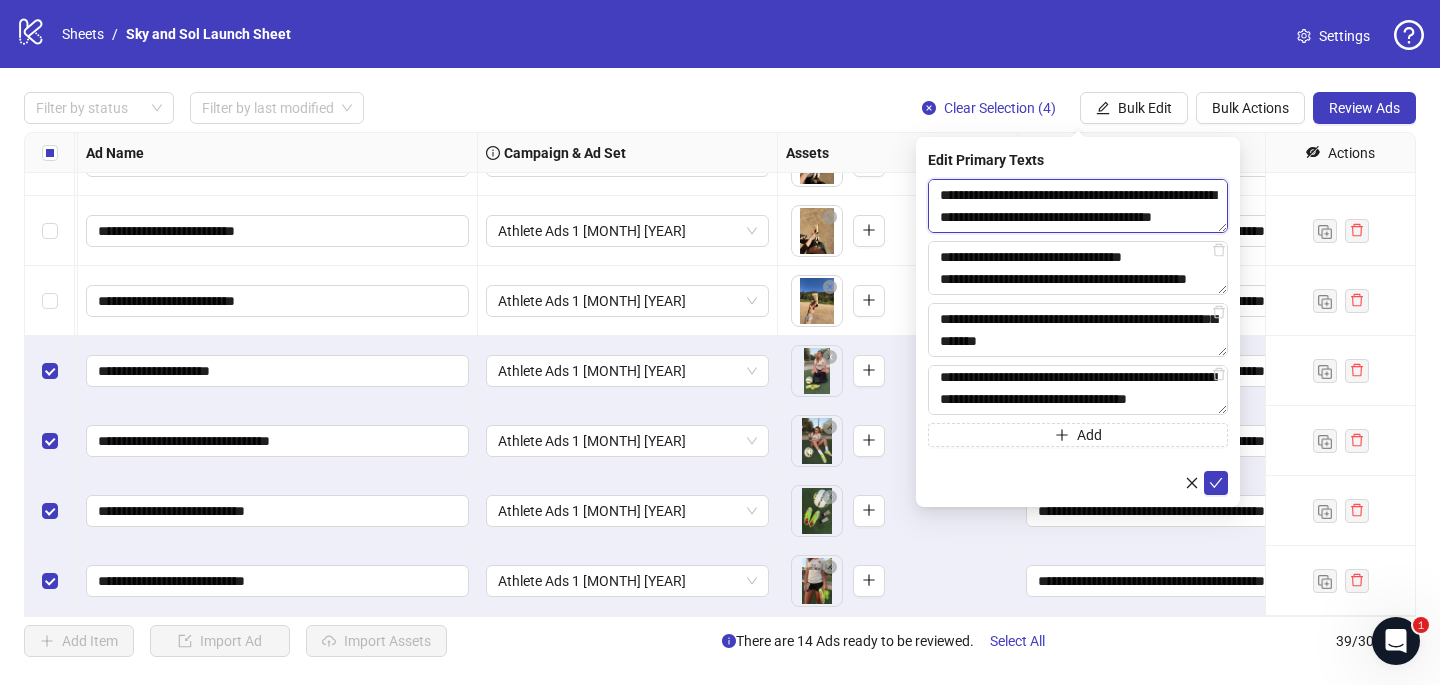scroll, scrollTop: 279, scrollLeft: 0, axis: vertical 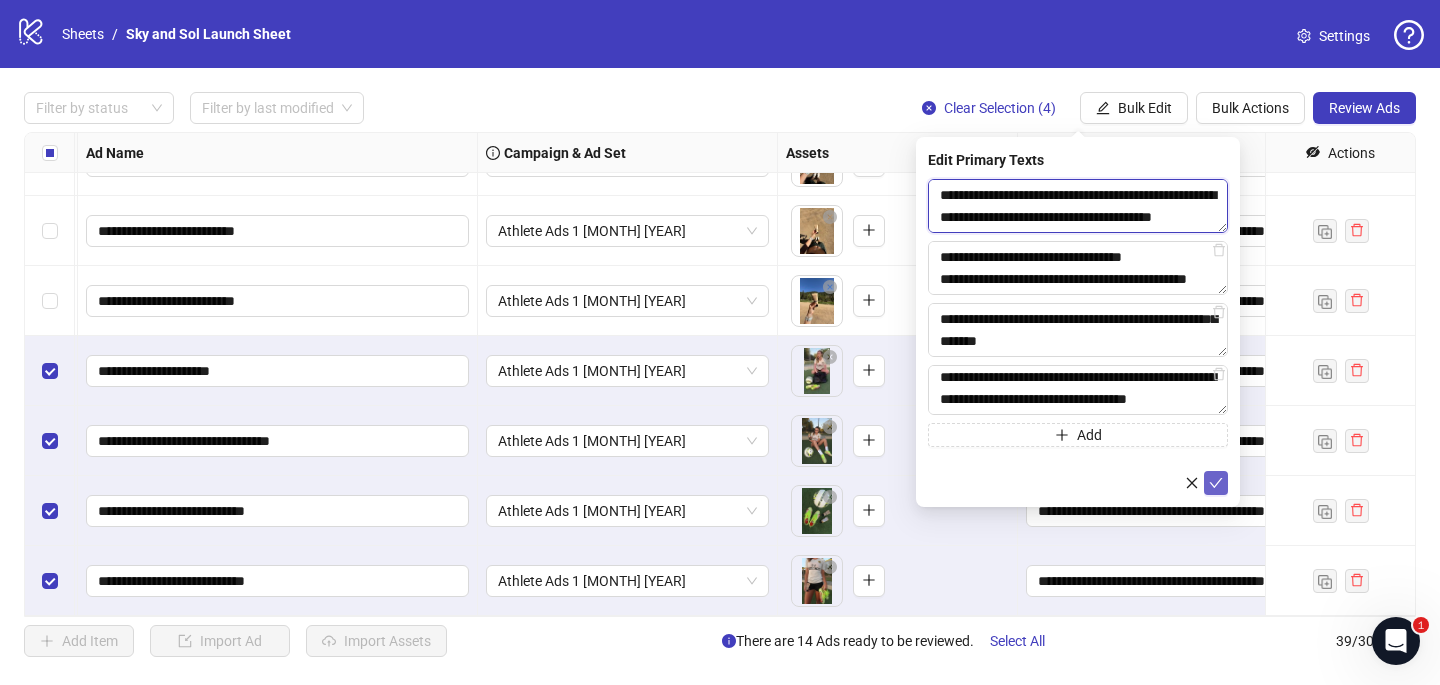 type on "**********" 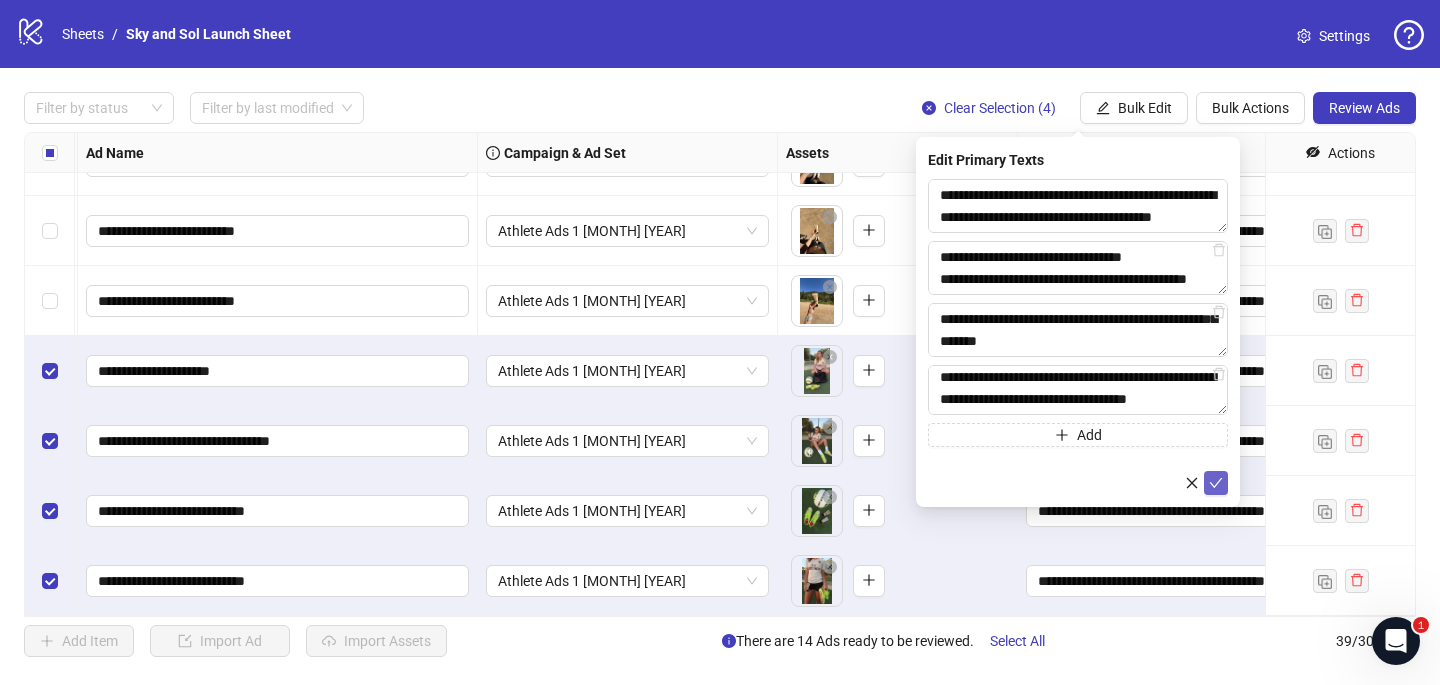 click at bounding box center (1216, 483) 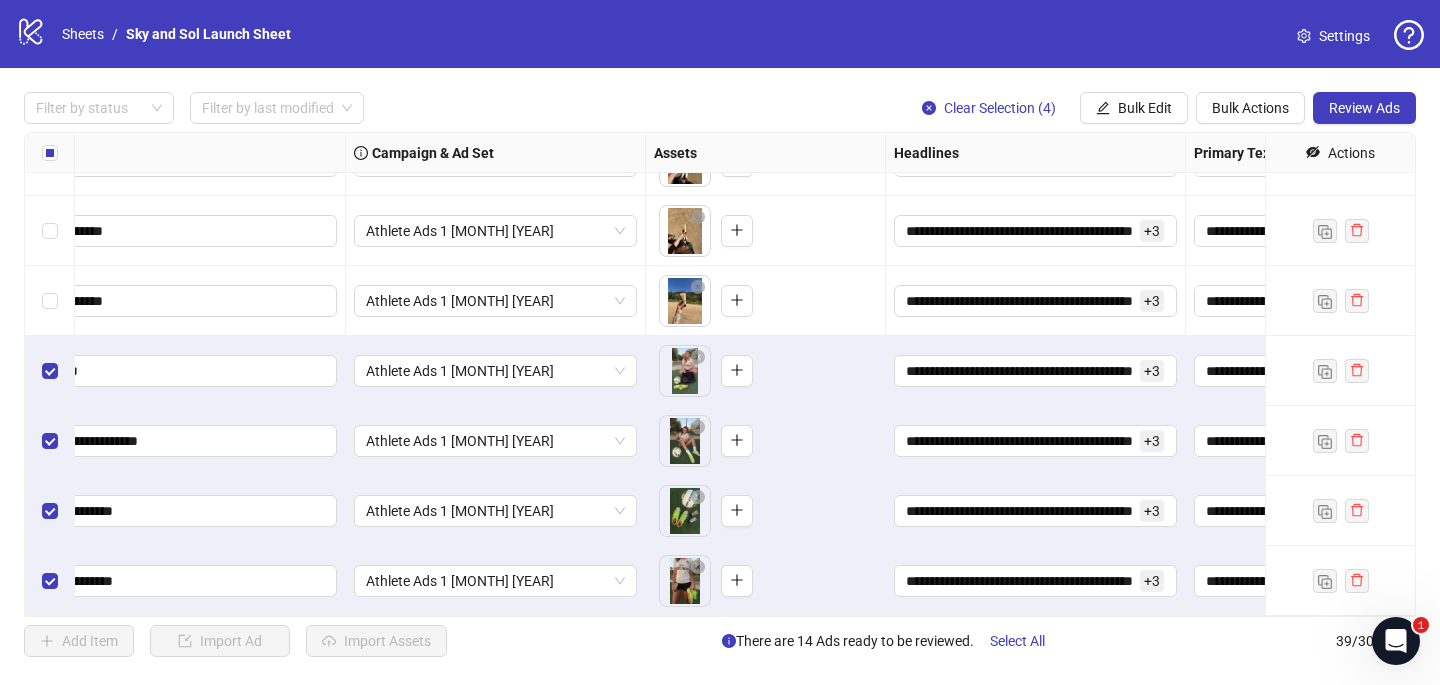 scroll, scrollTop: 2287, scrollLeft: 0, axis: vertical 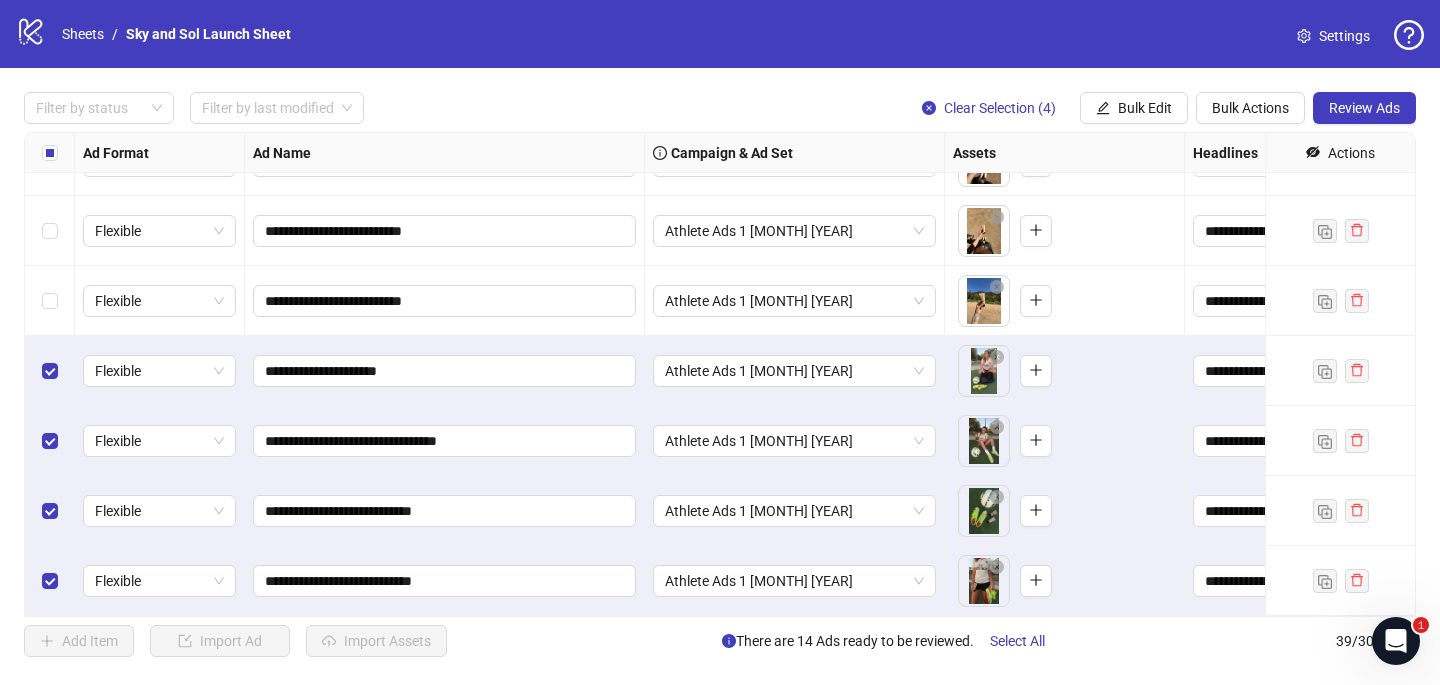 click at bounding box center (50, 371) 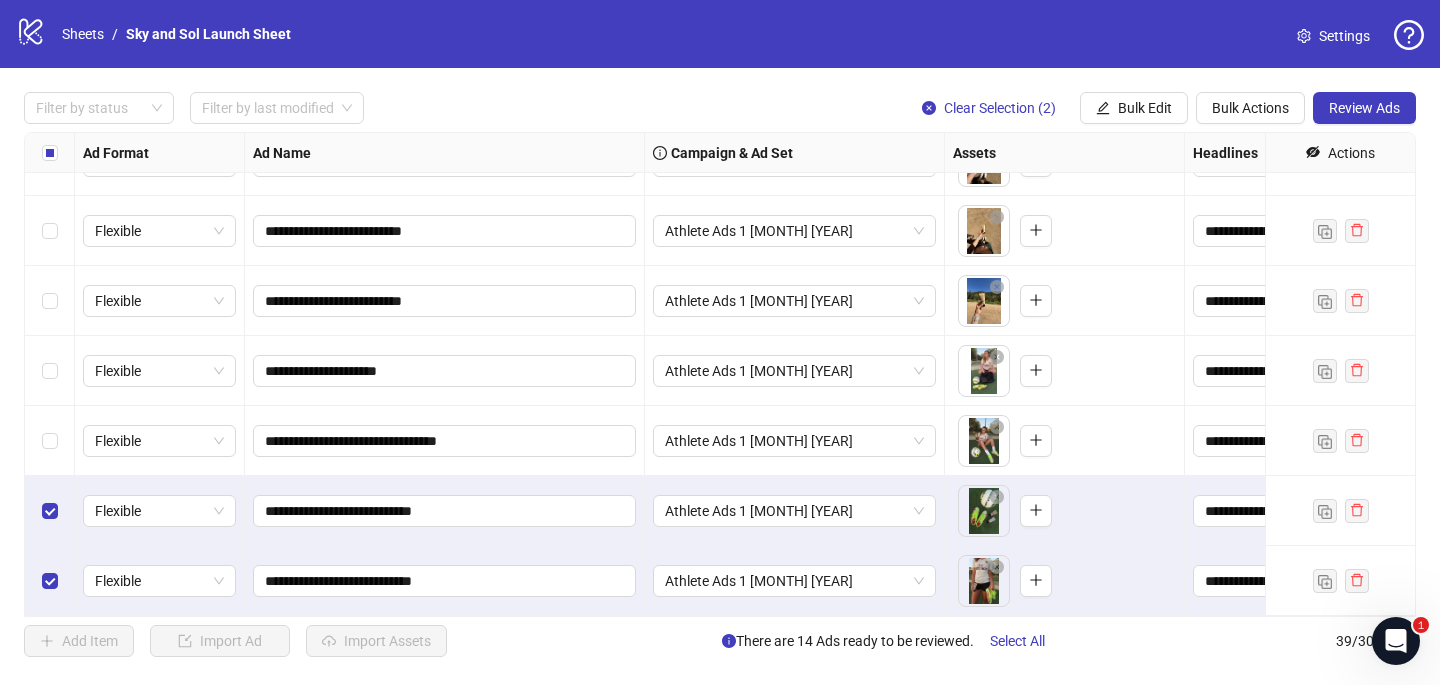 click at bounding box center [50, 511] 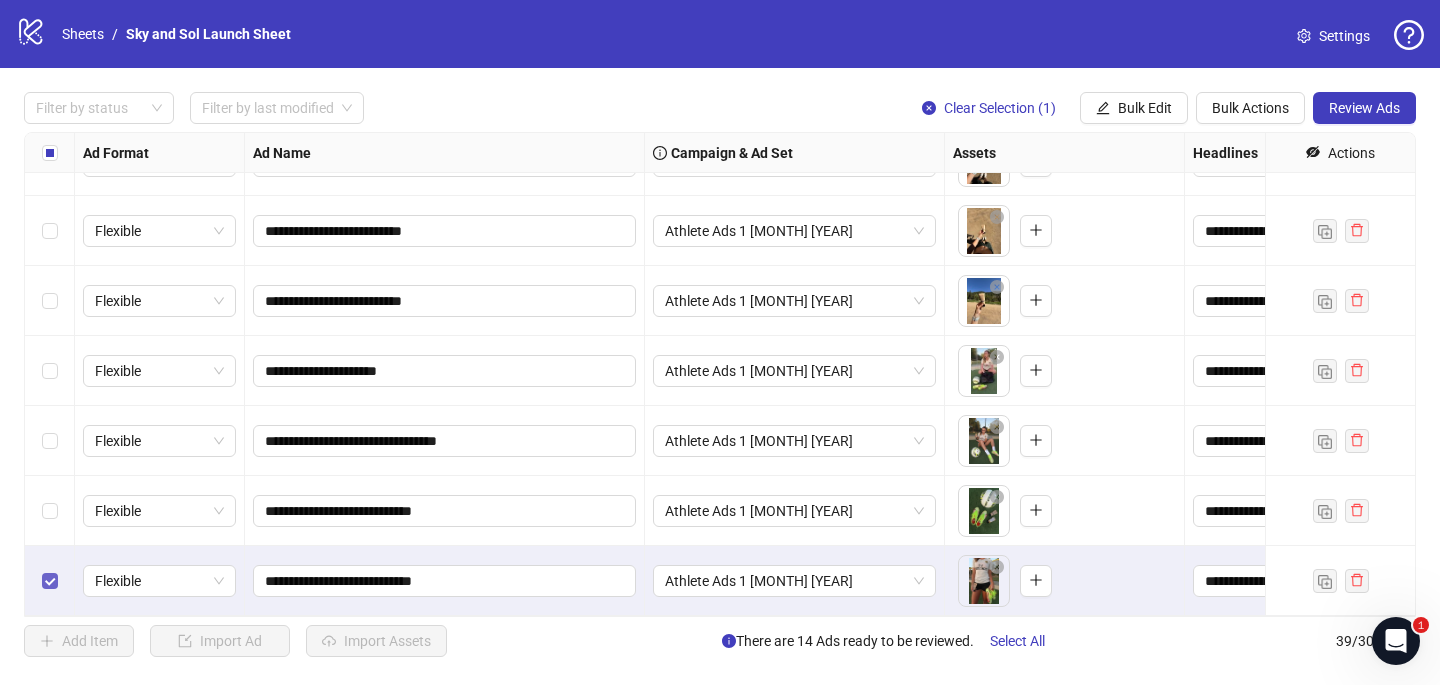 click at bounding box center (50, 581) 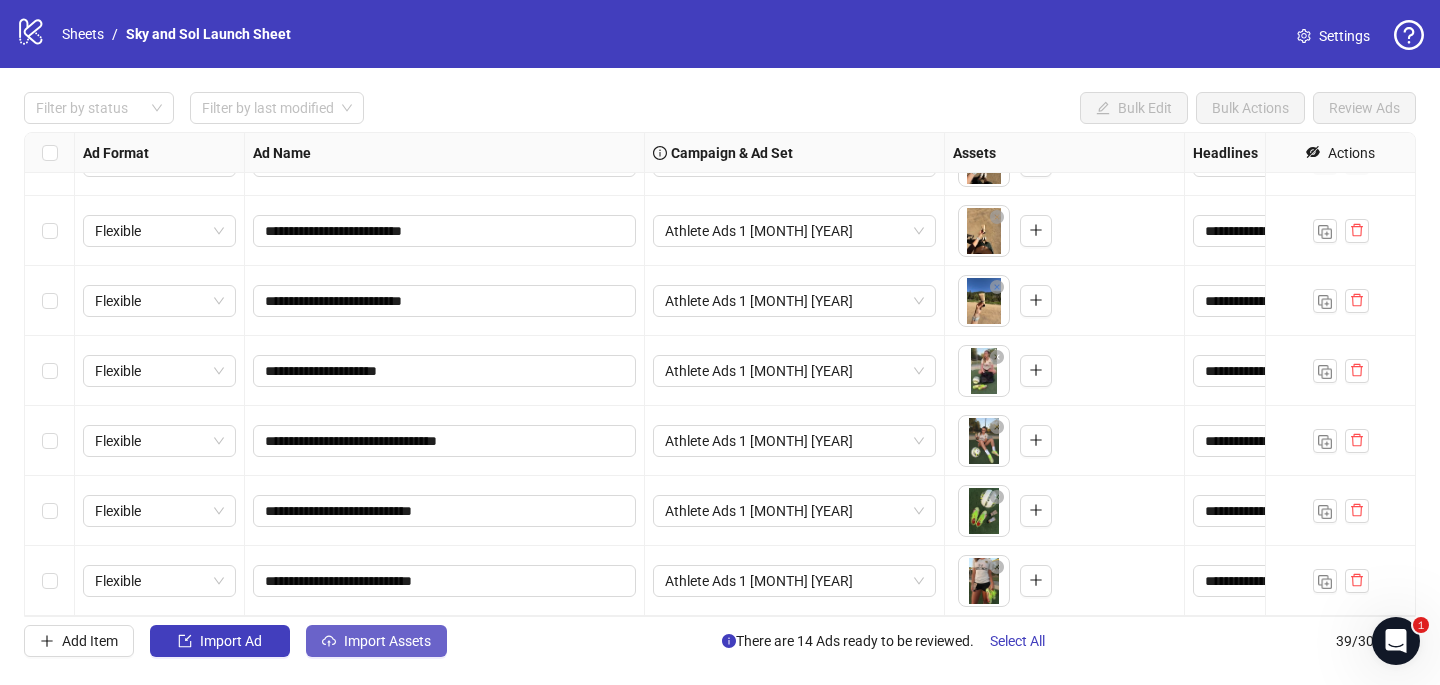 click on "Import Assets" at bounding box center [376, 641] 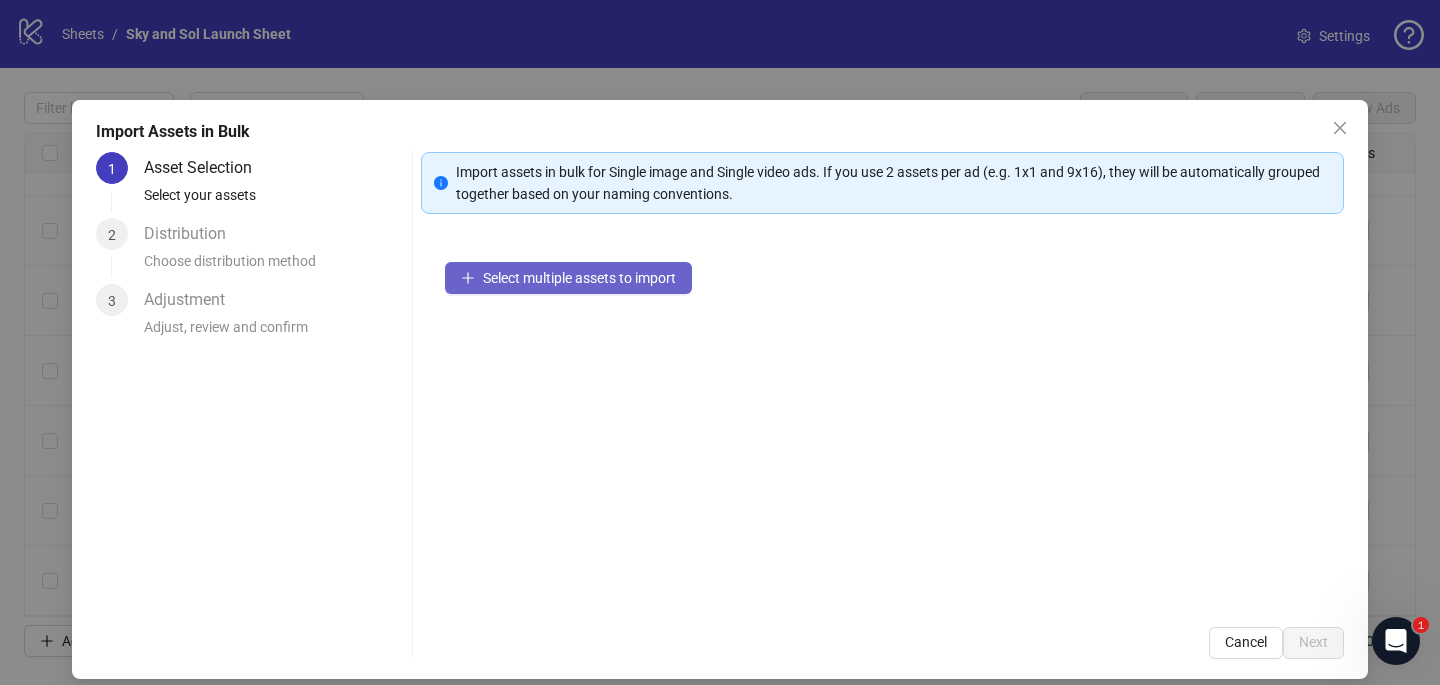 click on "Select multiple assets to import" at bounding box center [568, 278] 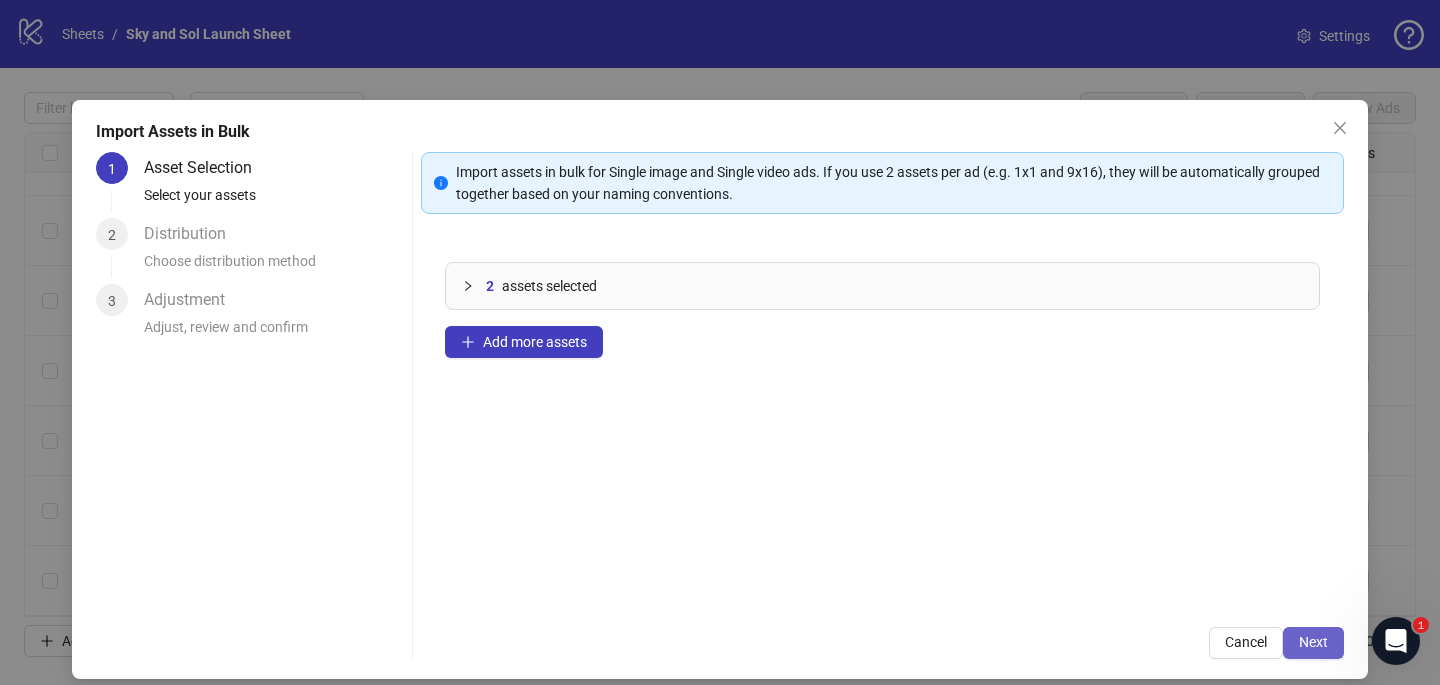 click on "Next" at bounding box center [1313, 642] 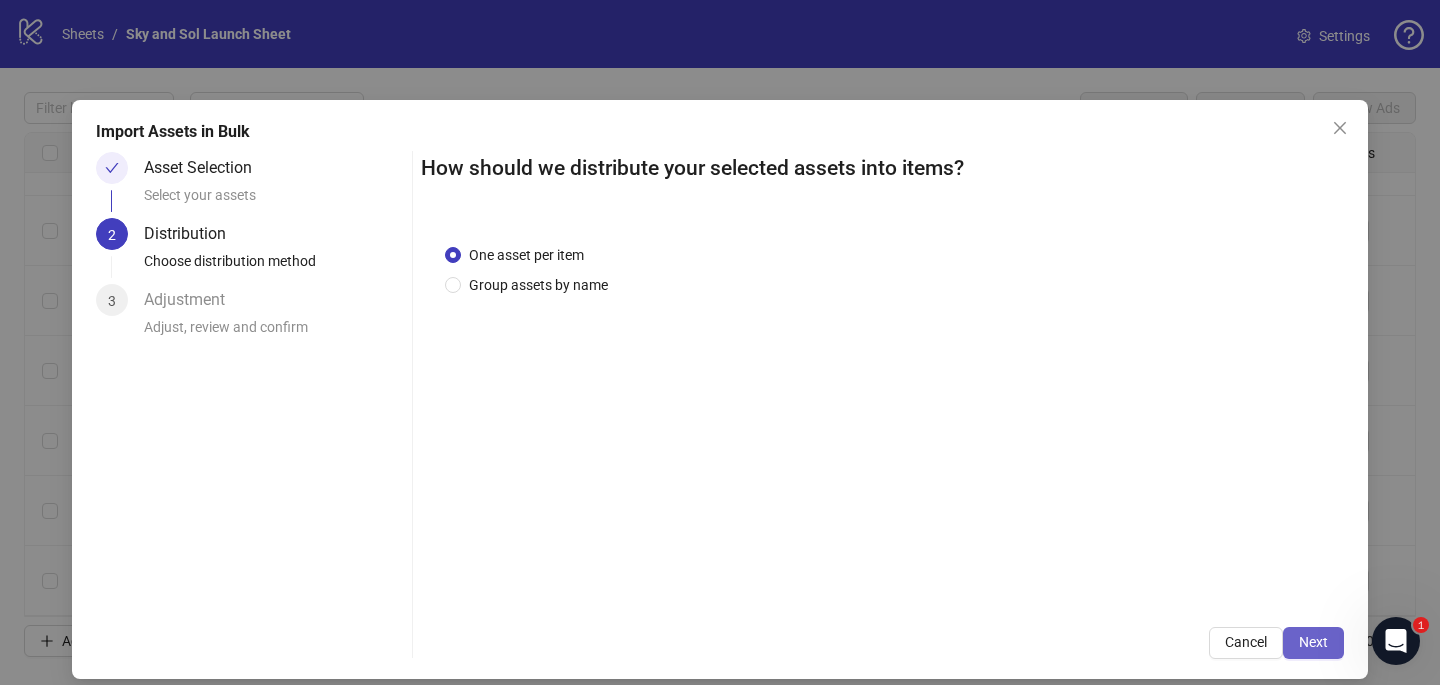 click on "Next" at bounding box center (1313, 642) 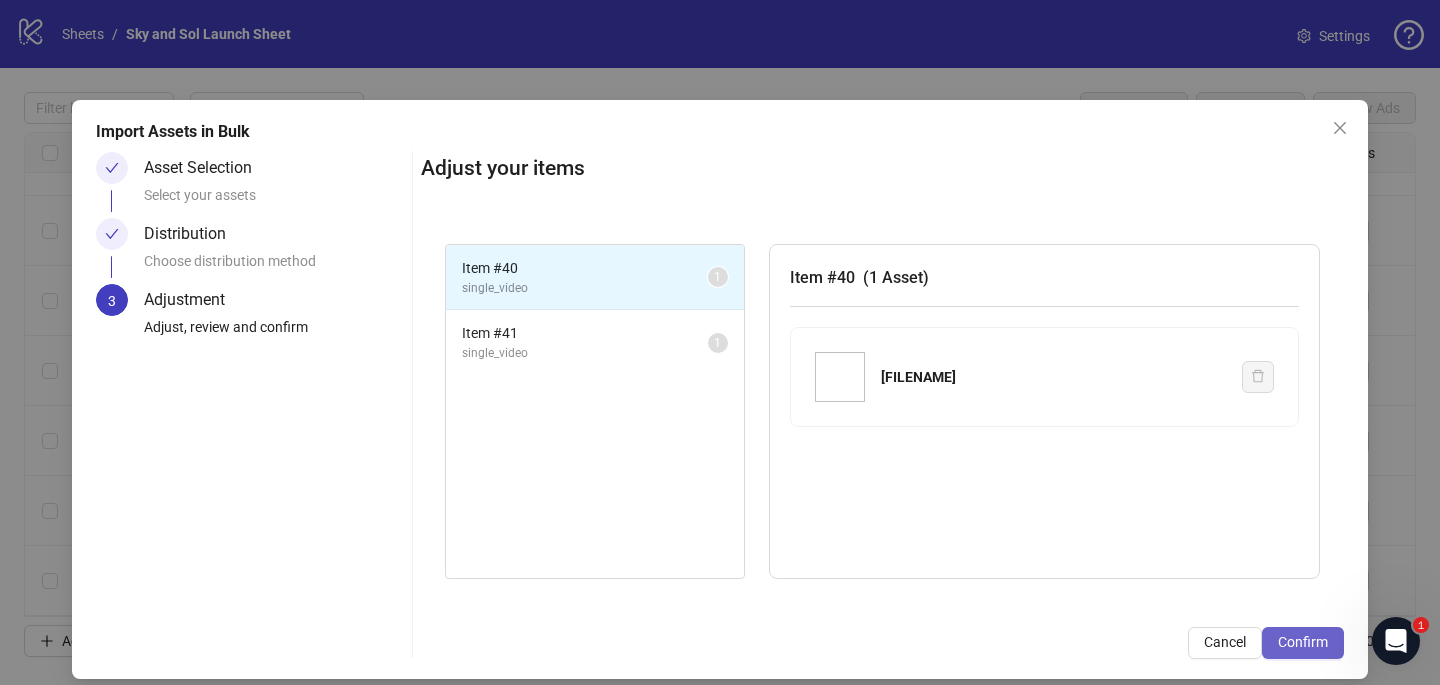 click on "Confirm" at bounding box center [1303, 642] 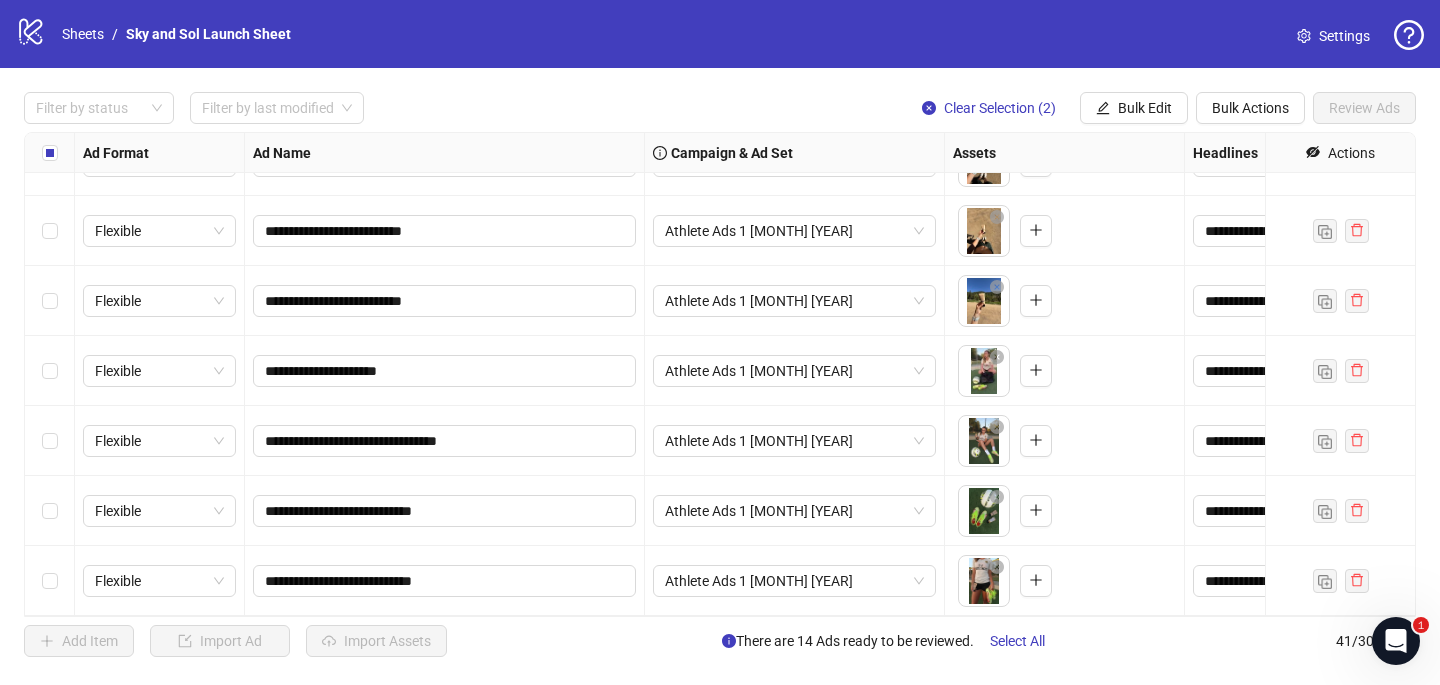 scroll, scrollTop: 2427, scrollLeft: 0, axis: vertical 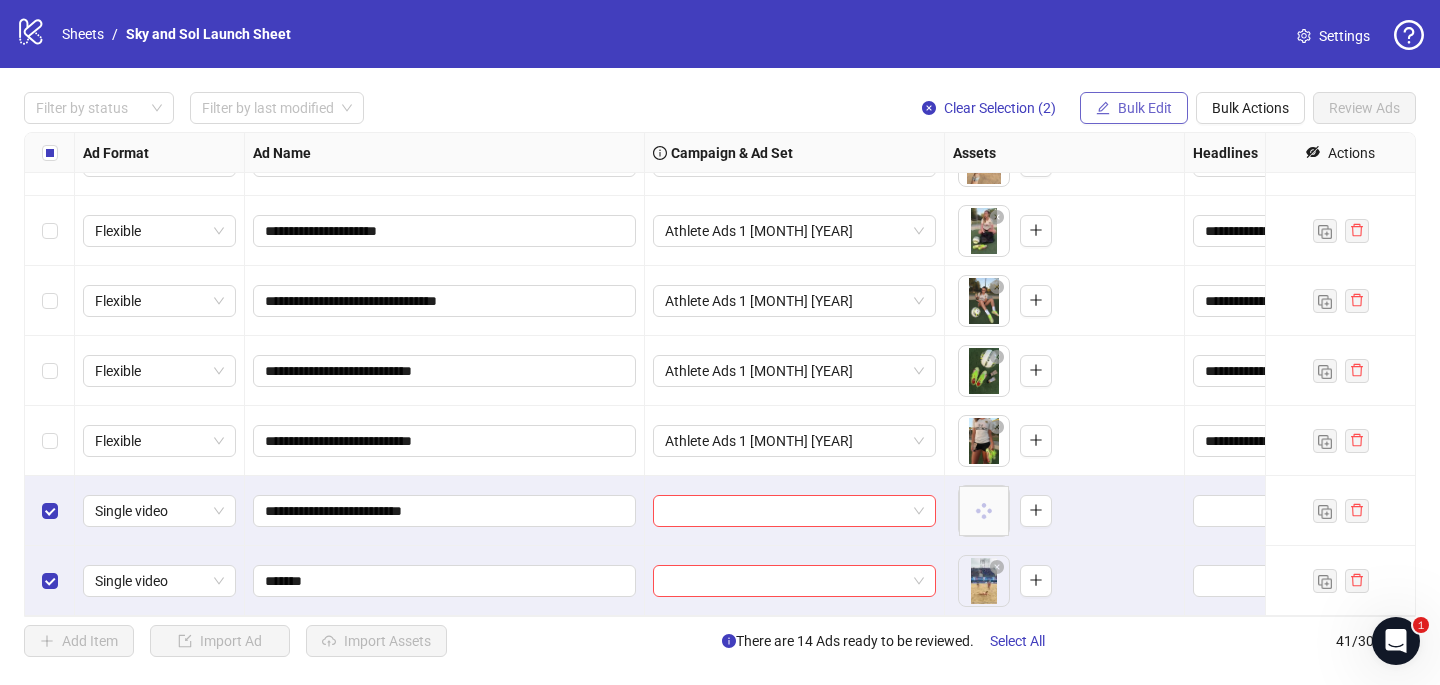 click on "Bulk Edit" at bounding box center [1145, 108] 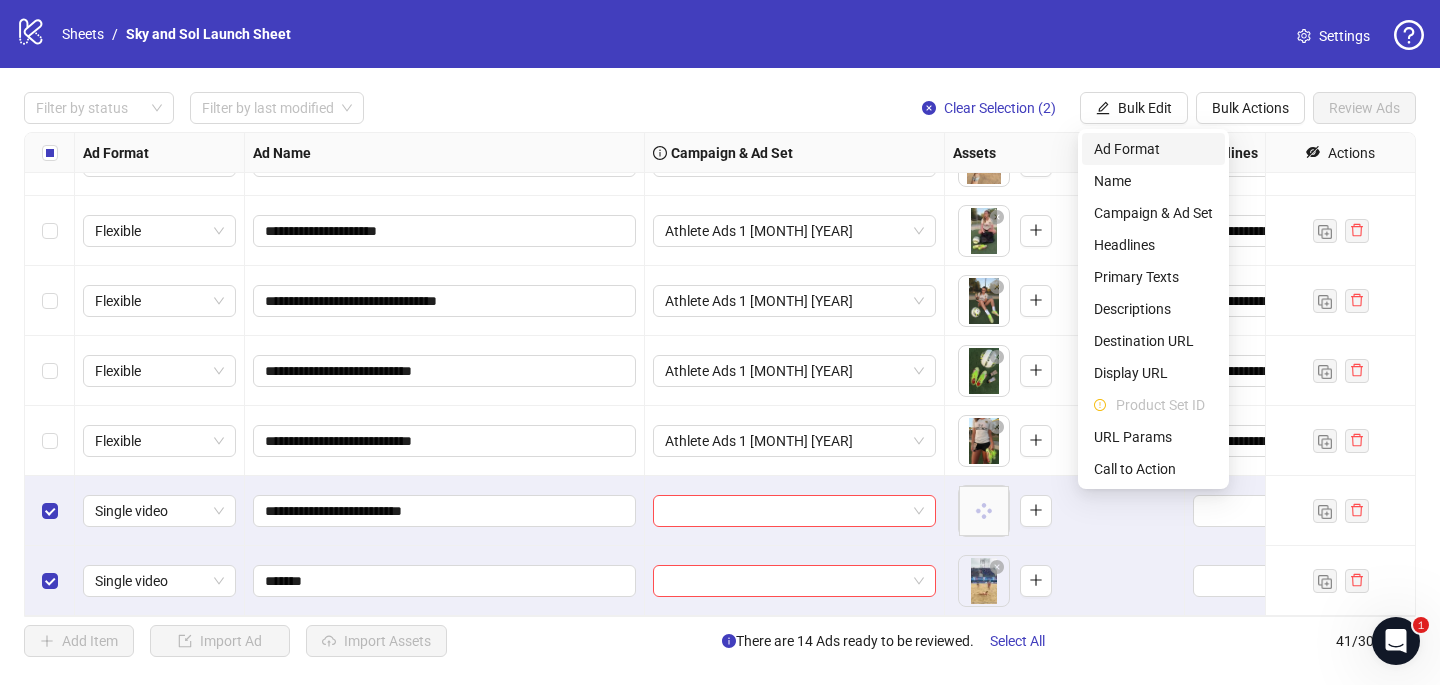 click on "Ad Format" at bounding box center (1153, 149) 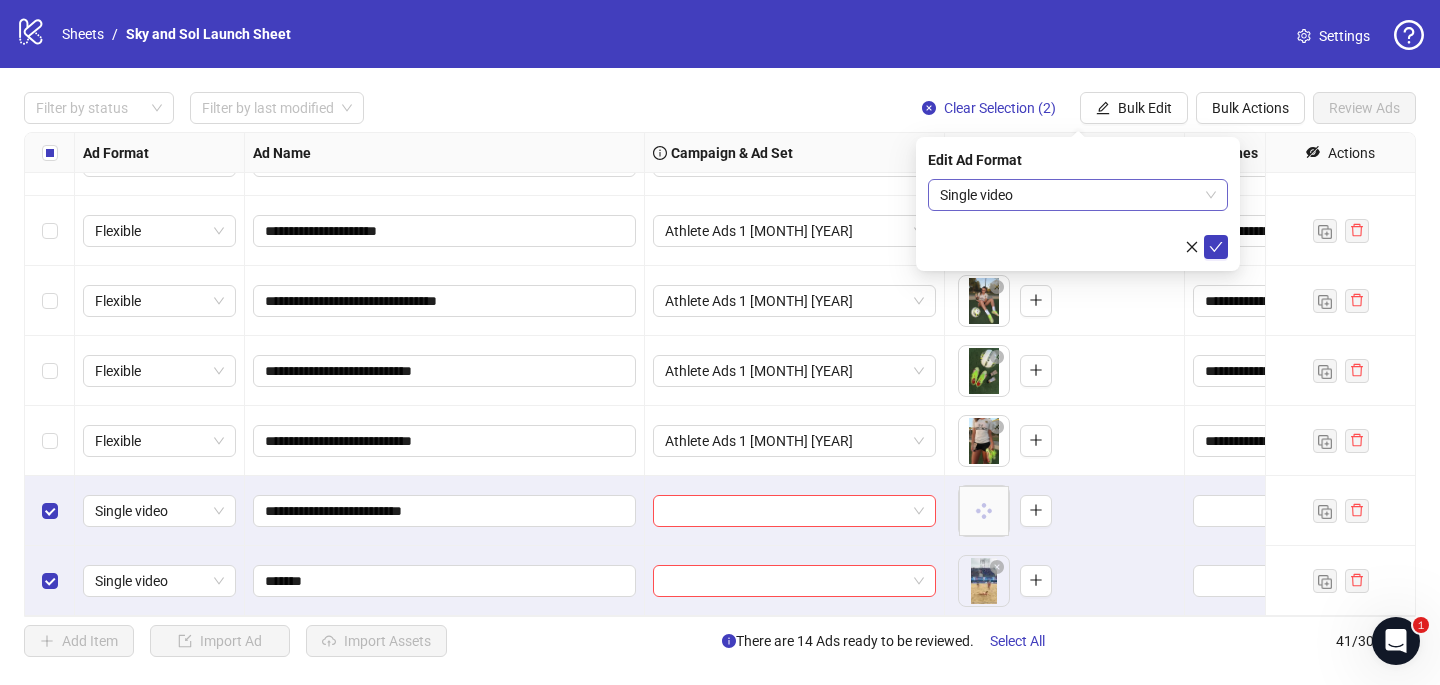 click on "Single video" at bounding box center (1078, 195) 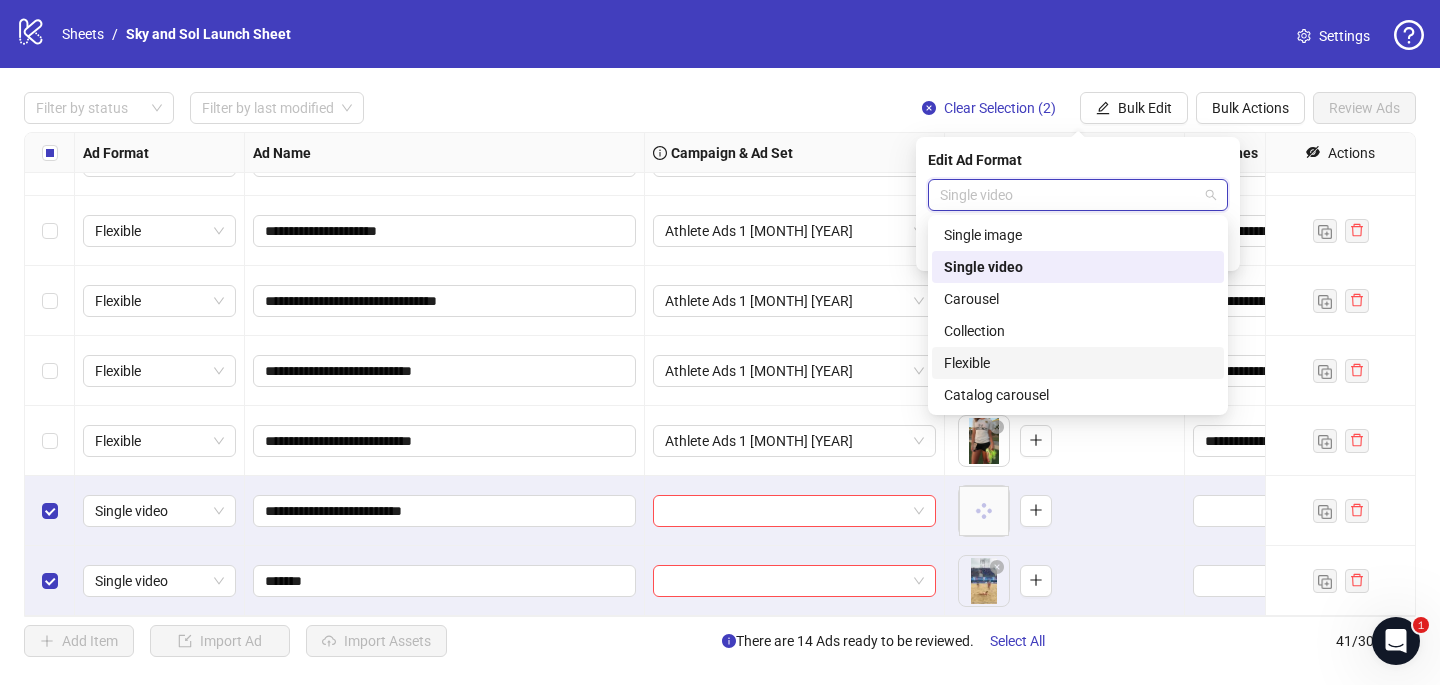 click on "Flexible" at bounding box center [1078, 363] 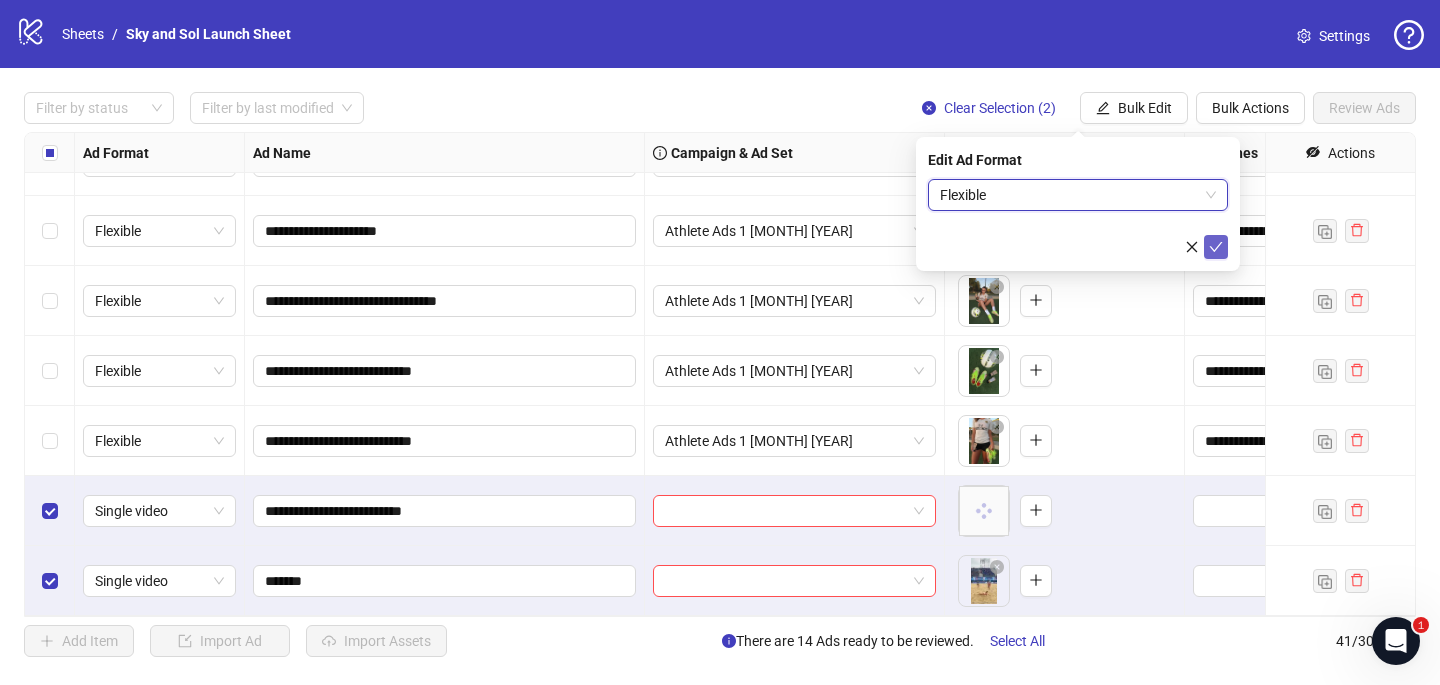 click at bounding box center [1216, 247] 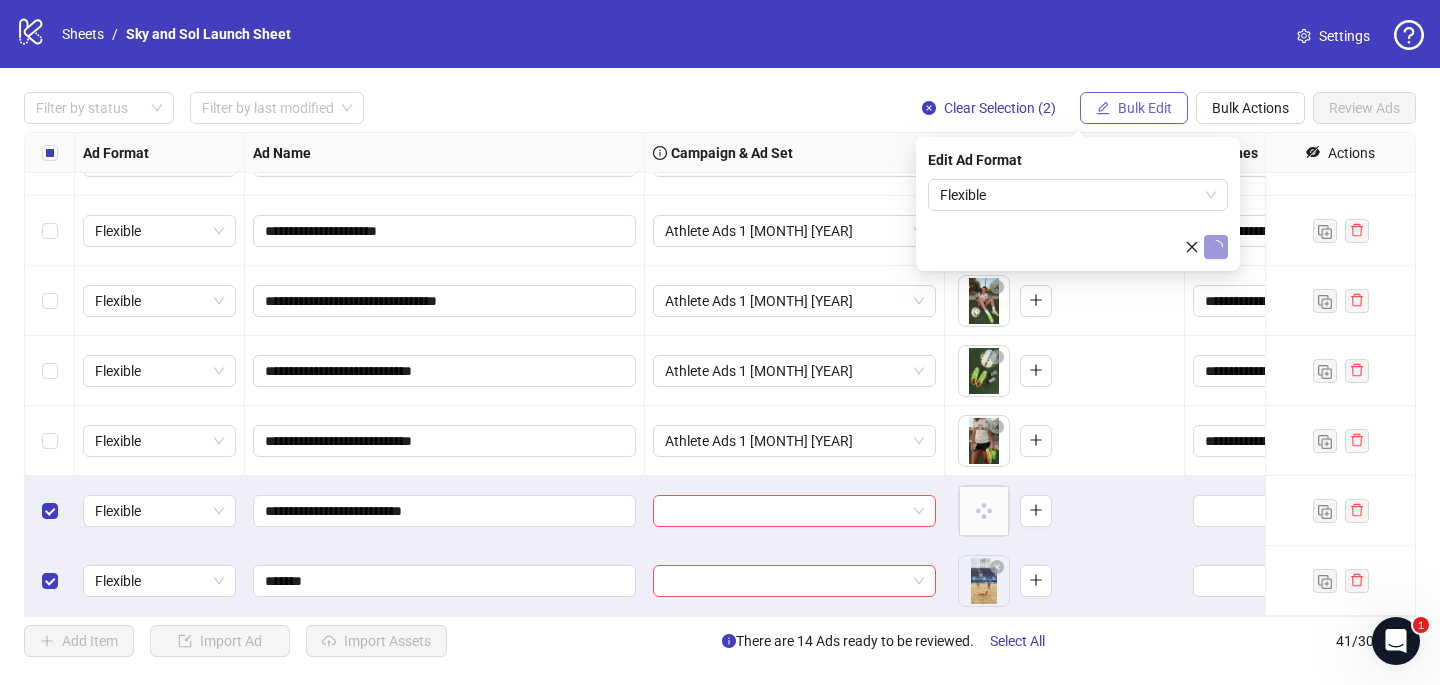 click on "Bulk Edit" at bounding box center [1145, 108] 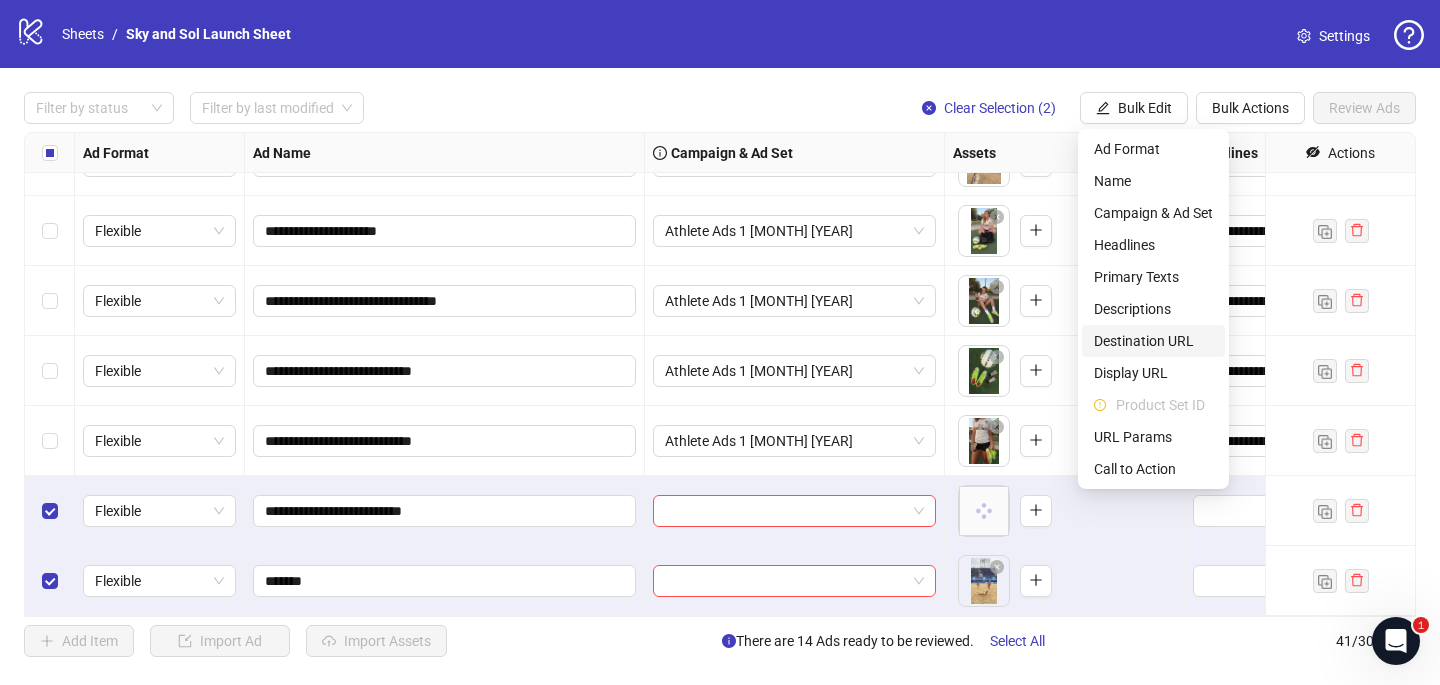 click on "Destination URL" at bounding box center (1153, 341) 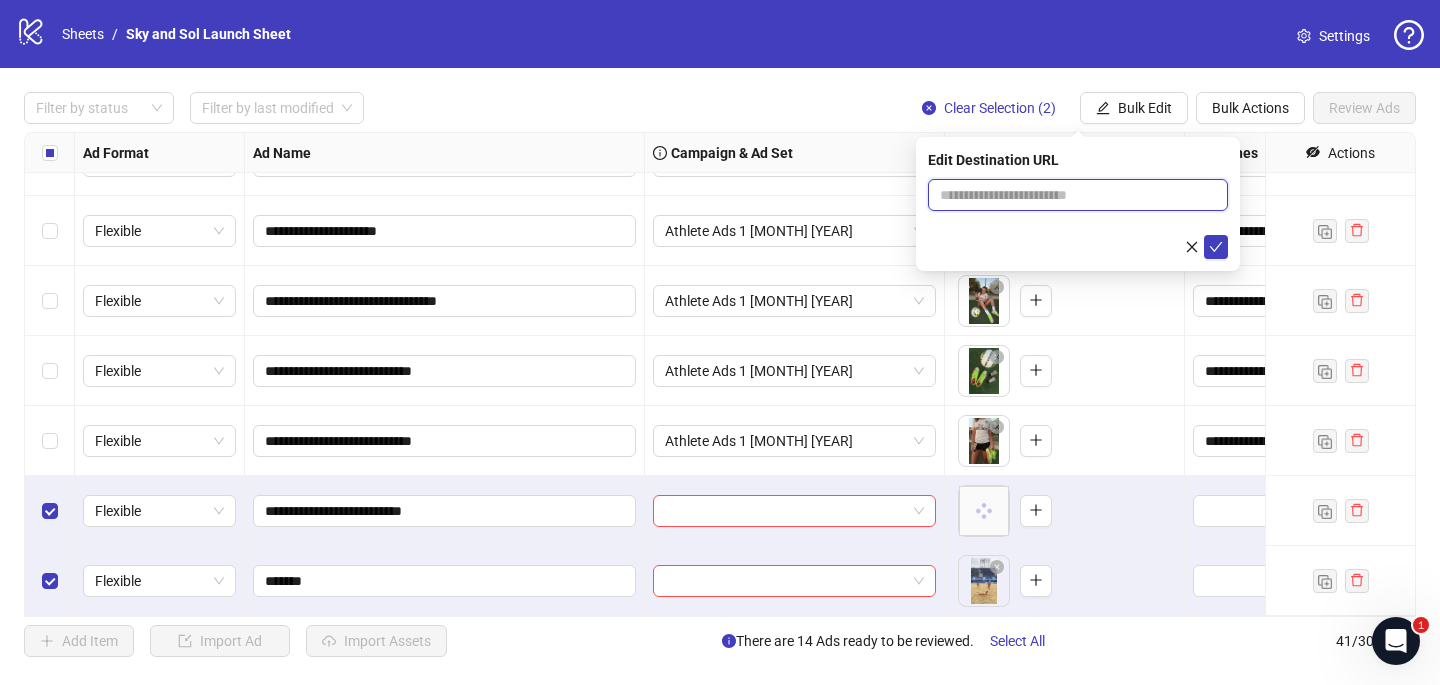 click at bounding box center [1070, 195] 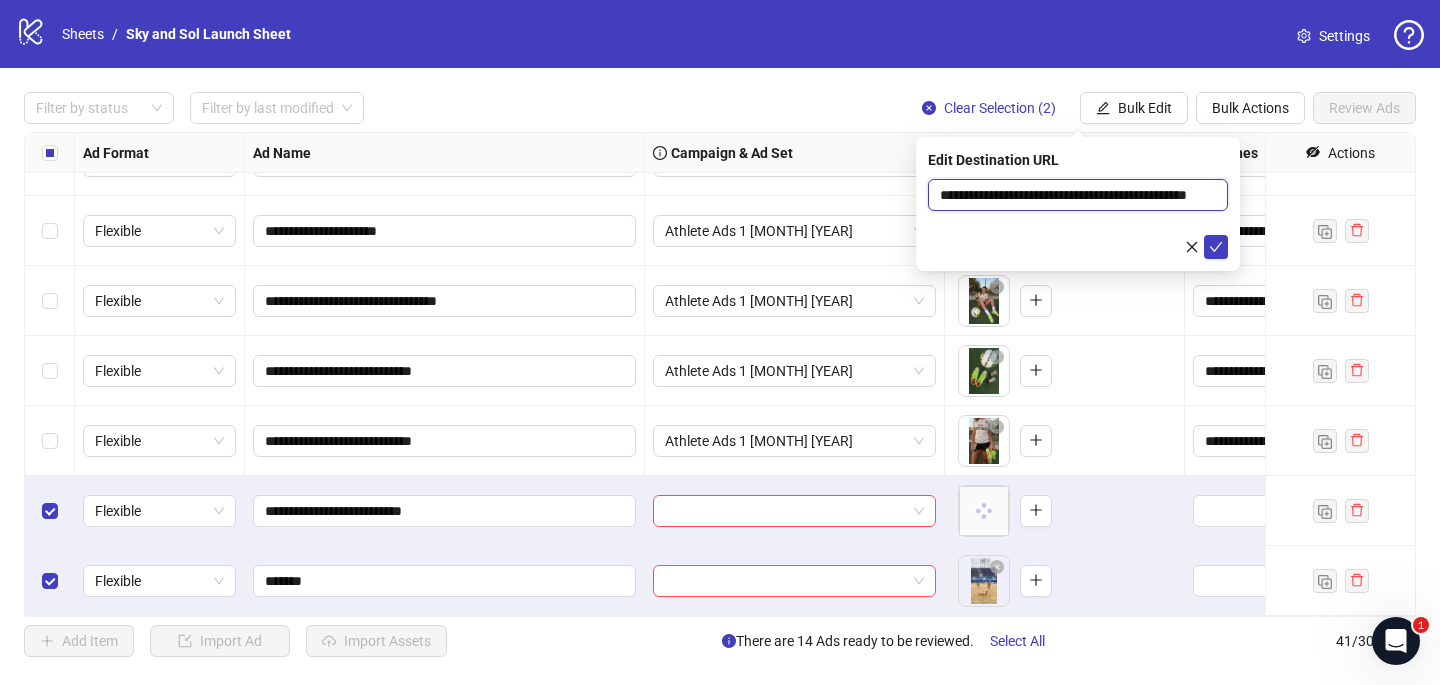 scroll, scrollTop: 0, scrollLeft: 72, axis: horizontal 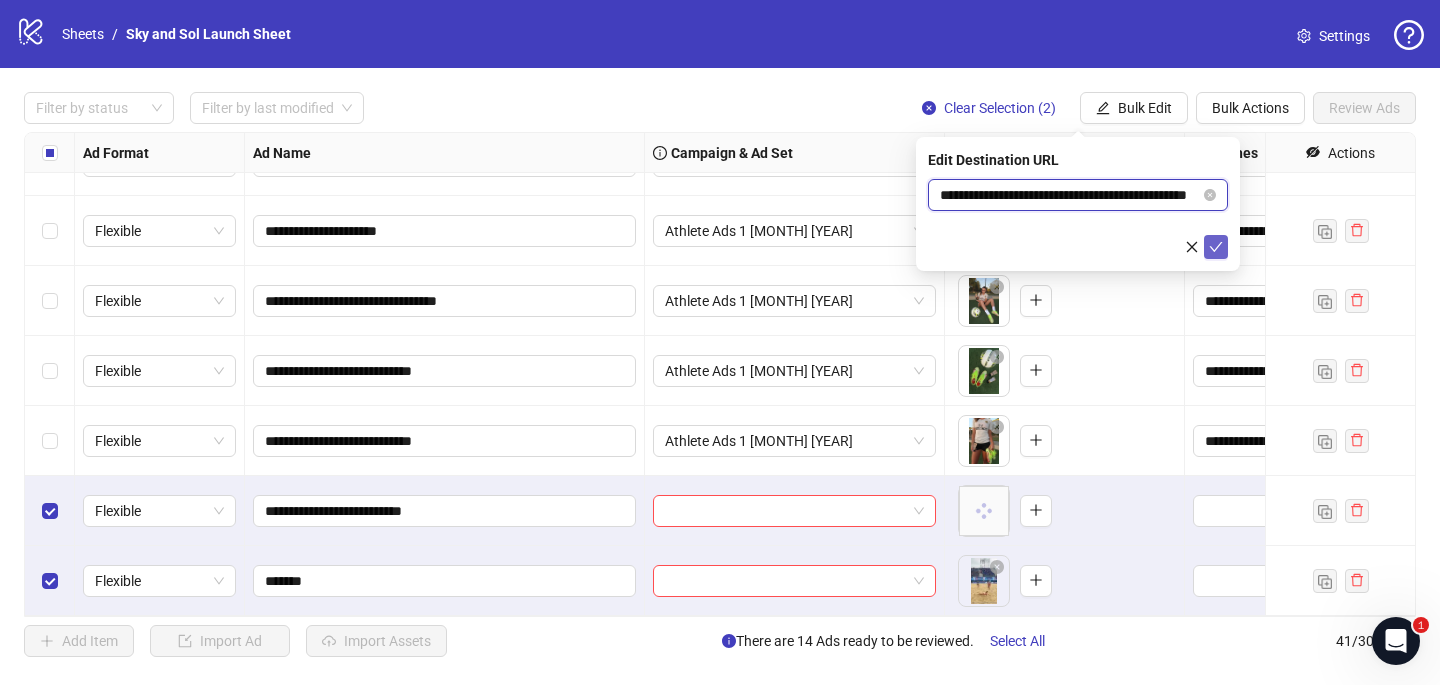 type on "**********" 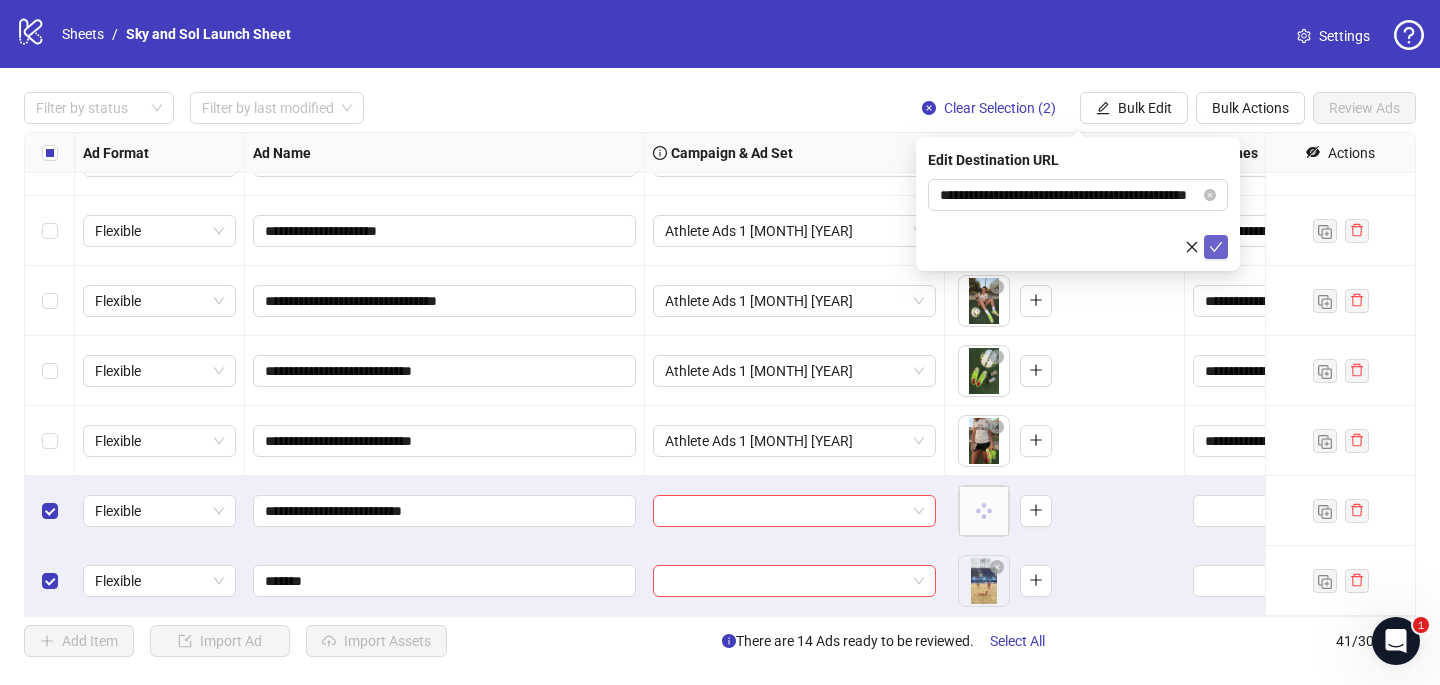 click at bounding box center (1216, 247) 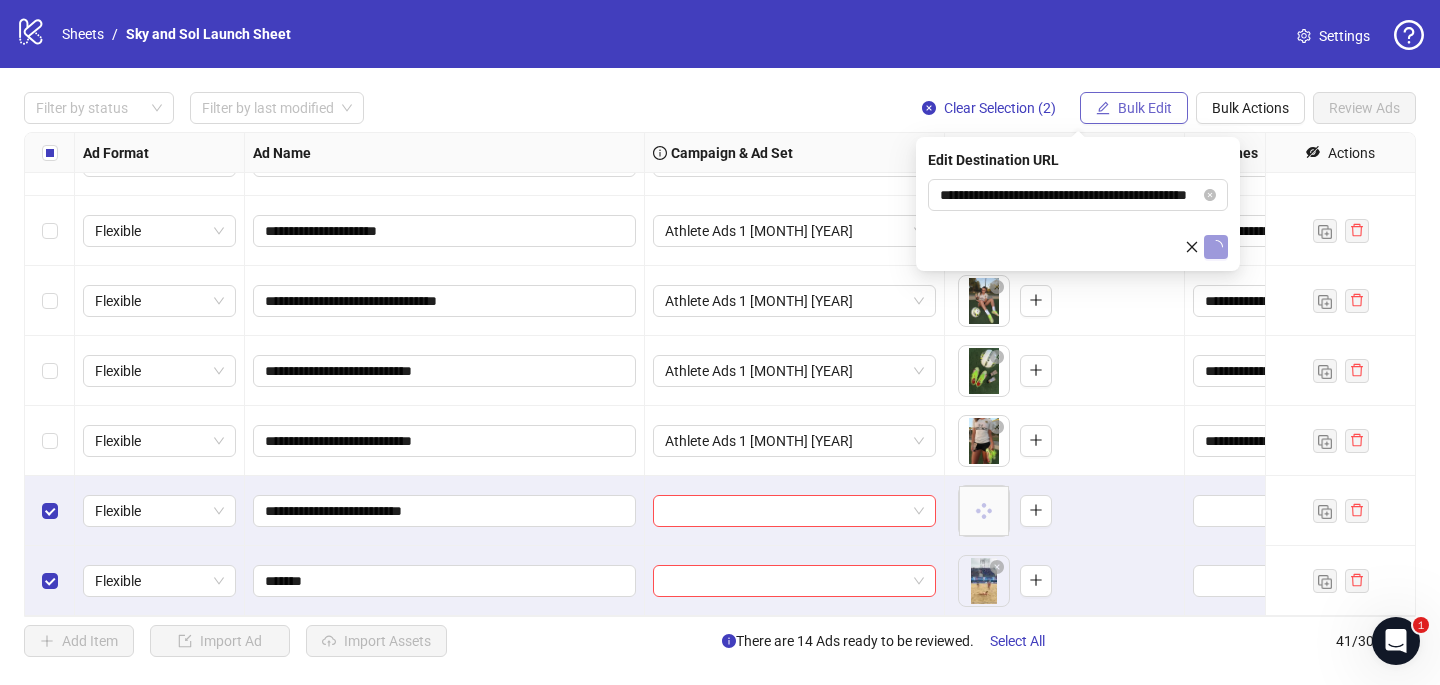 click at bounding box center (1103, 108) 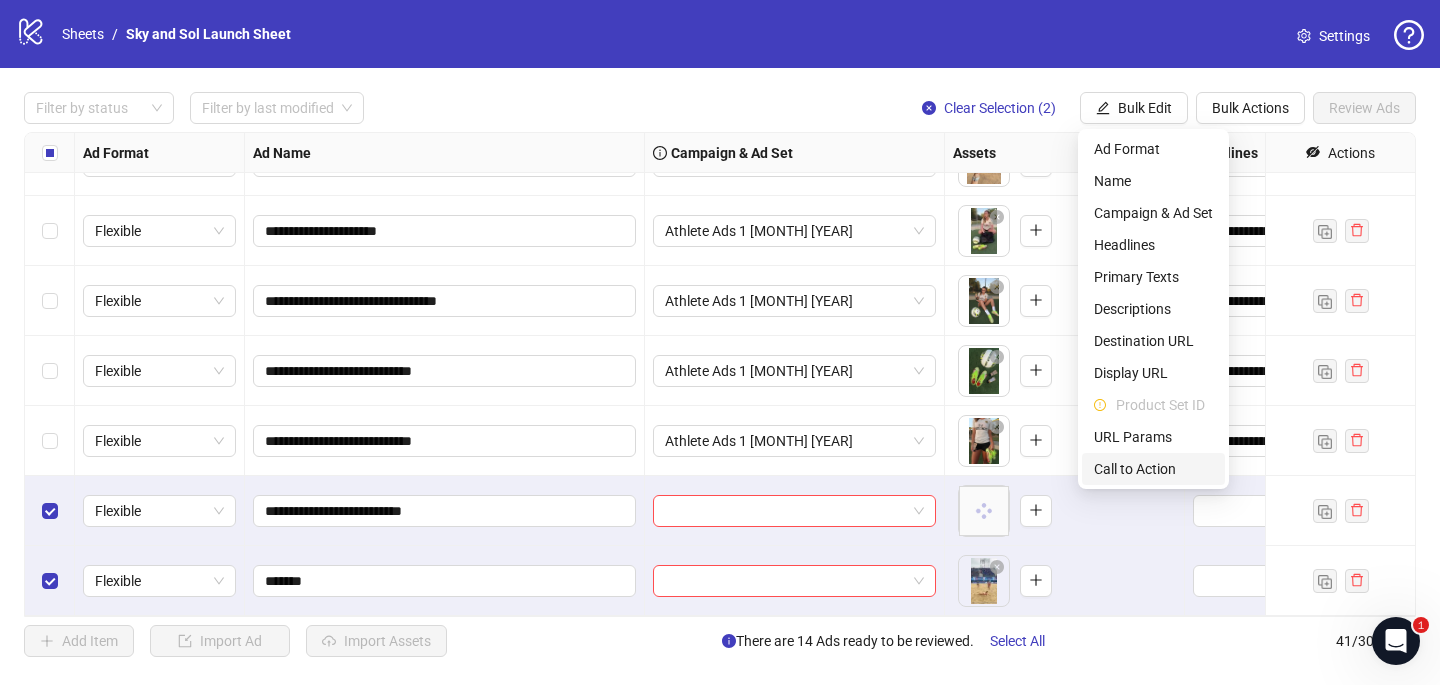 click on "Call to Action" at bounding box center (1153, 469) 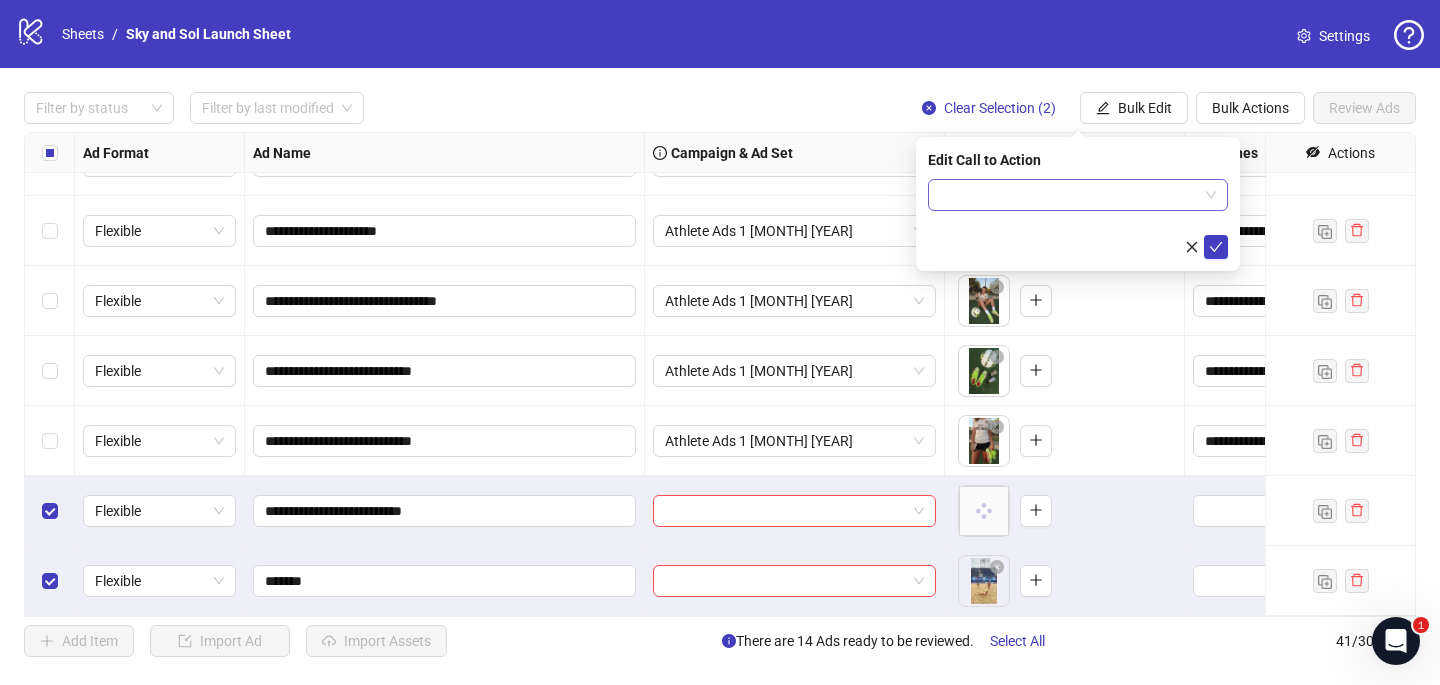 drag, startPoint x: 1019, startPoint y: 201, endPoint x: 1025, endPoint y: 185, distance: 17.088007 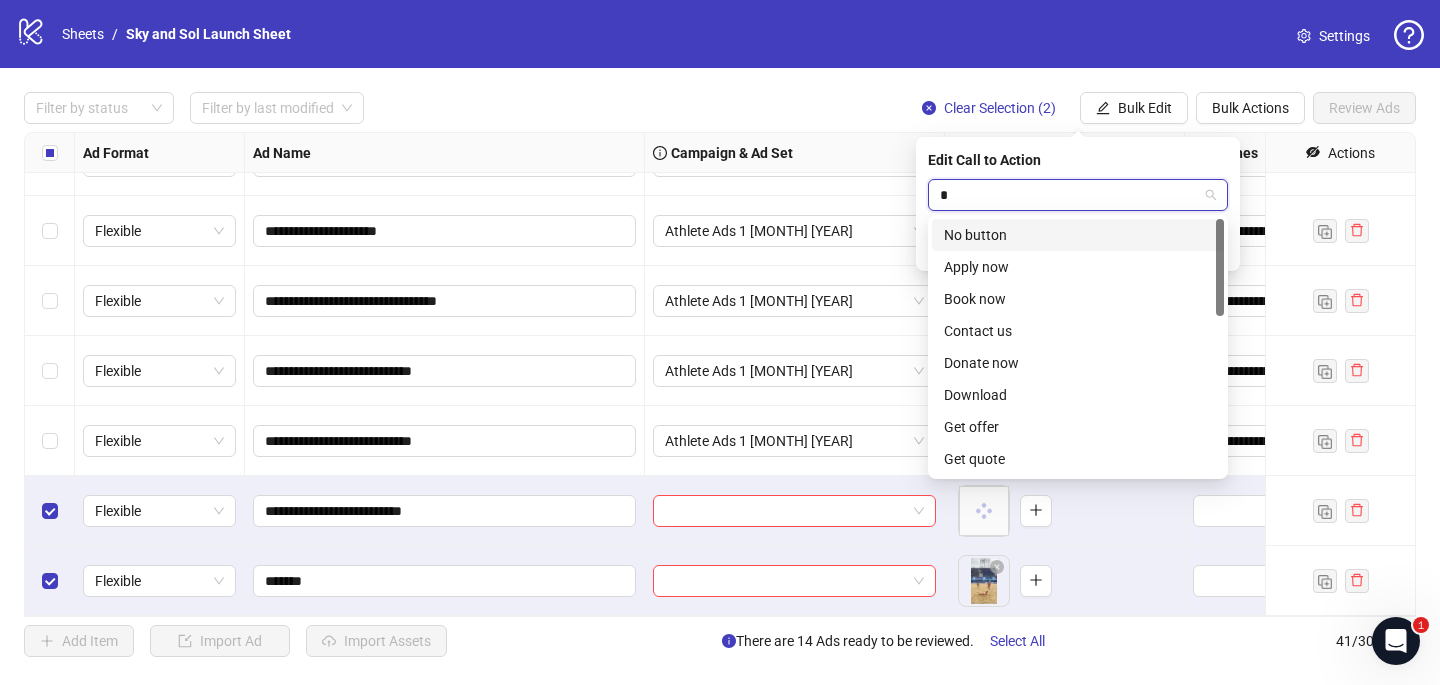 type on "**" 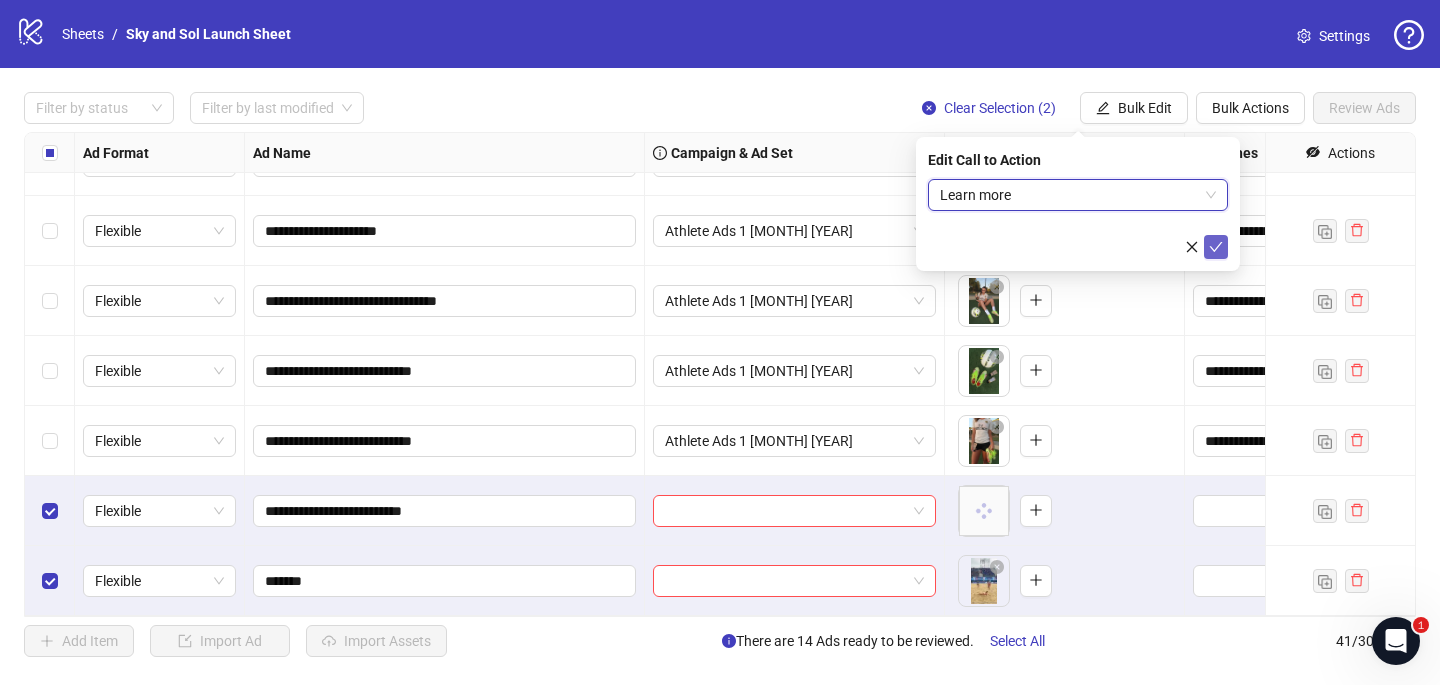 click at bounding box center [1216, 247] 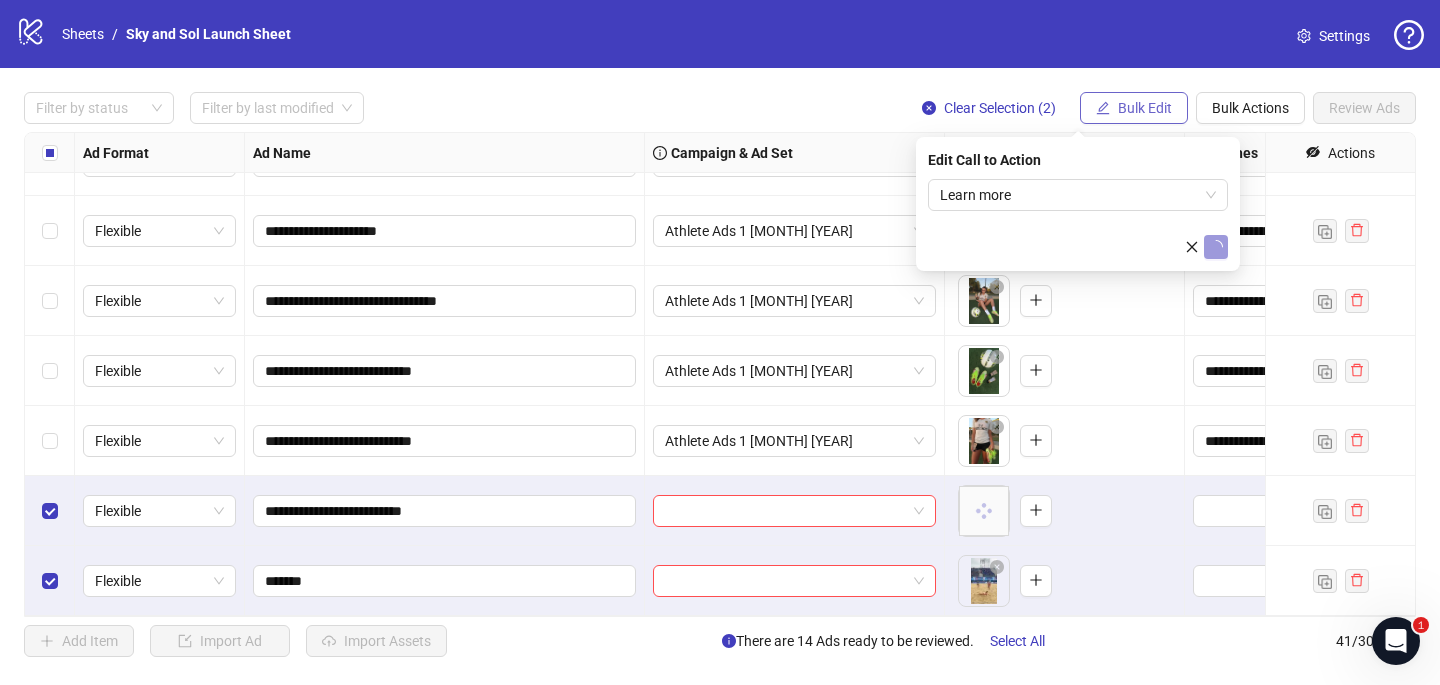 click on "Bulk Edit" at bounding box center (1145, 108) 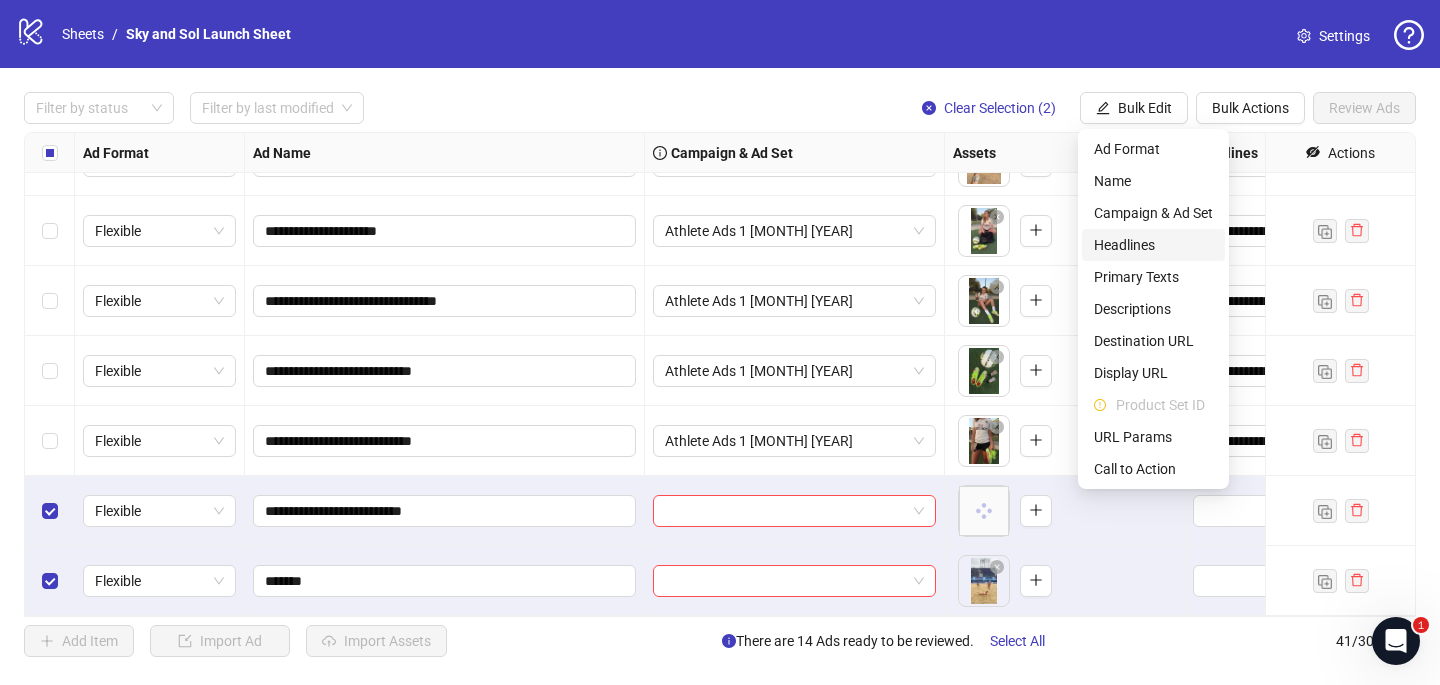 click on "Headlines" at bounding box center [1153, 245] 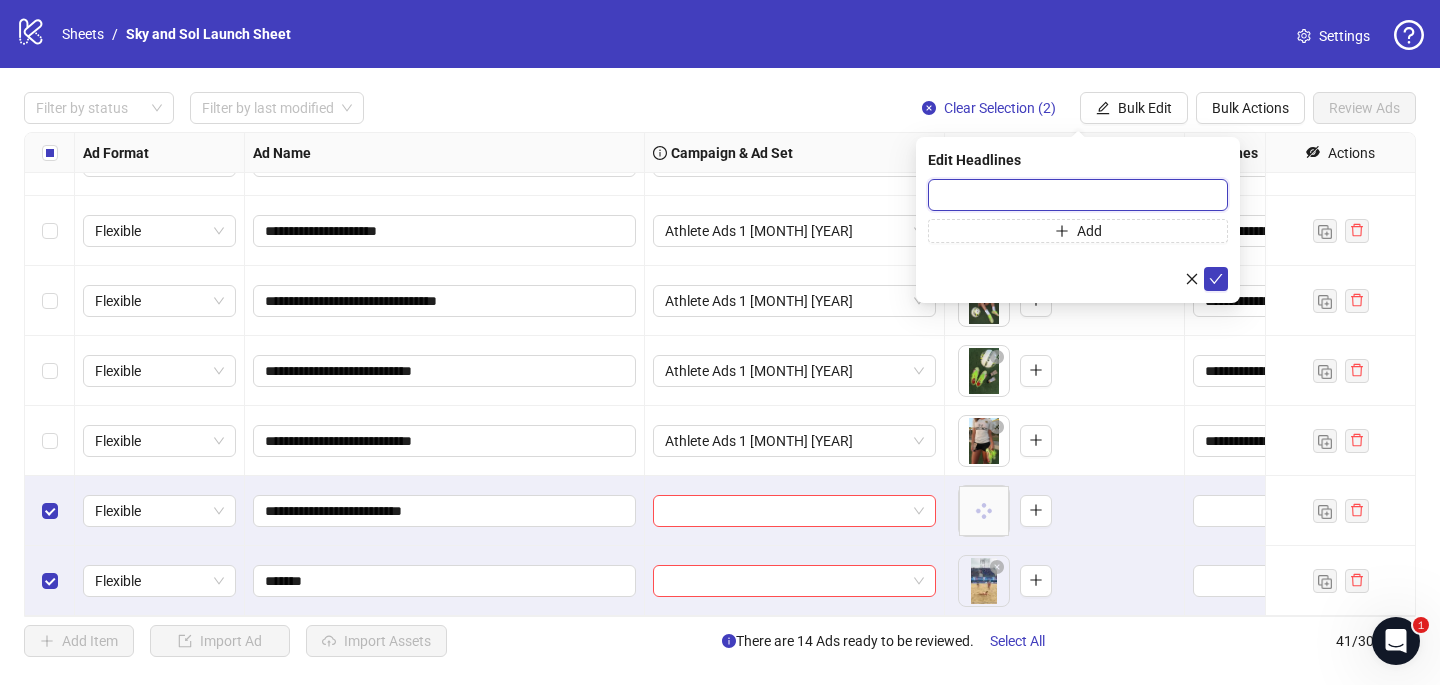 click at bounding box center (1078, 195) 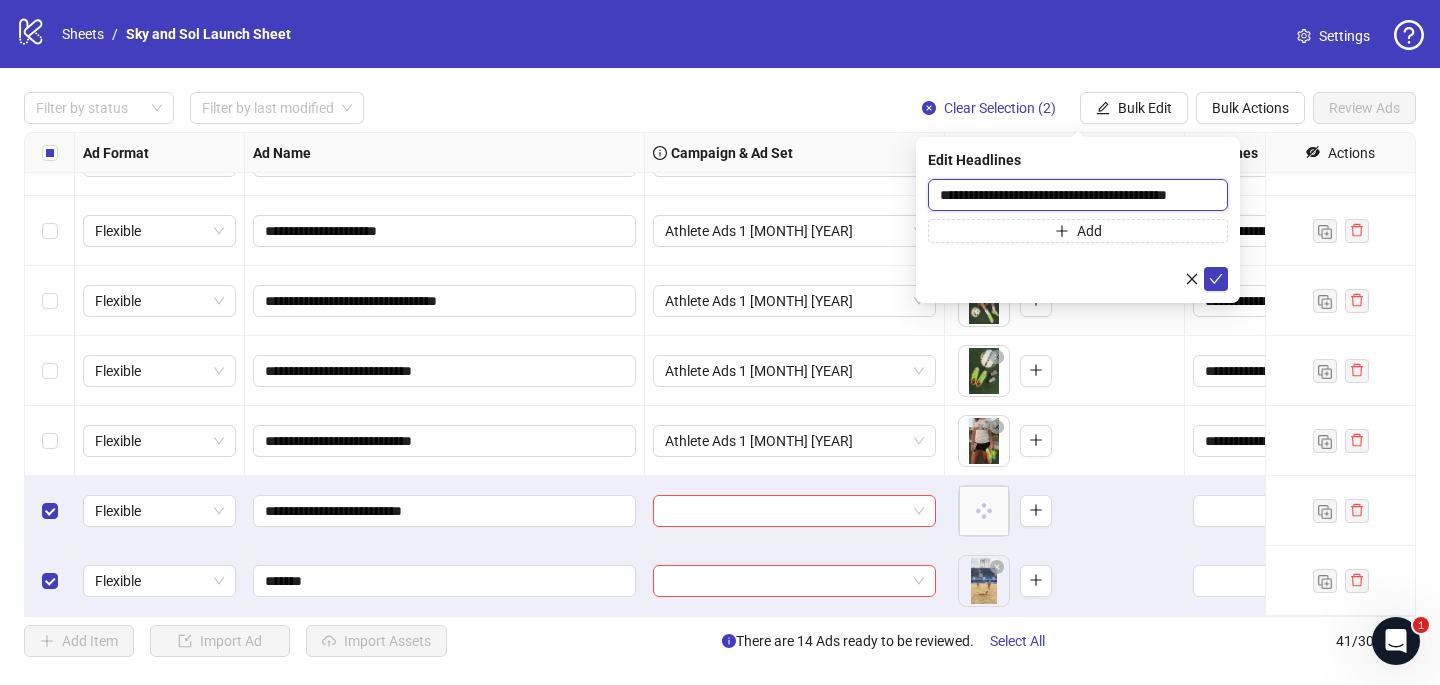scroll, scrollTop: 0, scrollLeft: 14, axis: horizontal 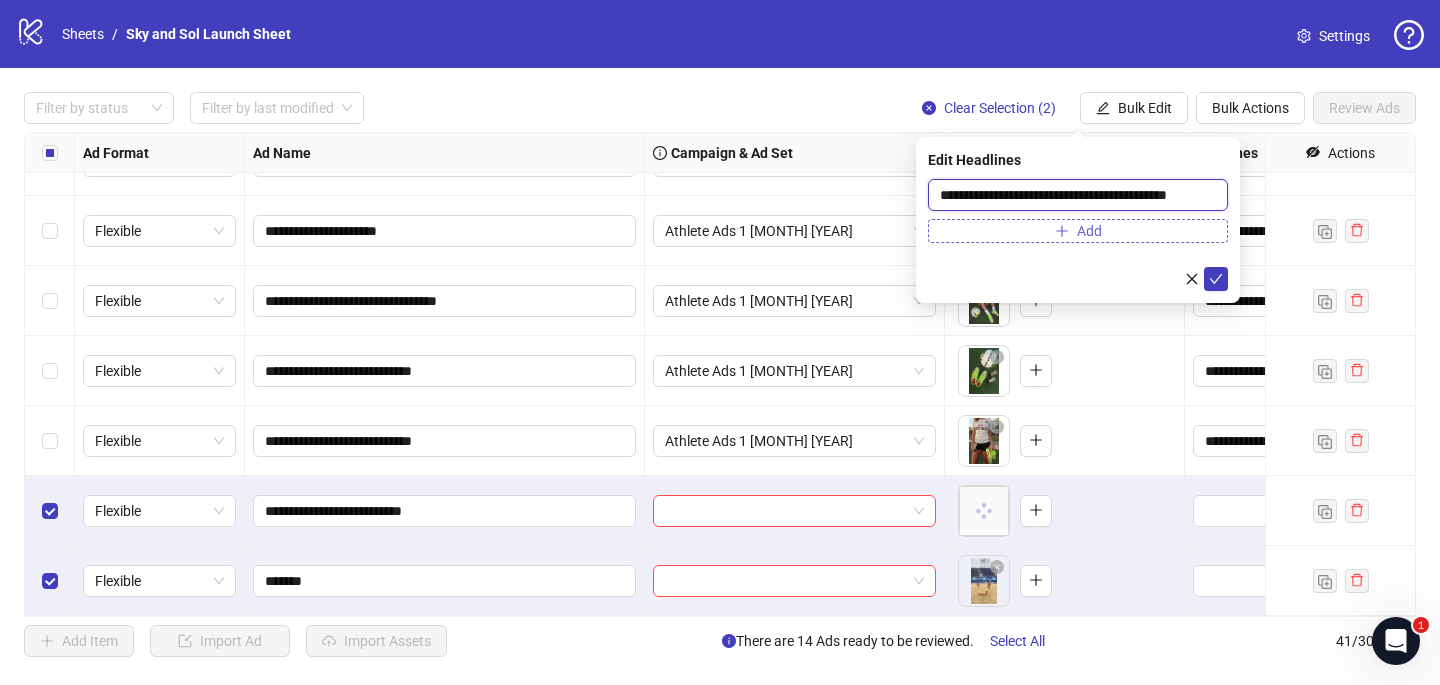 type on "**********" 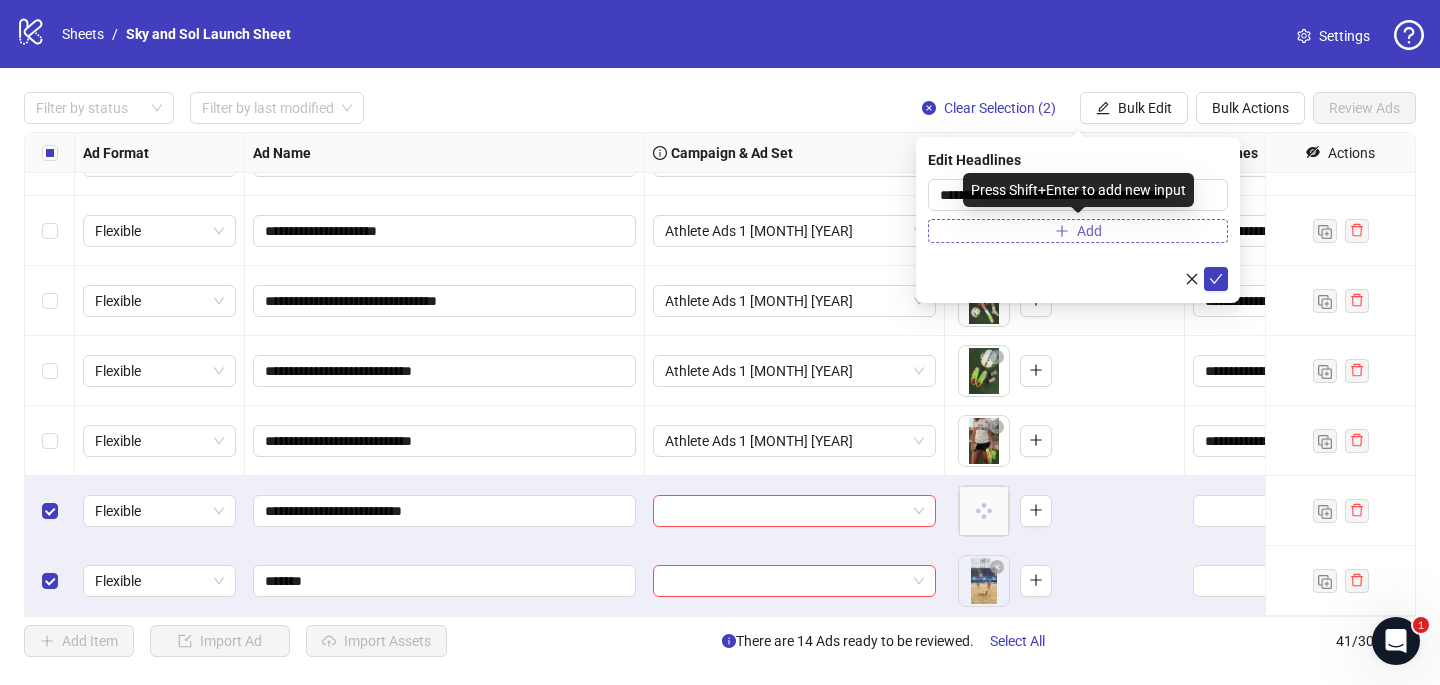 click on "Add" at bounding box center (1078, 231) 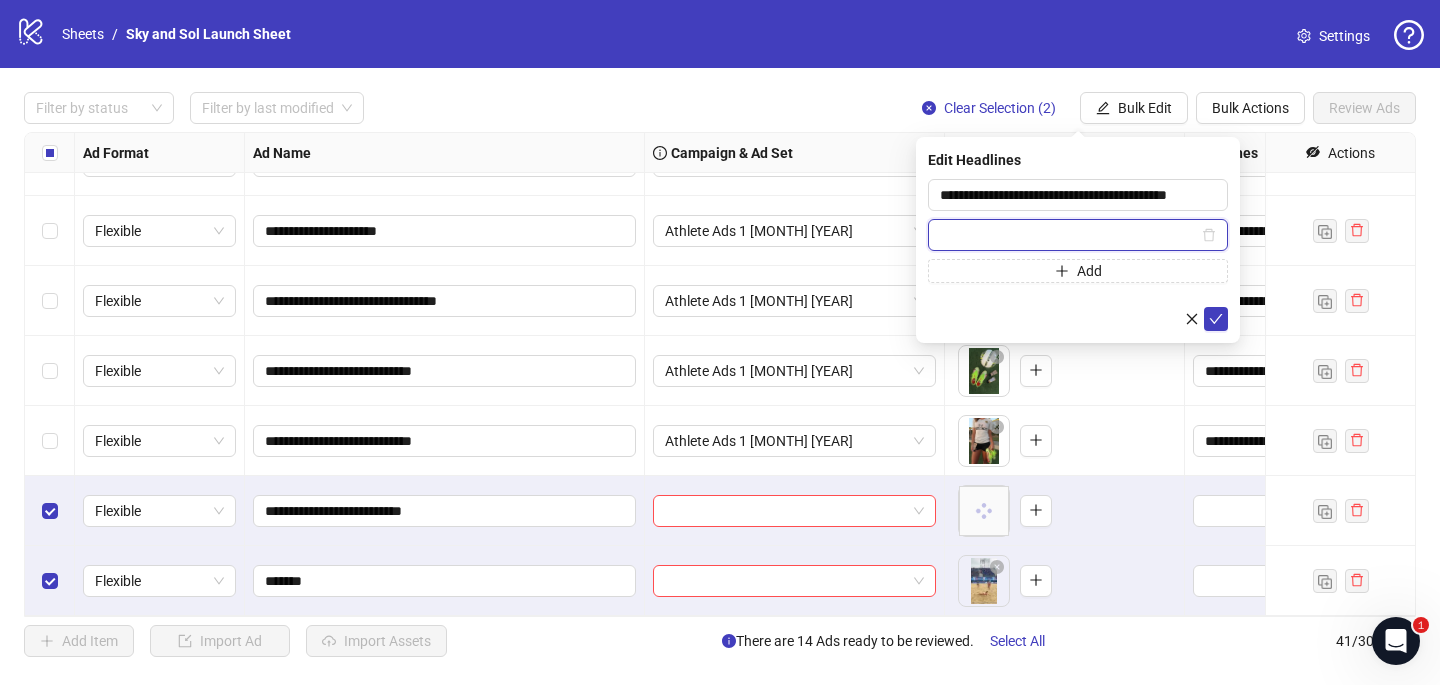 paste on "**********" 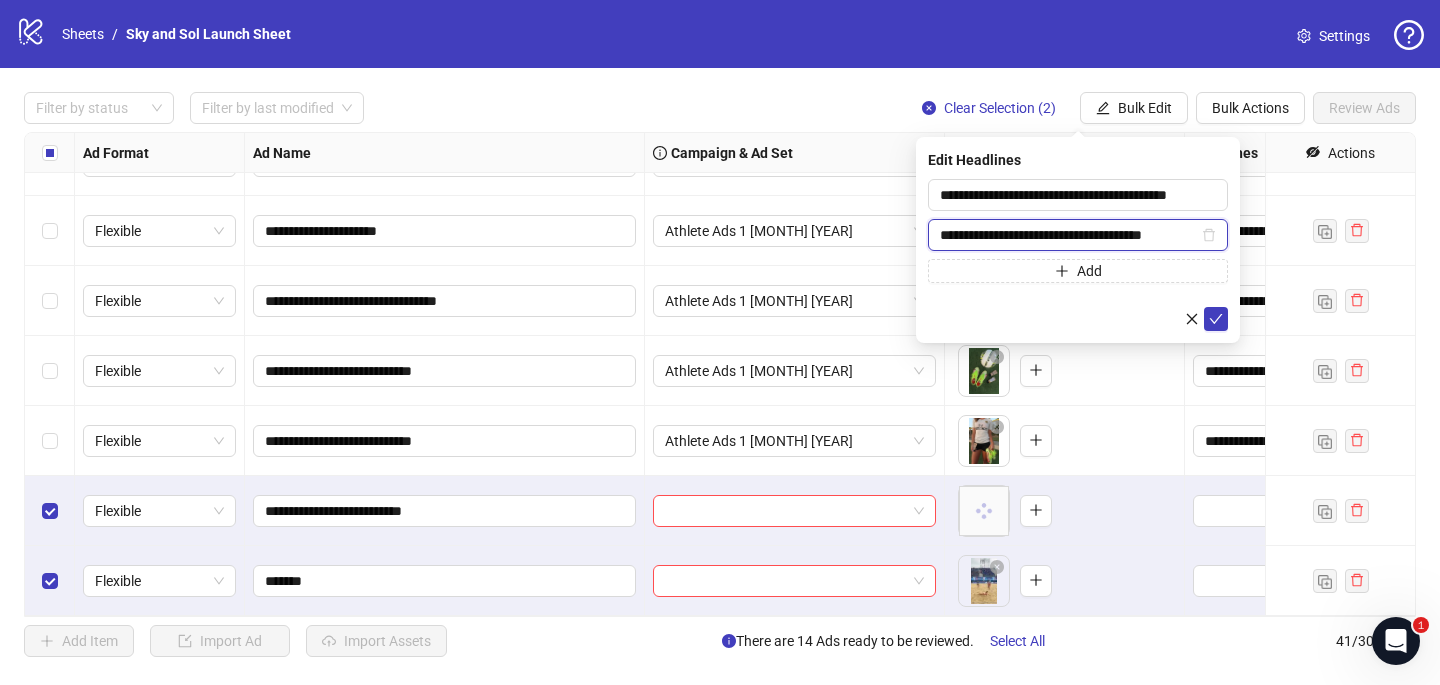scroll, scrollTop: 0, scrollLeft: 4, axis: horizontal 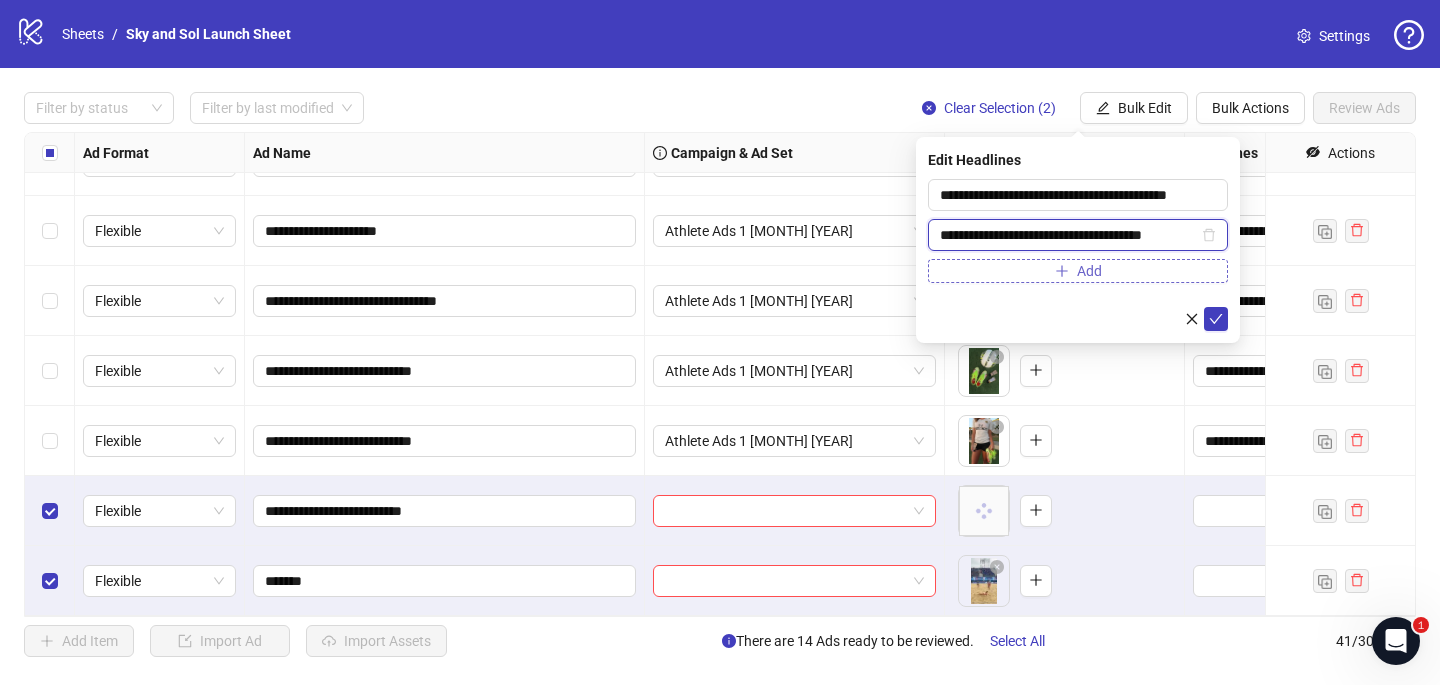 type on "**********" 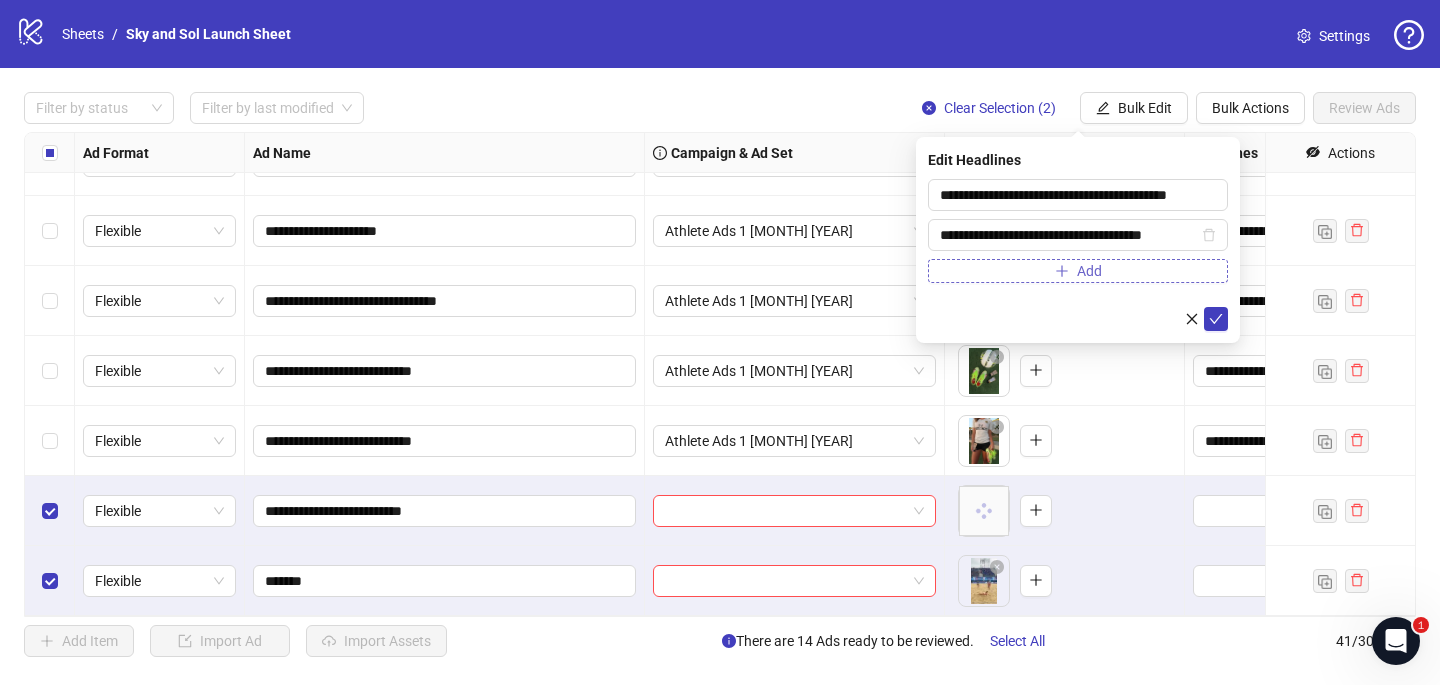click on "Add" at bounding box center [1078, 271] 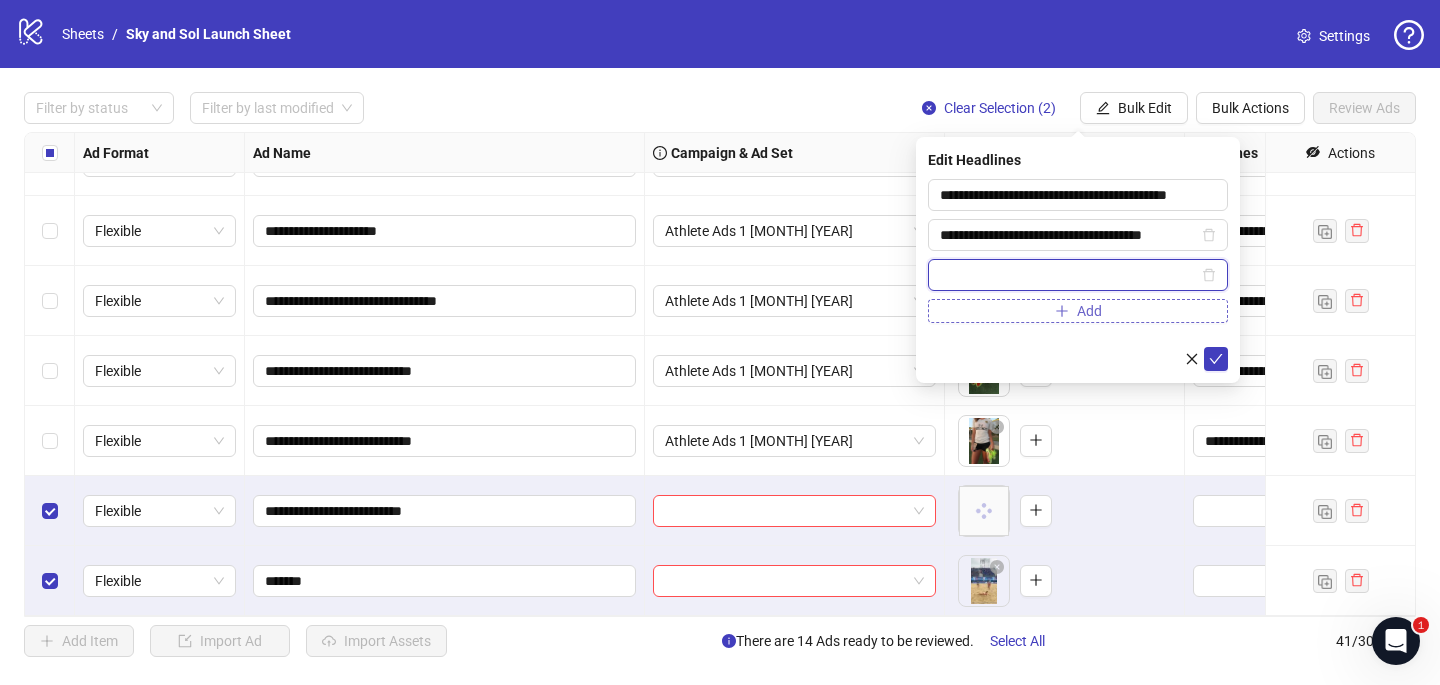 paste on "**********" 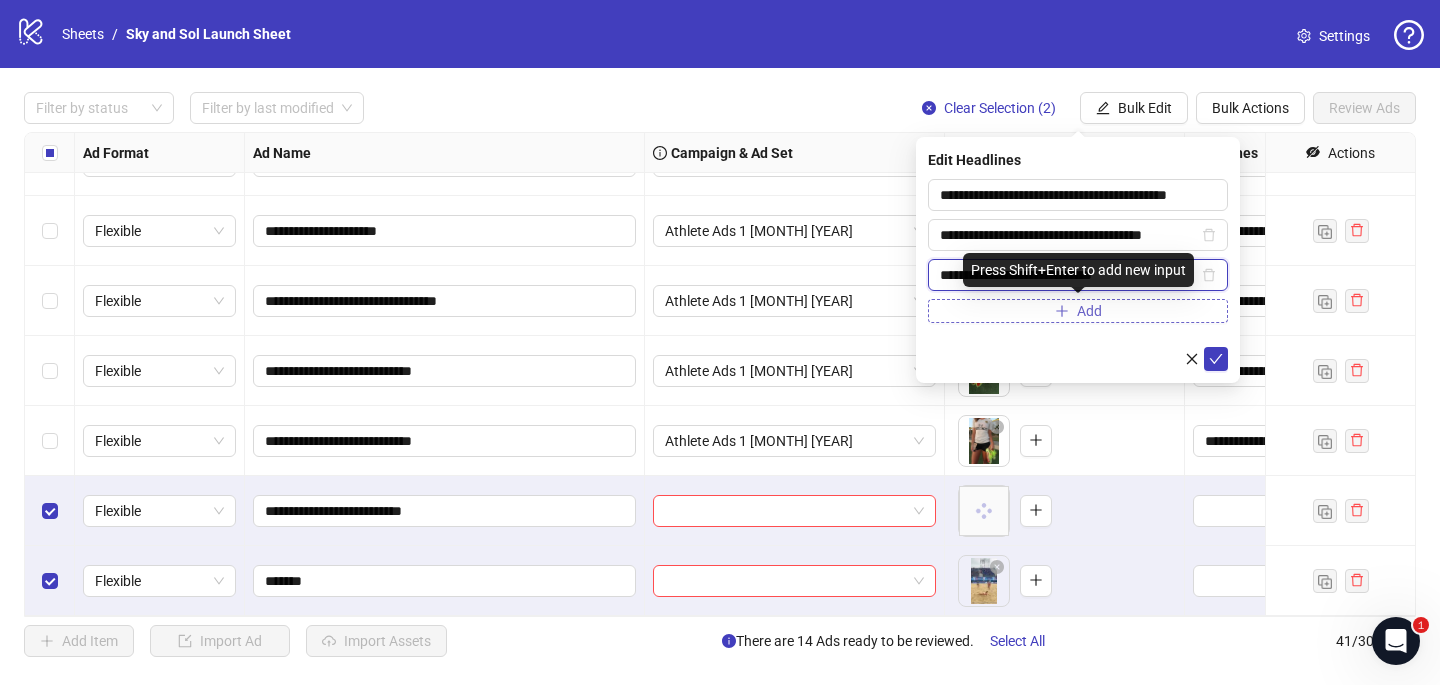 type on "**********" 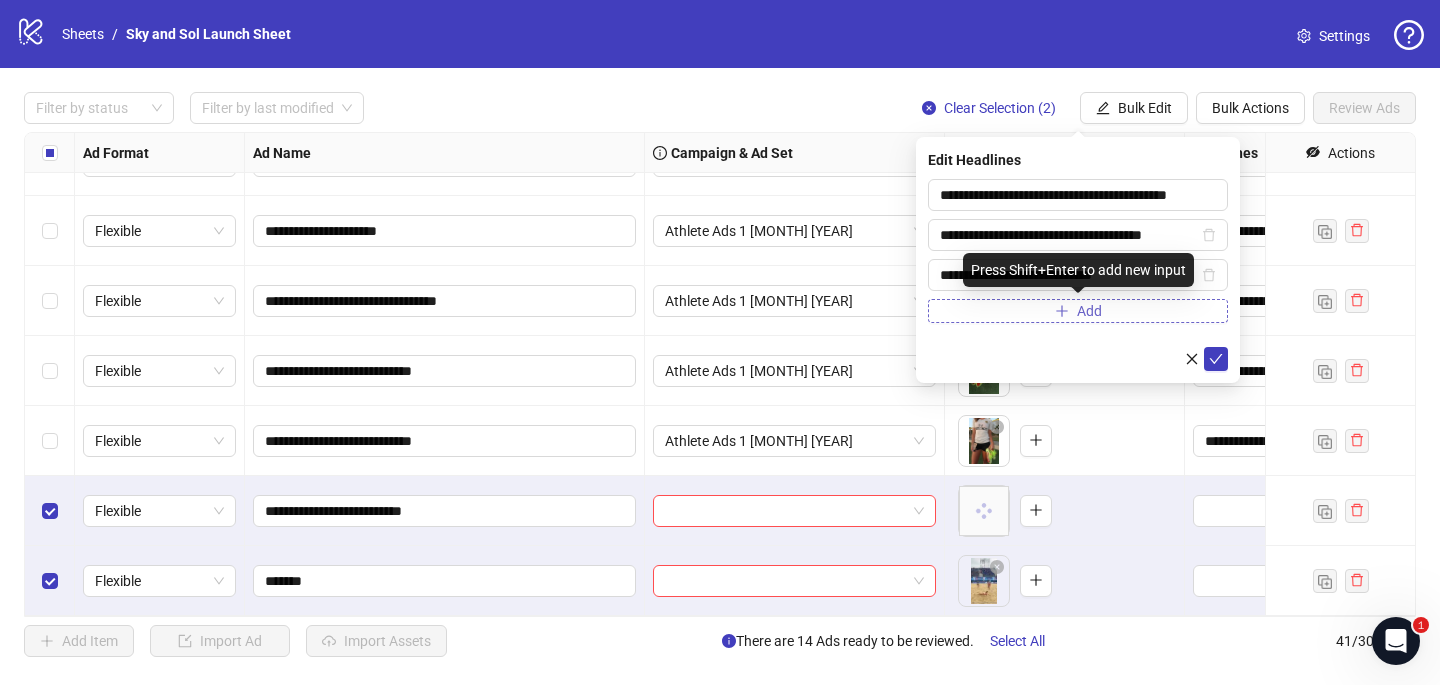 click on "Add" at bounding box center [1078, 311] 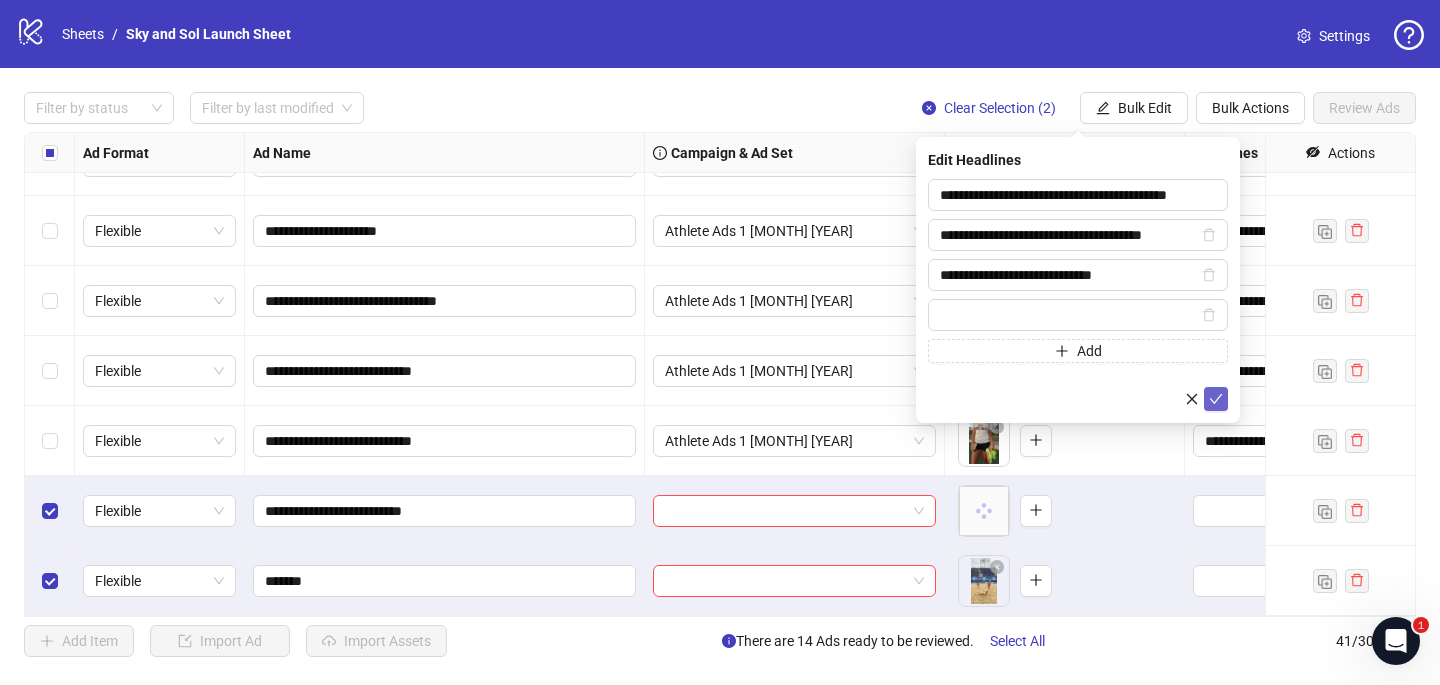 click at bounding box center (1216, 399) 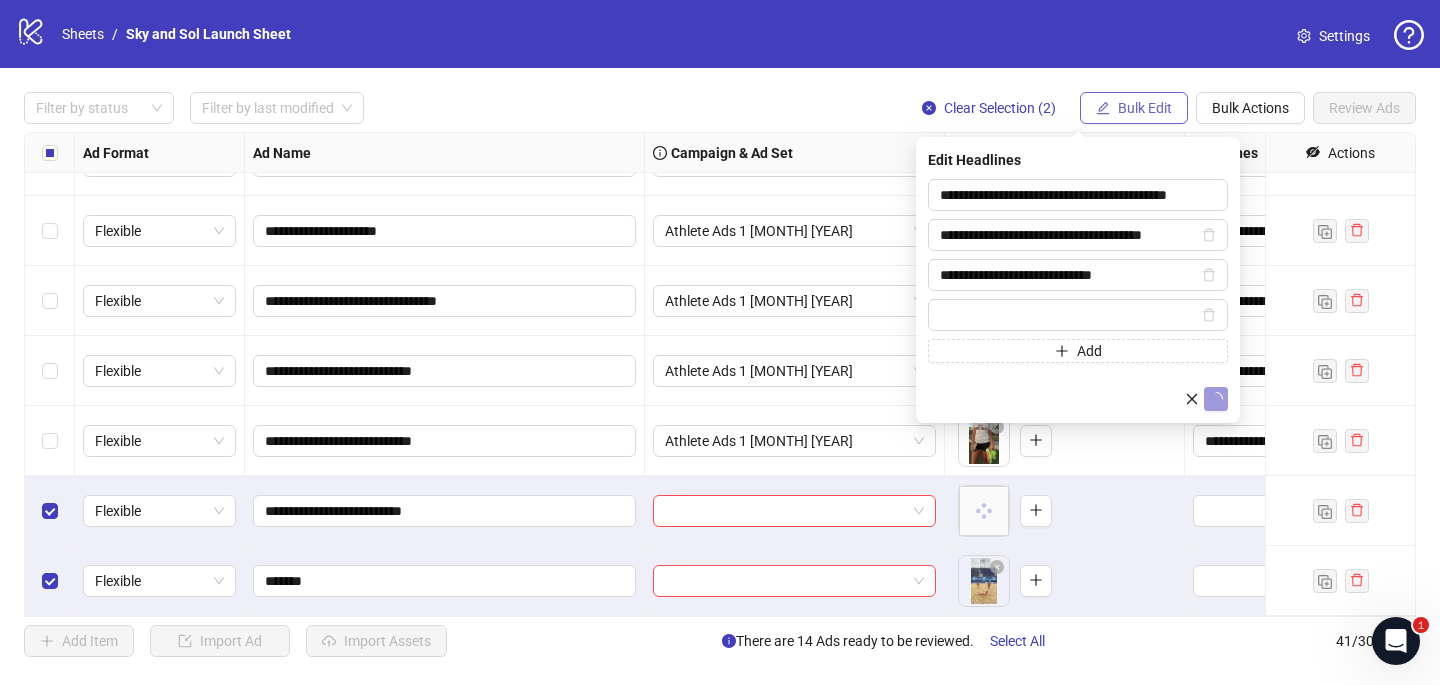 click on "Bulk Edit" at bounding box center [1145, 108] 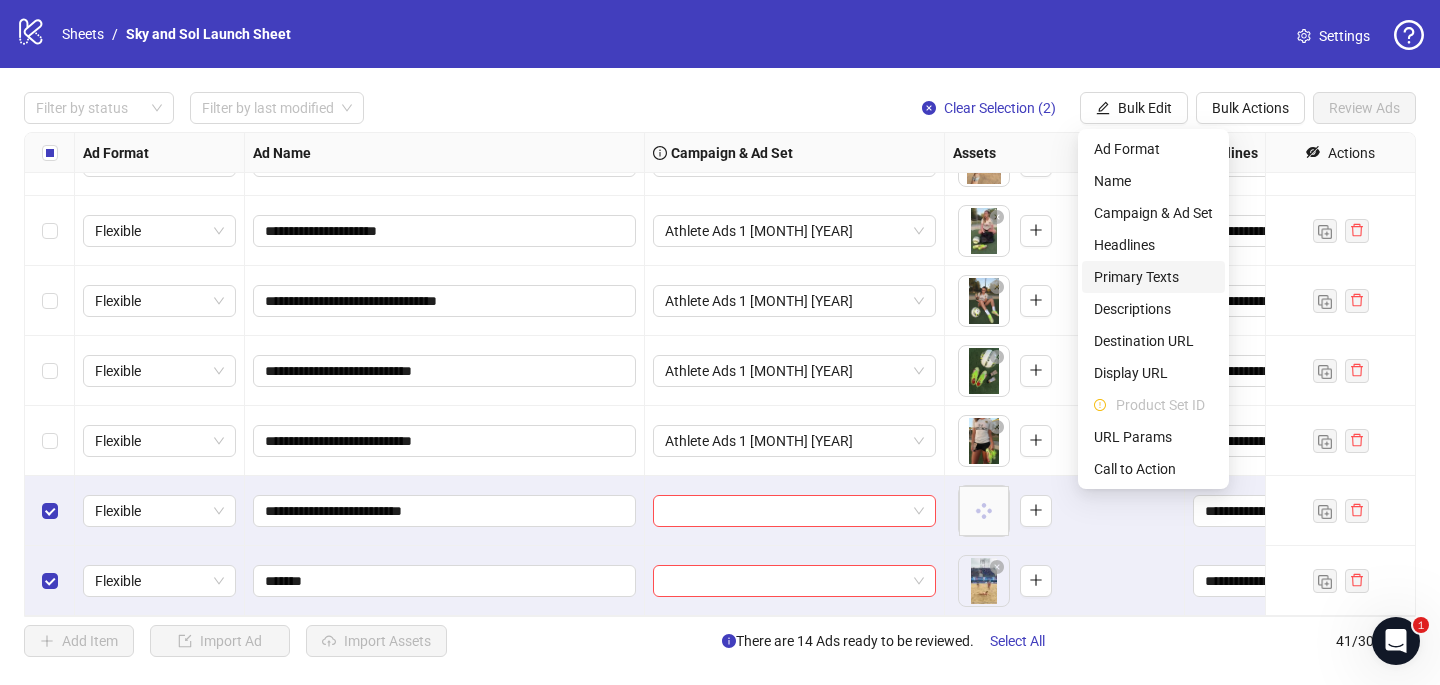 click on "Primary Texts" at bounding box center [1153, 277] 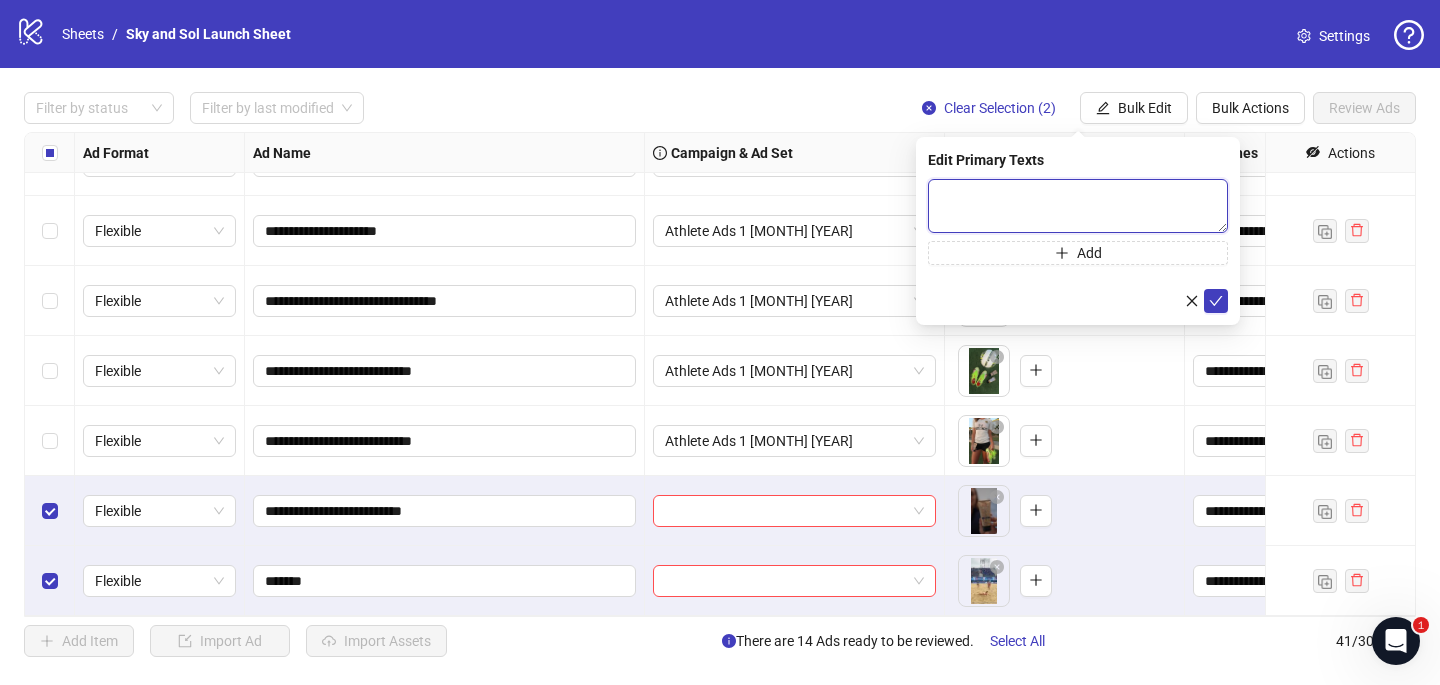 click at bounding box center [1078, 206] 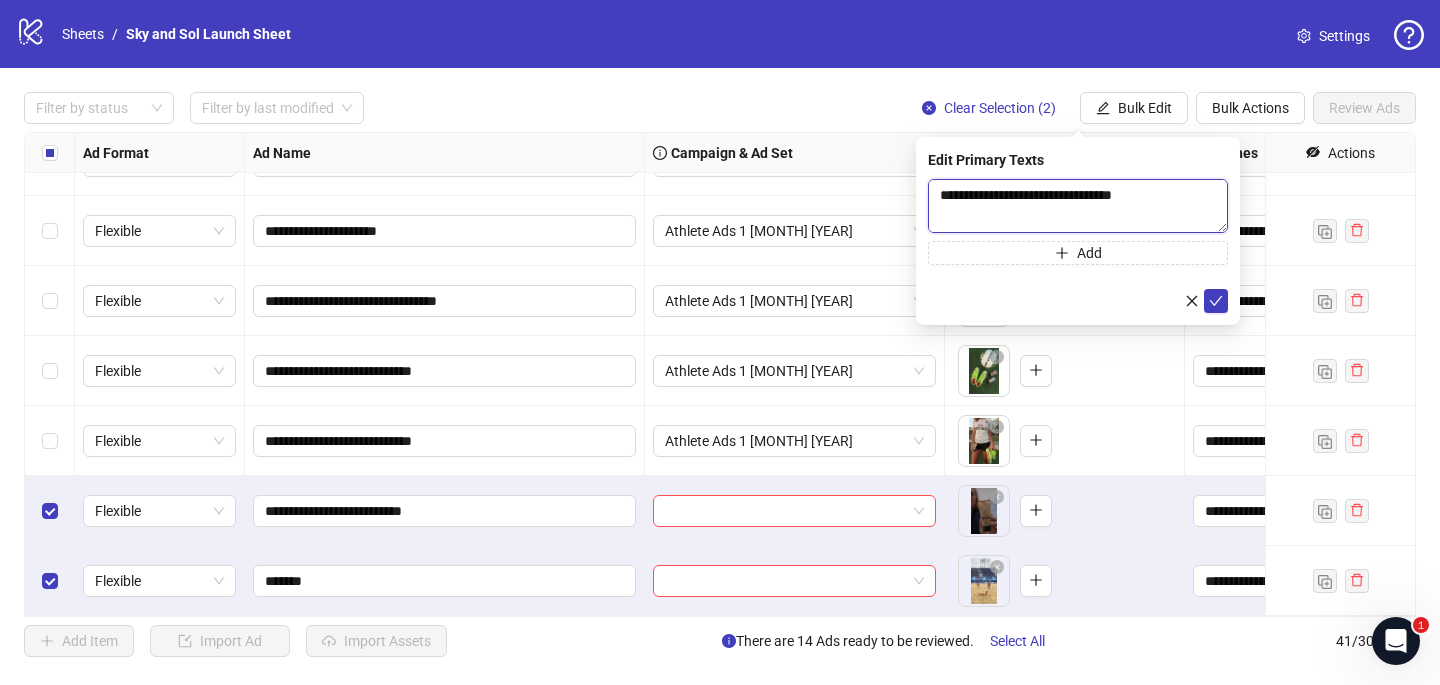 scroll, scrollTop: 257, scrollLeft: 0, axis: vertical 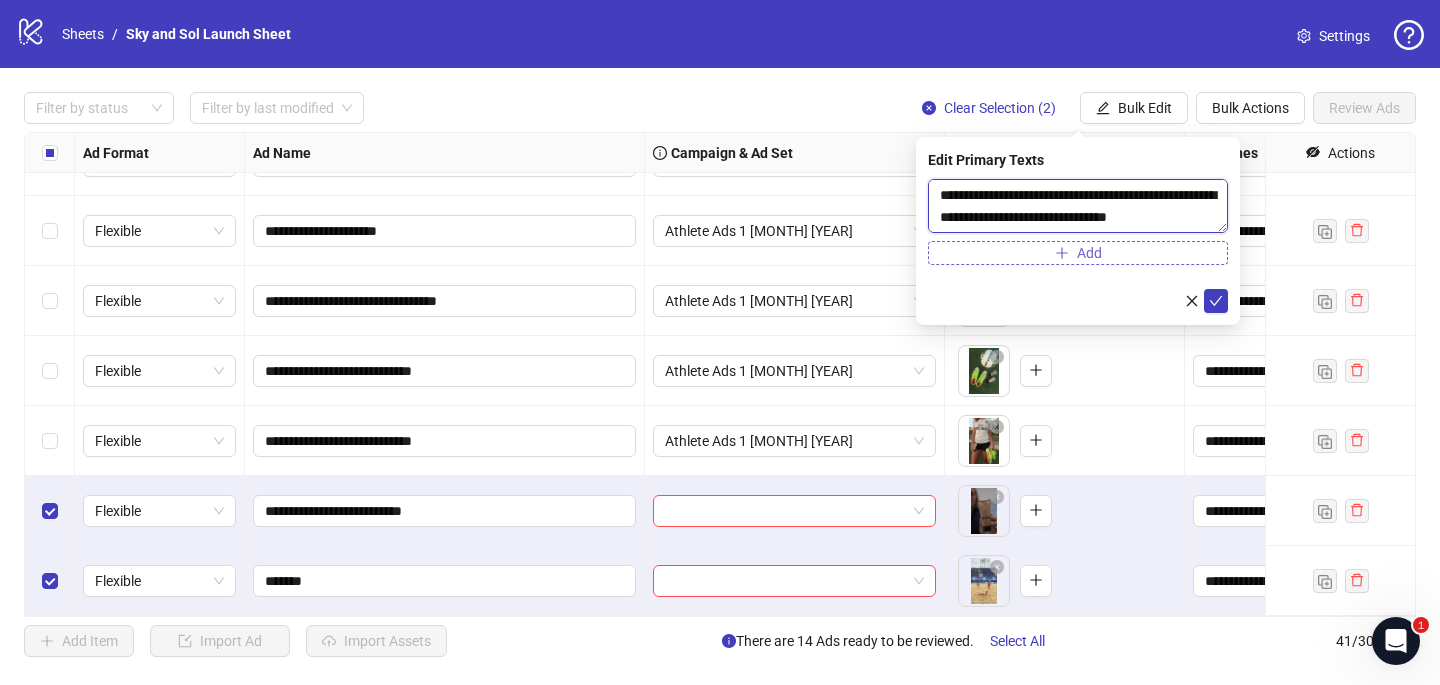 type on "**********" 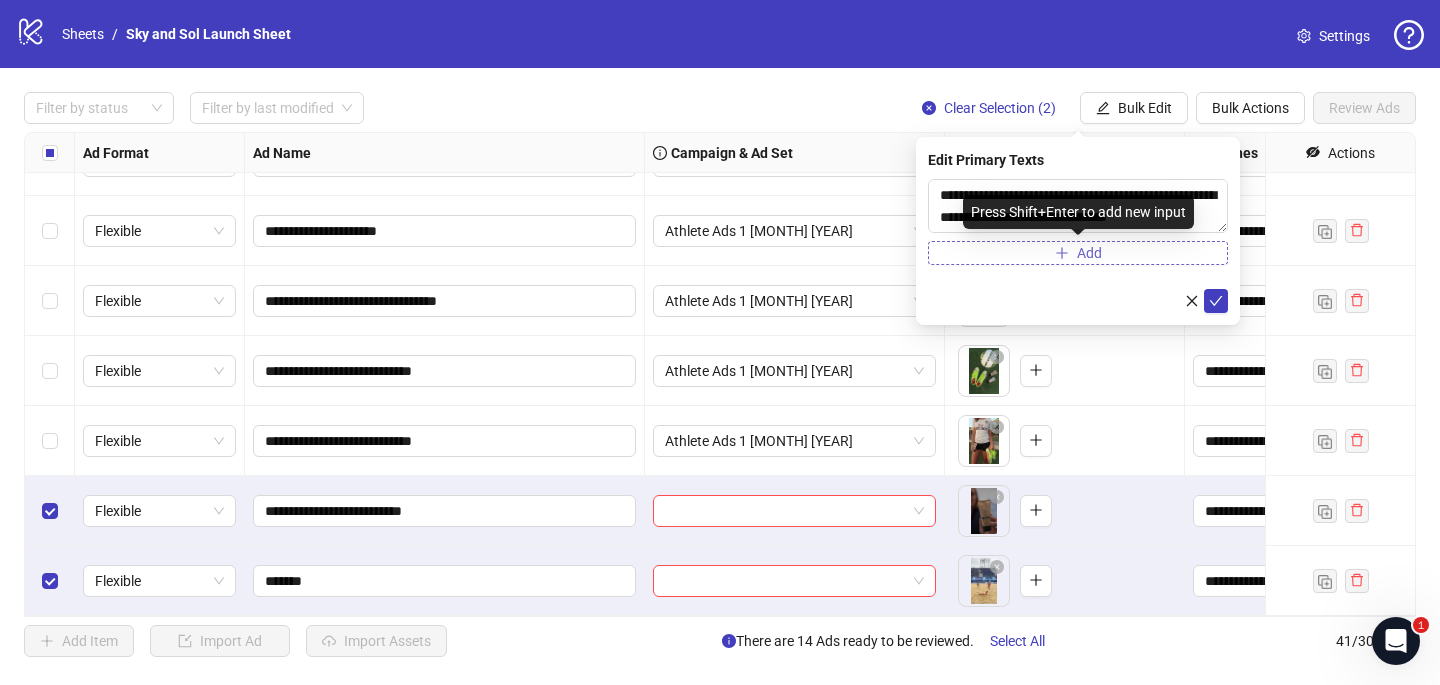 click on "Add" at bounding box center (1078, 253) 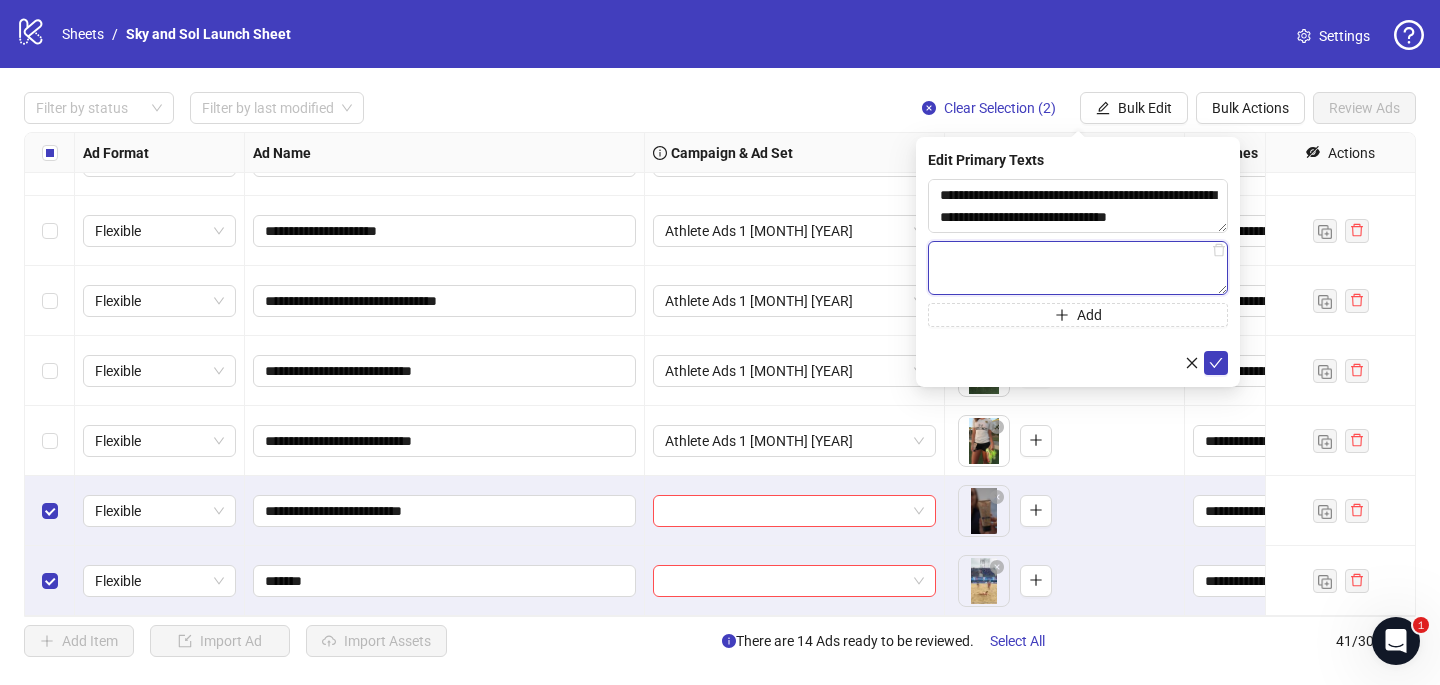 paste on "**********" 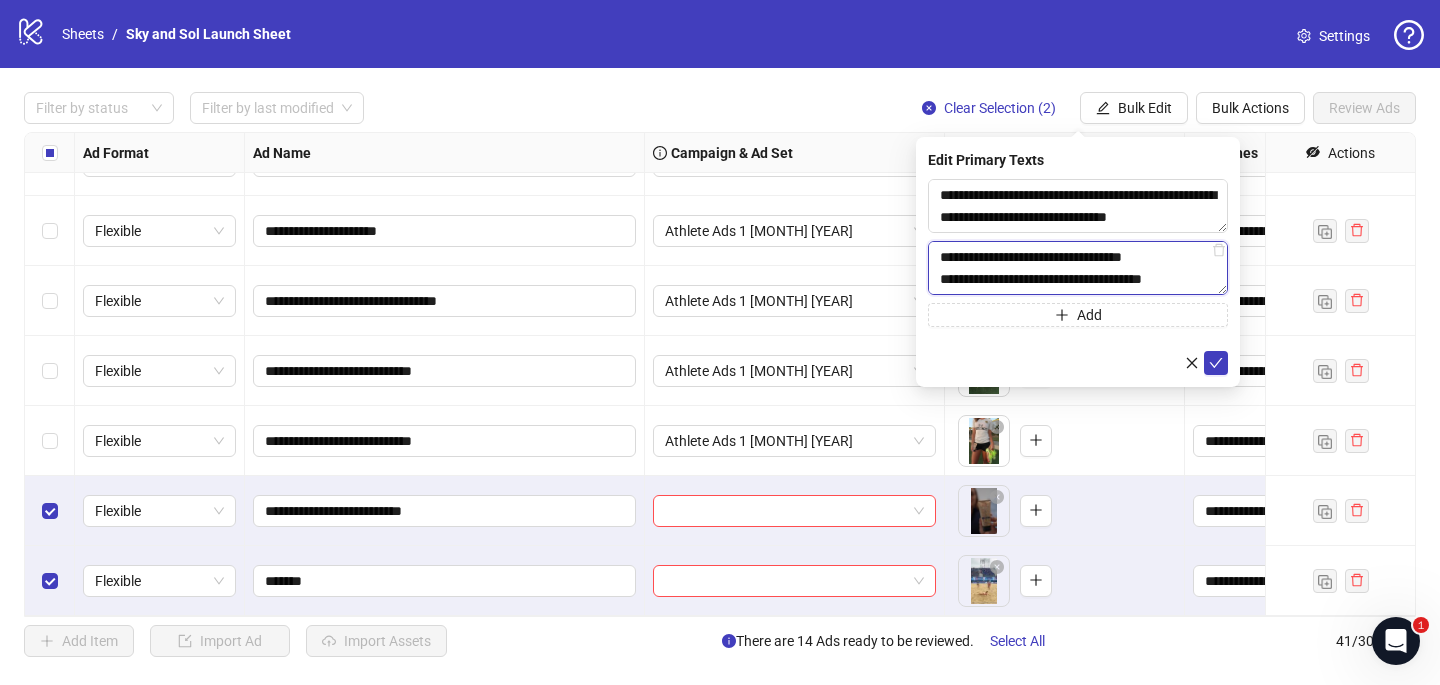 scroll, scrollTop: 374, scrollLeft: 0, axis: vertical 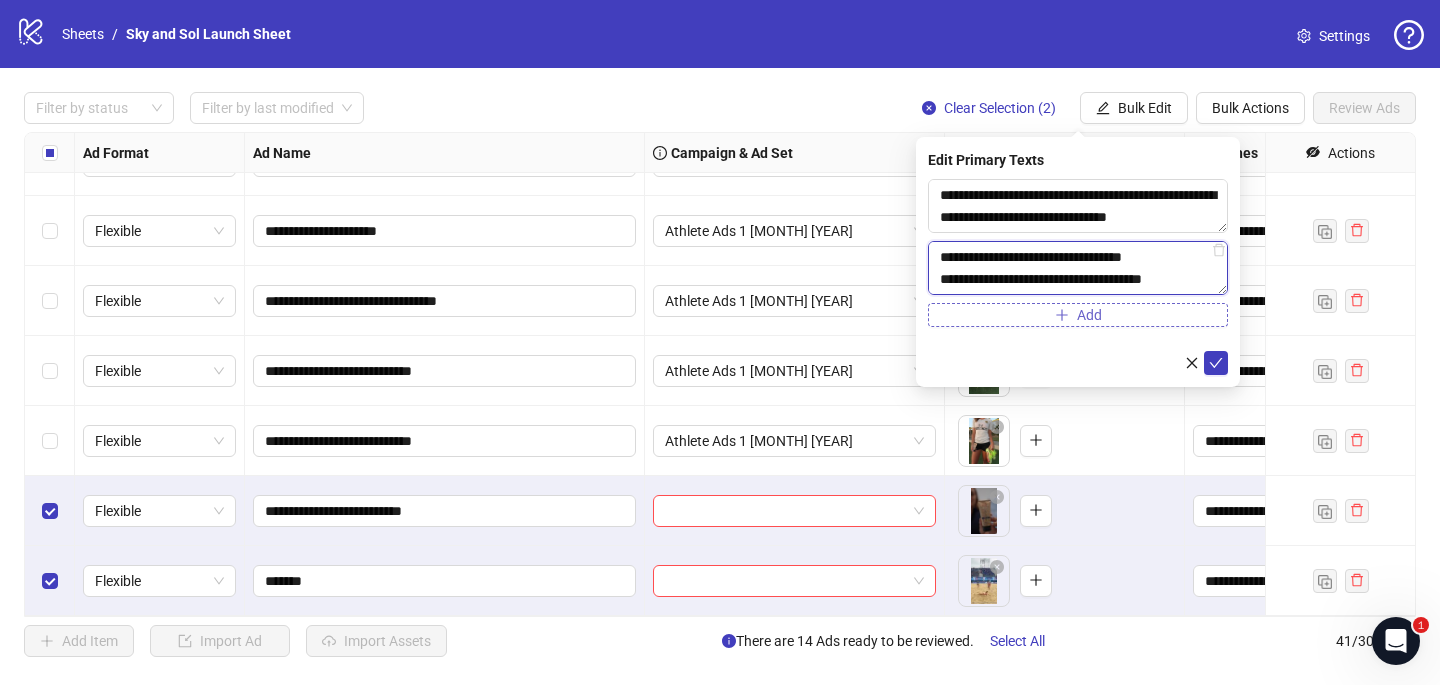 type on "**********" 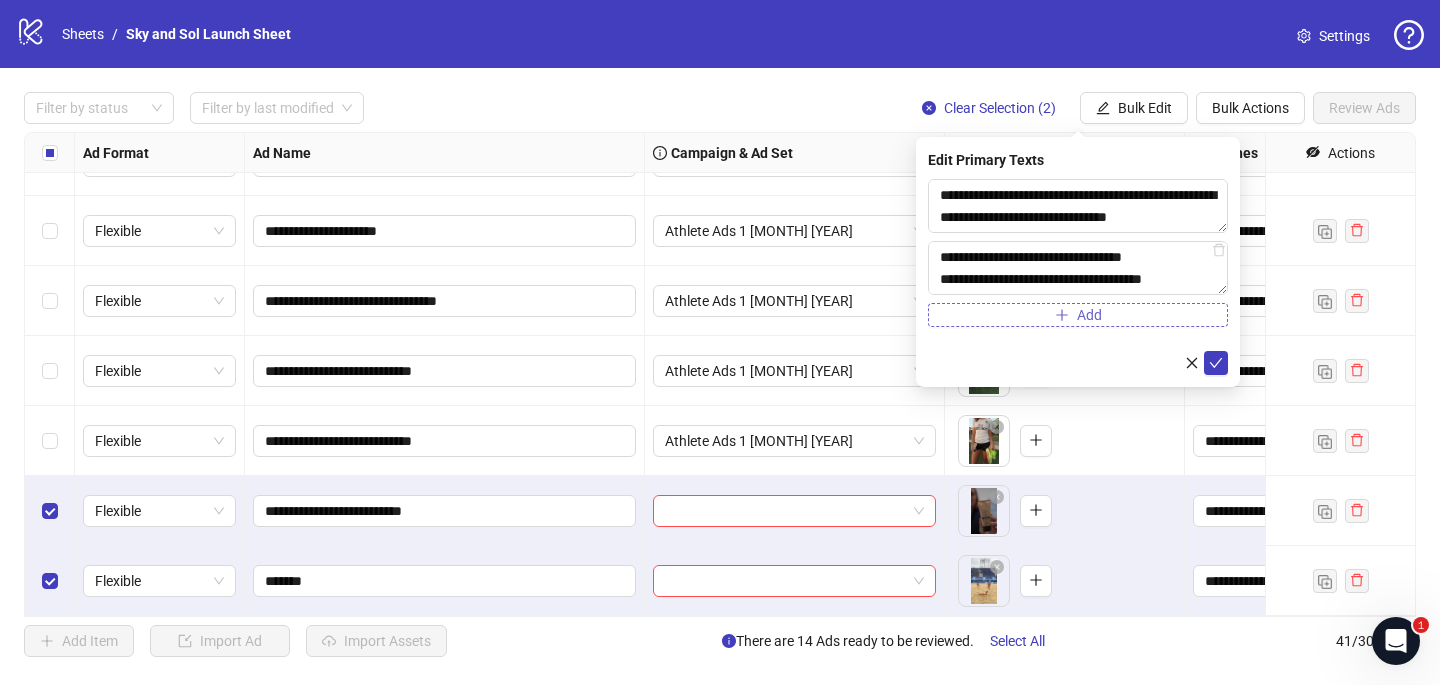 click on "Add" at bounding box center [1078, 315] 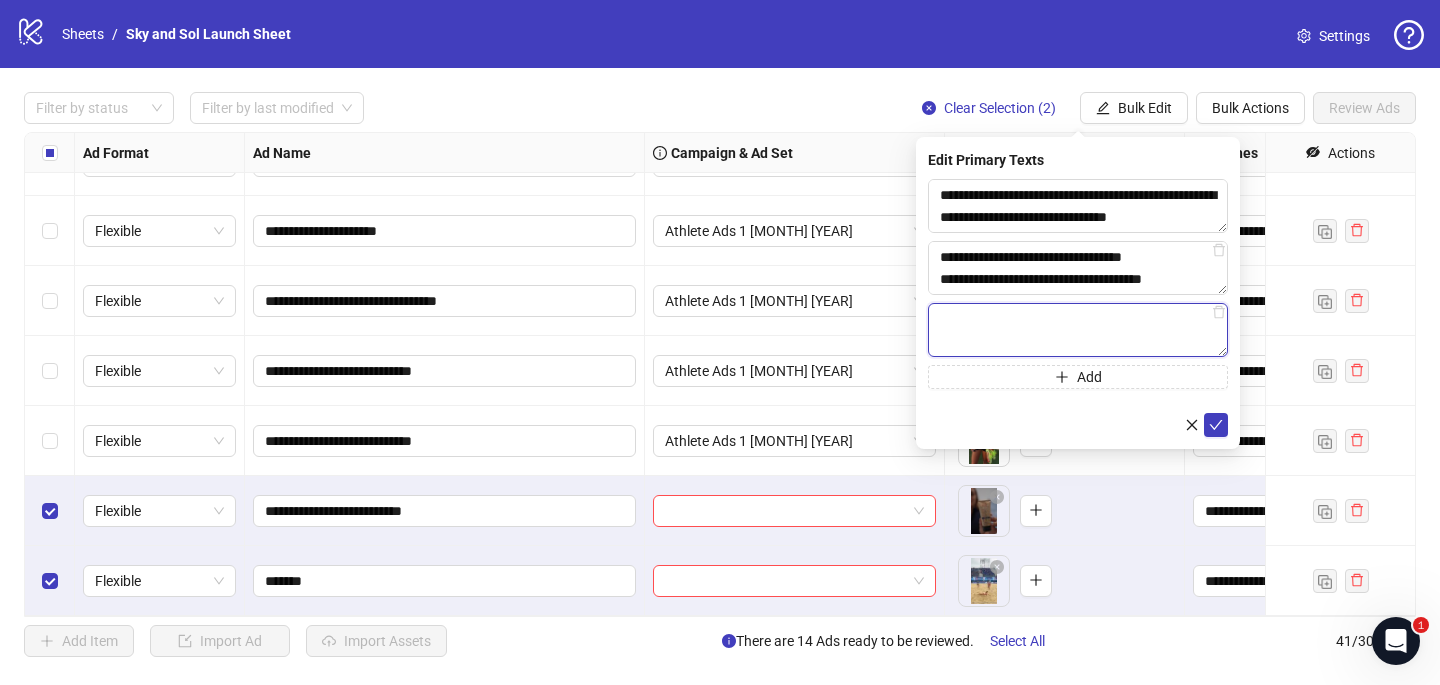 paste on "**********" 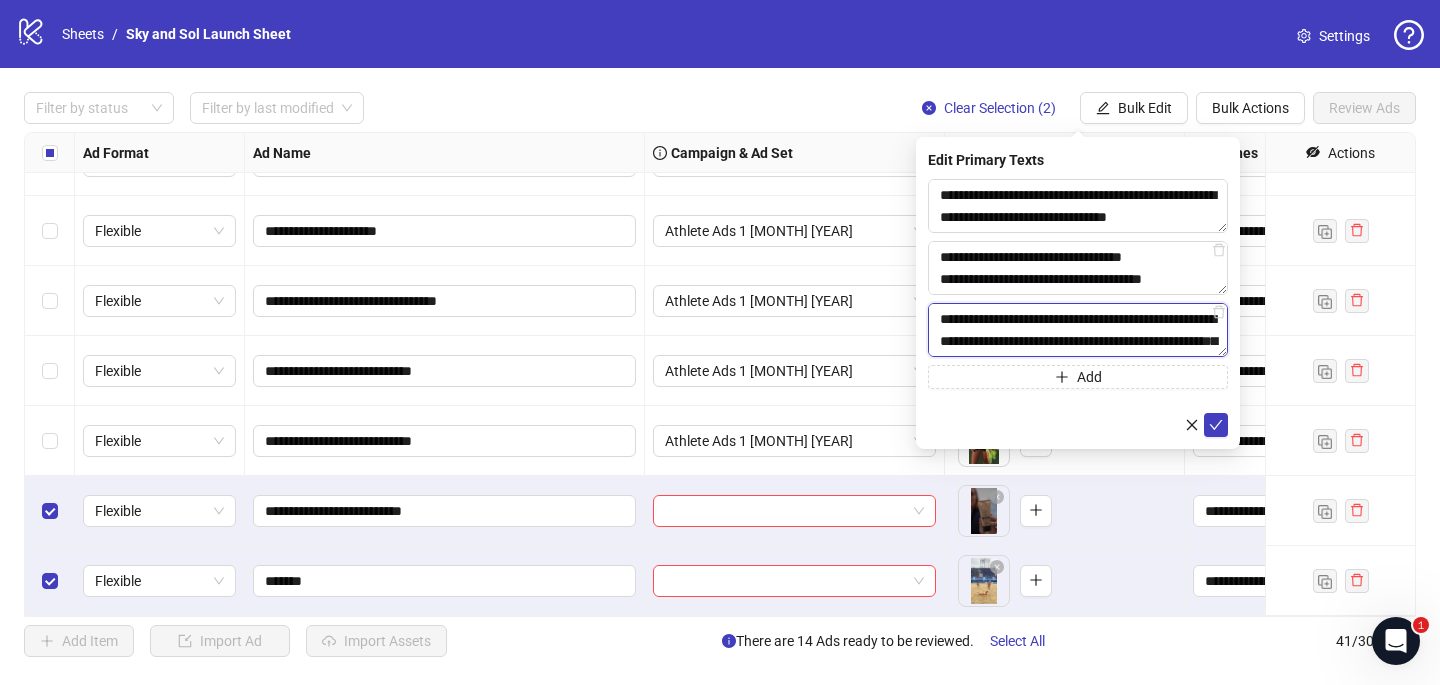 scroll, scrollTop: 323, scrollLeft: 0, axis: vertical 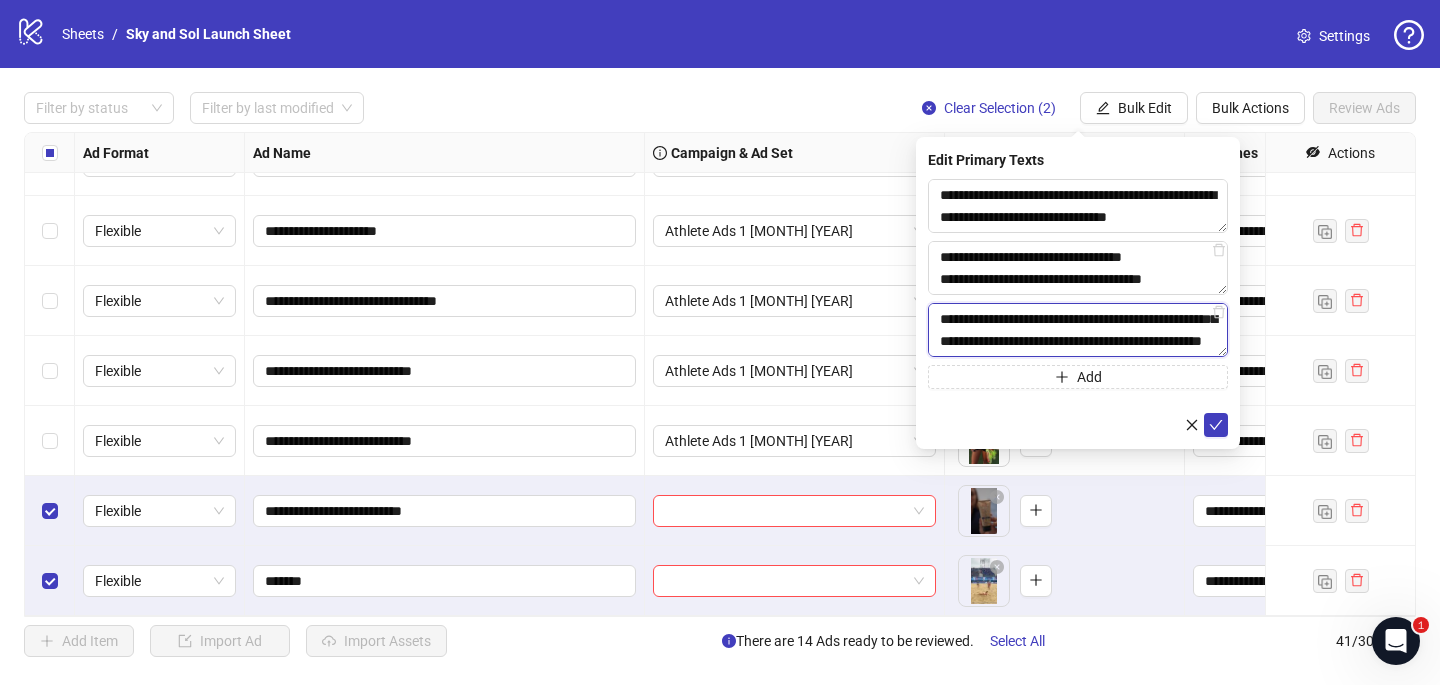 type on "**********" 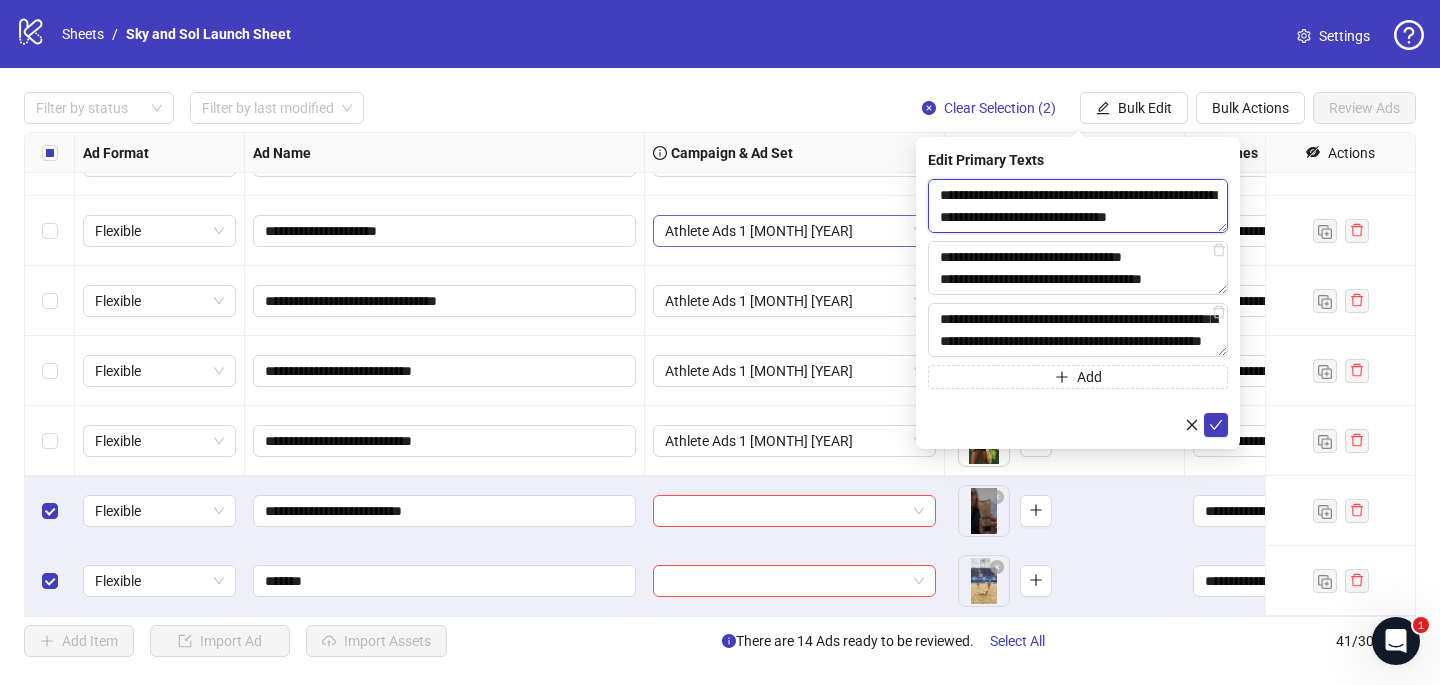 drag, startPoint x: 1207, startPoint y: 226, endPoint x: 900, endPoint y: 226, distance: 307 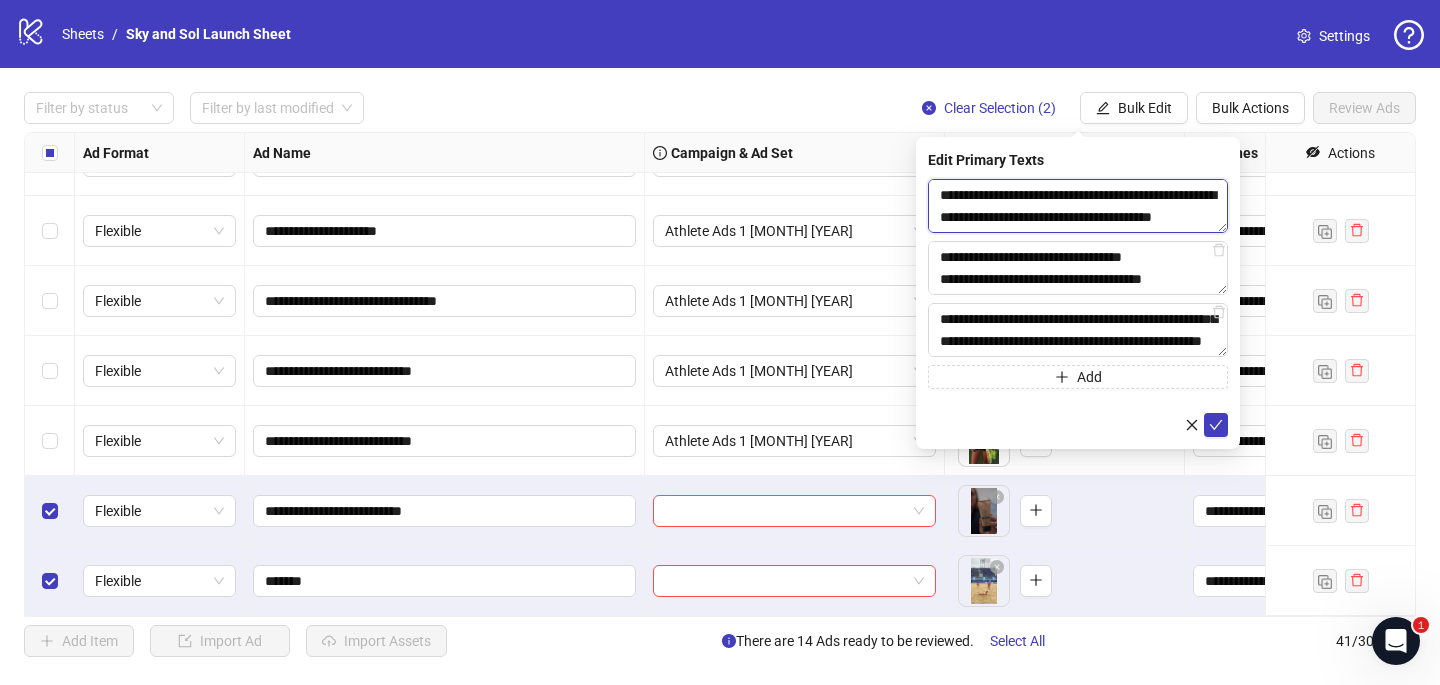 scroll, scrollTop: 279, scrollLeft: 0, axis: vertical 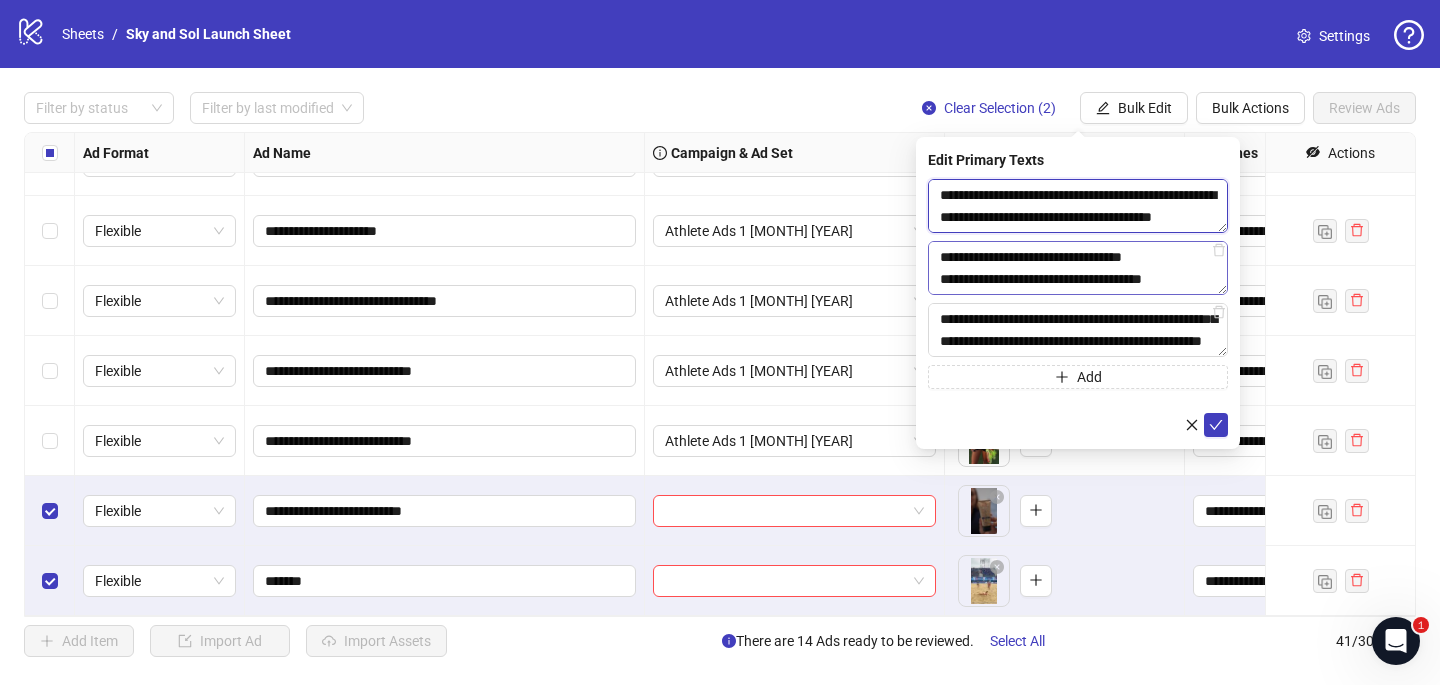 type on "**********" 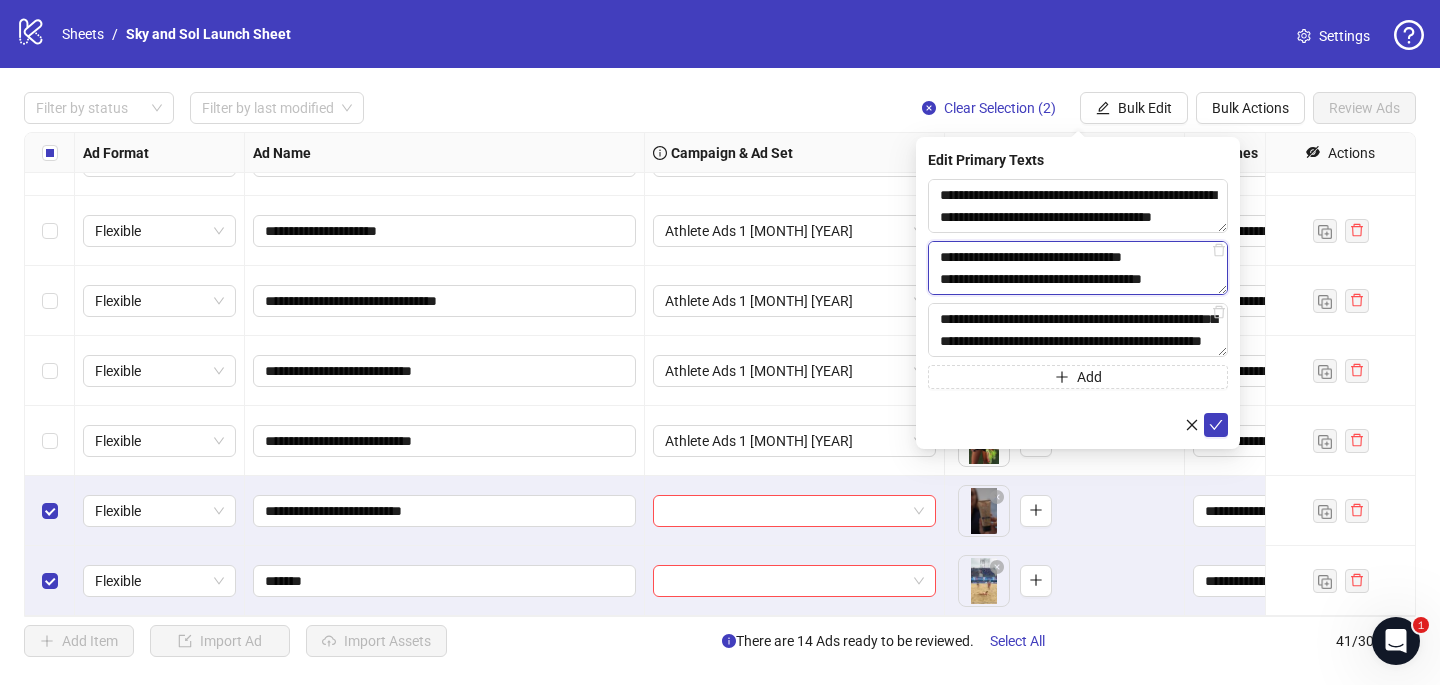 drag, startPoint x: 1190, startPoint y: 279, endPoint x: 917, endPoint y: 277, distance: 273.00732 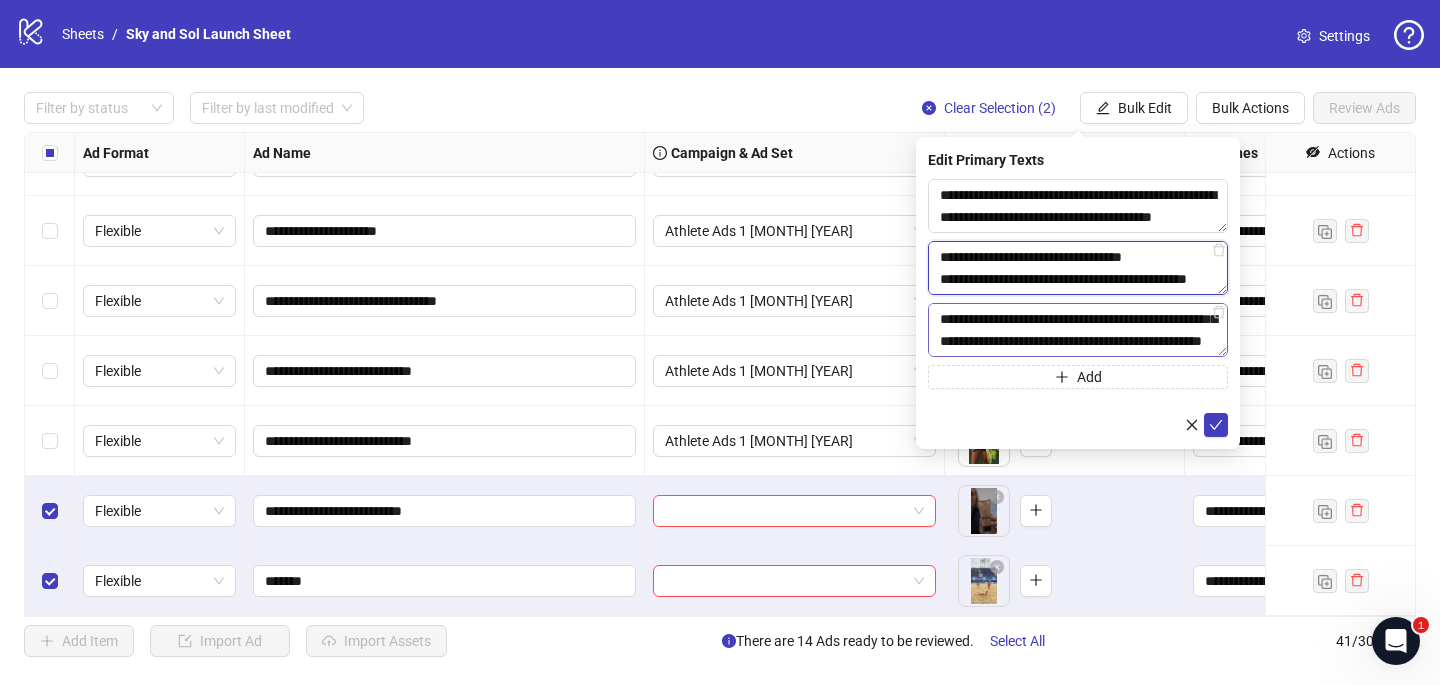 scroll, scrollTop: 389, scrollLeft: 0, axis: vertical 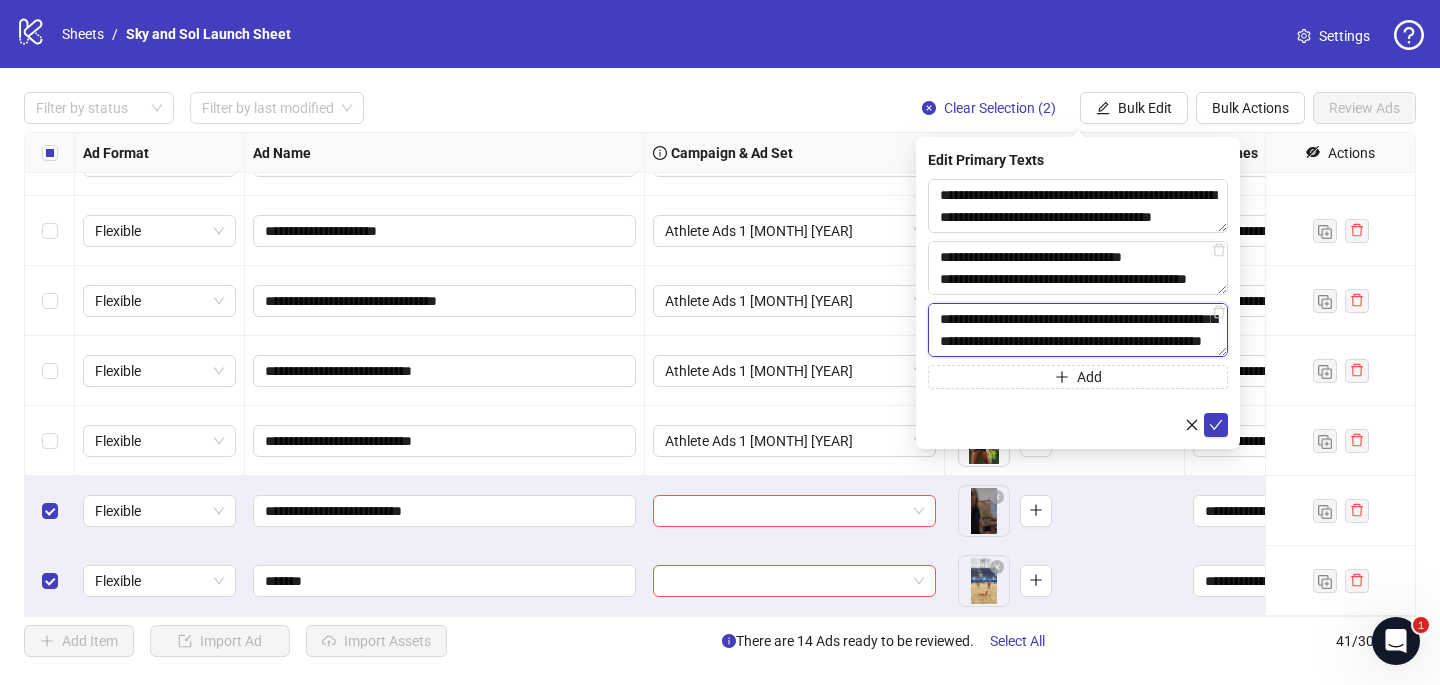 drag, startPoint x: 1203, startPoint y: 350, endPoint x: 936, endPoint y: 350, distance: 267 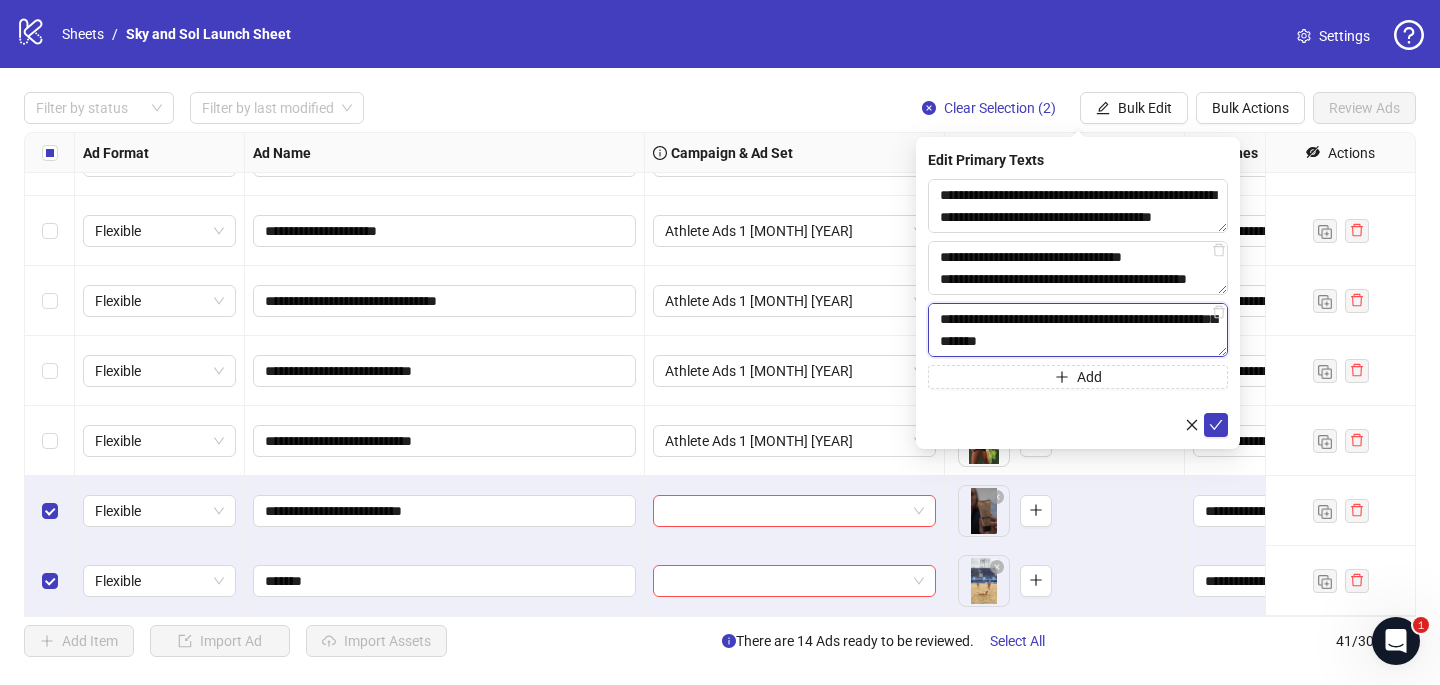 scroll, scrollTop: 345, scrollLeft: 0, axis: vertical 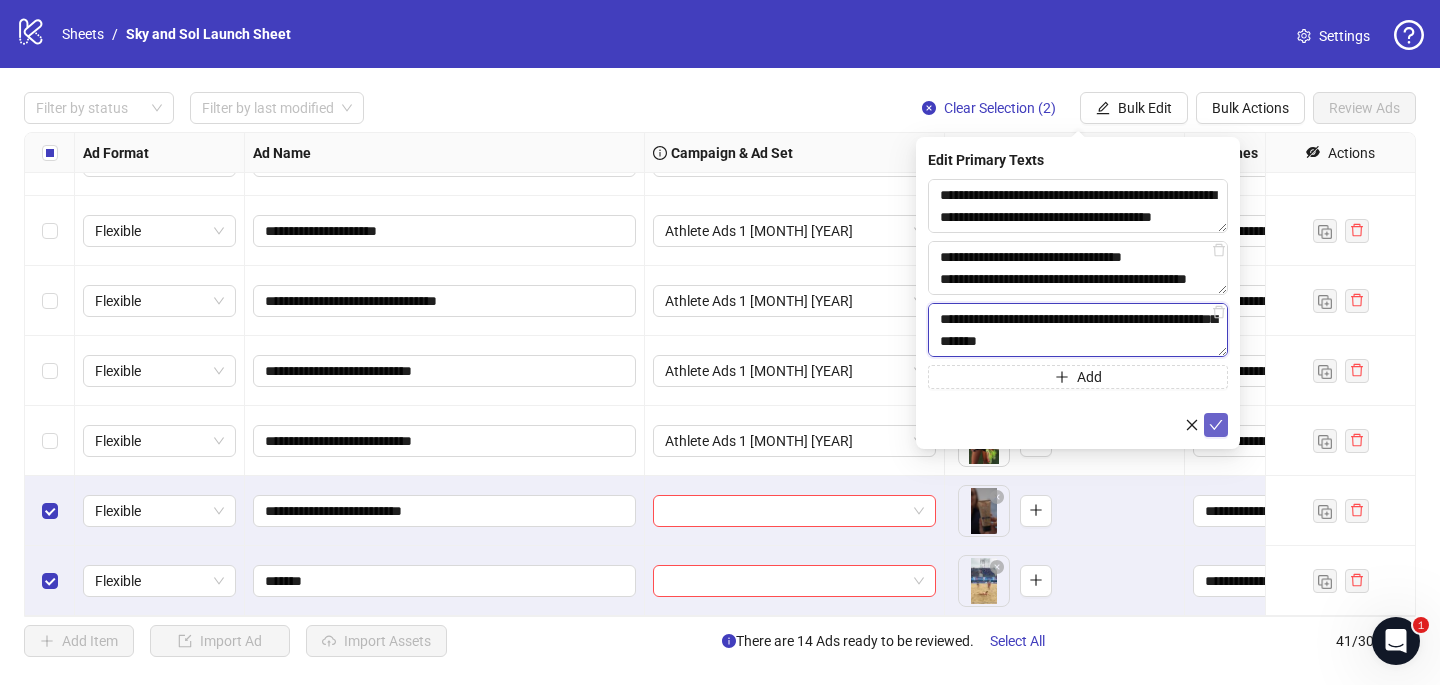 type on "**********" 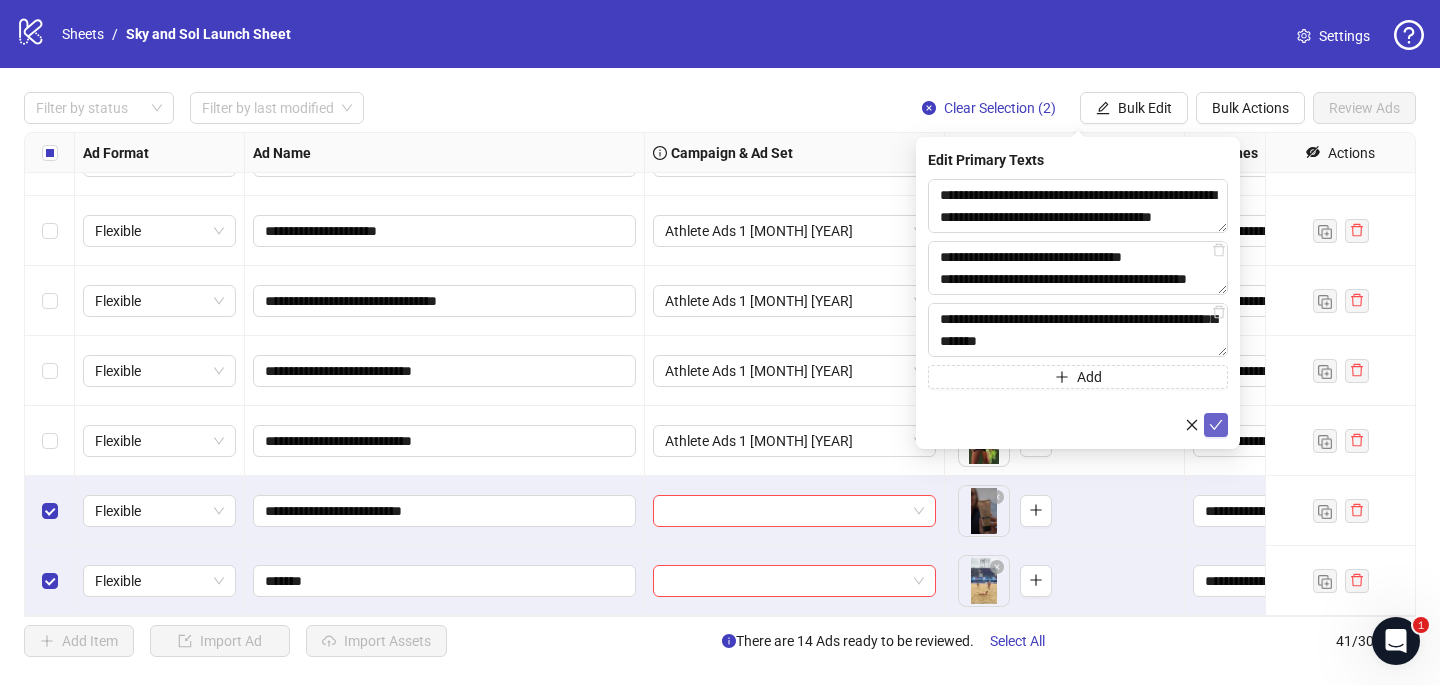 click at bounding box center [1216, 425] 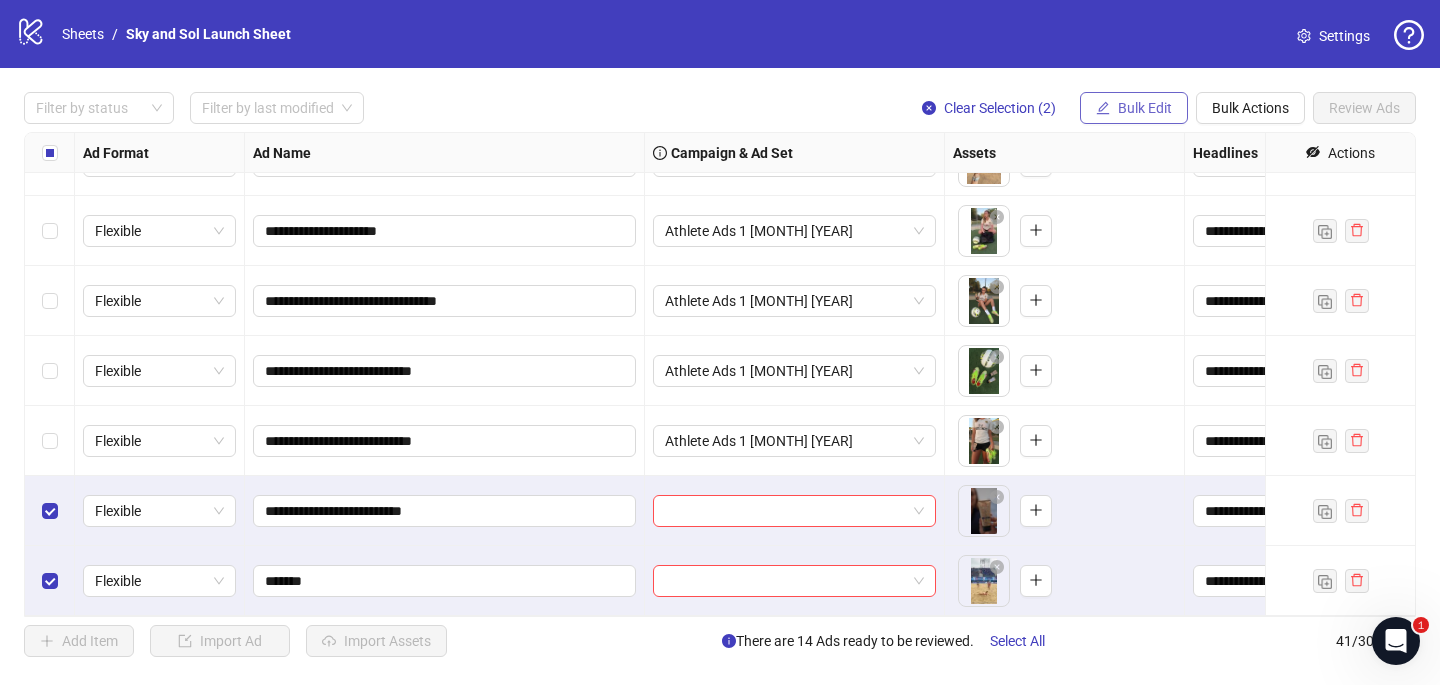 click on "Bulk Edit" at bounding box center (1134, 108) 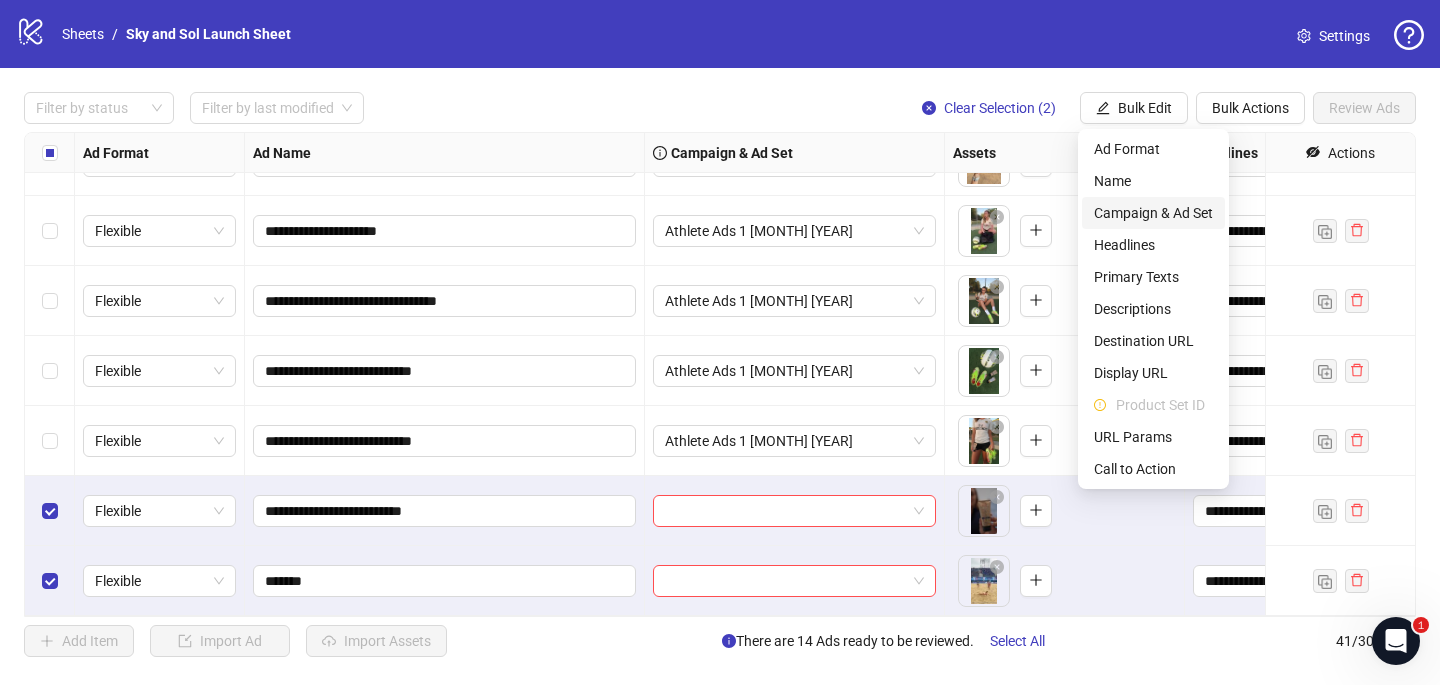 click on "Campaign & Ad Set" at bounding box center (1153, 213) 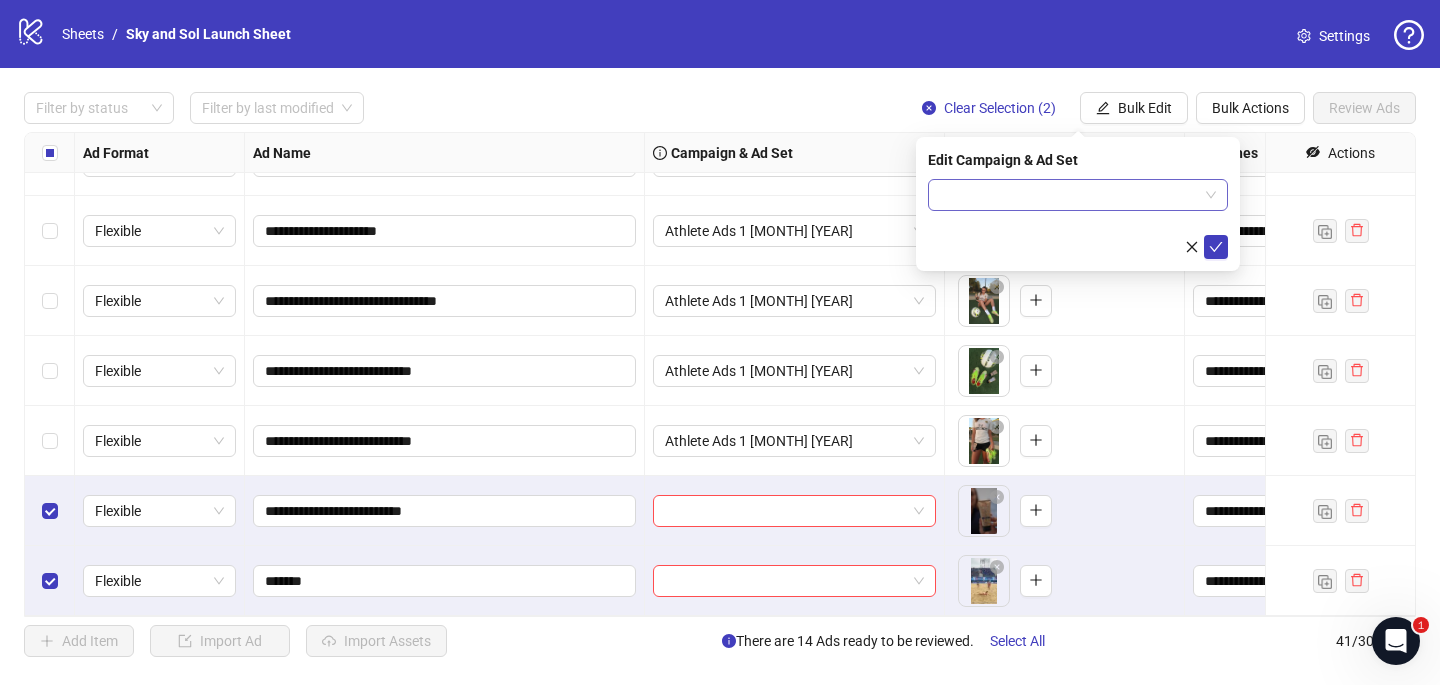click at bounding box center (1069, 195) 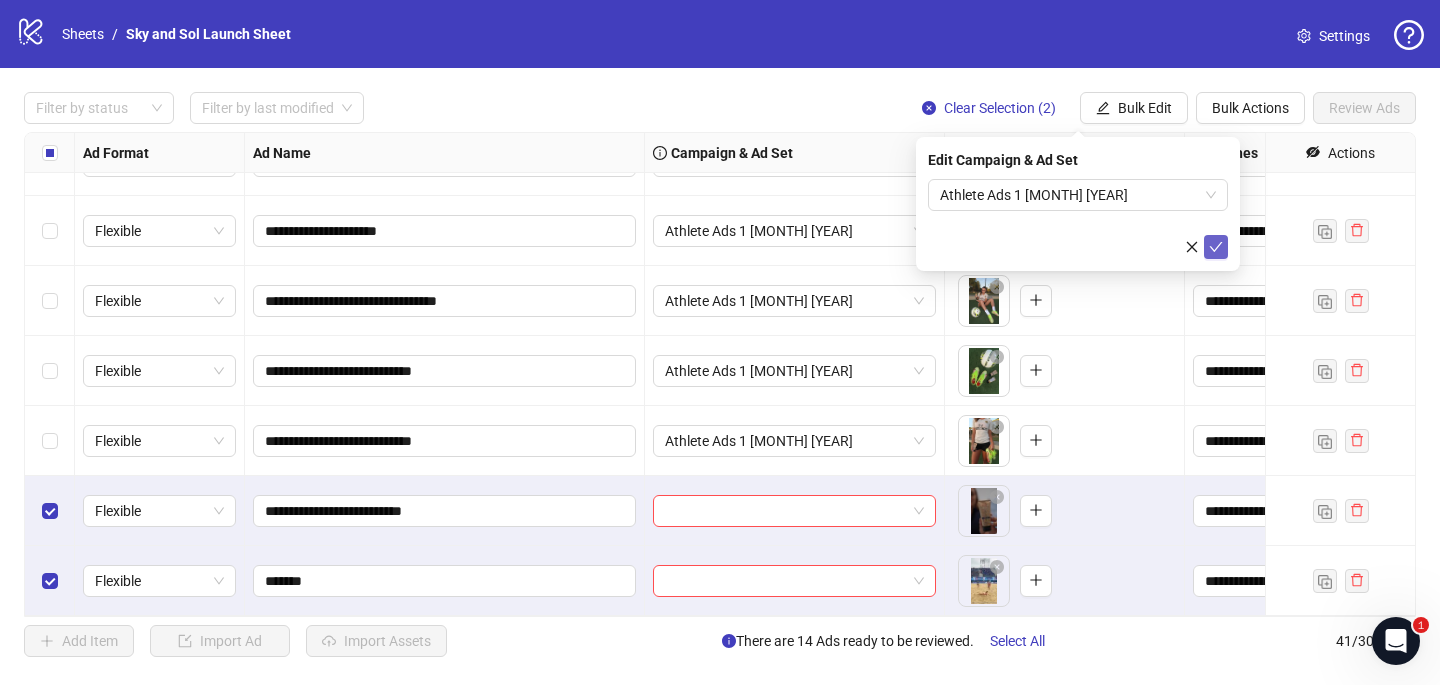 click at bounding box center [1216, 247] 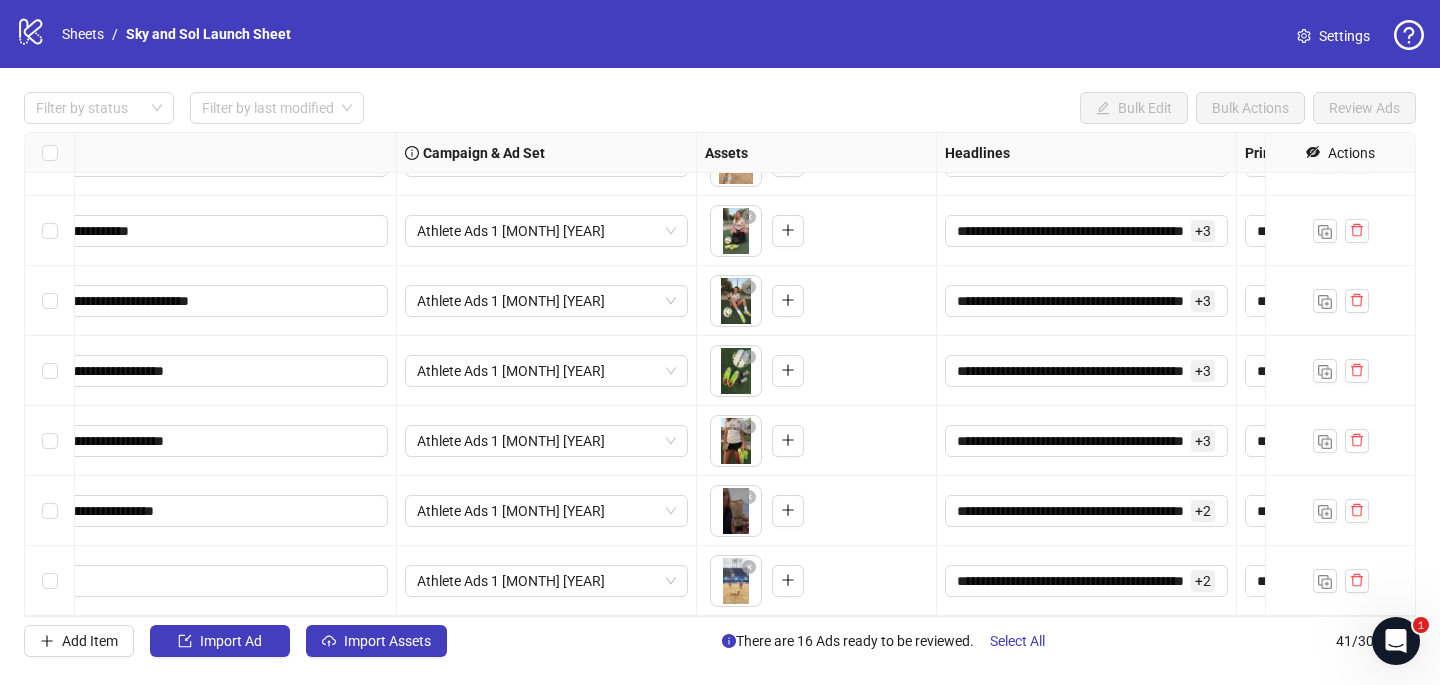 scroll, scrollTop: 2427, scrollLeft: 323, axis: both 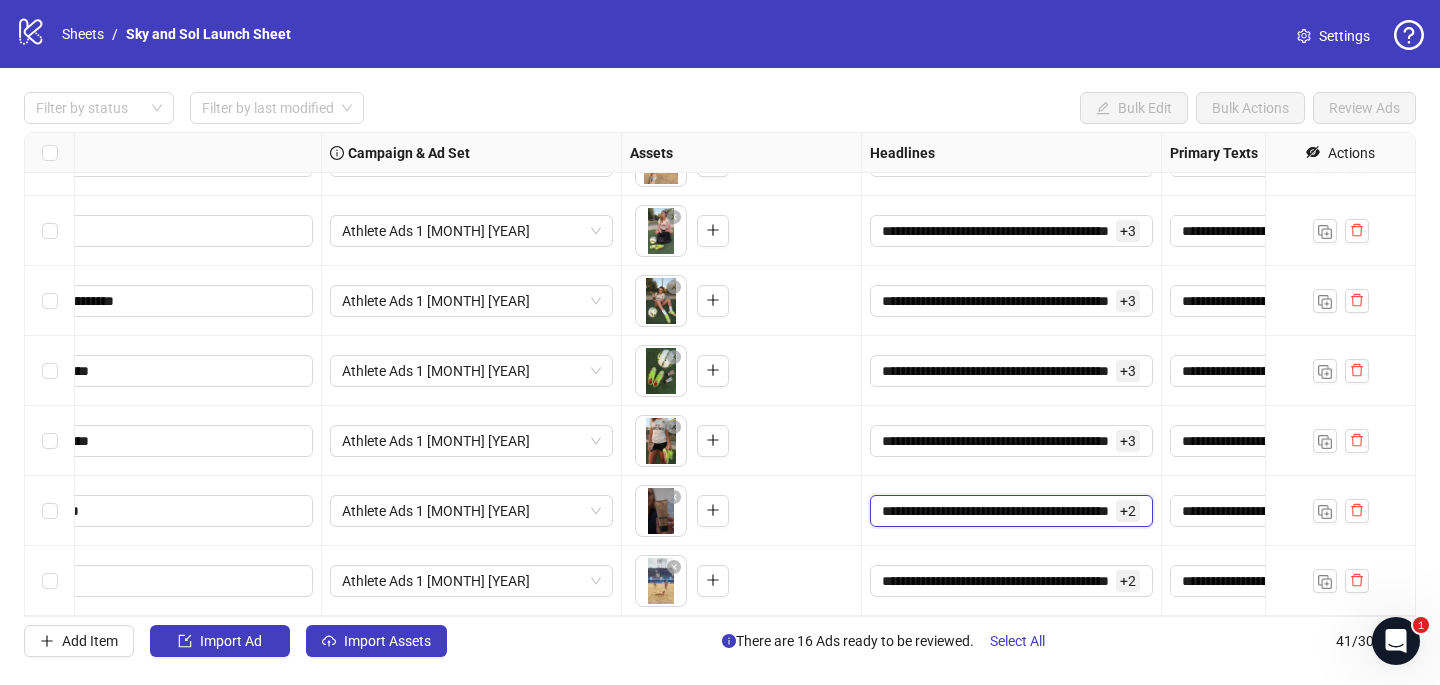 click on "**********" at bounding box center [997, 511] 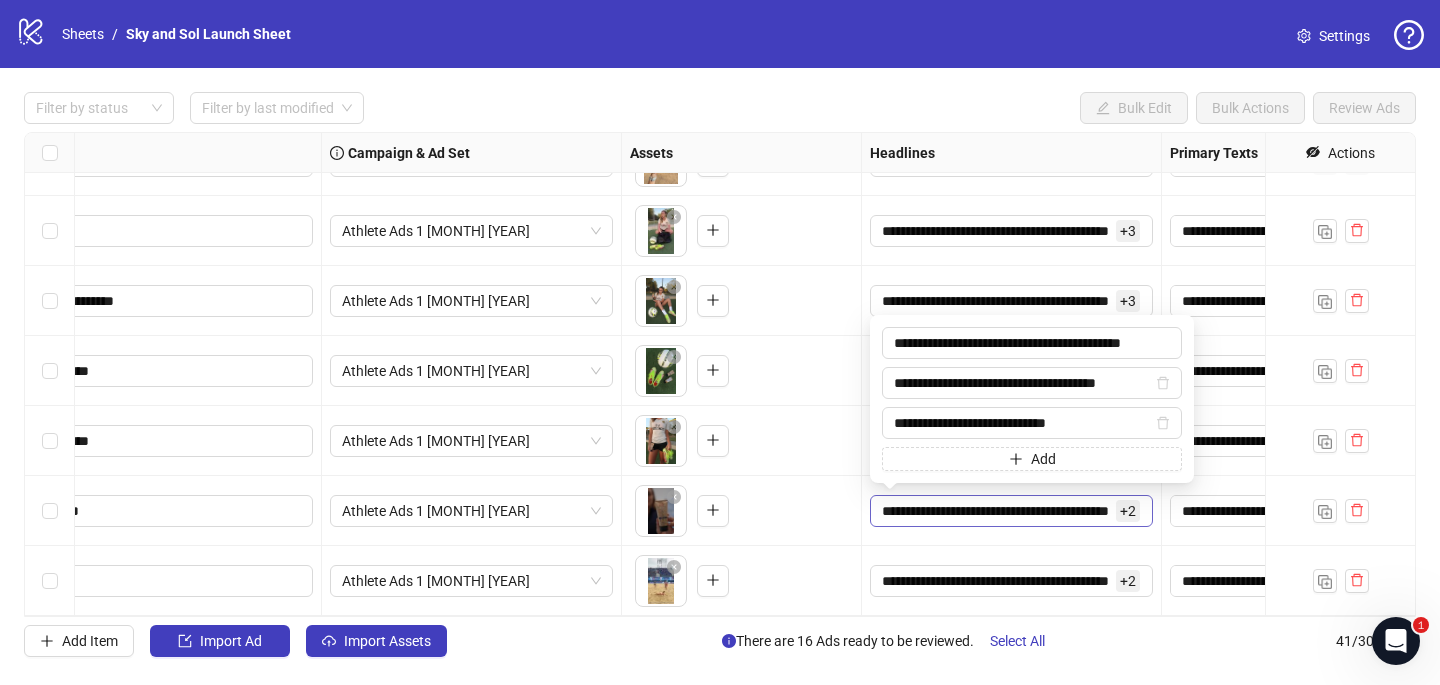 scroll, scrollTop: 0, scrollLeft: 14, axis: horizontal 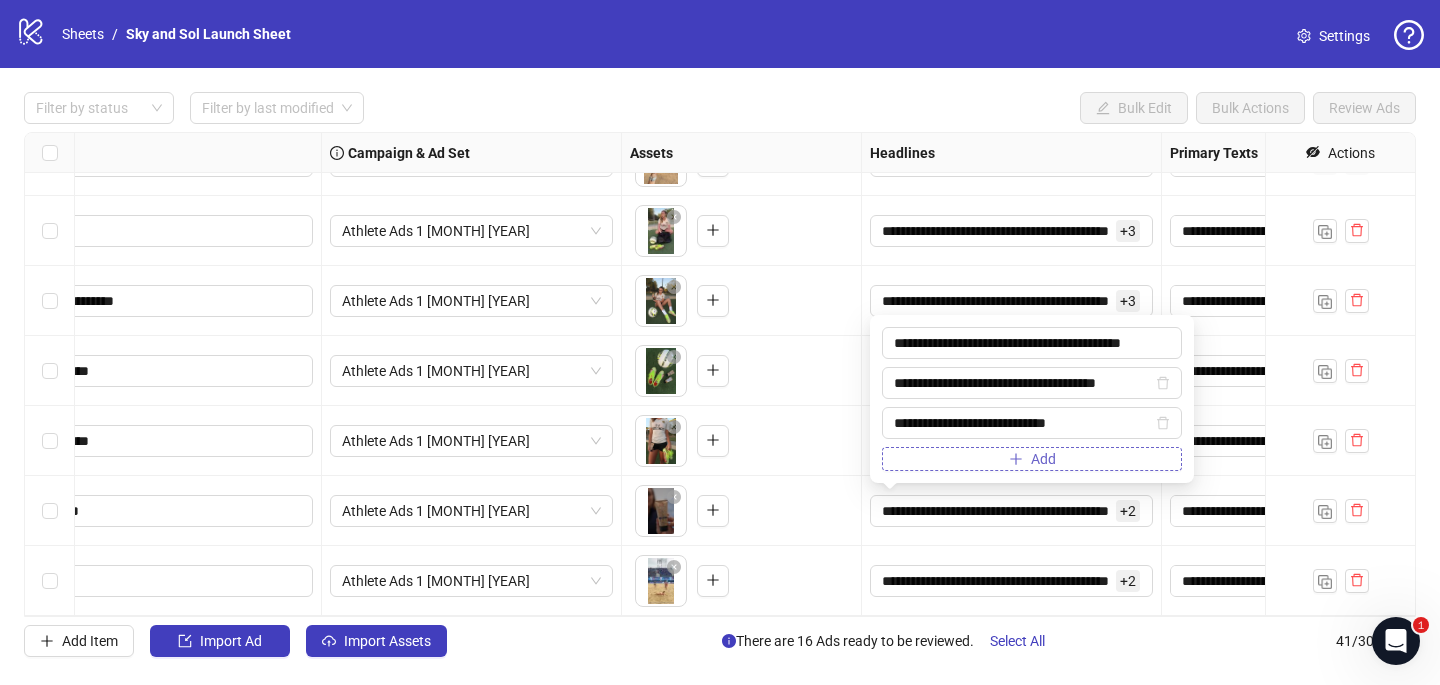 click at bounding box center (1016, 459) 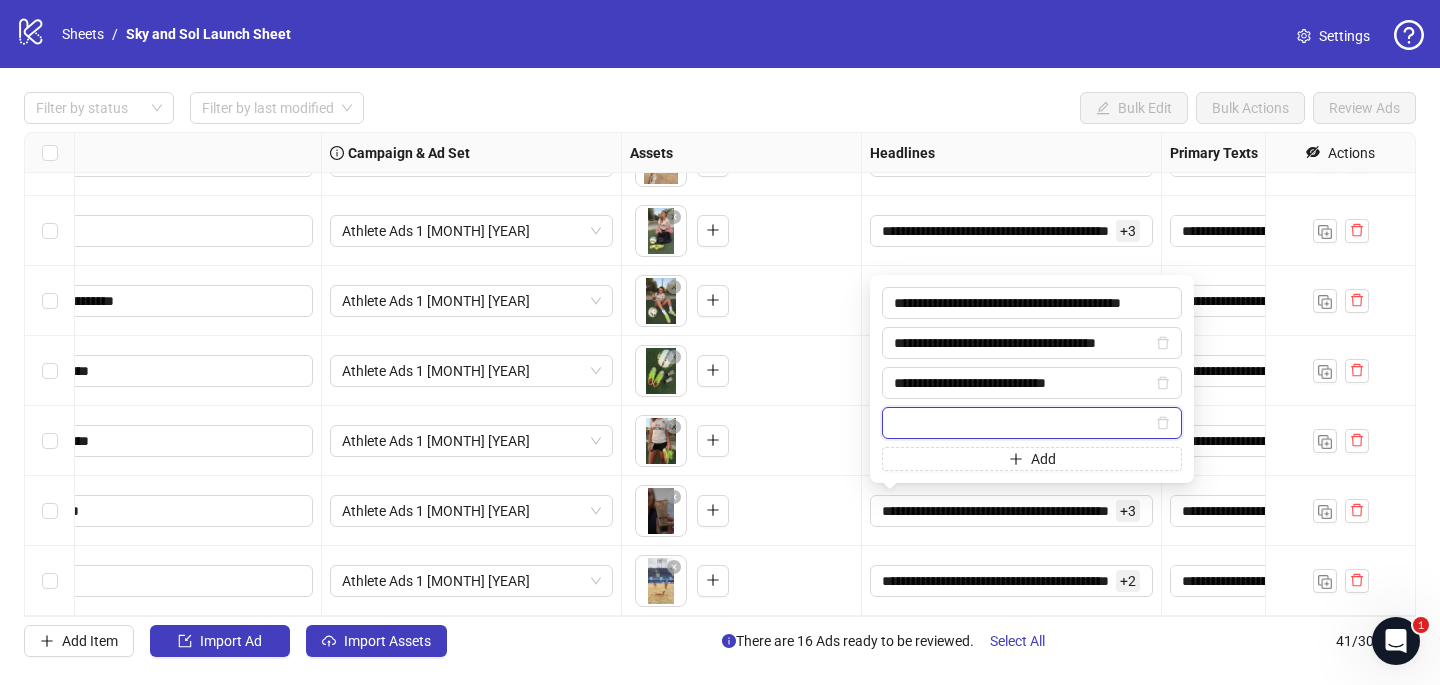 paste on "**********" 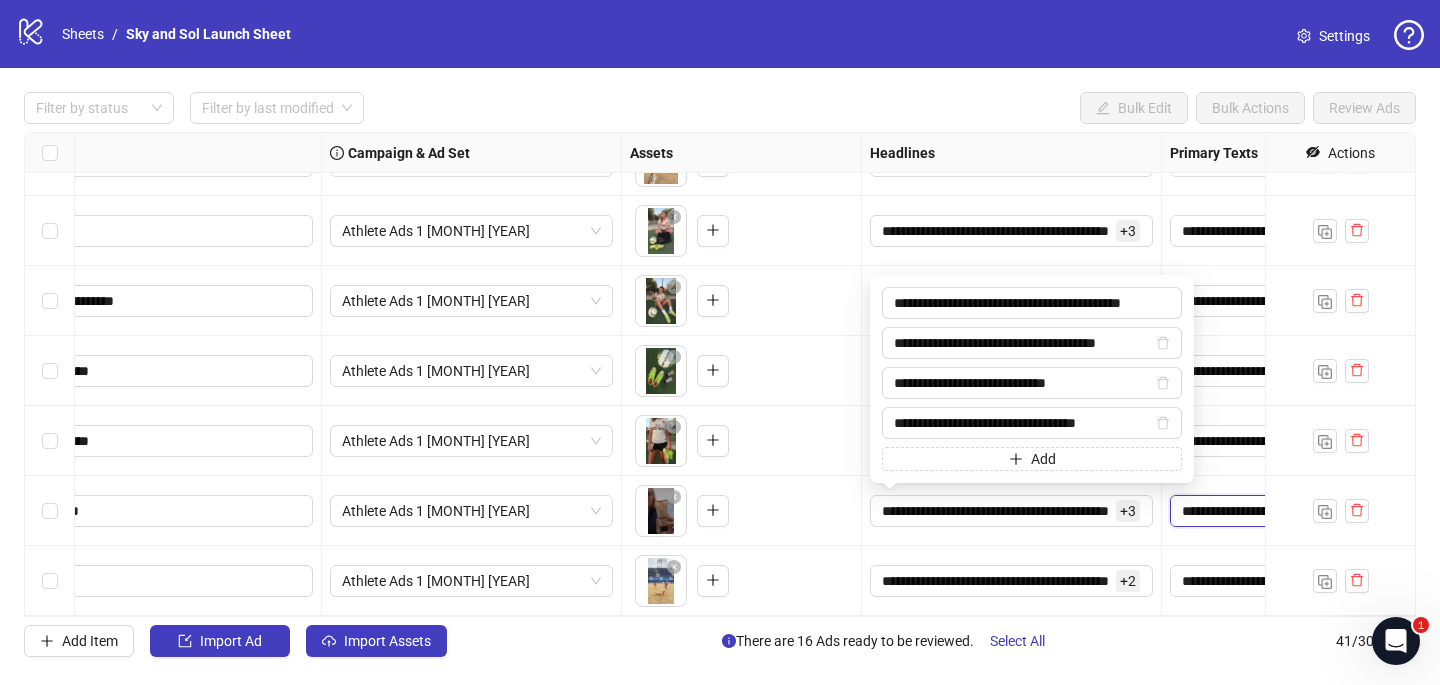 click on "**********" at bounding box center (1261, 511) 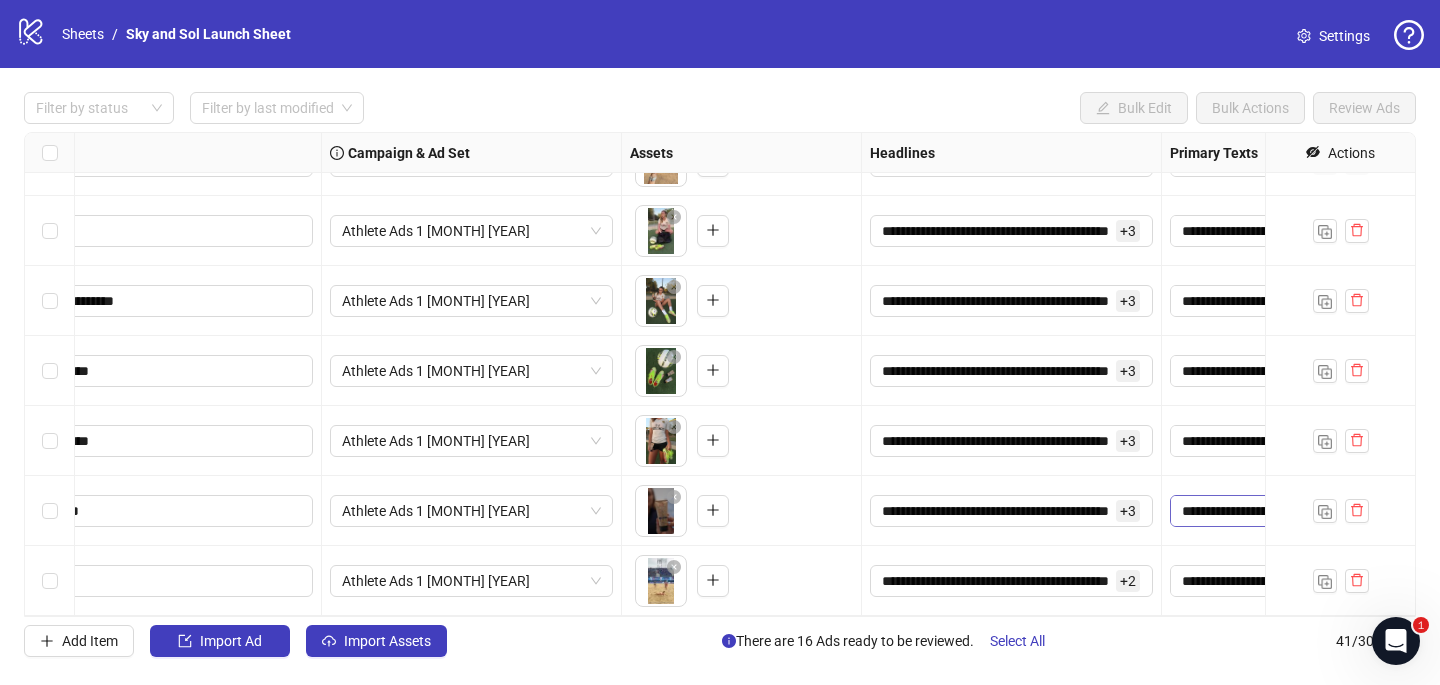 scroll, scrollTop: 286, scrollLeft: 0, axis: vertical 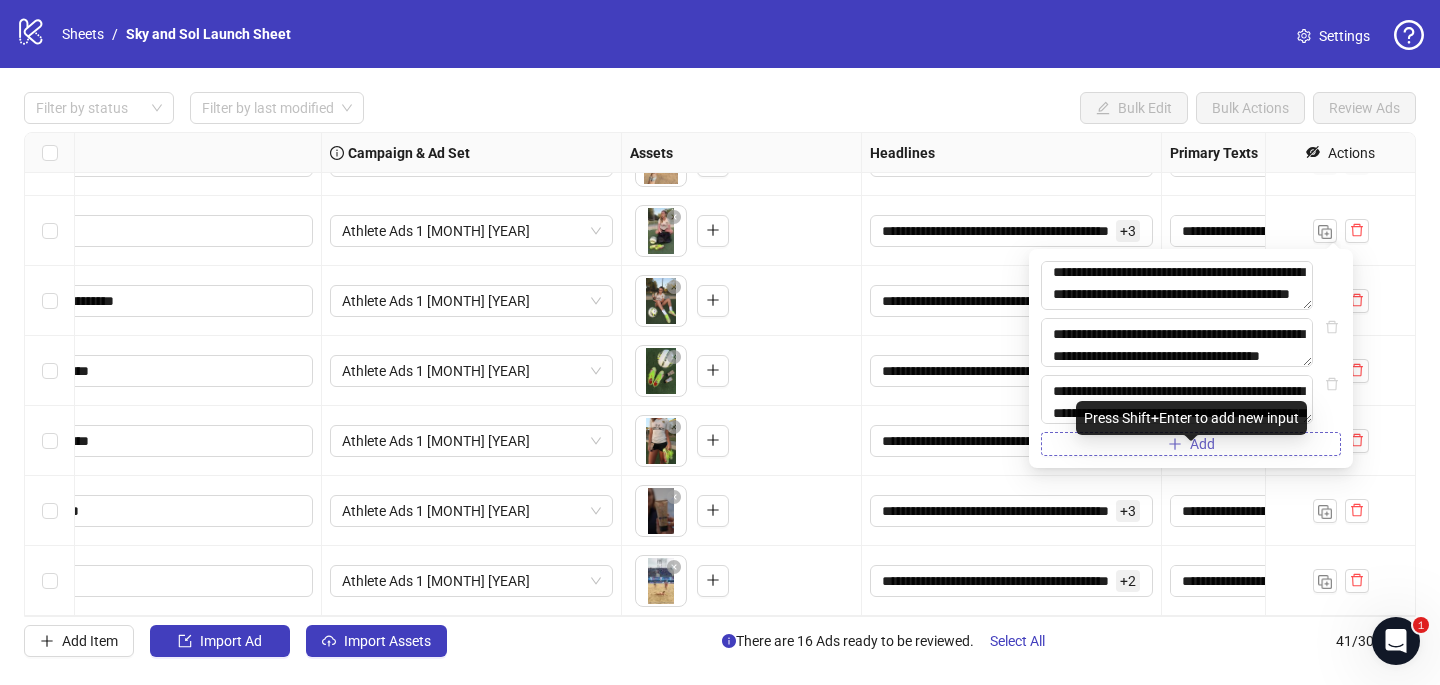 click on "Add" at bounding box center (1191, 444) 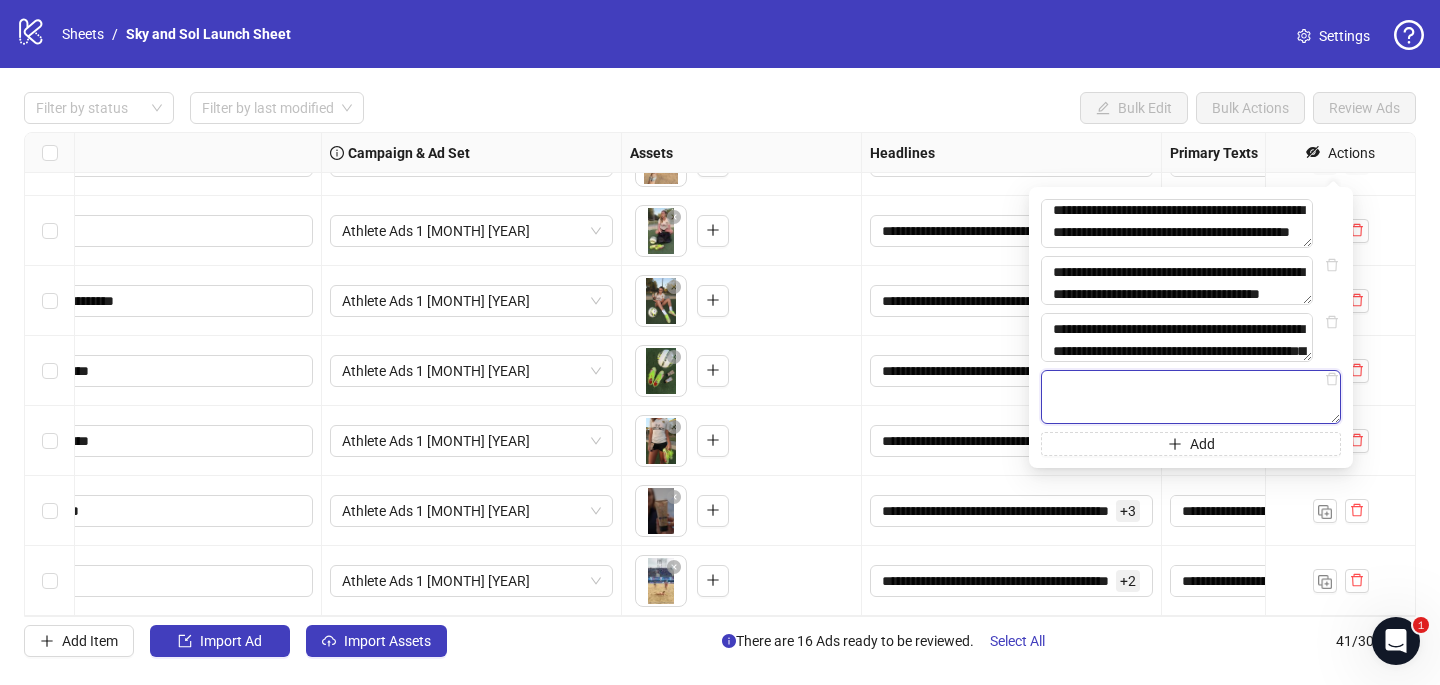 paste on "**********" 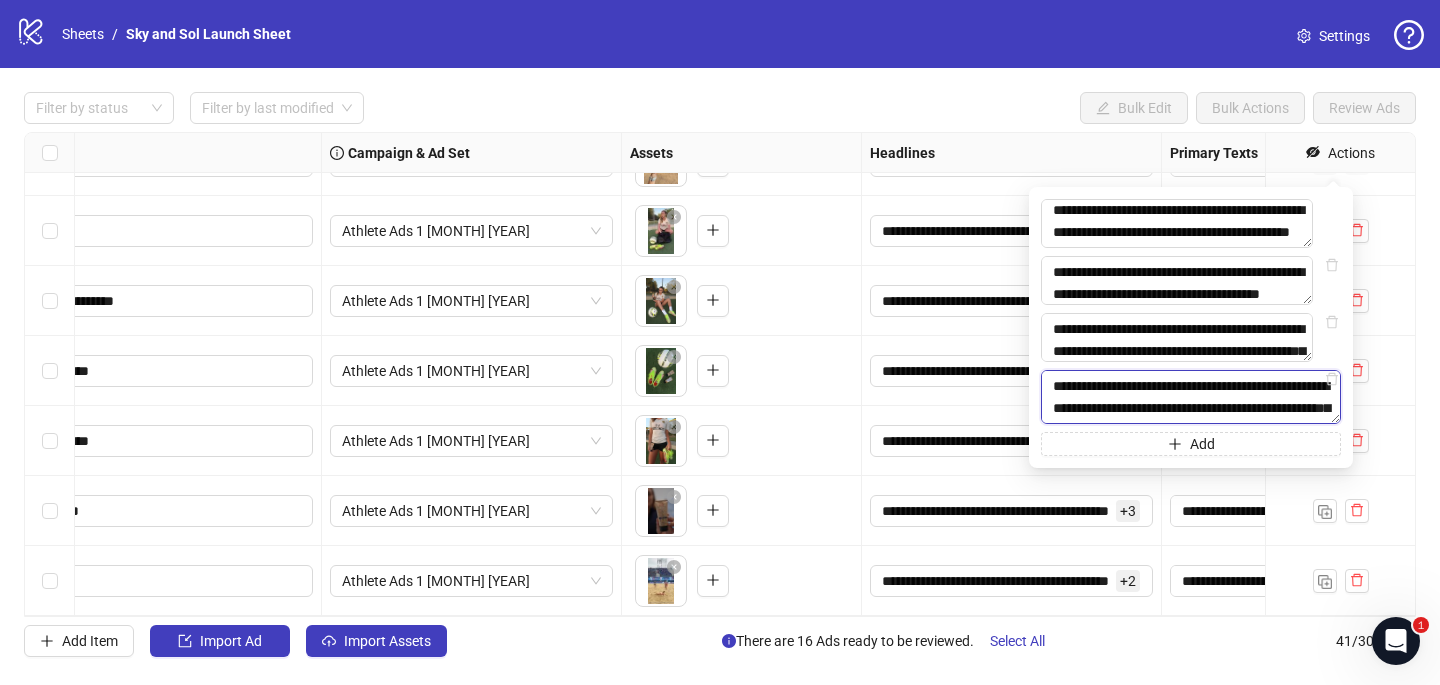 scroll, scrollTop: 169, scrollLeft: 0, axis: vertical 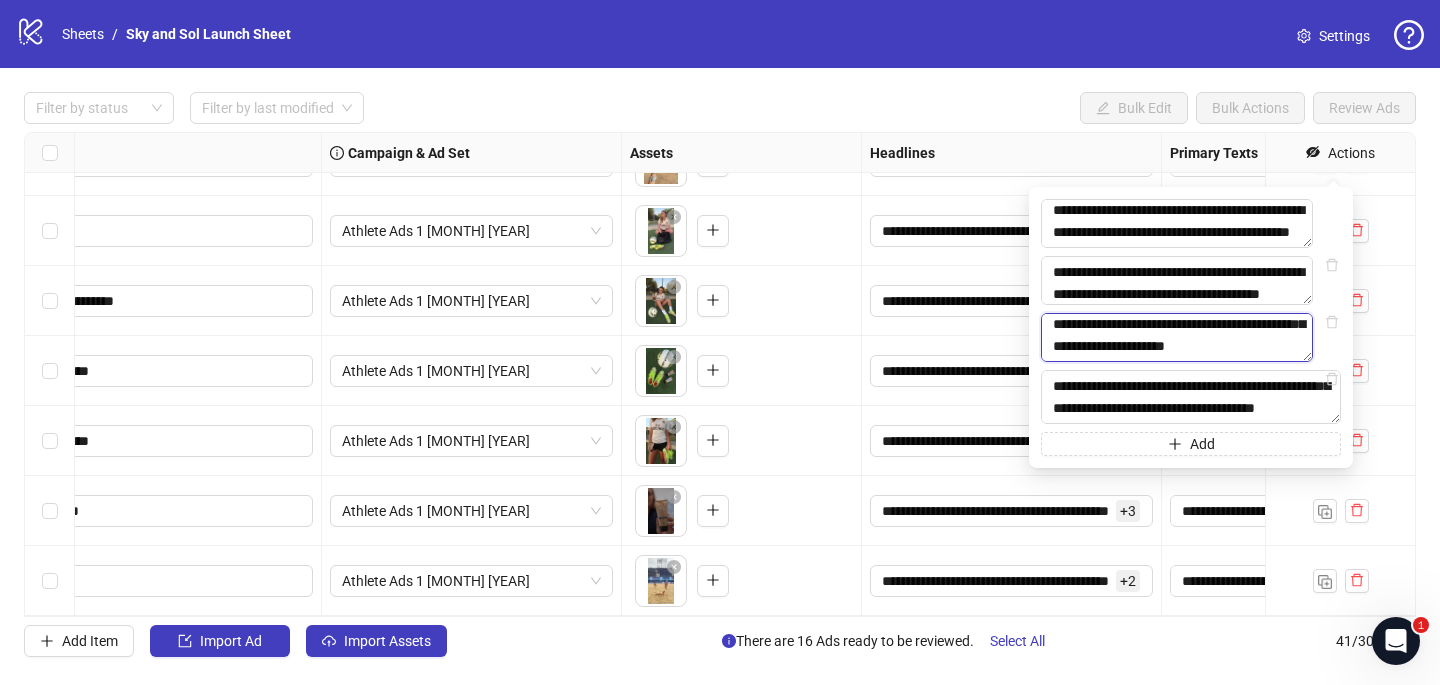 drag, startPoint x: 1161, startPoint y: 357, endPoint x: 1055, endPoint y: 344, distance: 106.7942 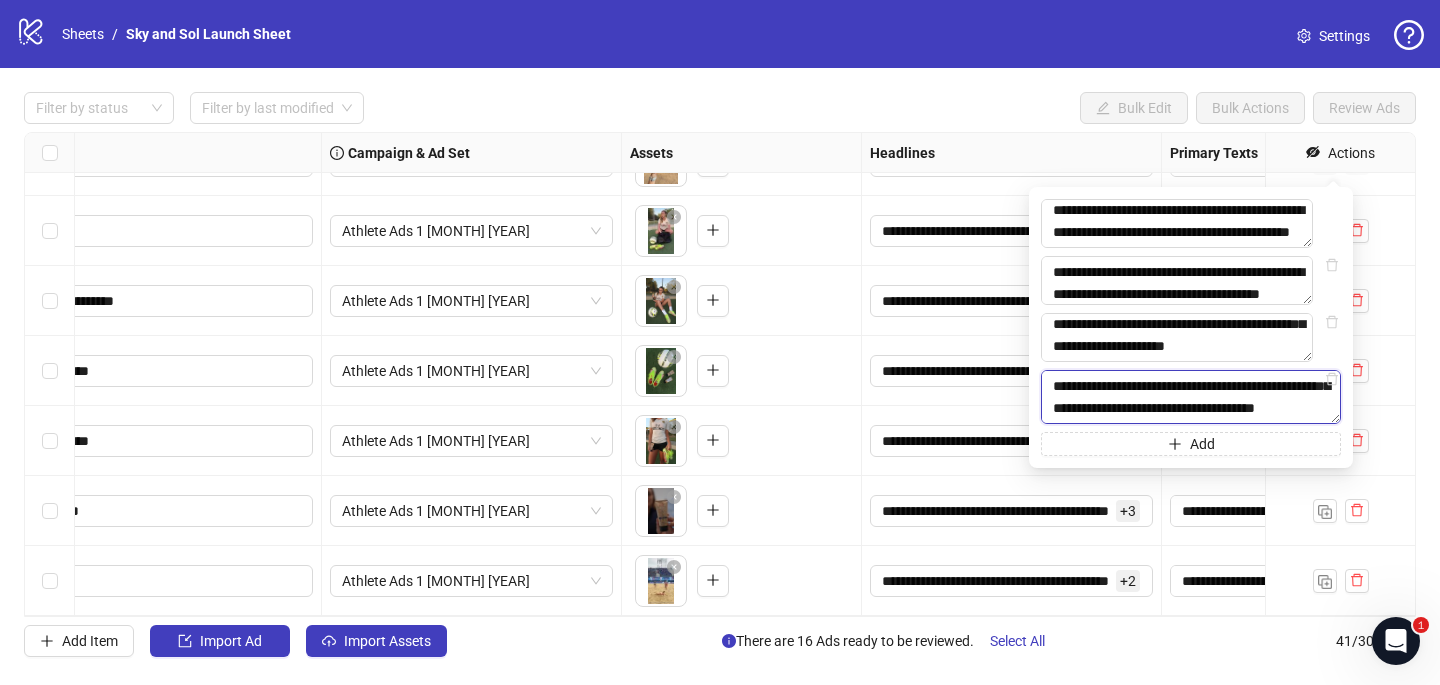 click on "**********" at bounding box center (1191, 397) 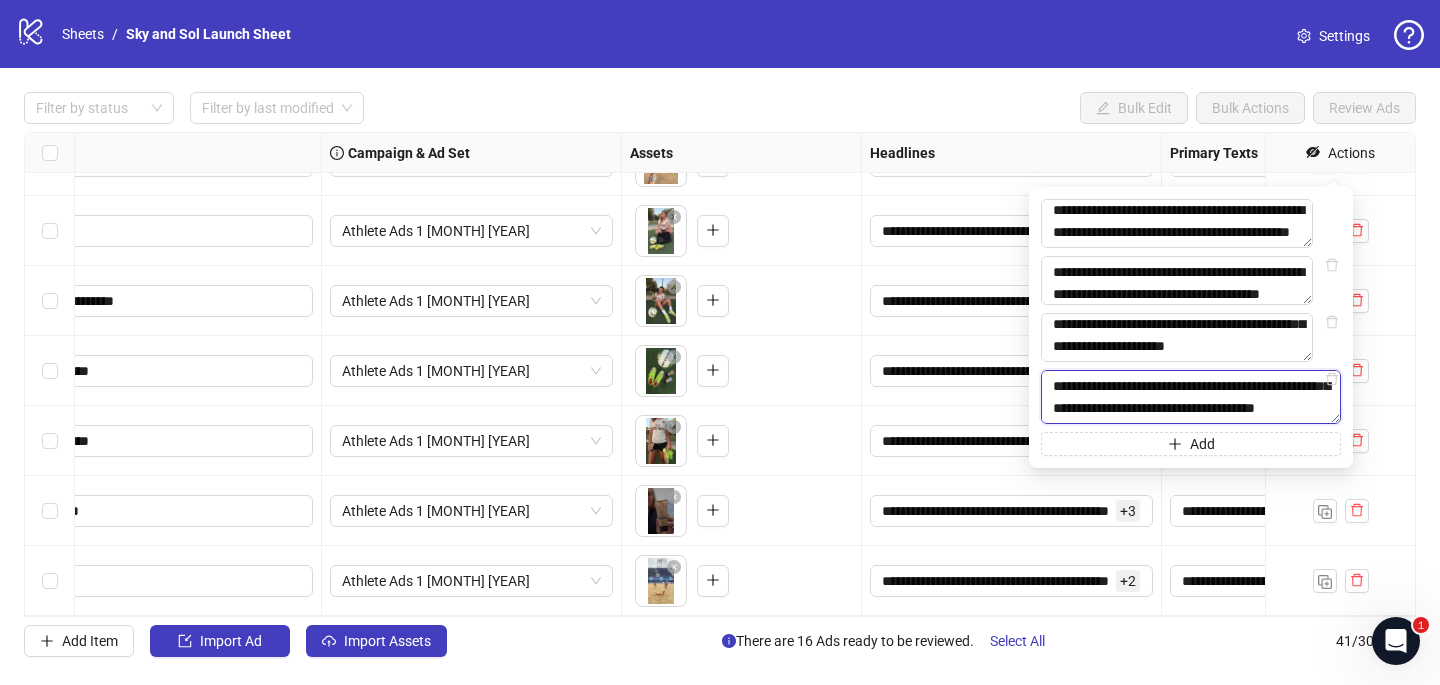 type on "**********" 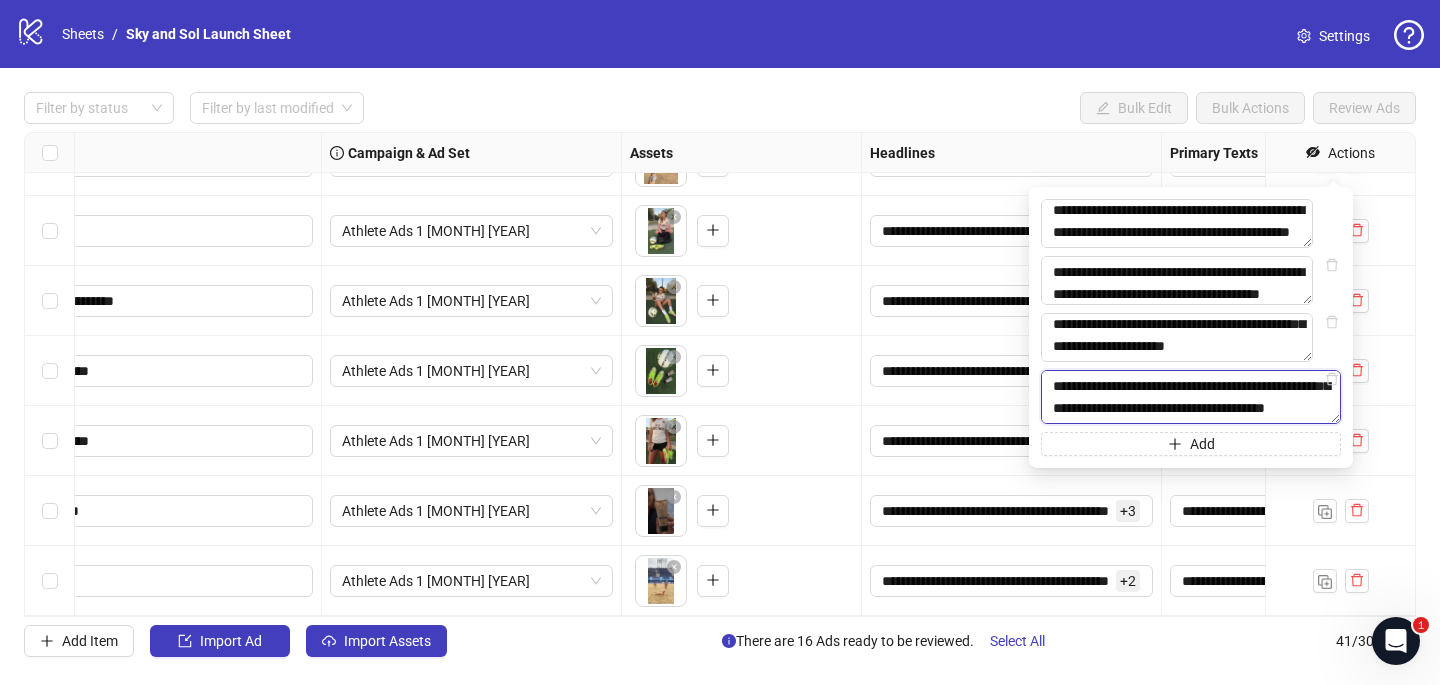 paste on "**********" 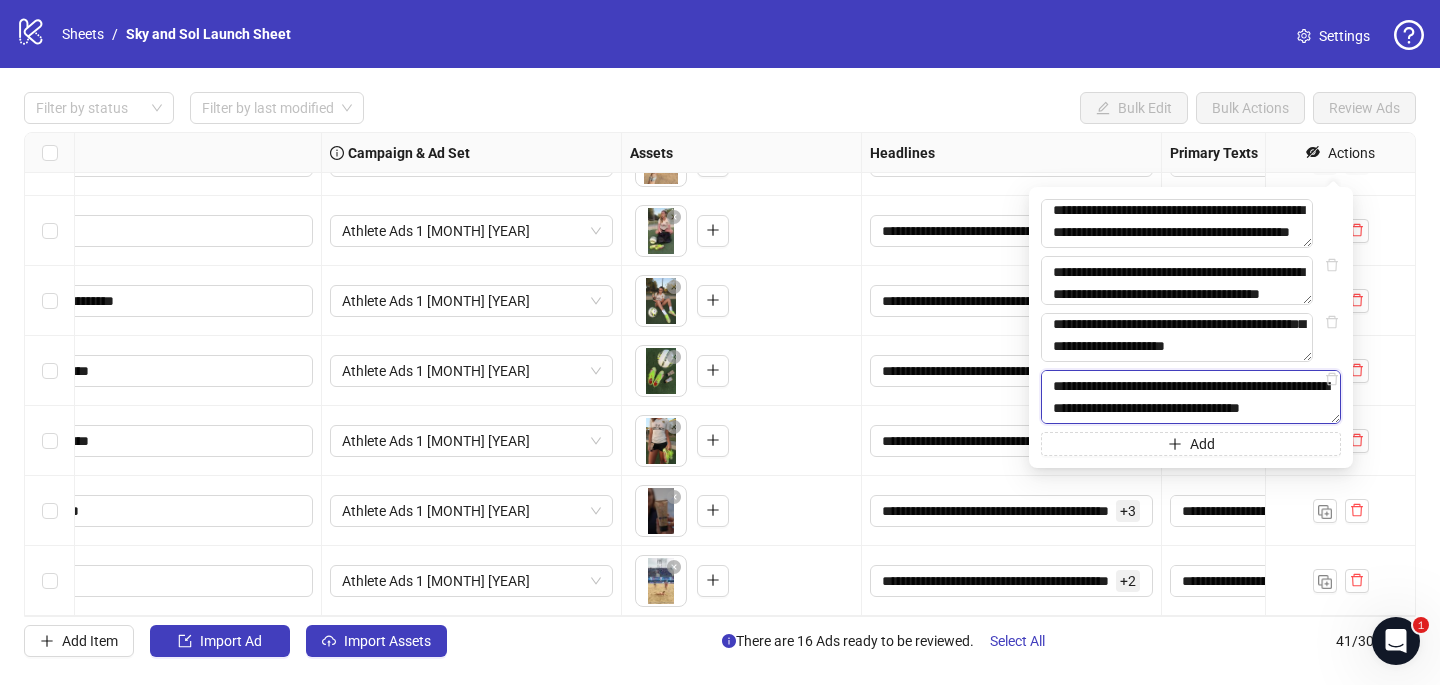 scroll, scrollTop: 257, scrollLeft: 0, axis: vertical 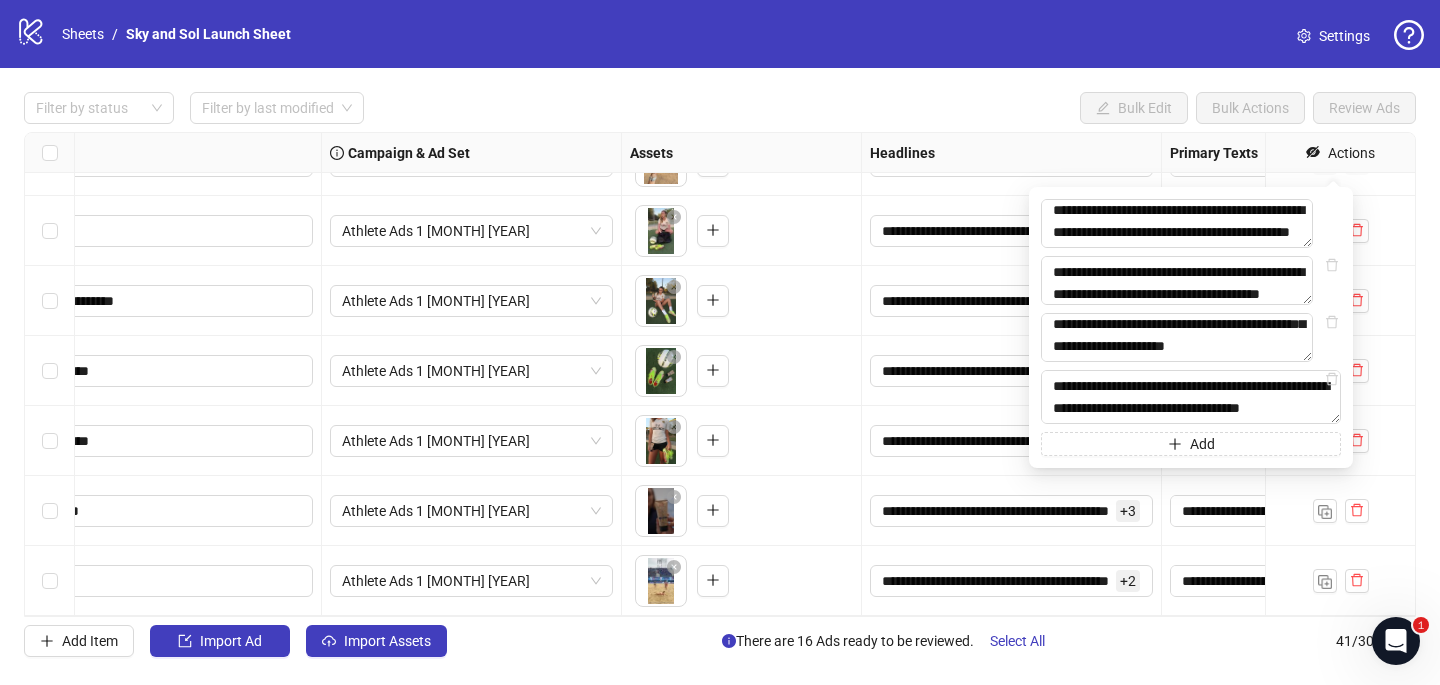 click on "To pick up a draggable item, press the space bar.
While dragging, use the arrow keys to move the item.
Press space again to drop the item in its new position, or press escape to cancel." at bounding box center (741, 441) 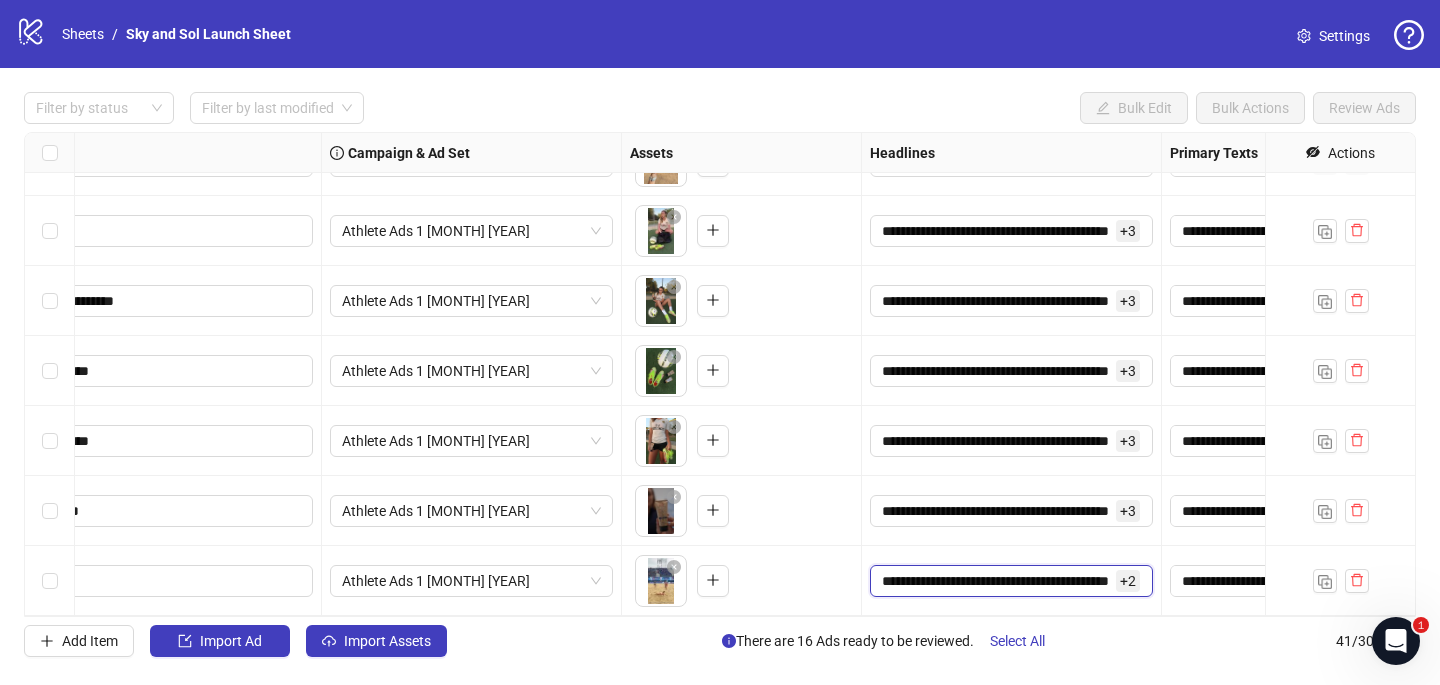 click on "**********" at bounding box center (997, 581) 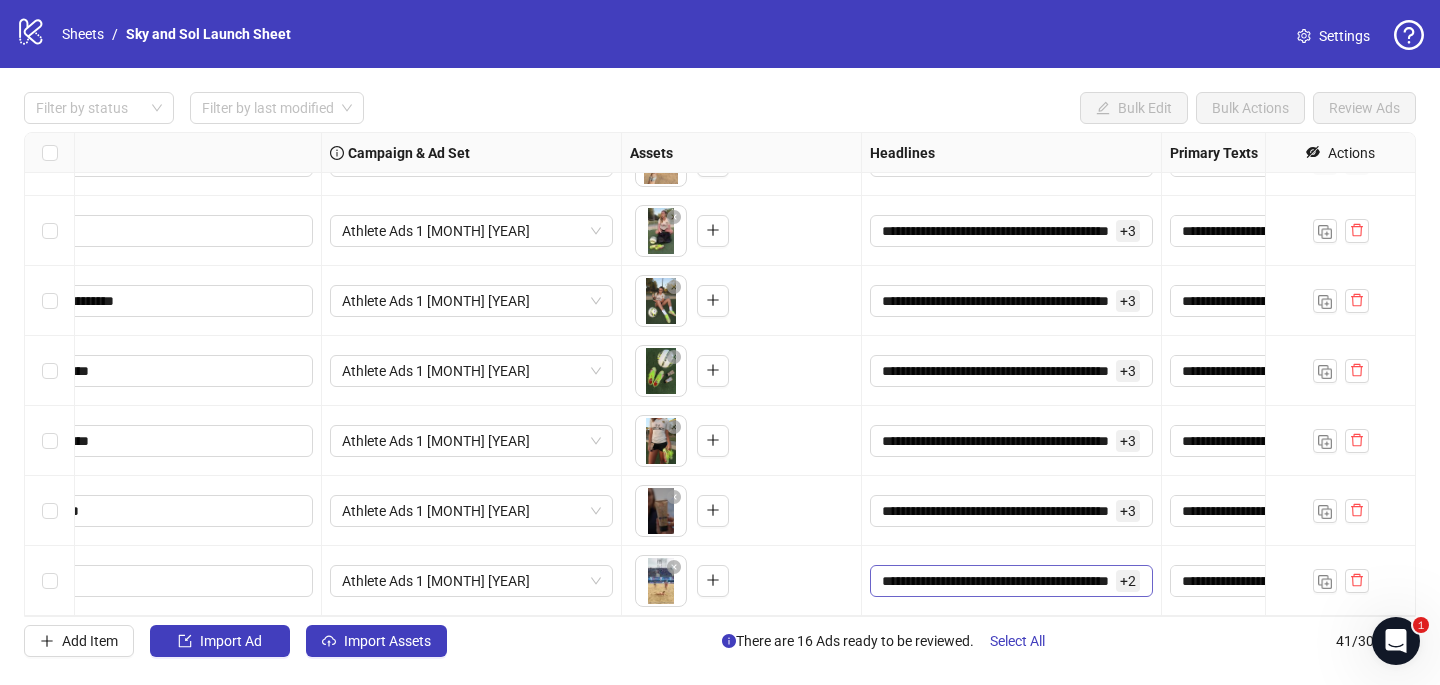 scroll, scrollTop: 0, scrollLeft: 14, axis: horizontal 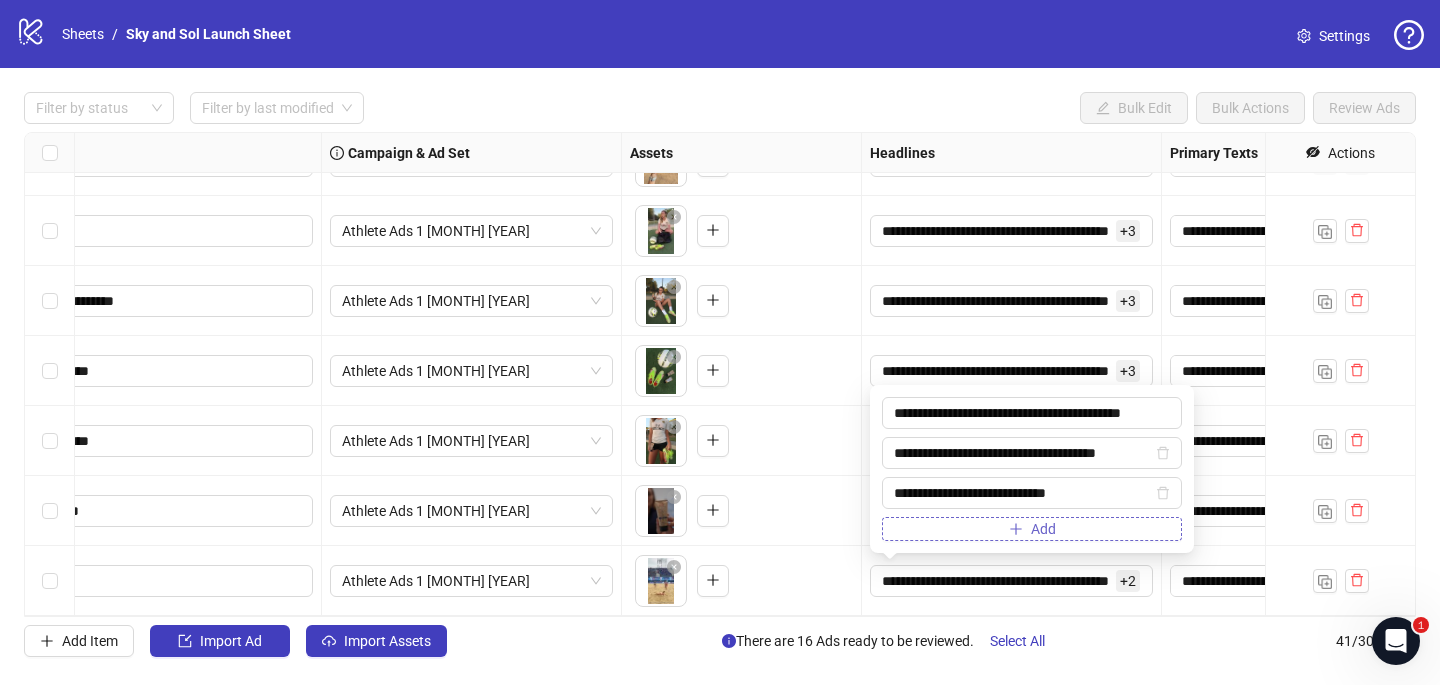 click on "Add" at bounding box center [1032, 529] 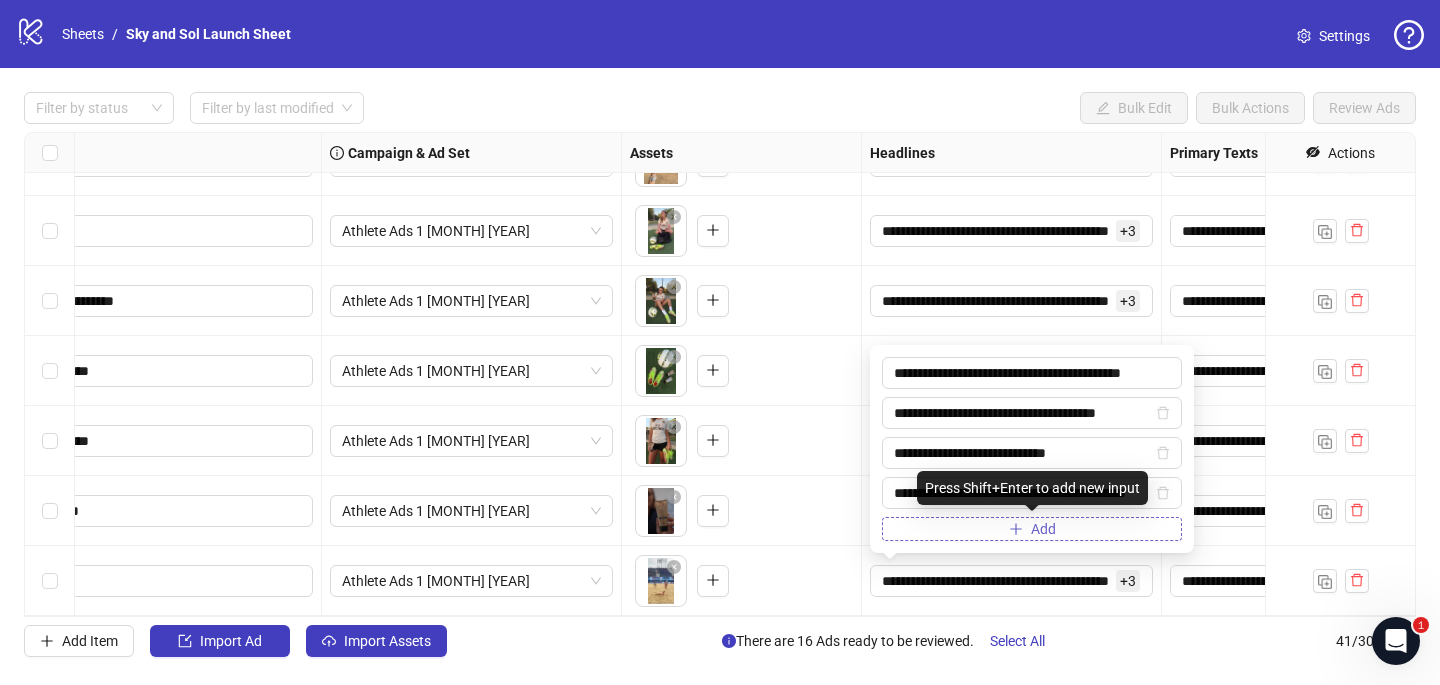 scroll, scrollTop: 0, scrollLeft: 32, axis: horizontal 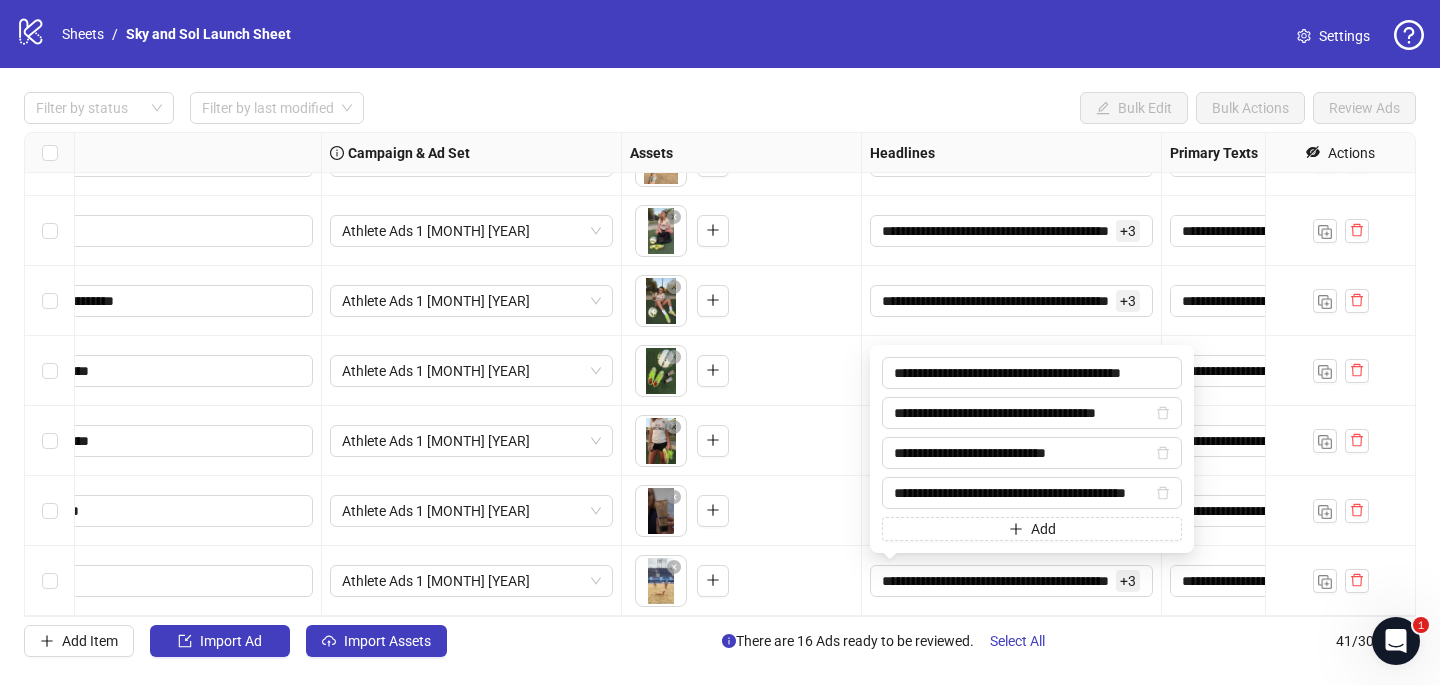 click on "To pick up a draggable item, press the space bar.
While dragging, use the arrow keys to move the item.
Press space again to drop the item in its new position, or press escape to cancel." at bounding box center [741, 511] 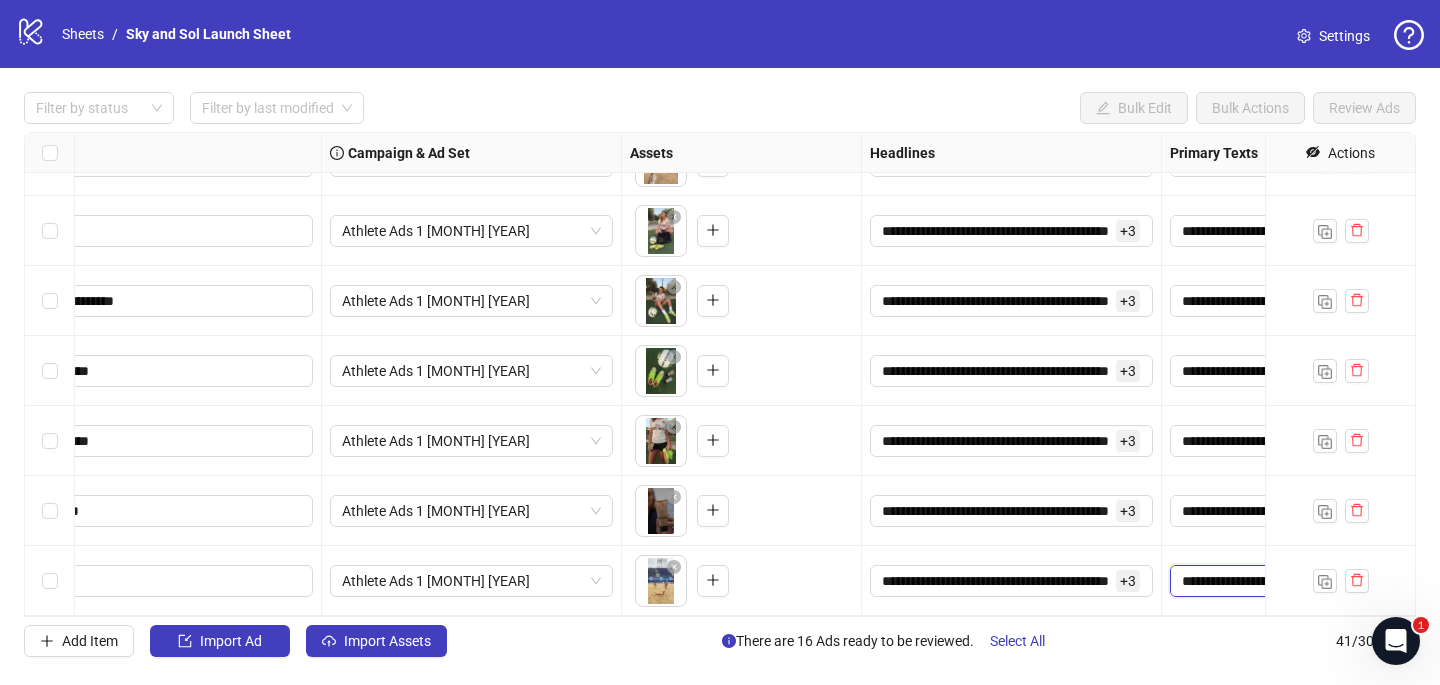 click on "**********" at bounding box center (1261, 581) 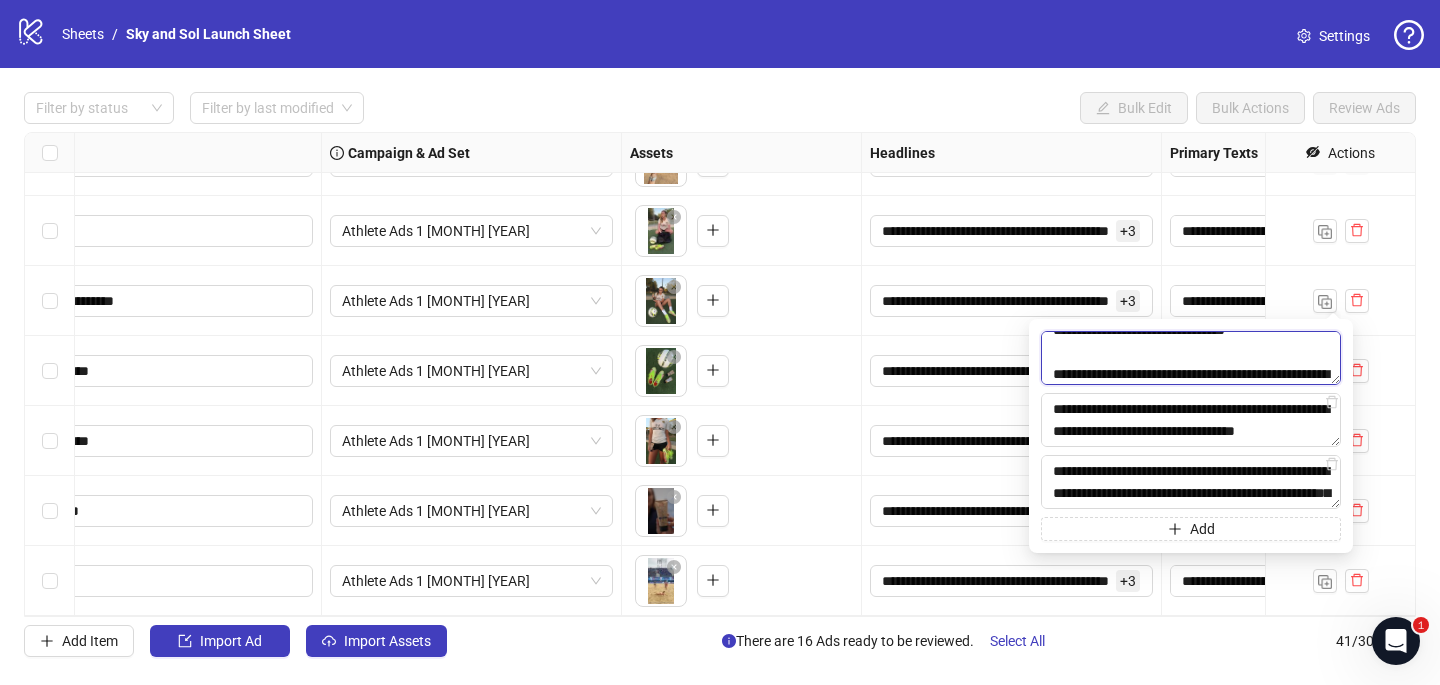 scroll, scrollTop: 0, scrollLeft: 0, axis: both 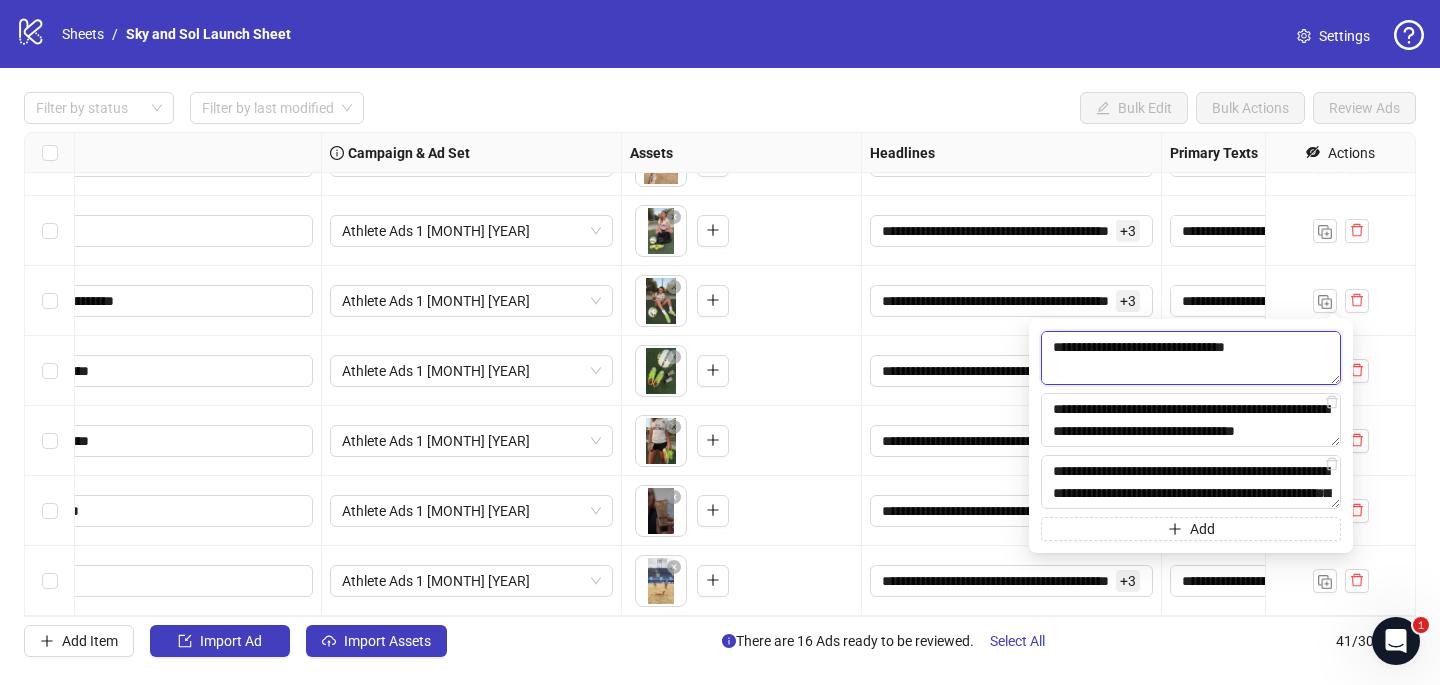 click on "**********" at bounding box center (1191, 358) 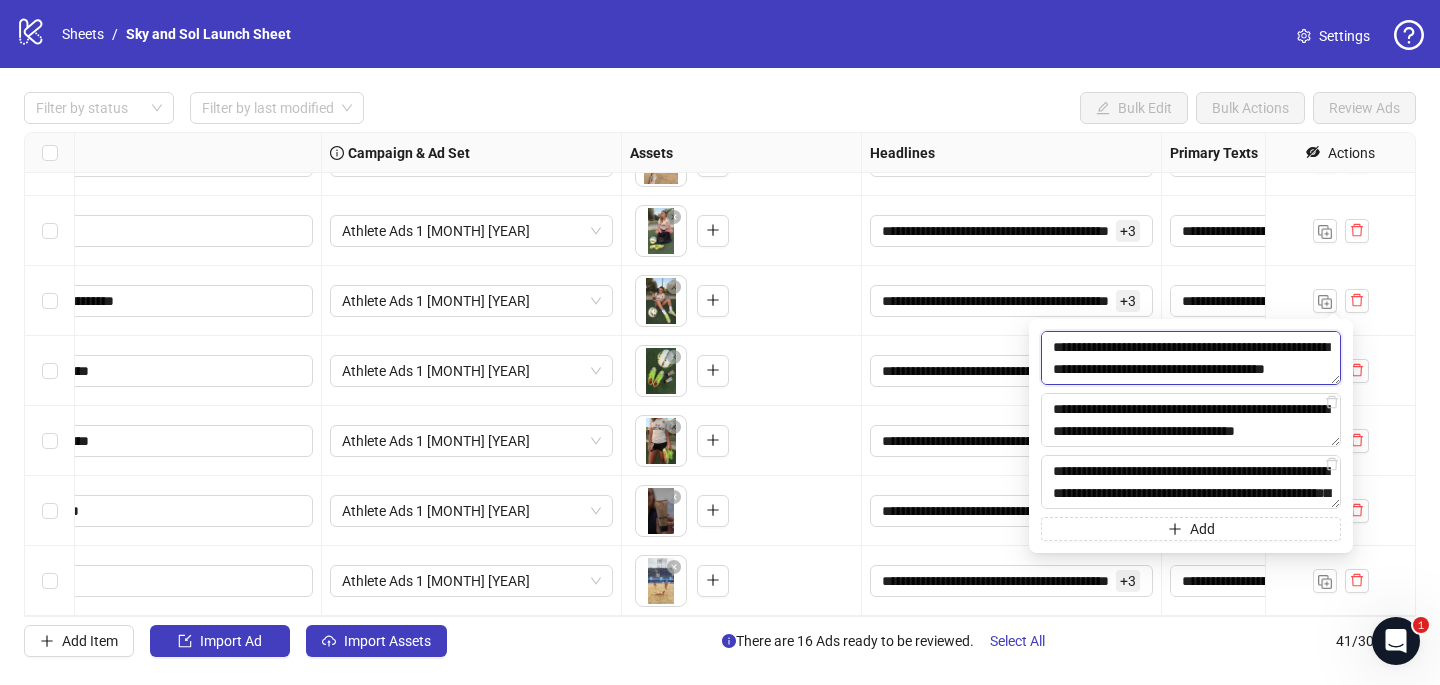 scroll, scrollTop: 286, scrollLeft: 0, axis: vertical 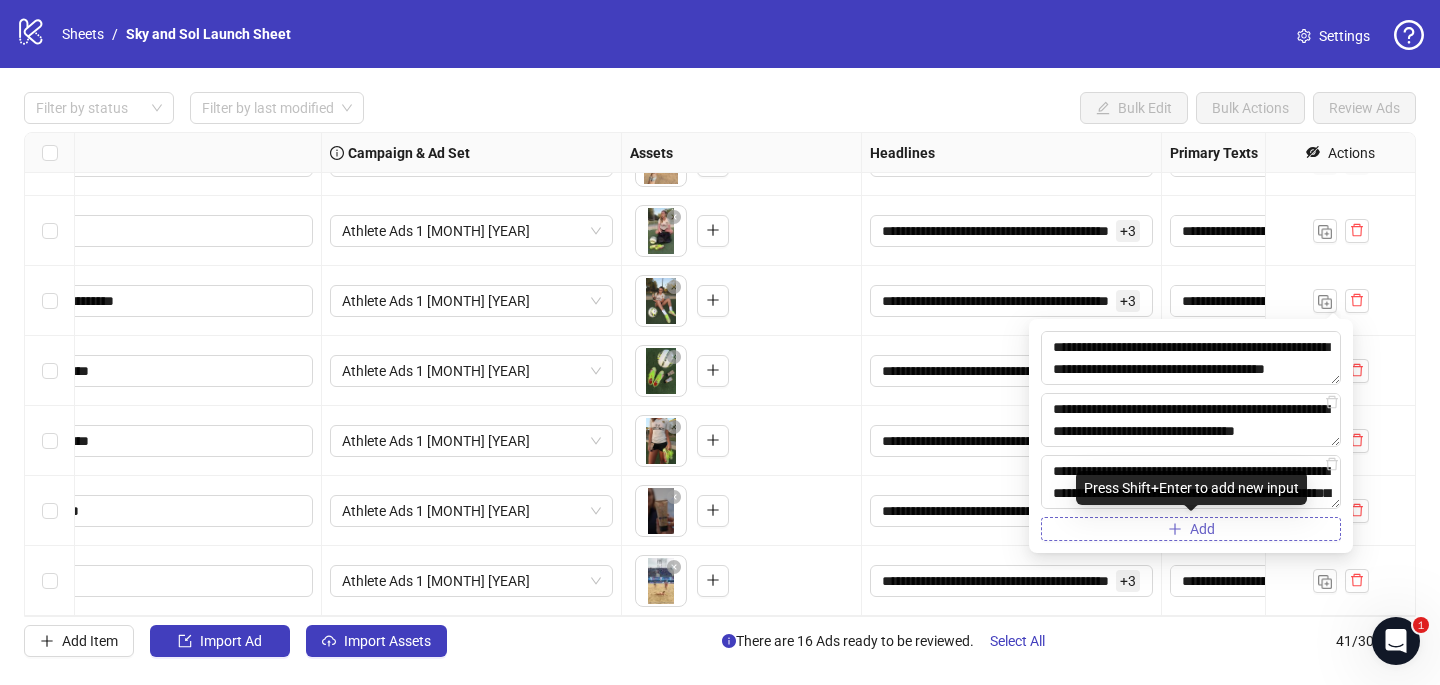 click on "Add" at bounding box center (1191, 529) 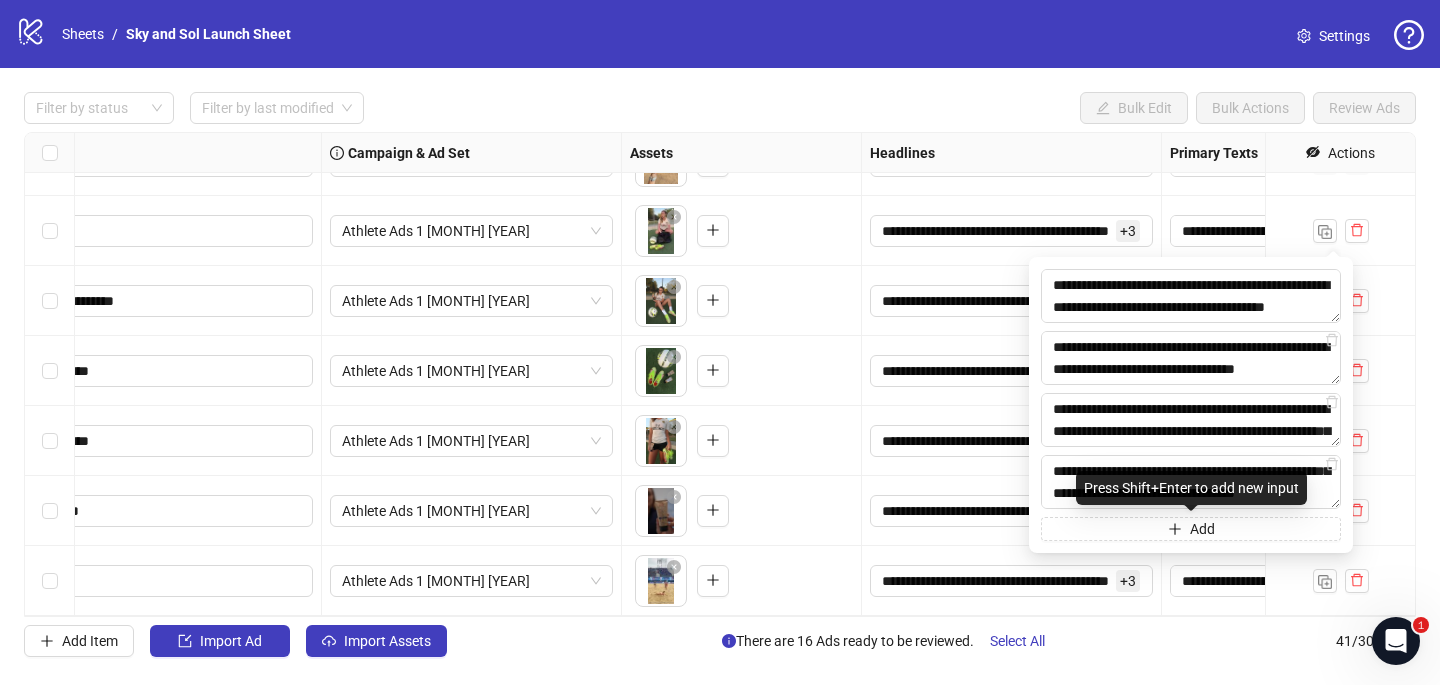 scroll, scrollTop: 125, scrollLeft: 0, axis: vertical 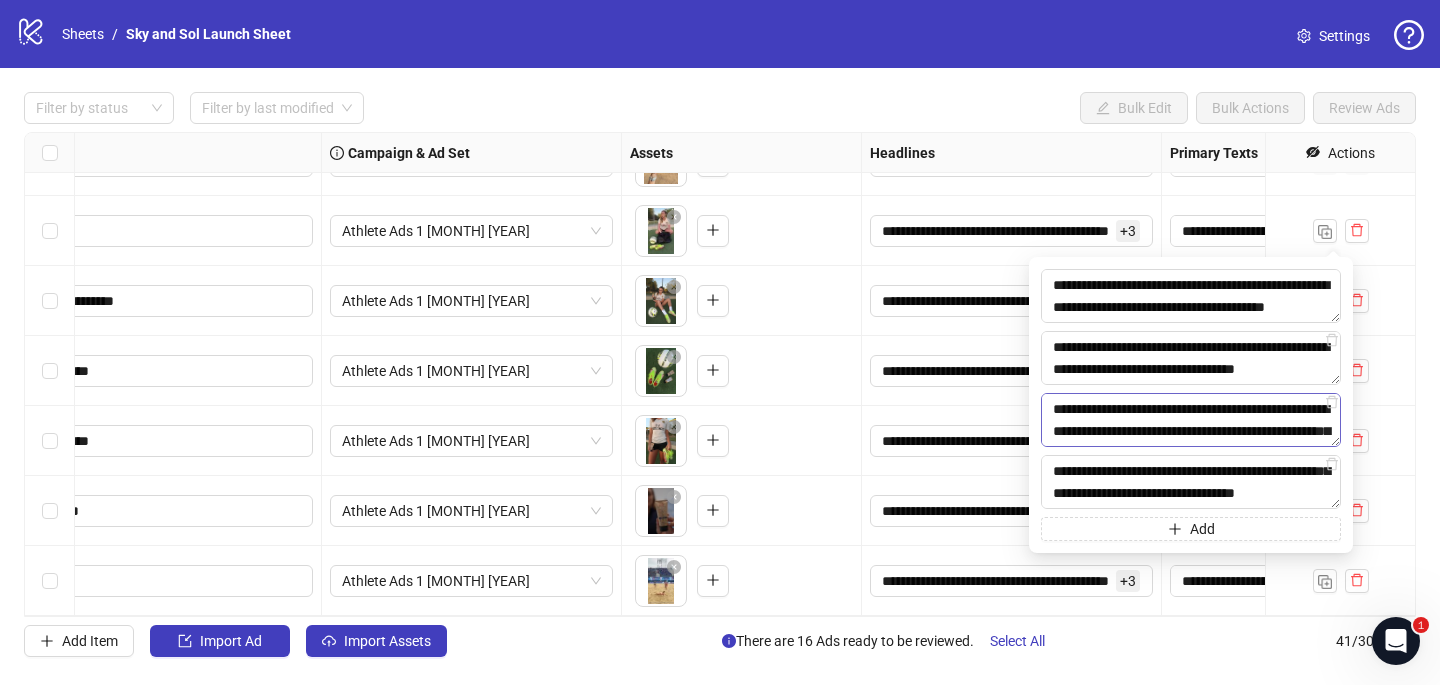 type on "**********" 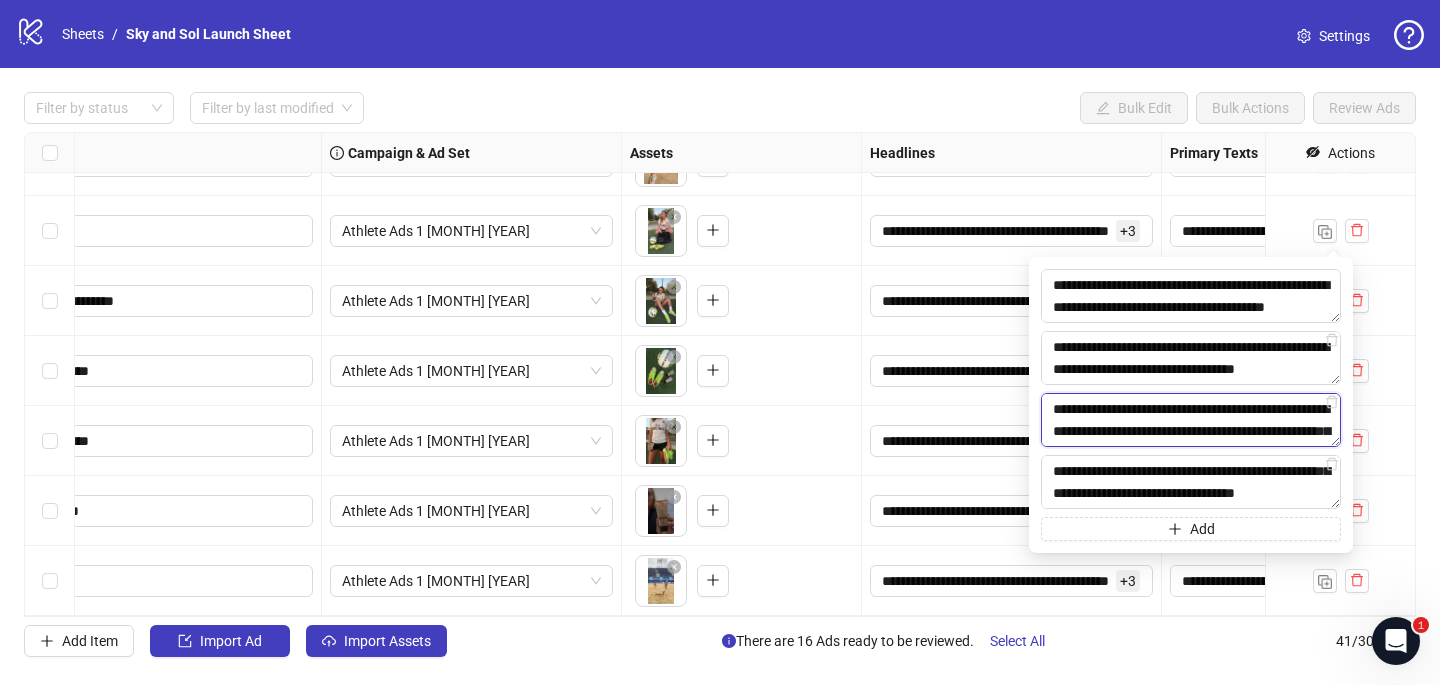 click on "**********" at bounding box center [1191, 420] 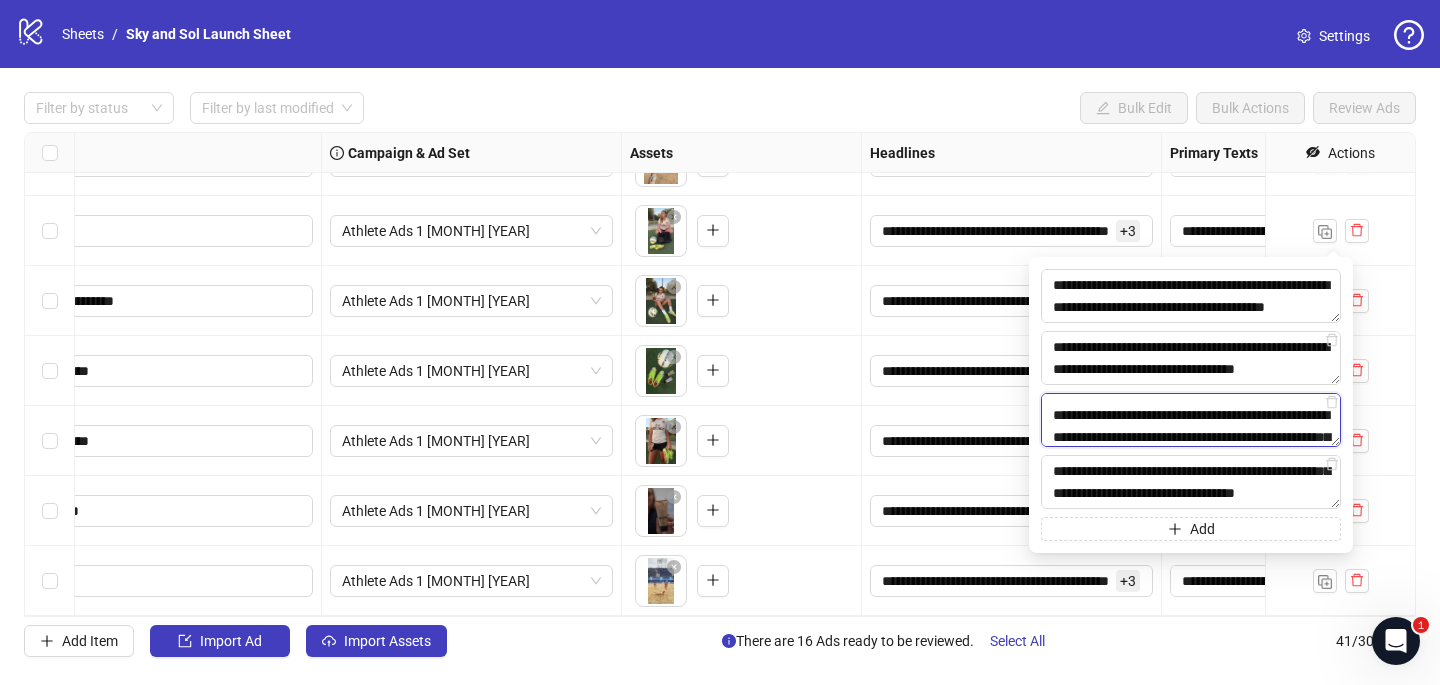 scroll, scrollTop: 352, scrollLeft: 0, axis: vertical 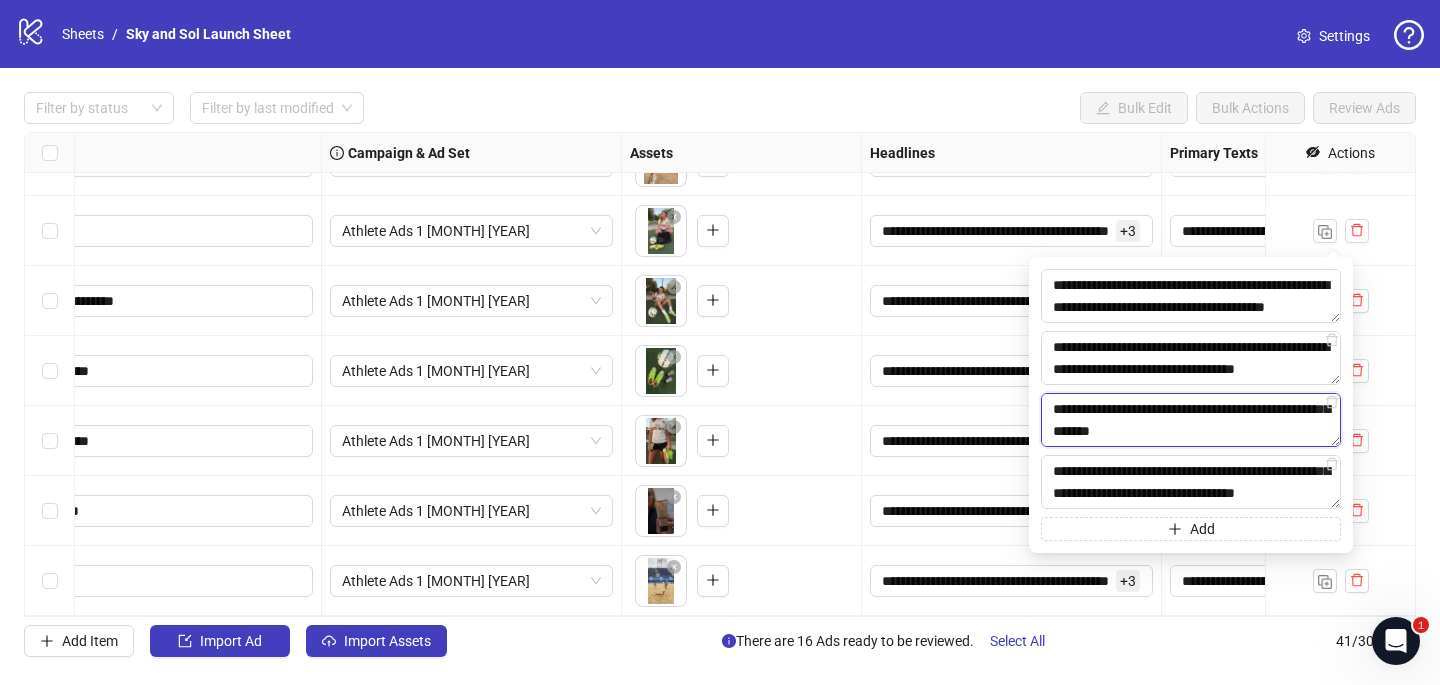 drag, startPoint x: 1170, startPoint y: 432, endPoint x: 1050, endPoint y: 406, distance: 122.78436 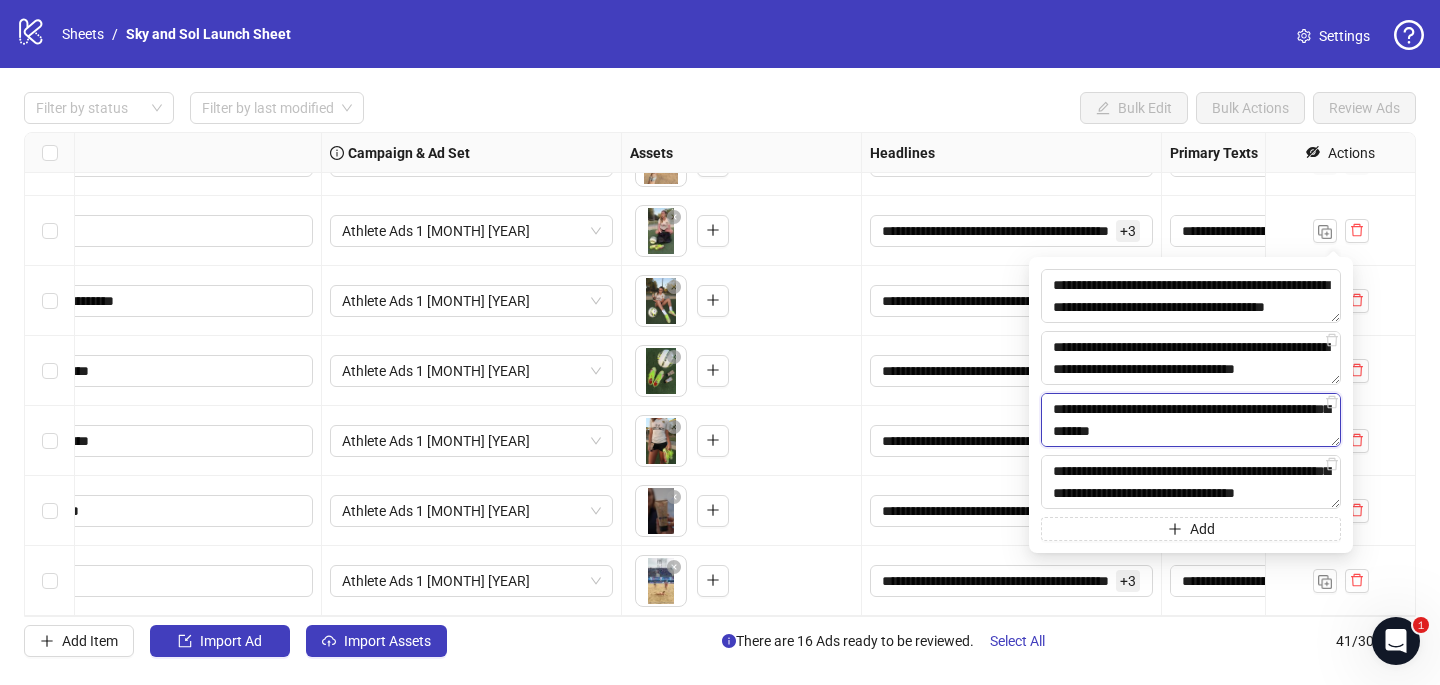 scroll, scrollTop: 303, scrollLeft: 0, axis: vertical 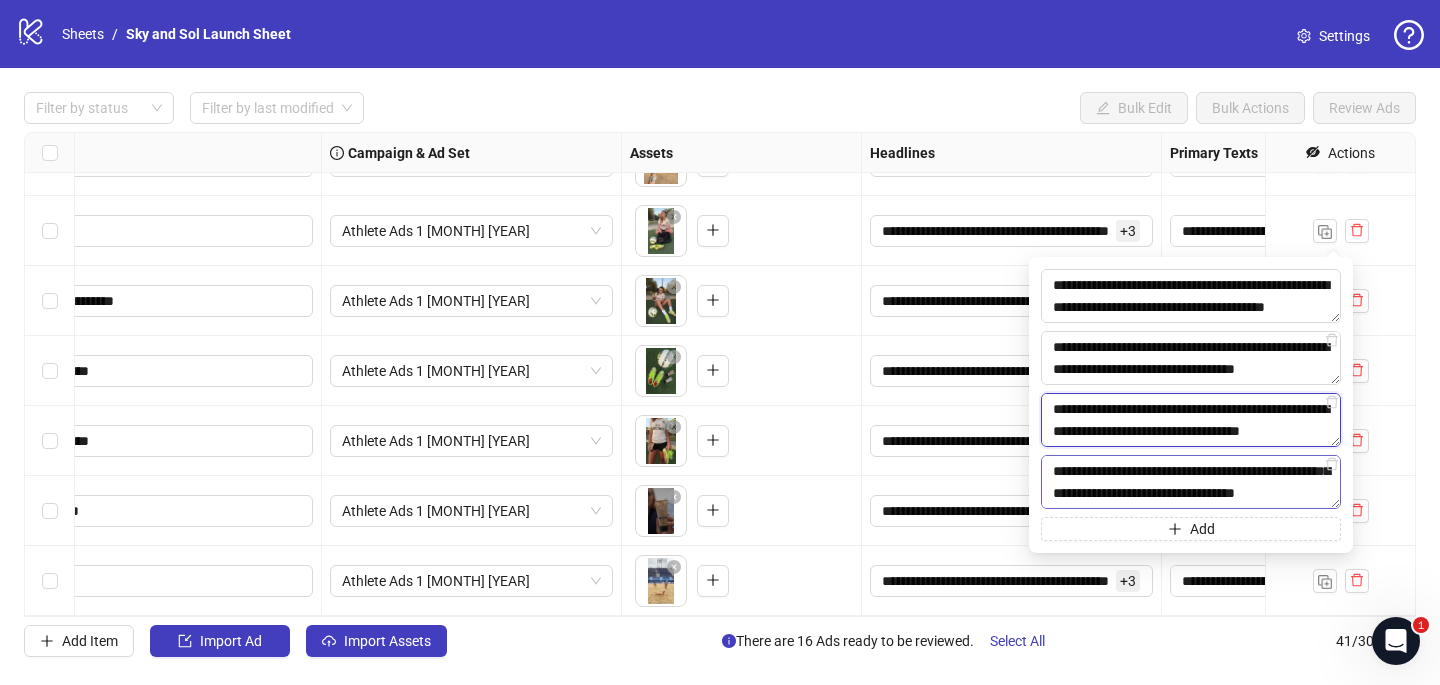 type on "**********" 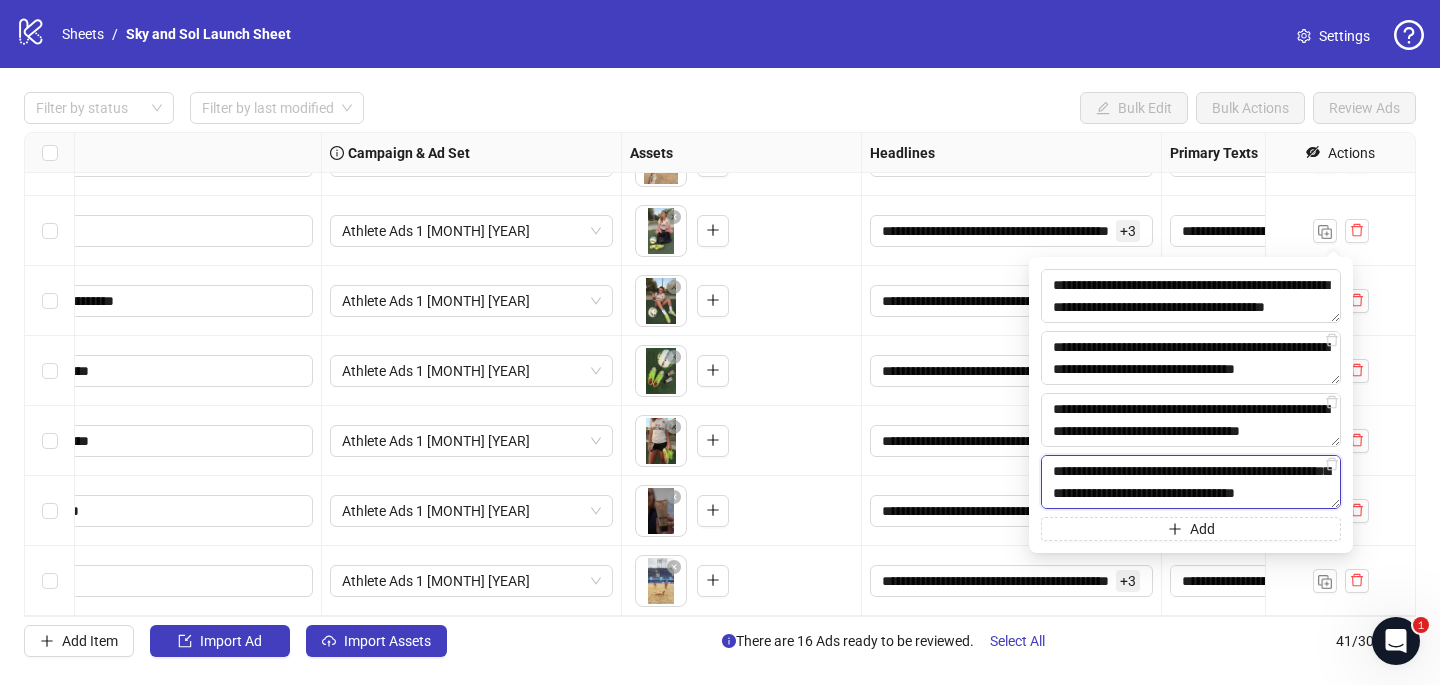 click on "**********" at bounding box center [1191, 482] 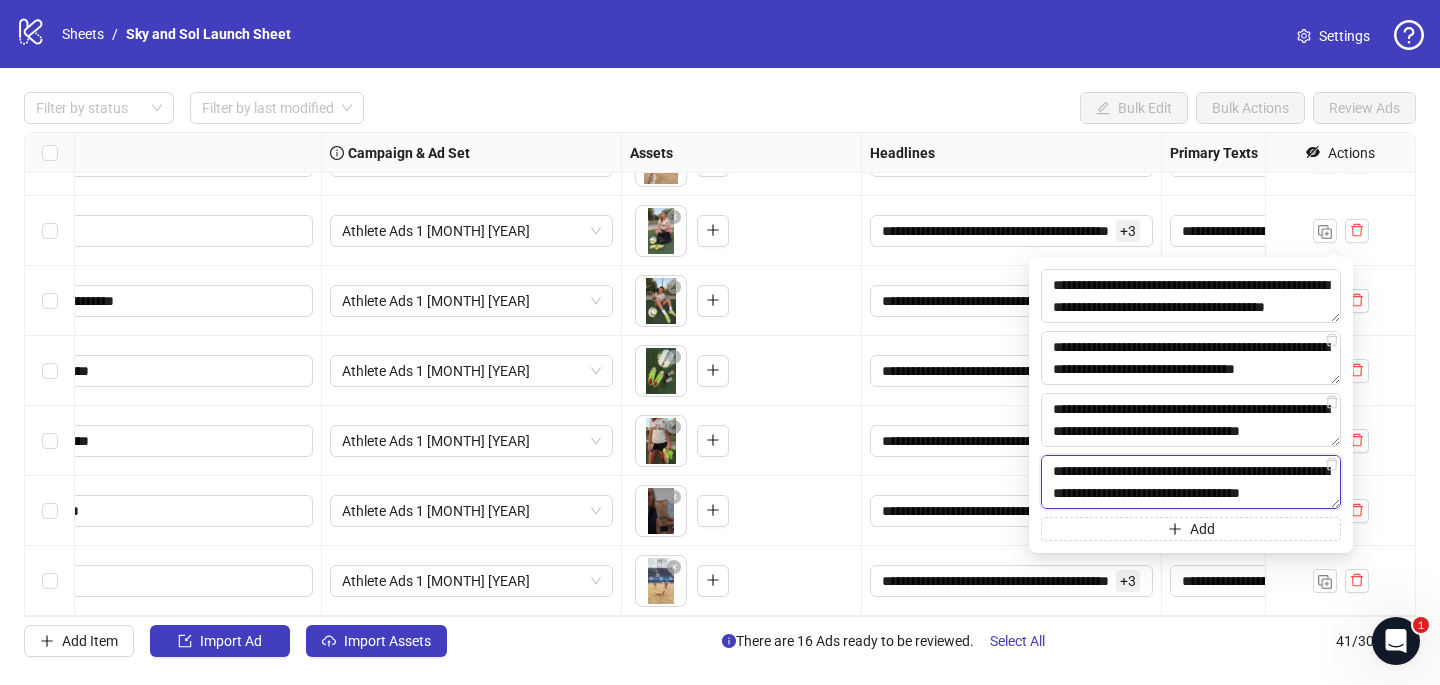 scroll, scrollTop: 176, scrollLeft: 0, axis: vertical 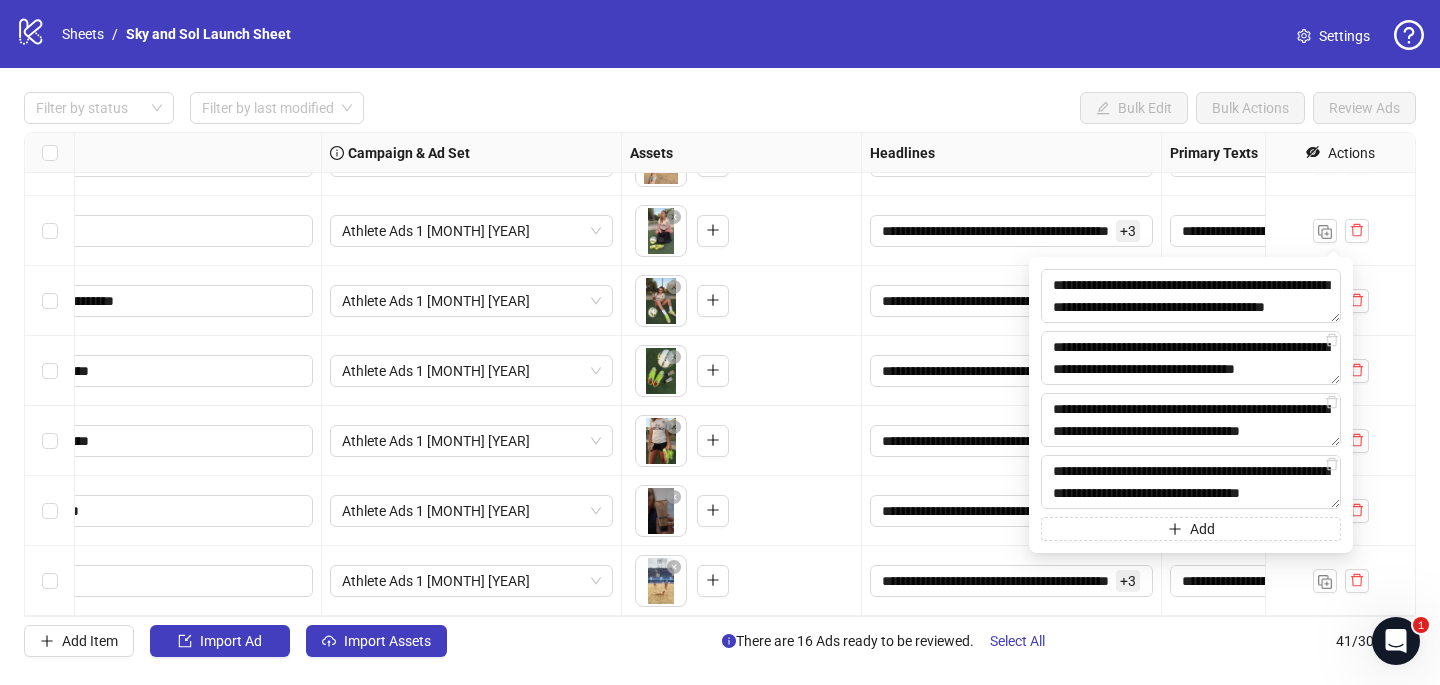 click on "To pick up a draggable item, press the space bar.
While dragging, use the arrow keys to move the item.
Press space again to drop the item in its new position, or press escape to cancel." at bounding box center [741, 511] 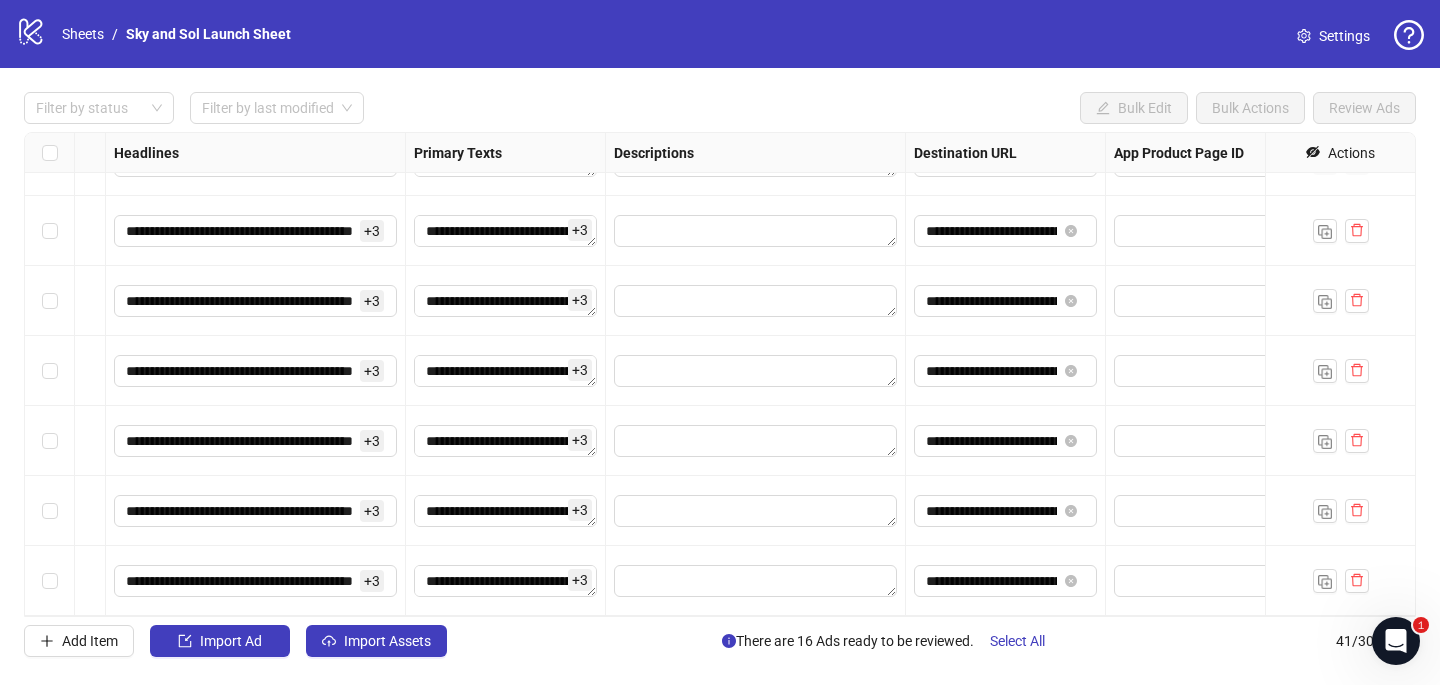 scroll, scrollTop: 2427, scrollLeft: 0, axis: vertical 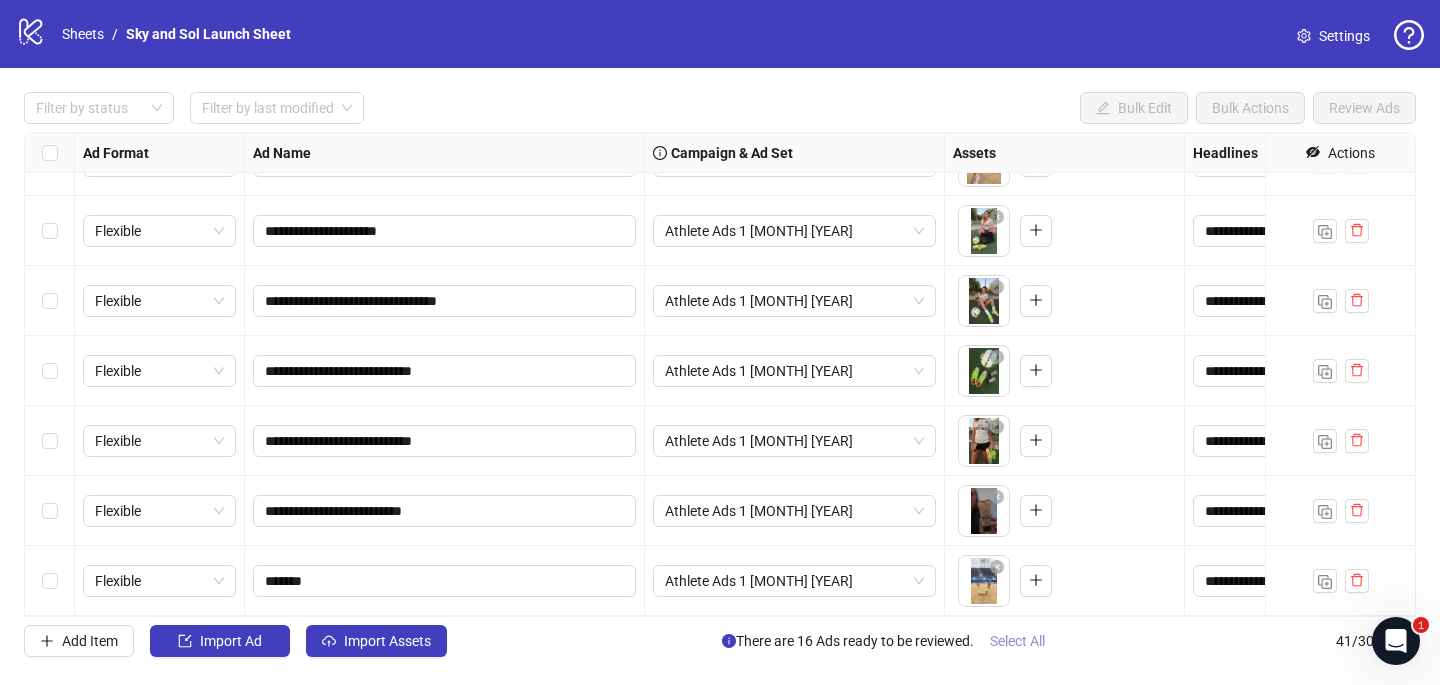 click on "Select All" at bounding box center (1017, 641) 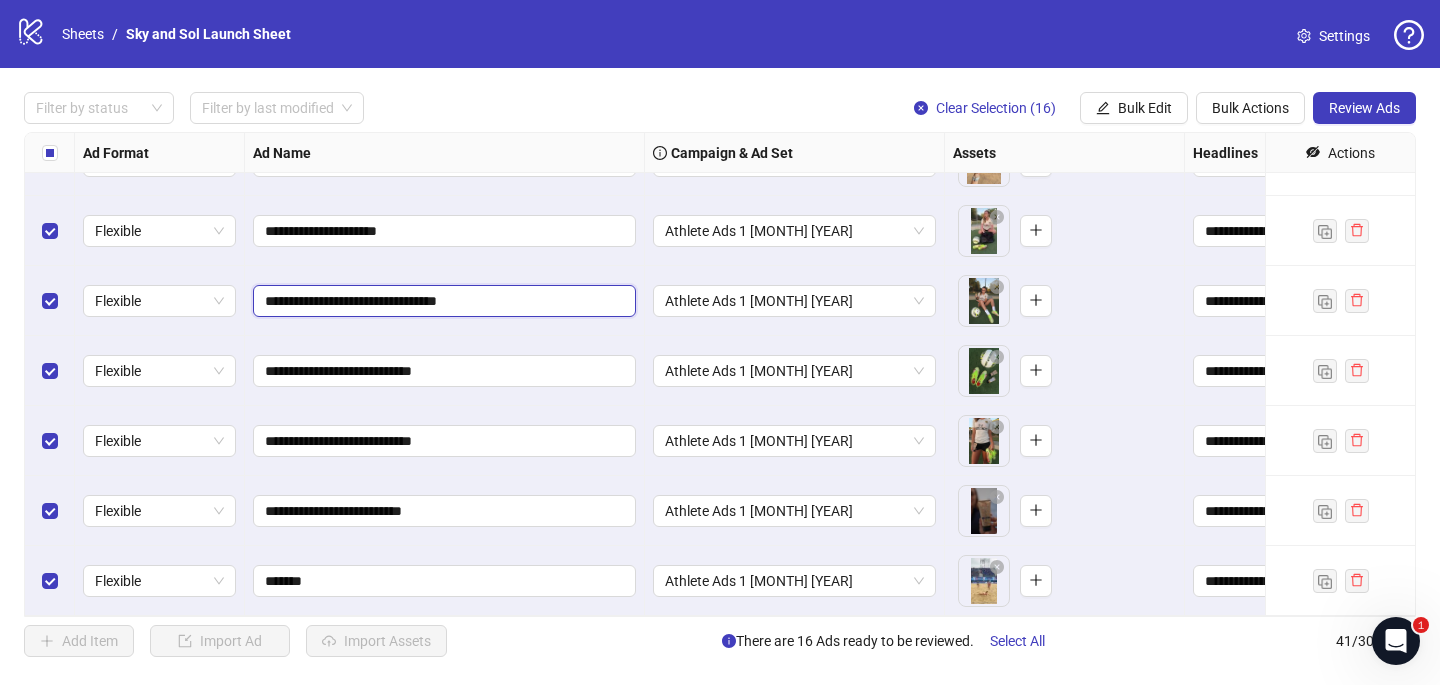 drag, startPoint x: 506, startPoint y: 295, endPoint x: 447, endPoint y: 291, distance: 59.135437 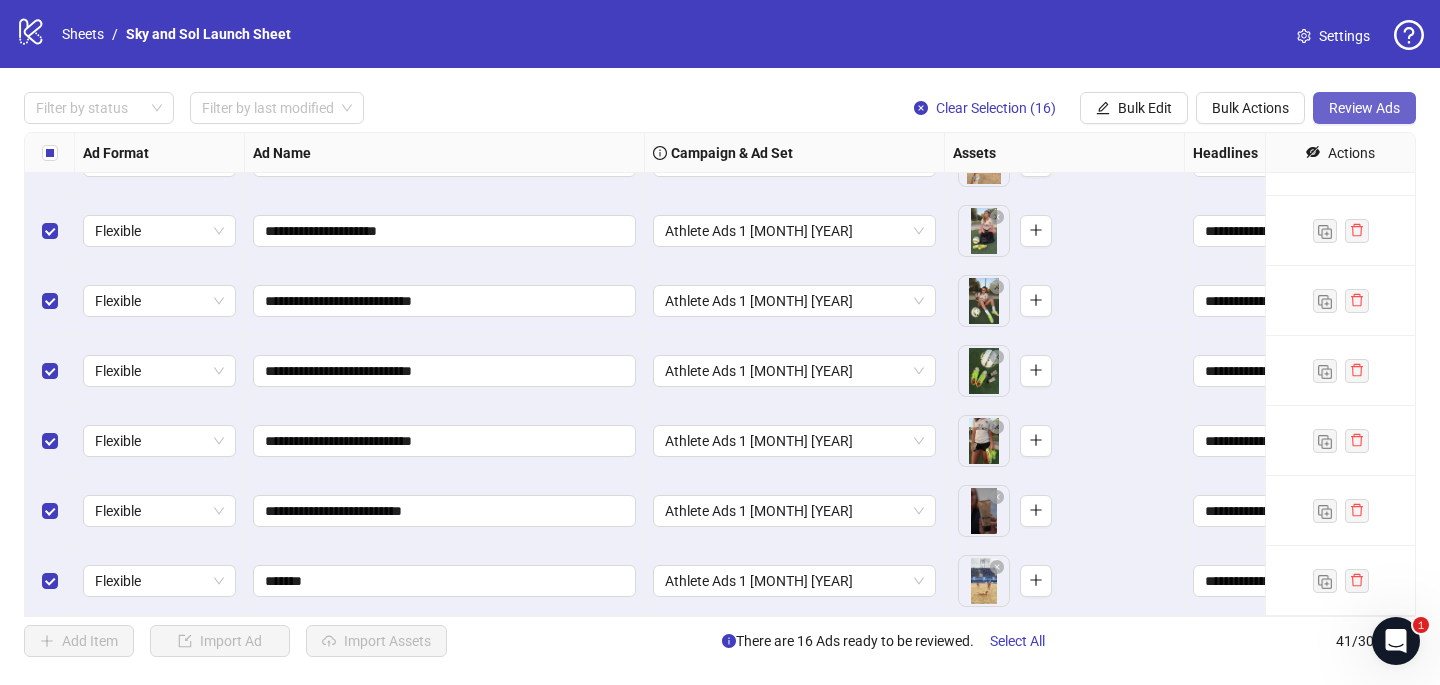 click on "Review Ads" at bounding box center [1364, 108] 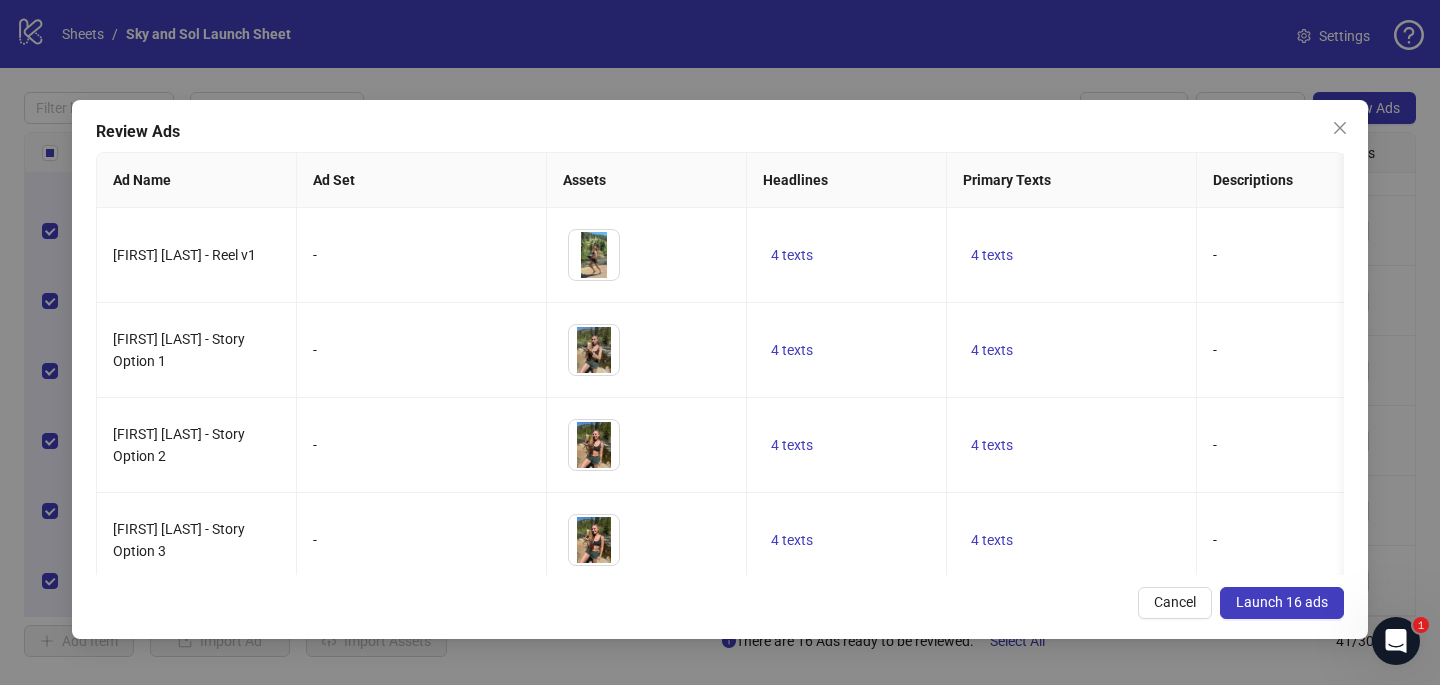 click on "Launch 16 ads" at bounding box center [1282, 602] 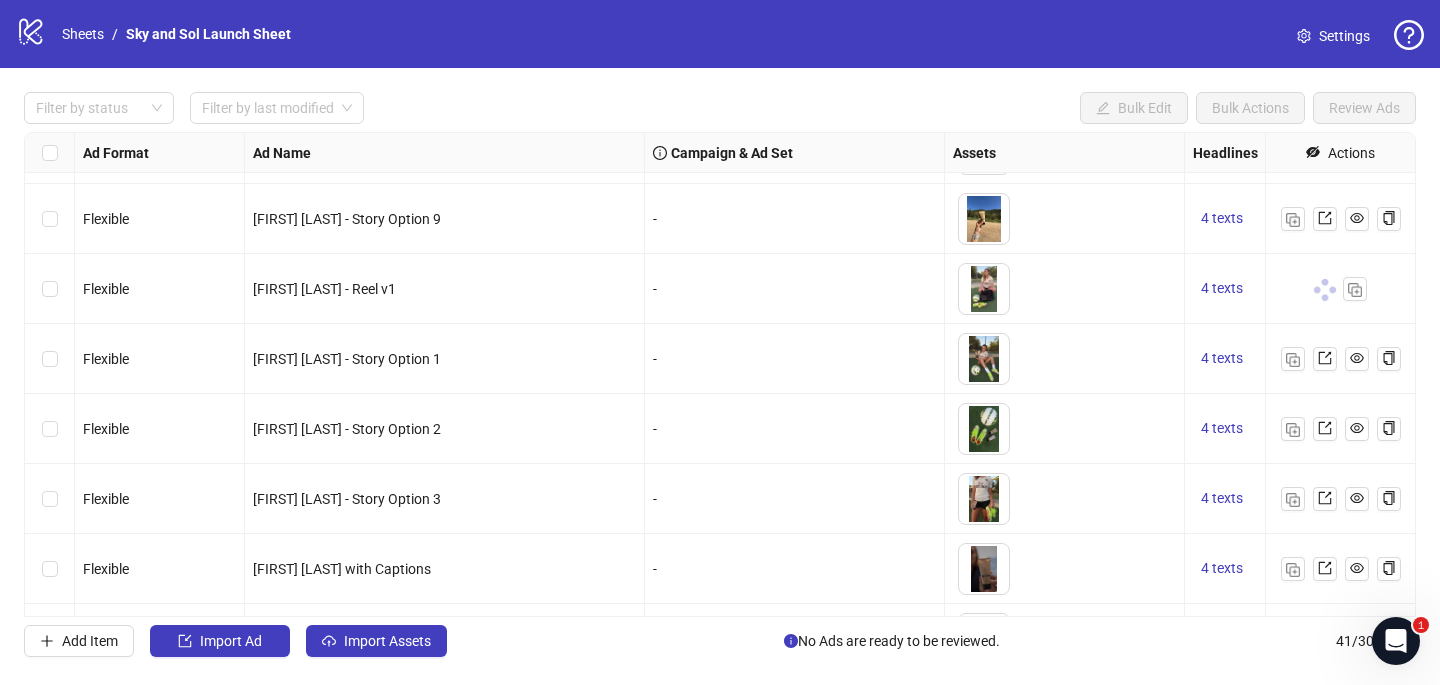 scroll, scrollTop: 2427, scrollLeft: 0, axis: vertical 